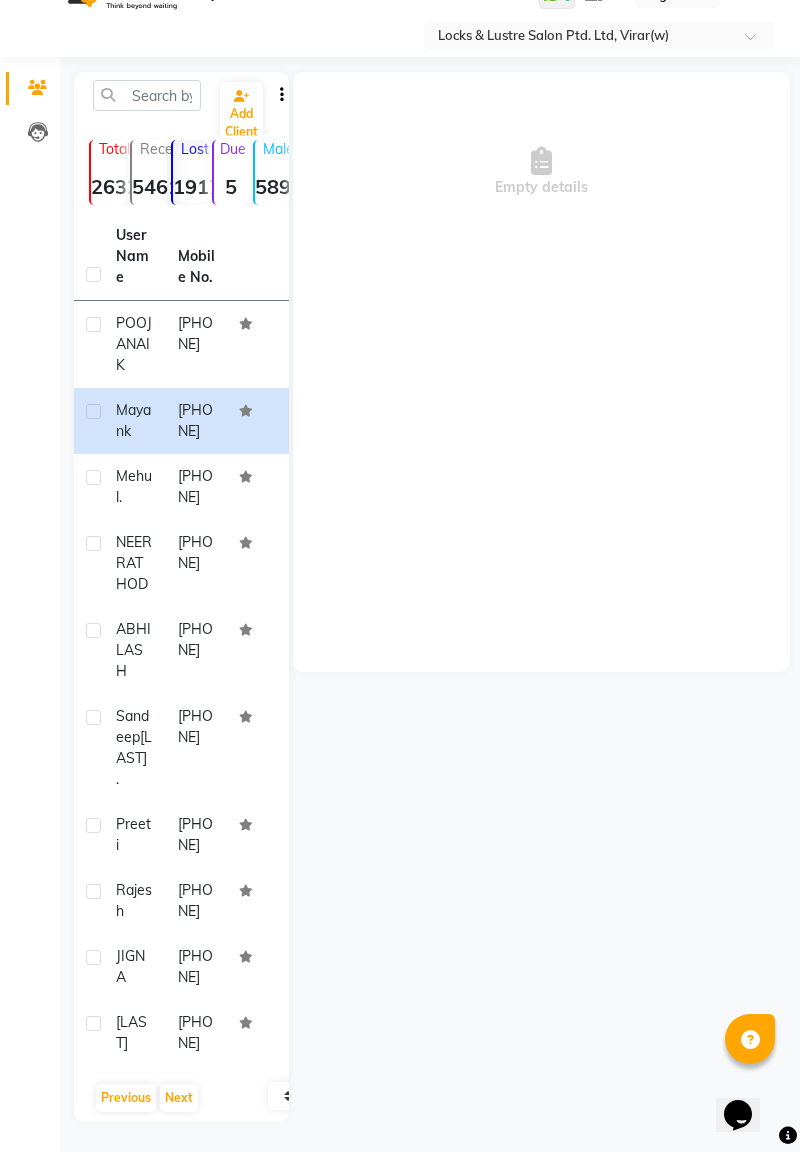scroll, scrollTop: 0, scrollLeft: 0, axis: both 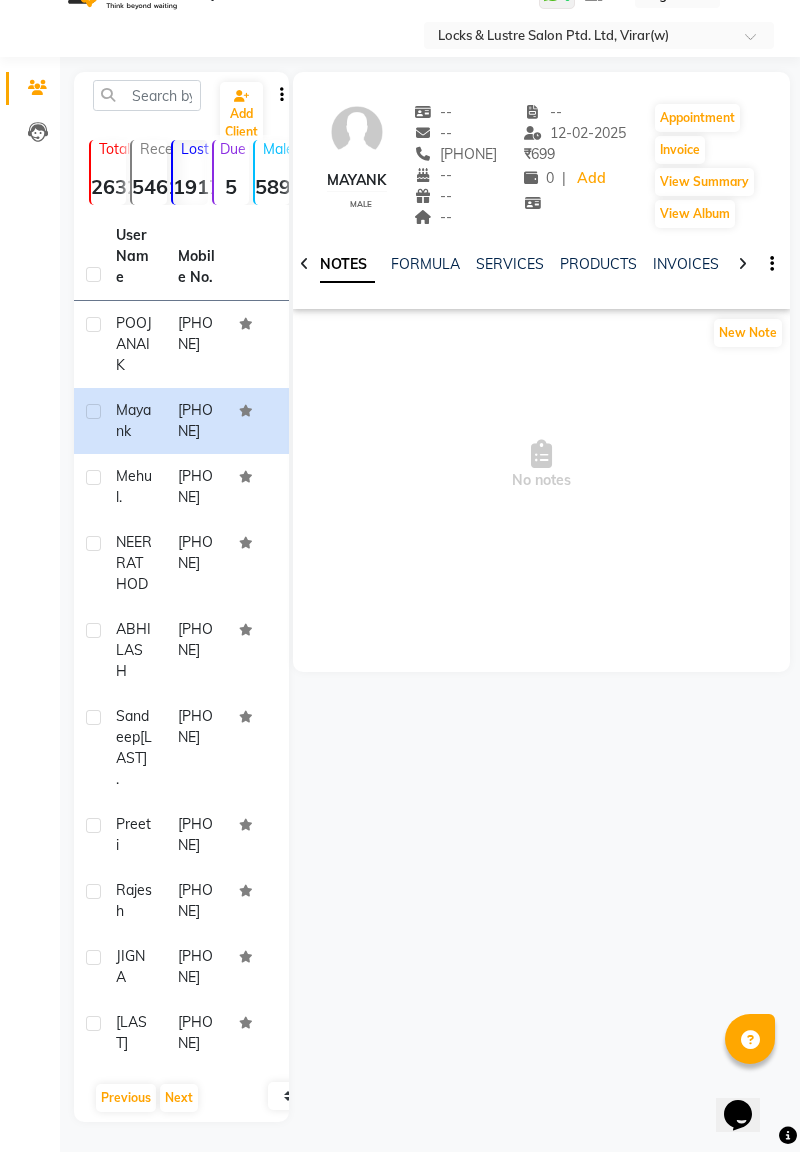 click on "[PHONE]" 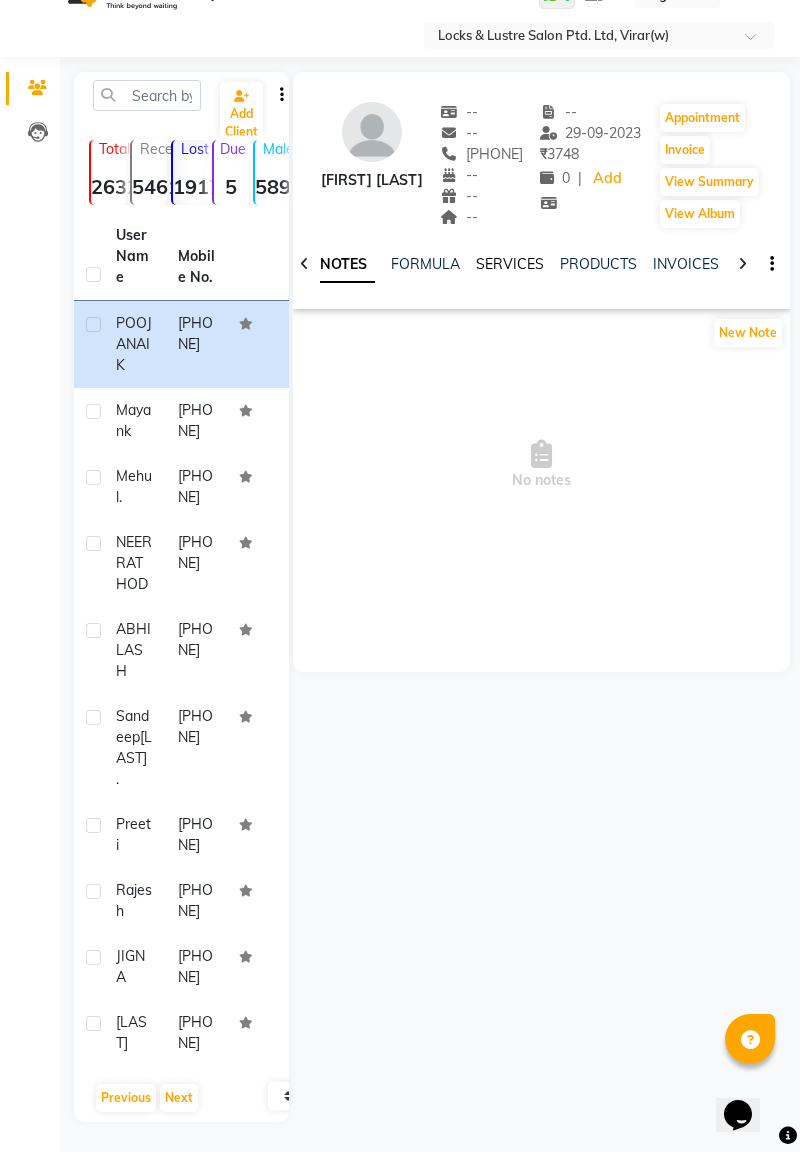 click on "SERVICES" 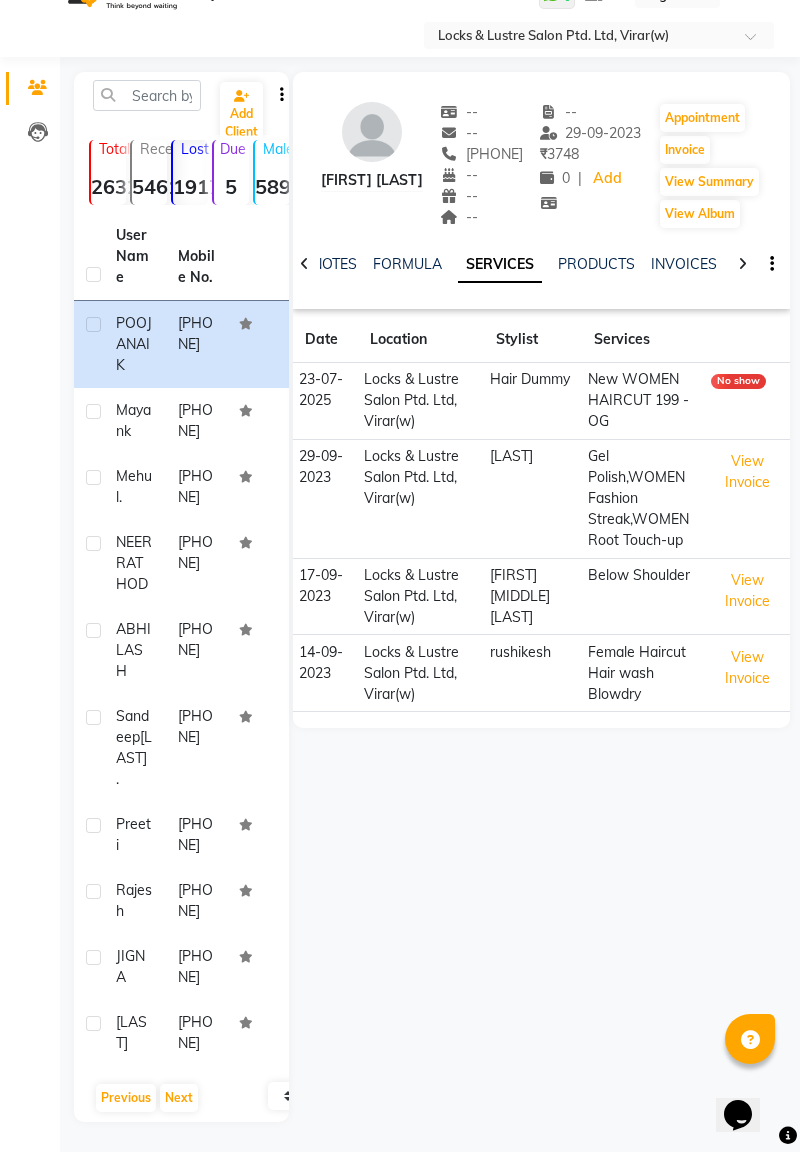 click on "[PHONE]" 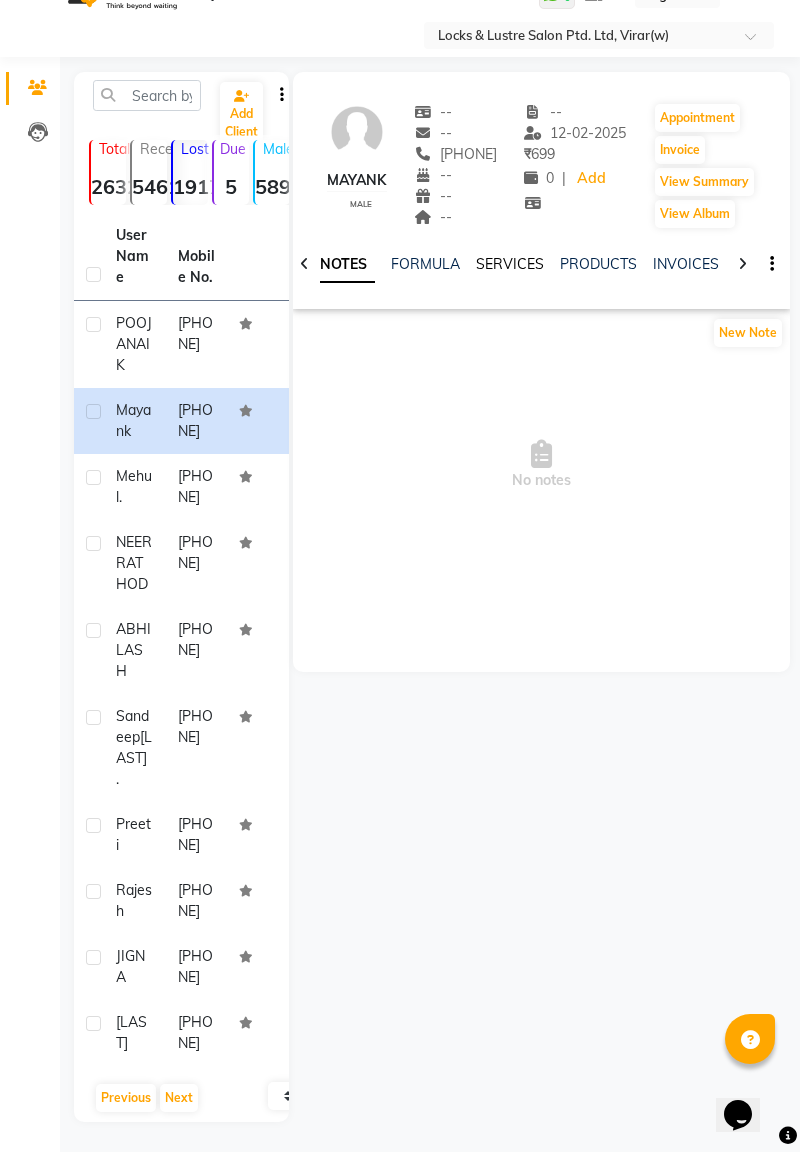 click on "SERVICES" 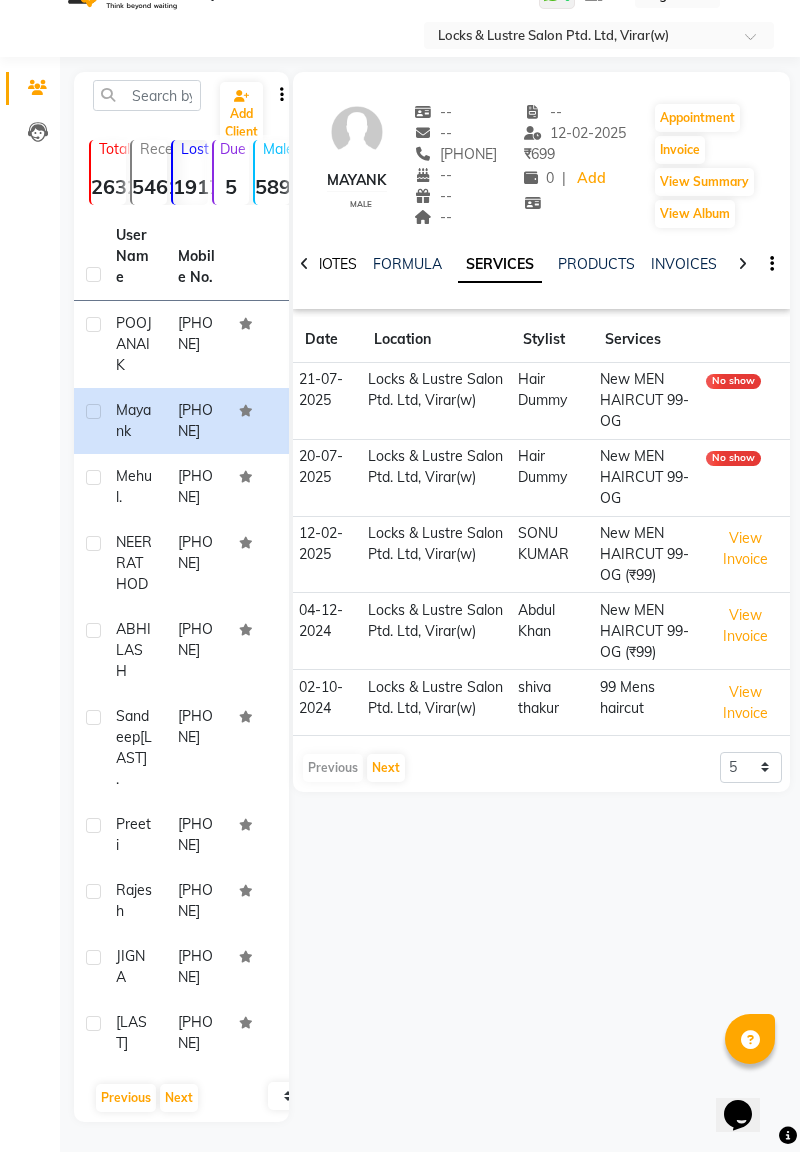 click on "NOTES" 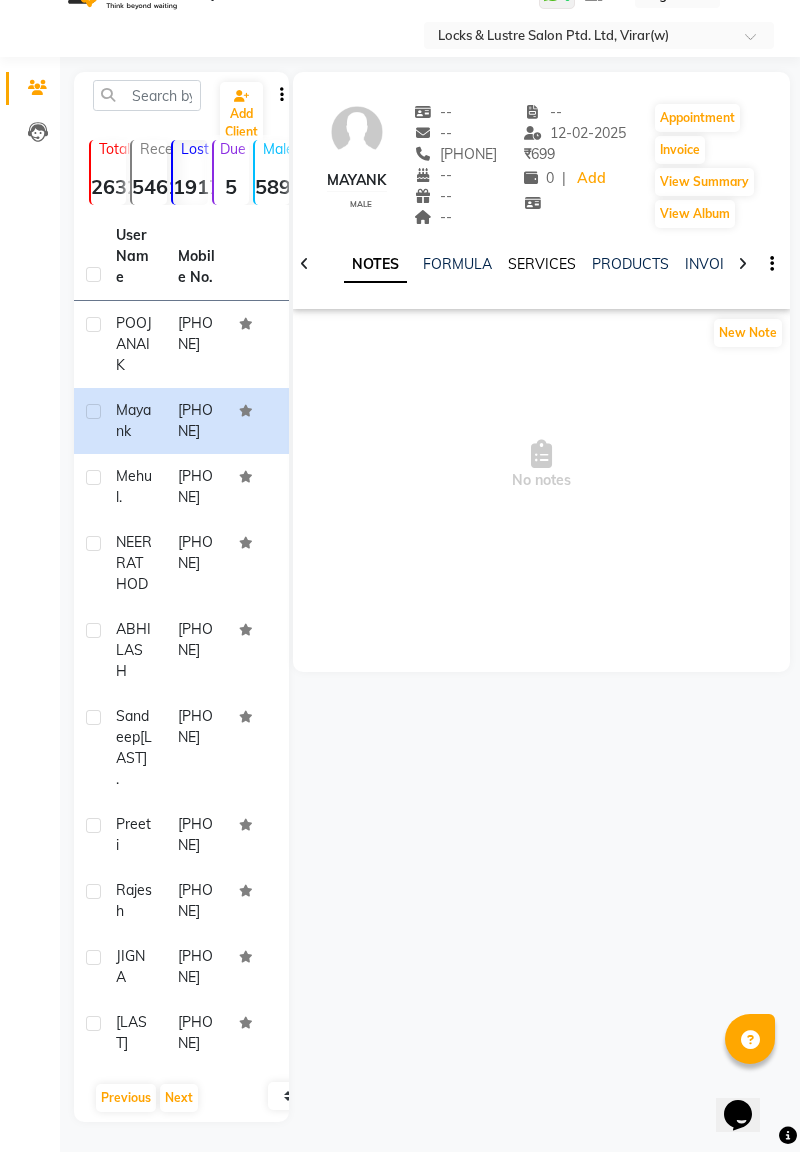 click on "SERVICES" 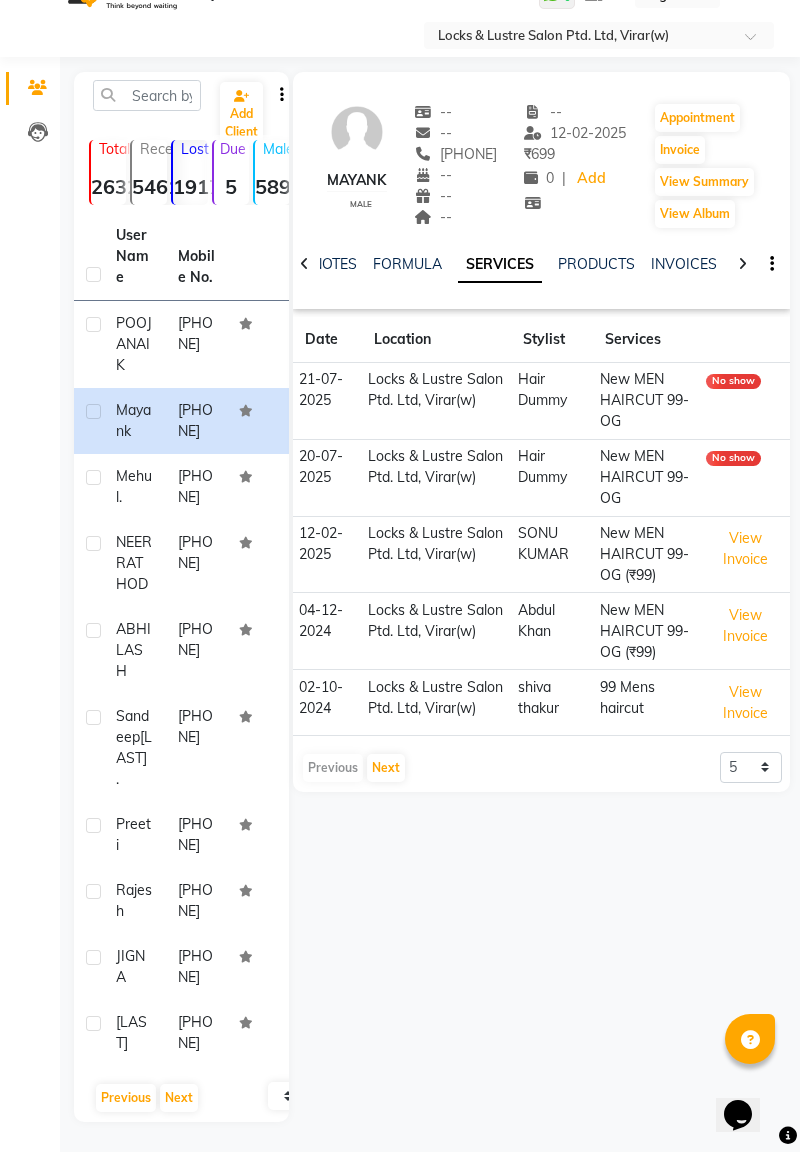 click on "[PHONE]" 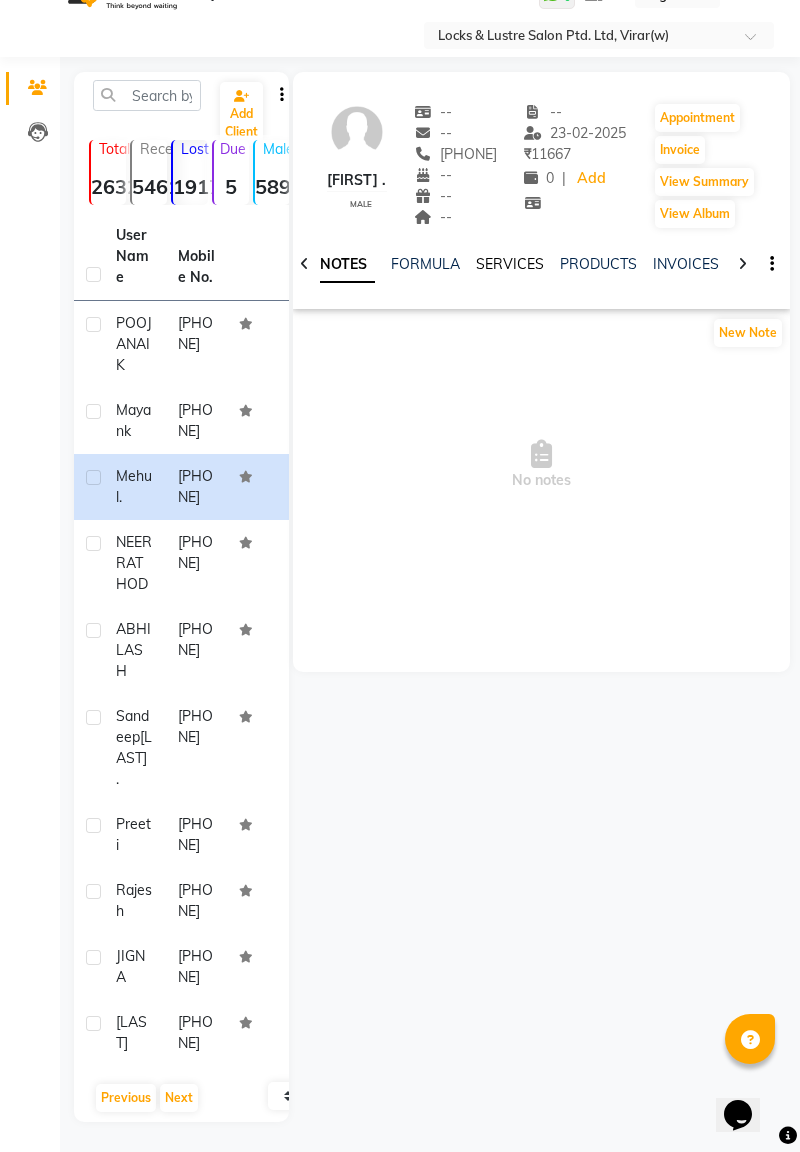 click on "SERVICES" 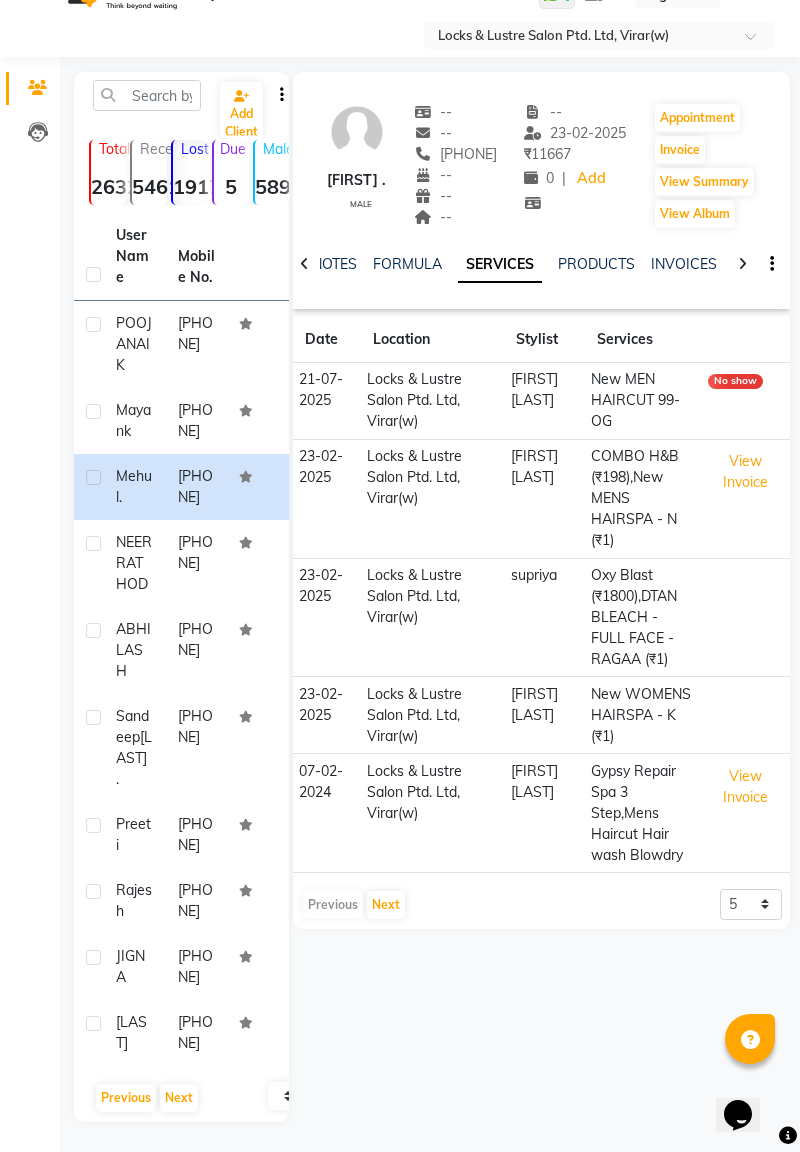 click on "[PHONE]" 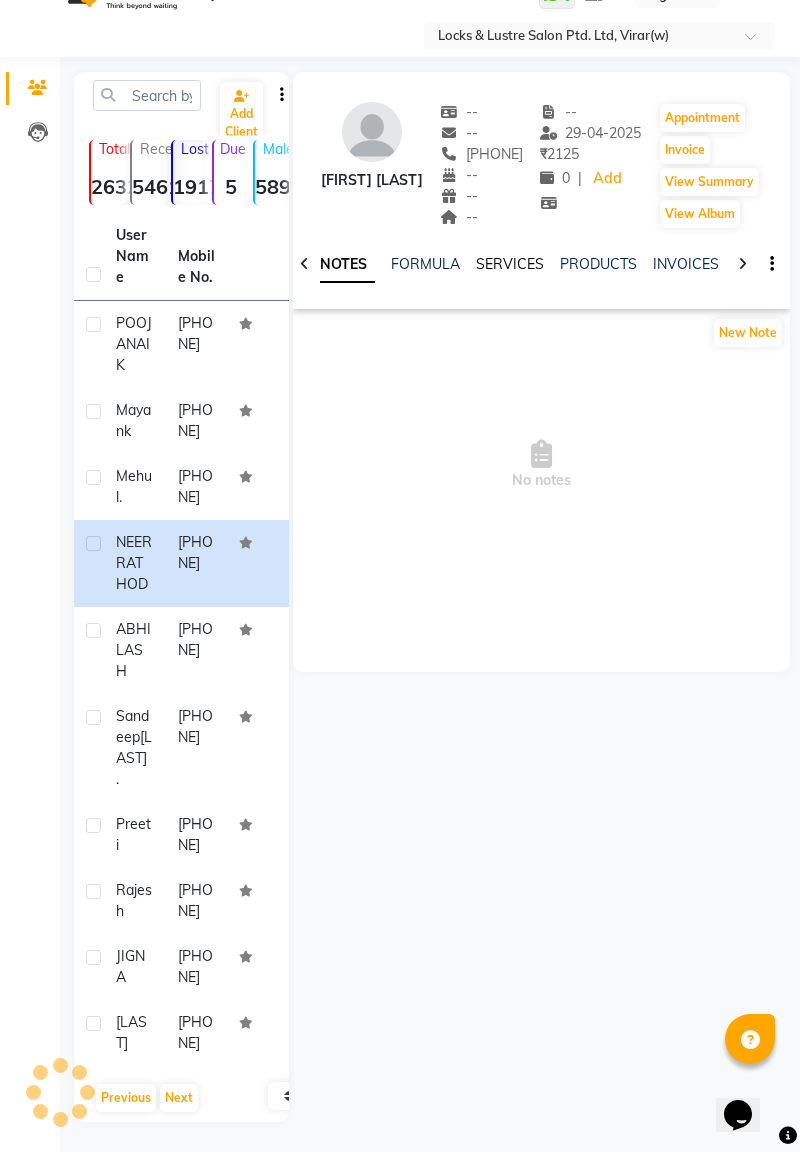 click on "SERVICES" 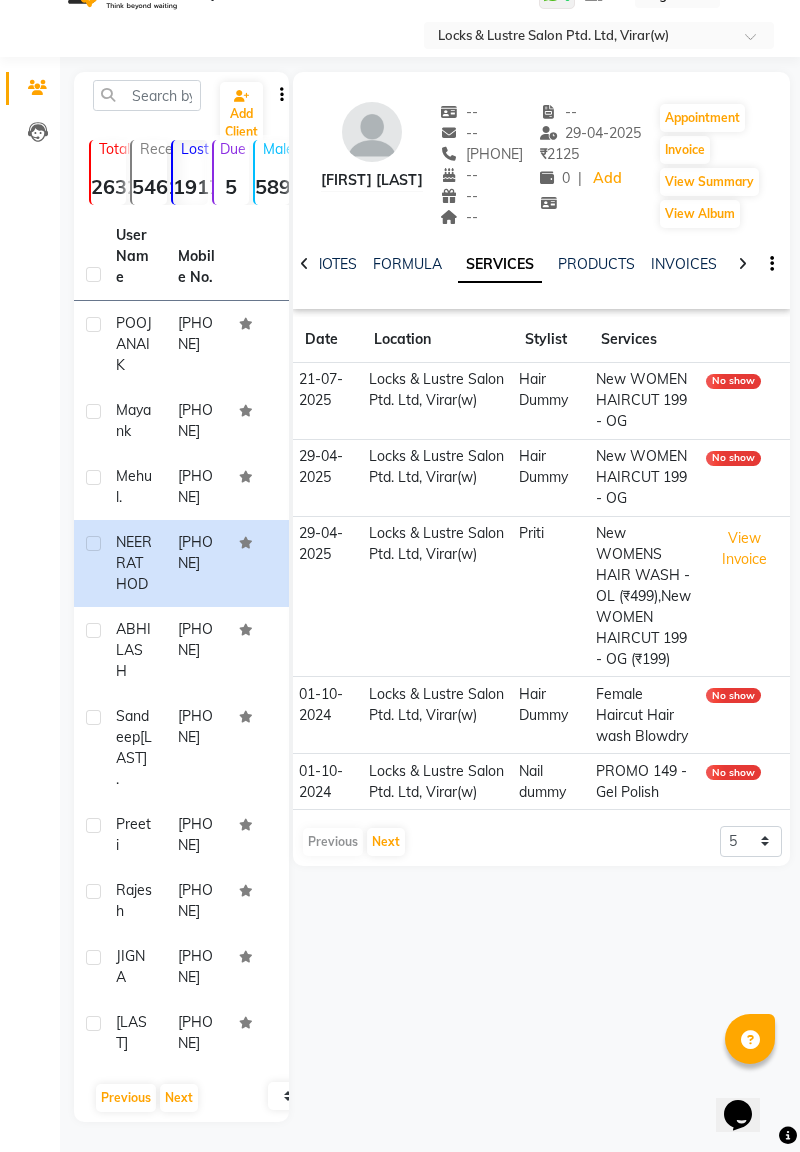 click on "ABHILASH" 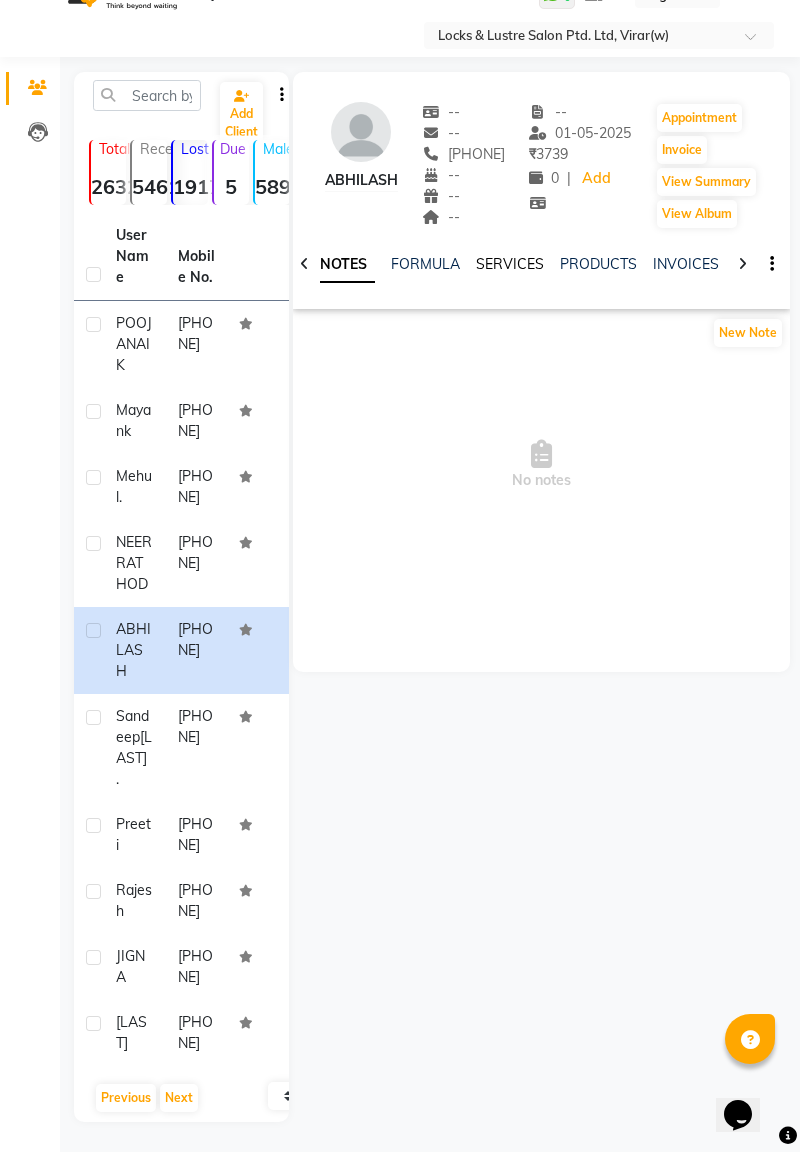 click on "SERVICES" 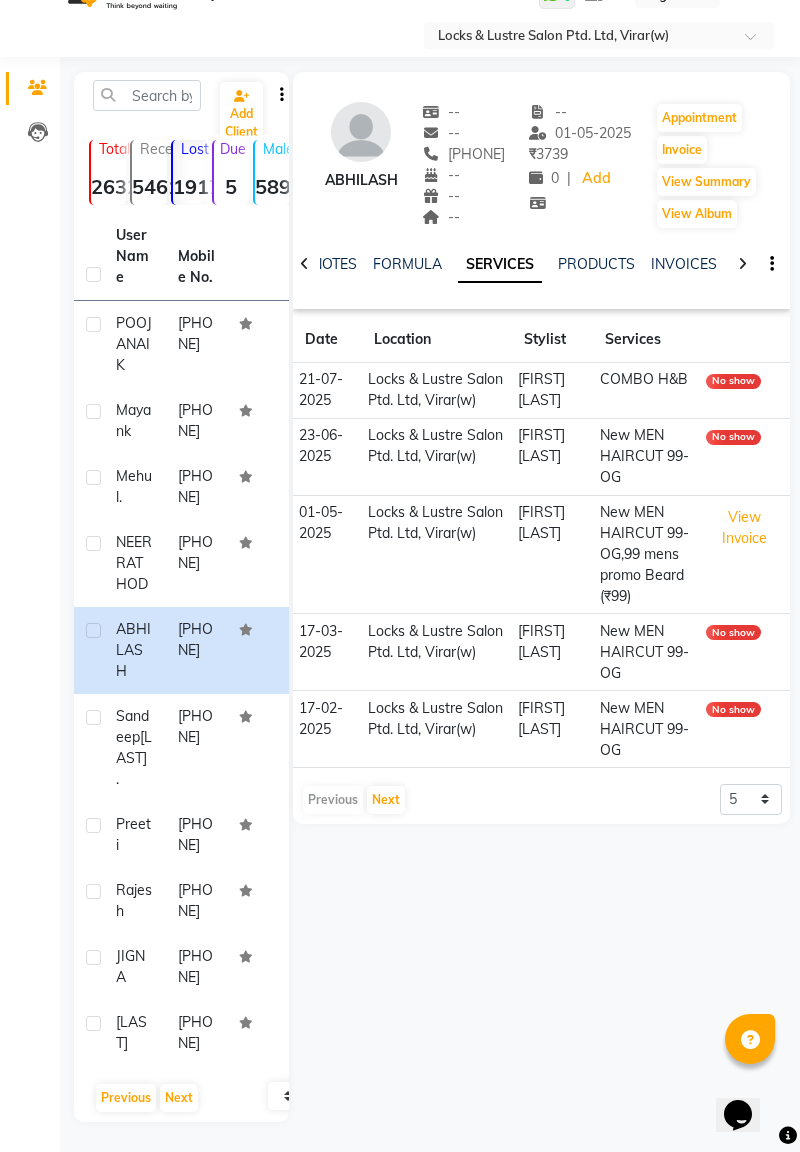 click on "[FIRST]  [LAST] ." 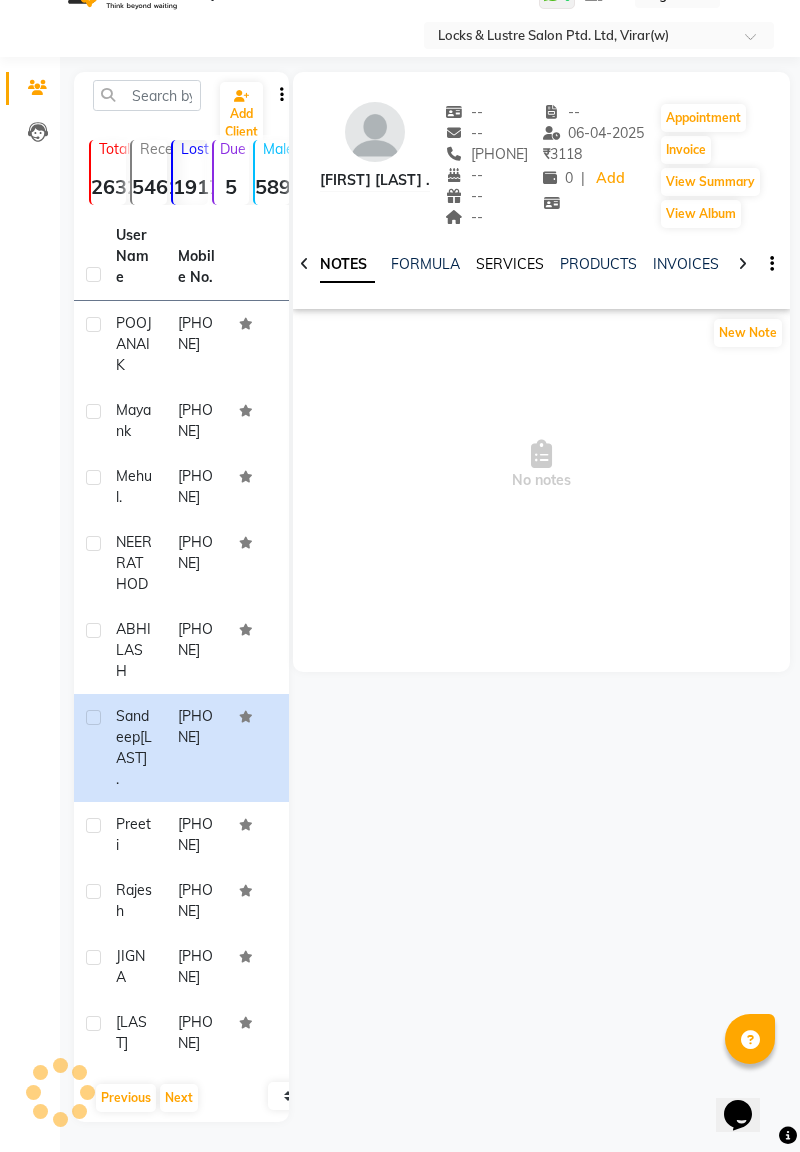 click on "SERVICES" 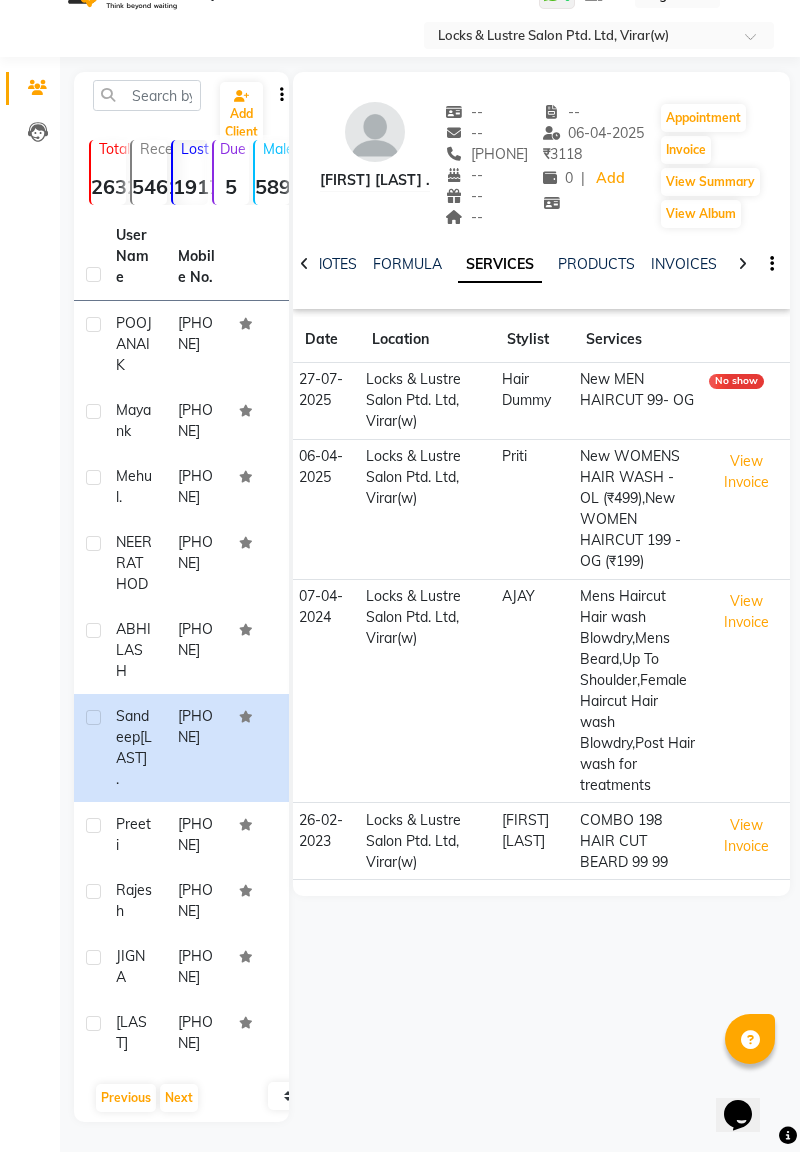 click on "[PHONE]" 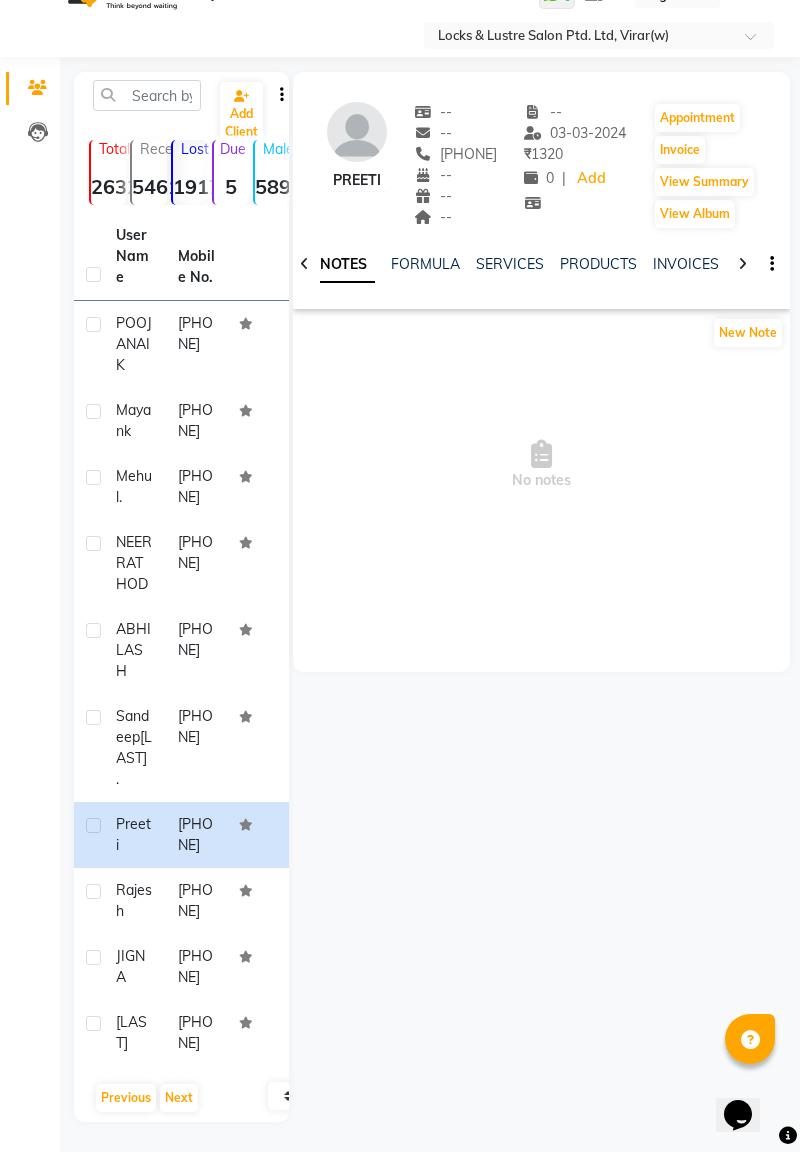 click on "NOTES FORMULA SERVICES PRODUCTS INVOICES APPOINTMENTS MEMBERSHIP PACKAGES VOUCHERS GIFTCARDS POINTS FORMS FAMILY CARDS WALLET" 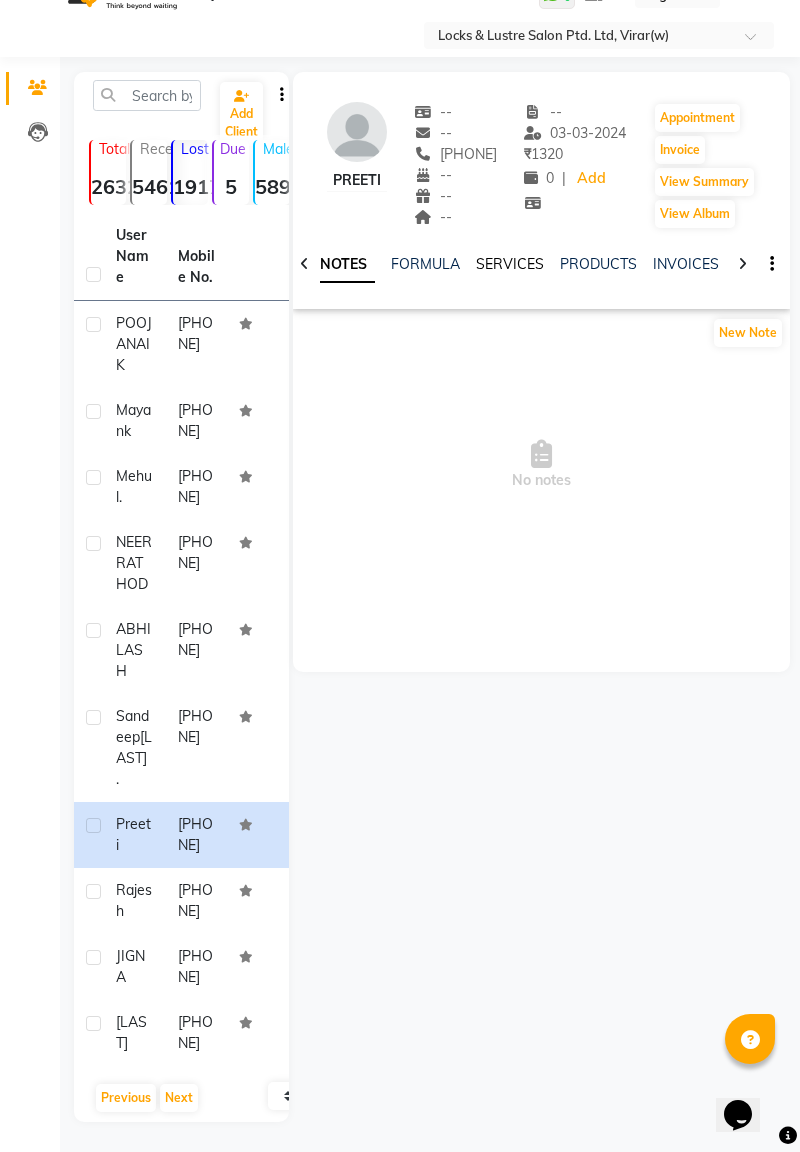 click on "SERVICES" 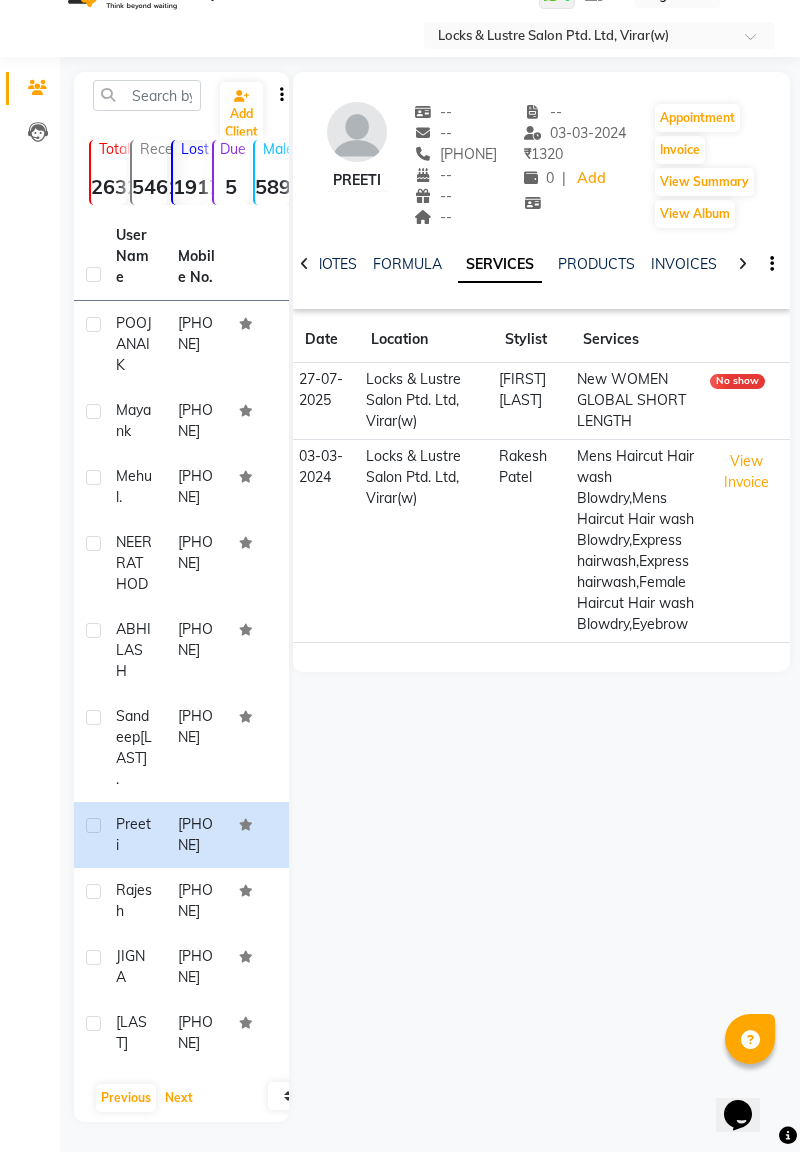 click on "Next" 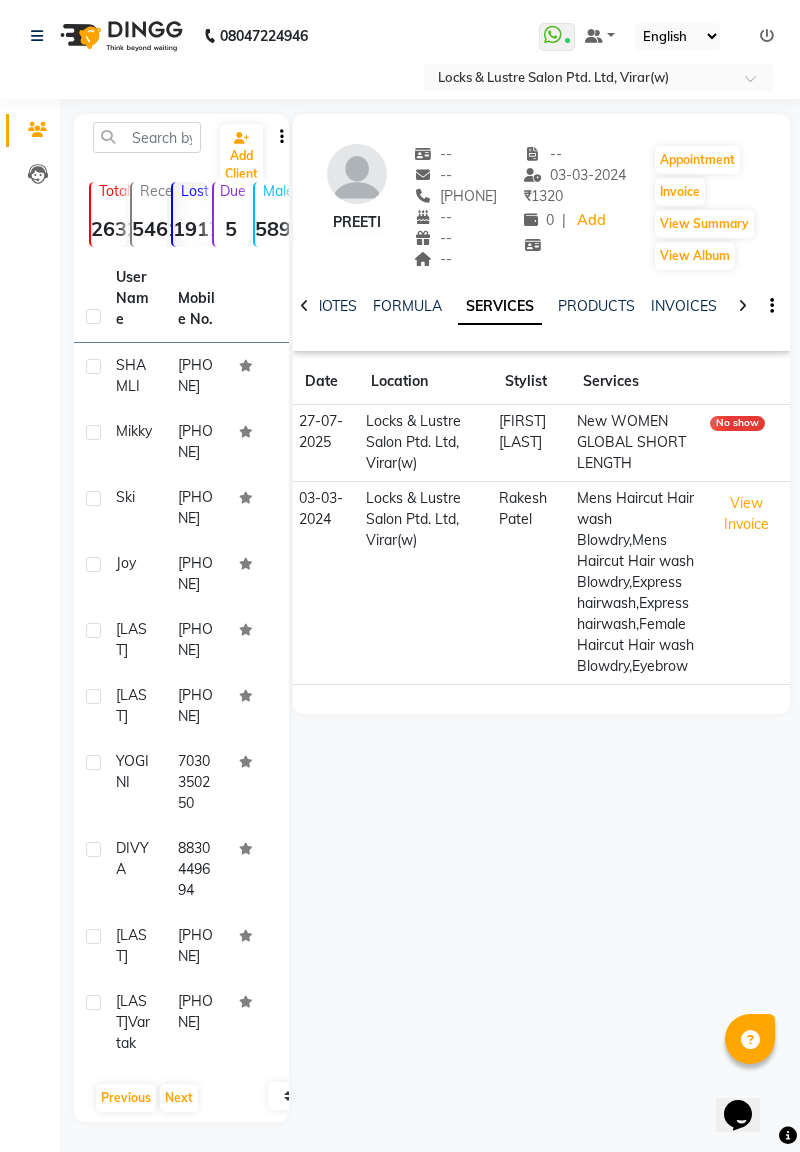 click on "SHAMLI" 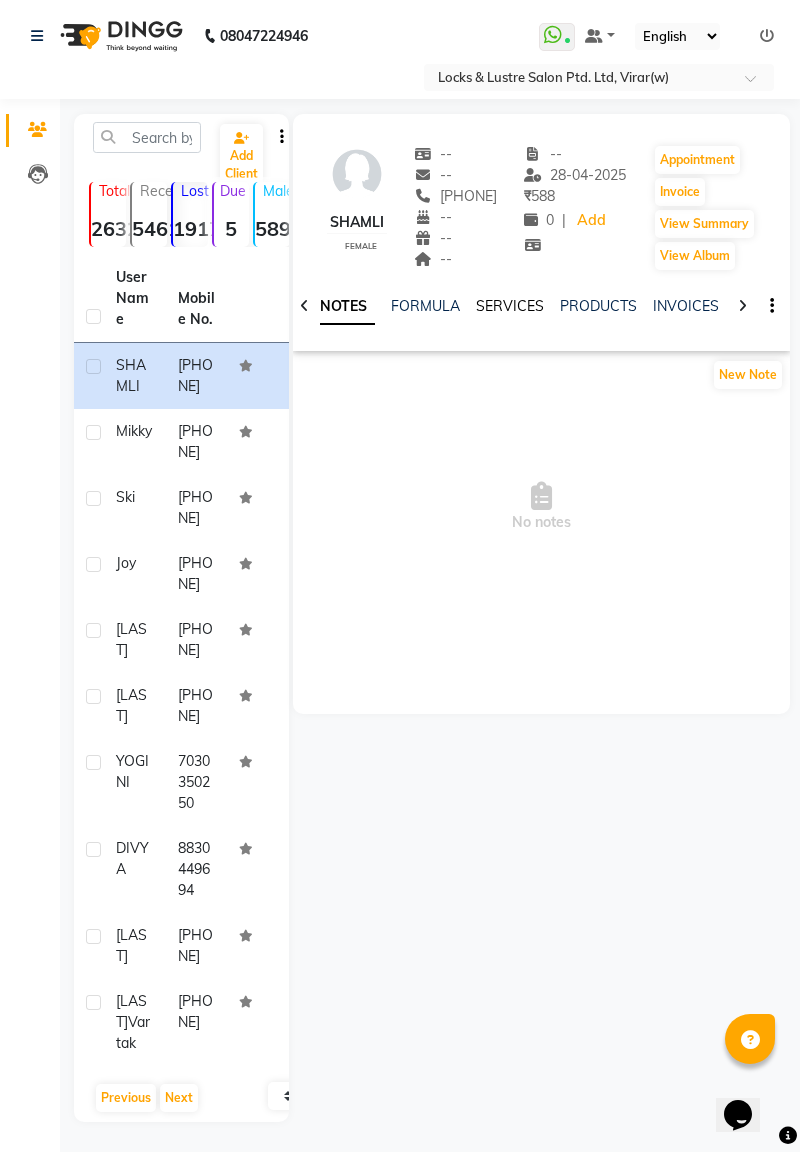 click on "SERVICES" 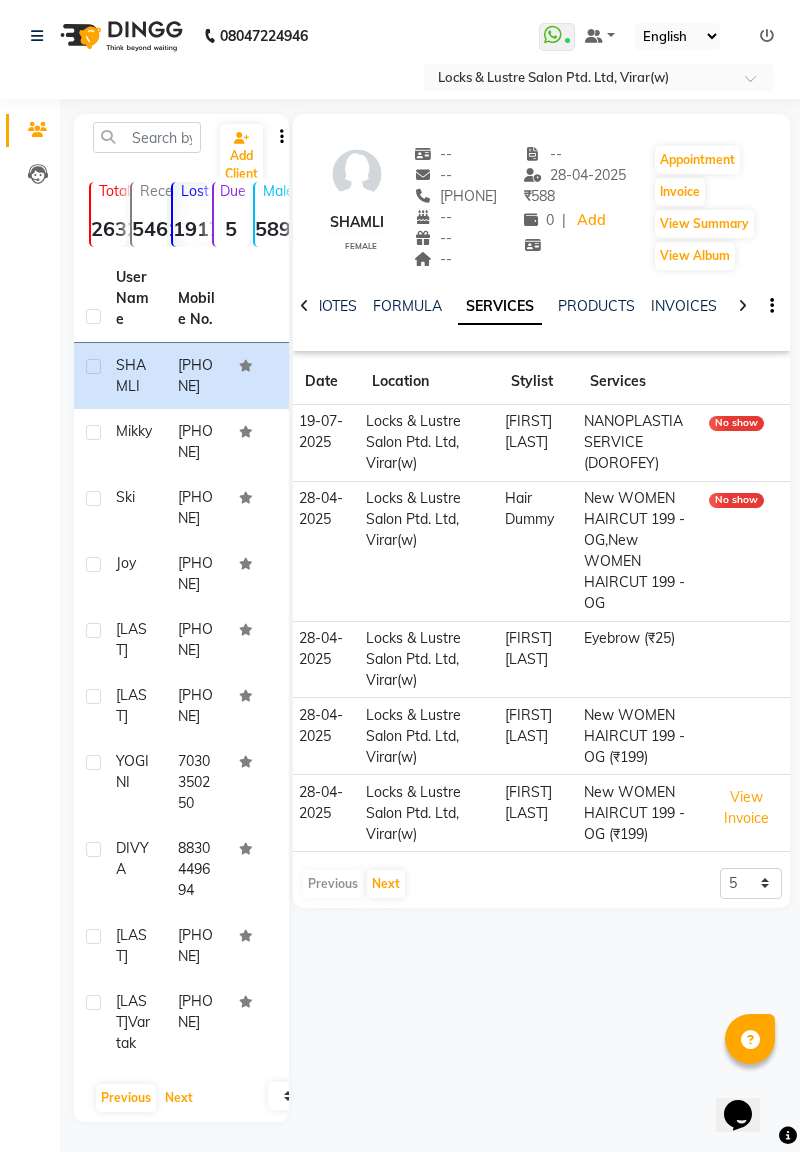 click on "Next" 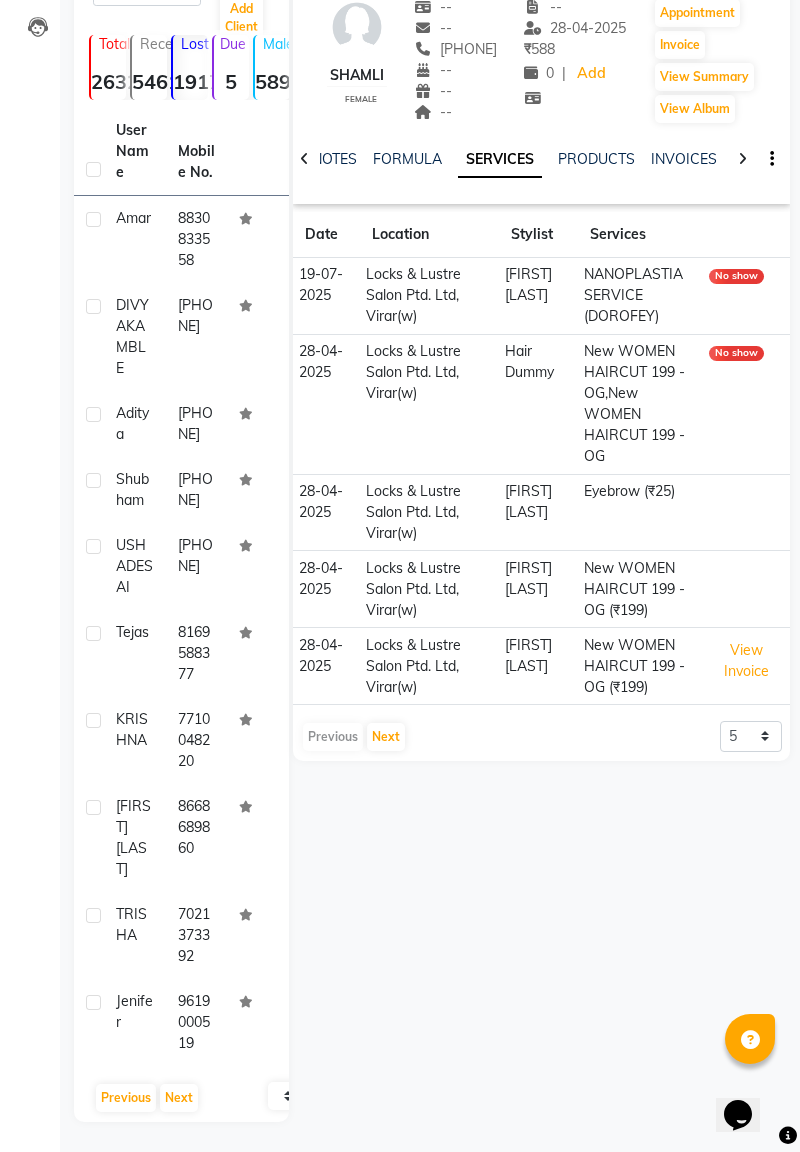 click on "amar" 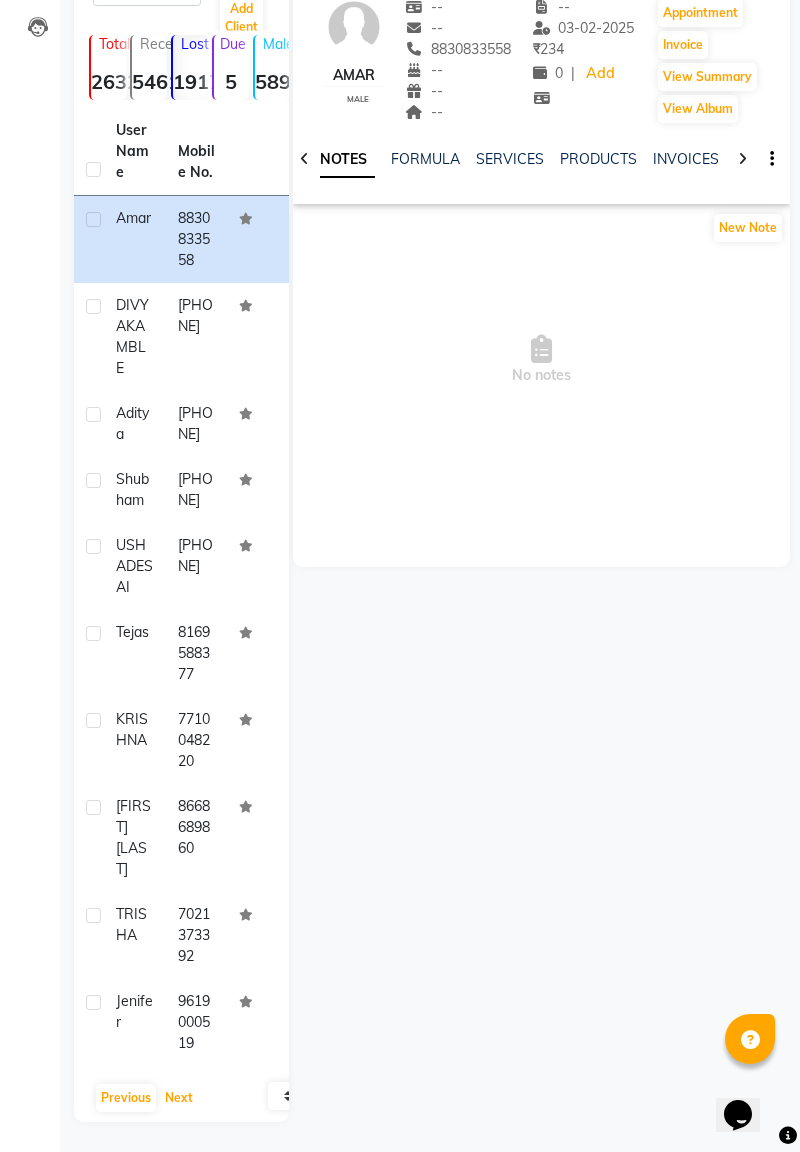 click on "Next" 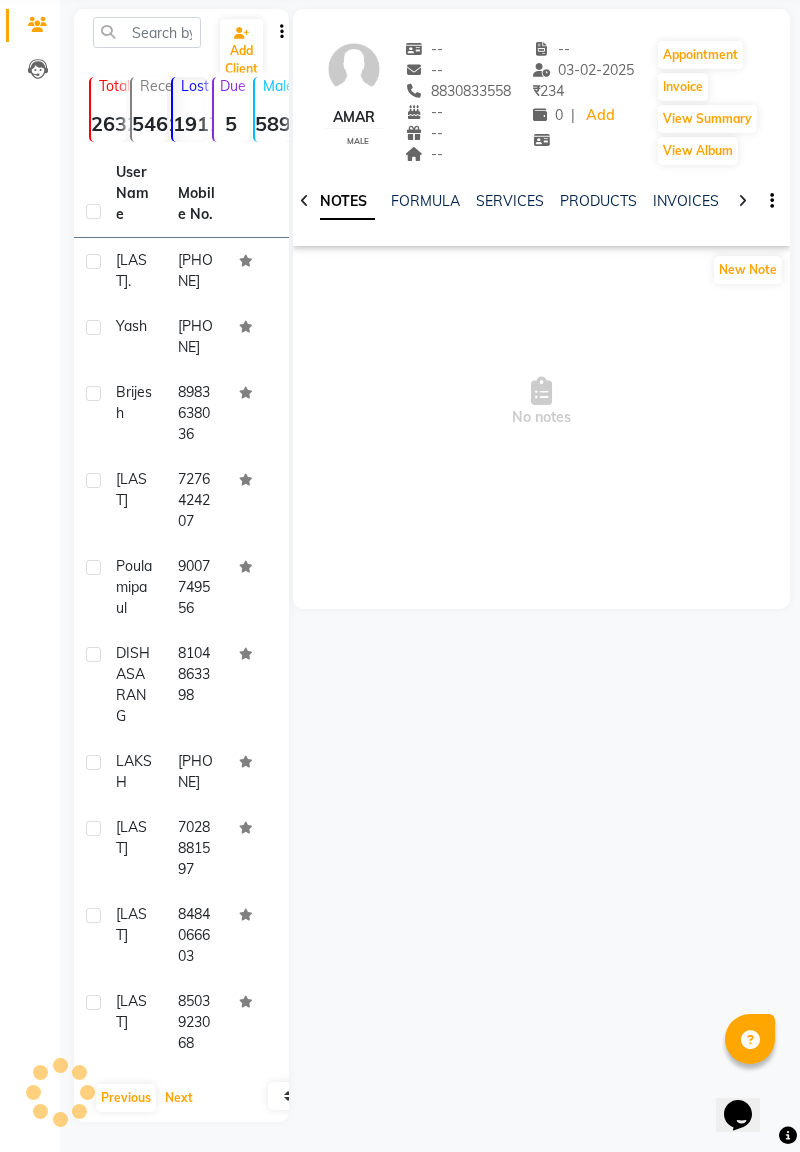 click on "Next" 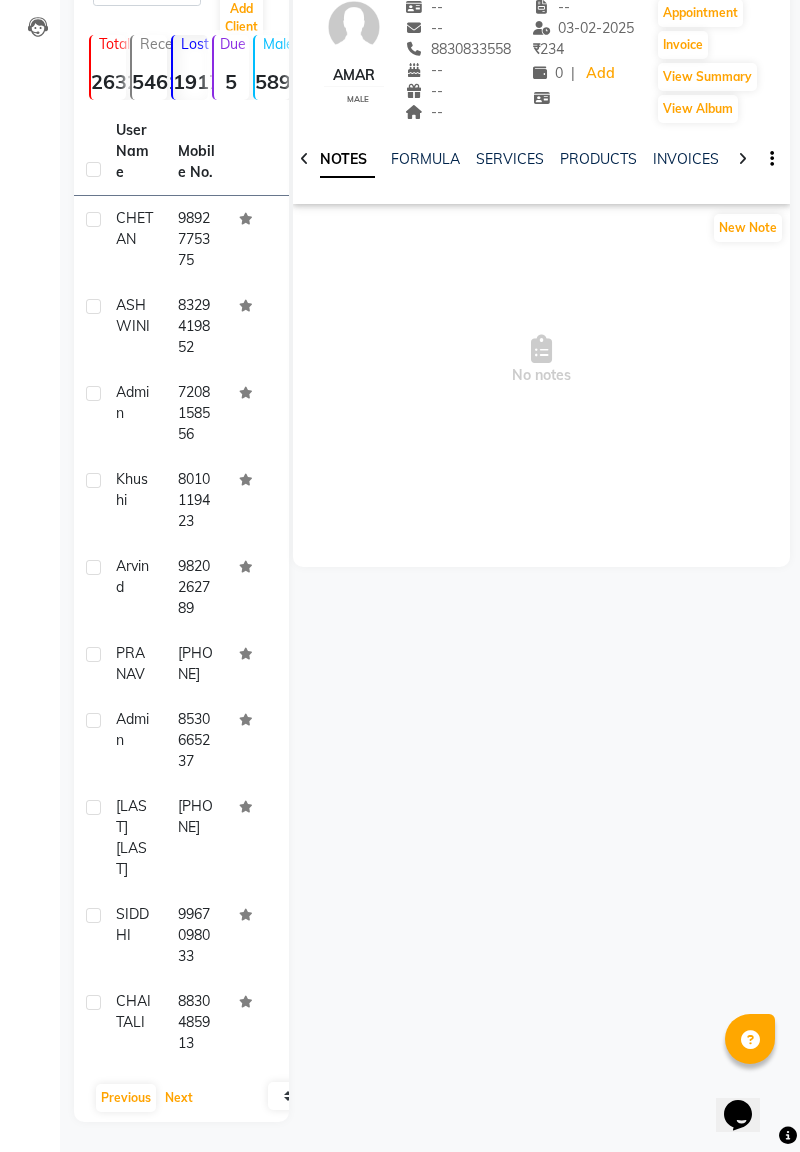 click on "Next" 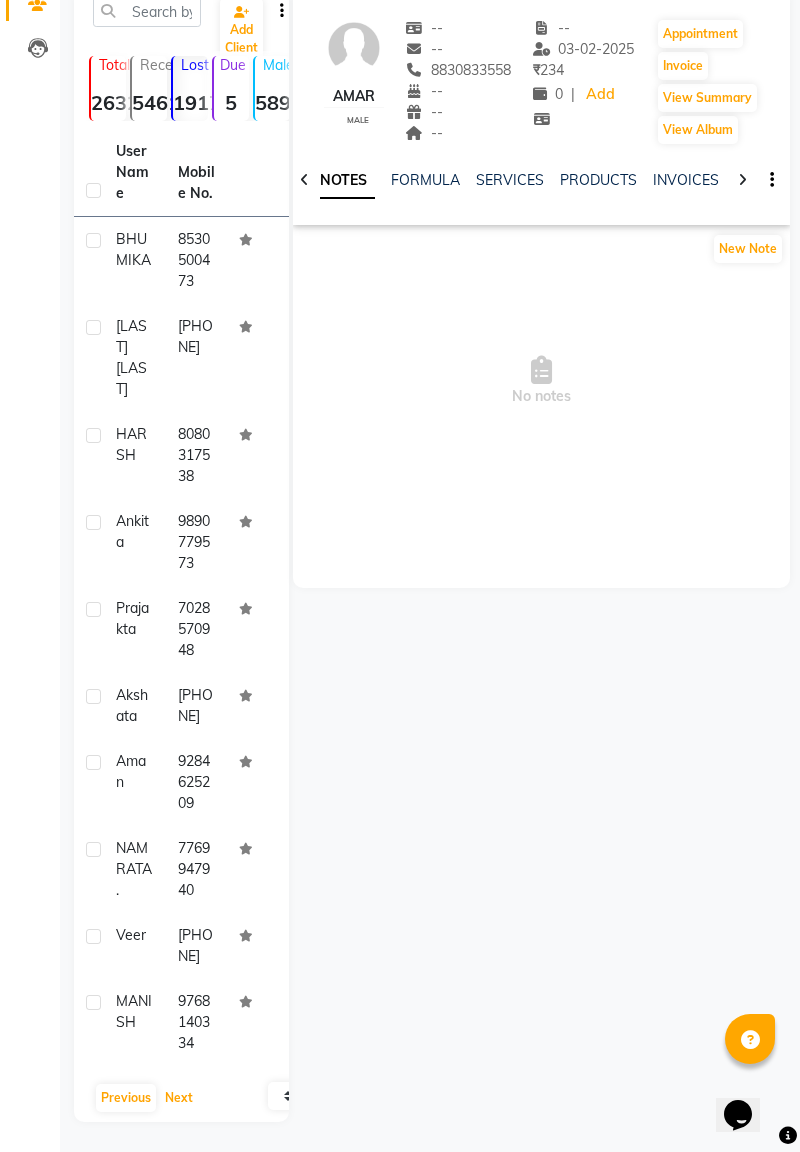 click on "Next" 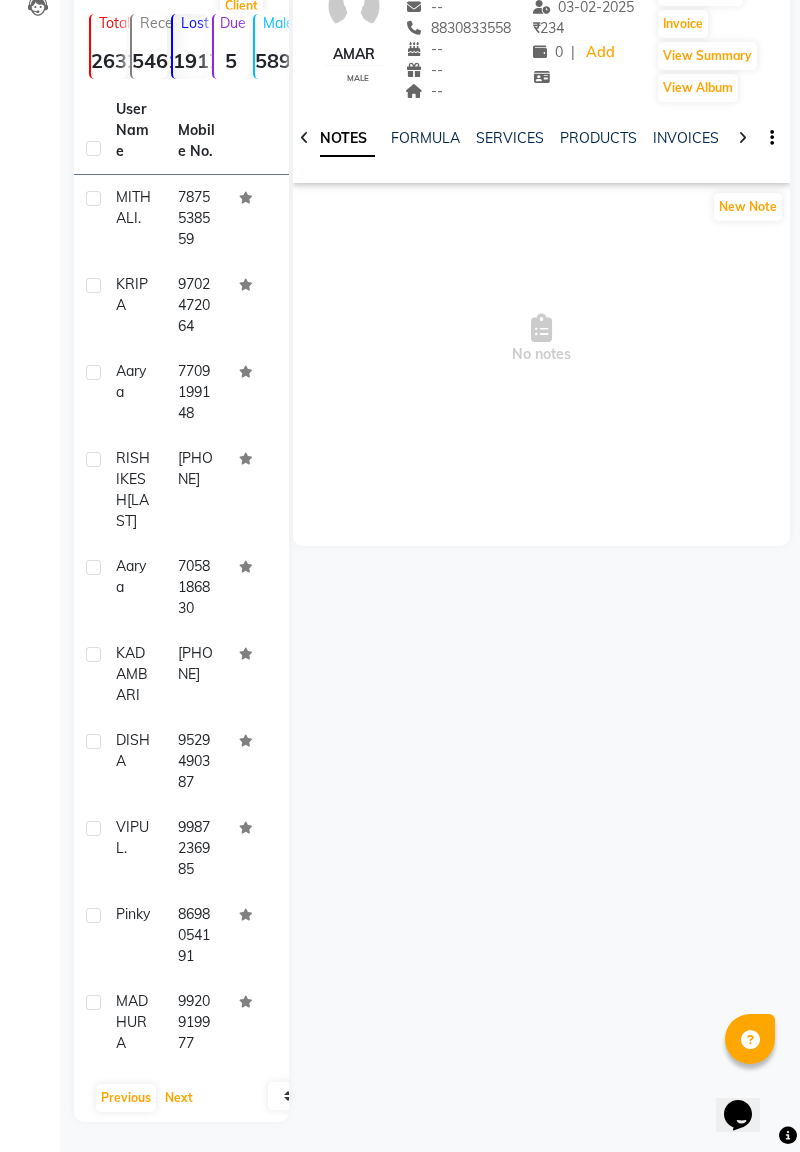 click on "Next" 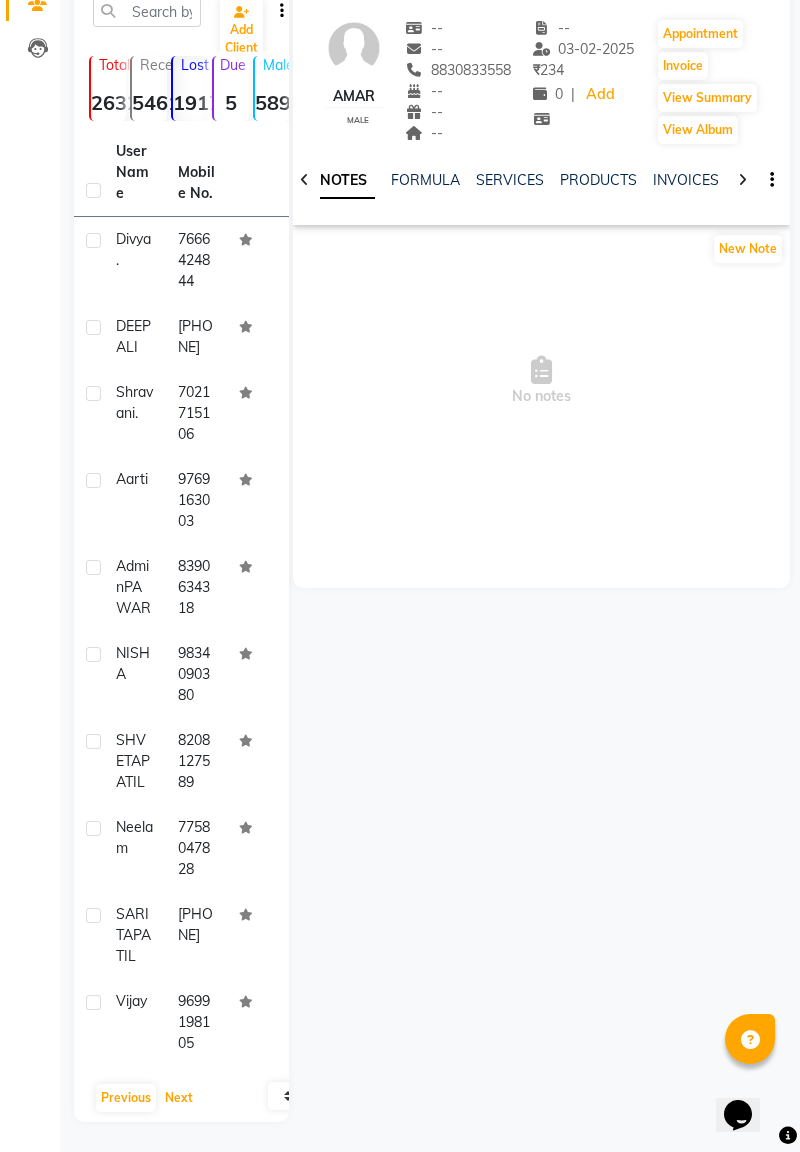click on "Next" 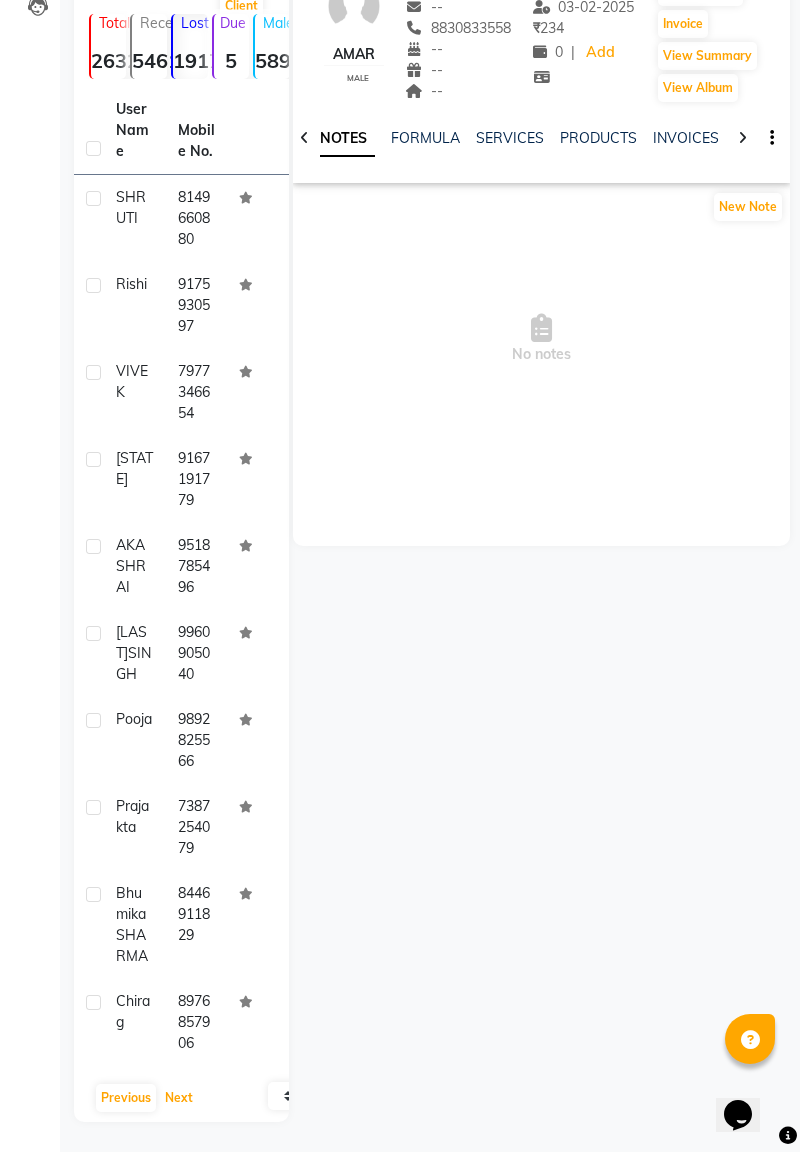 click on "Next" 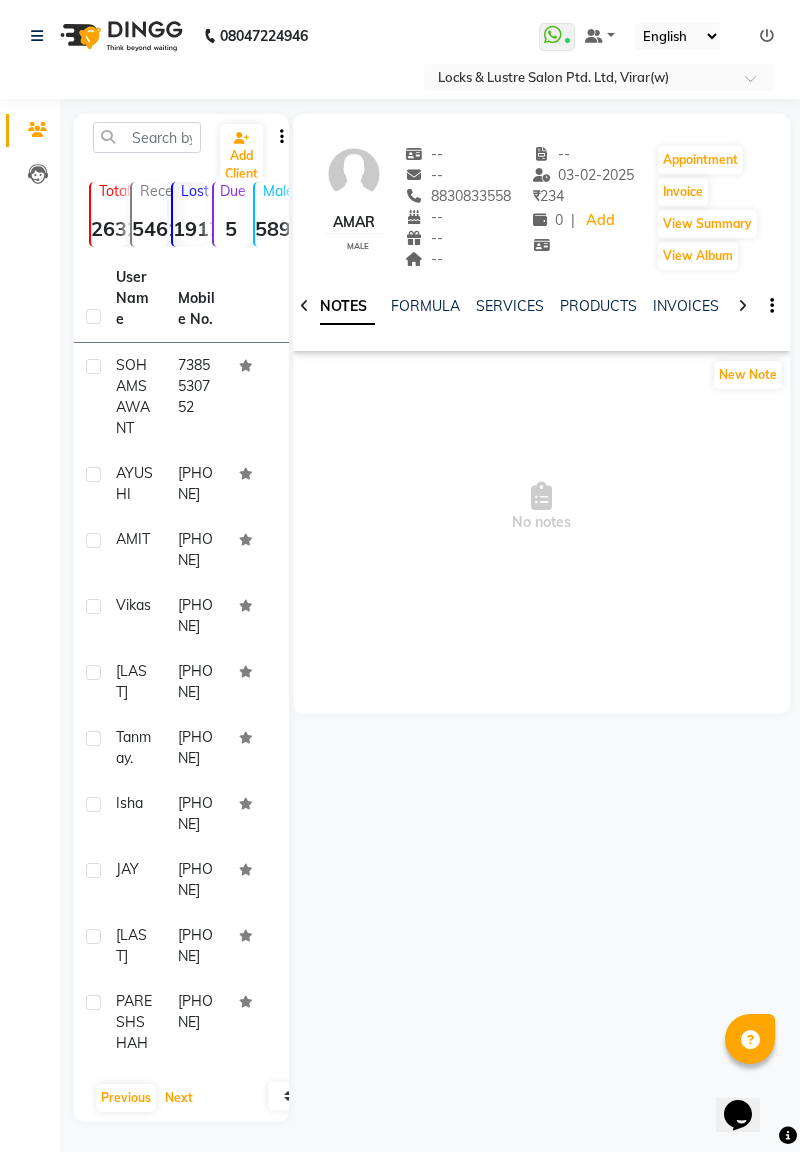 click on "Next" 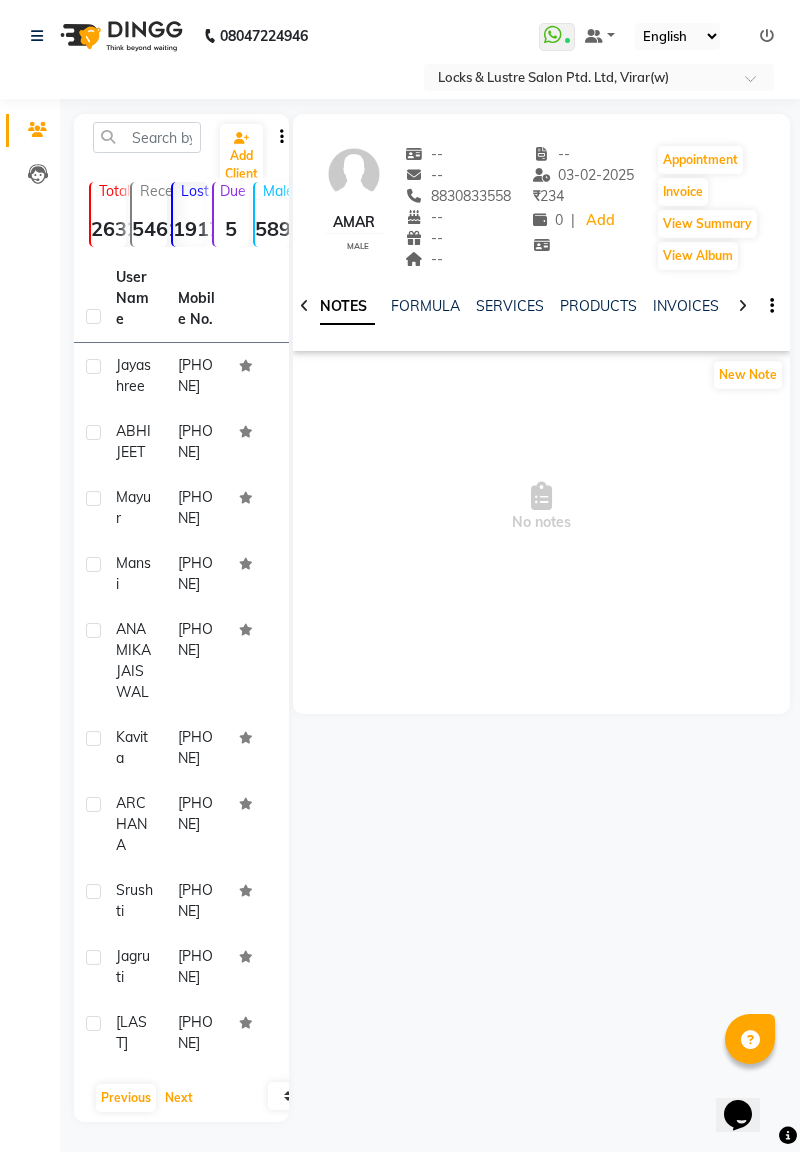 click on "Next" 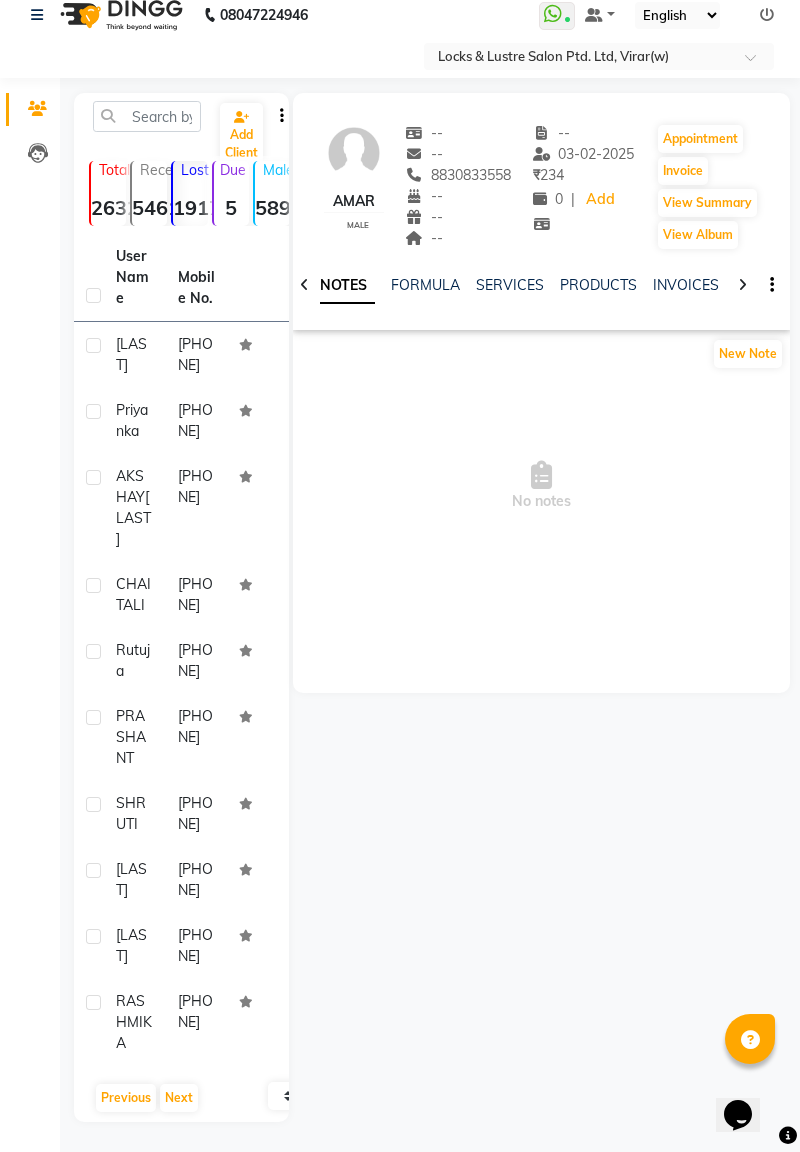 click on "[LAST]" 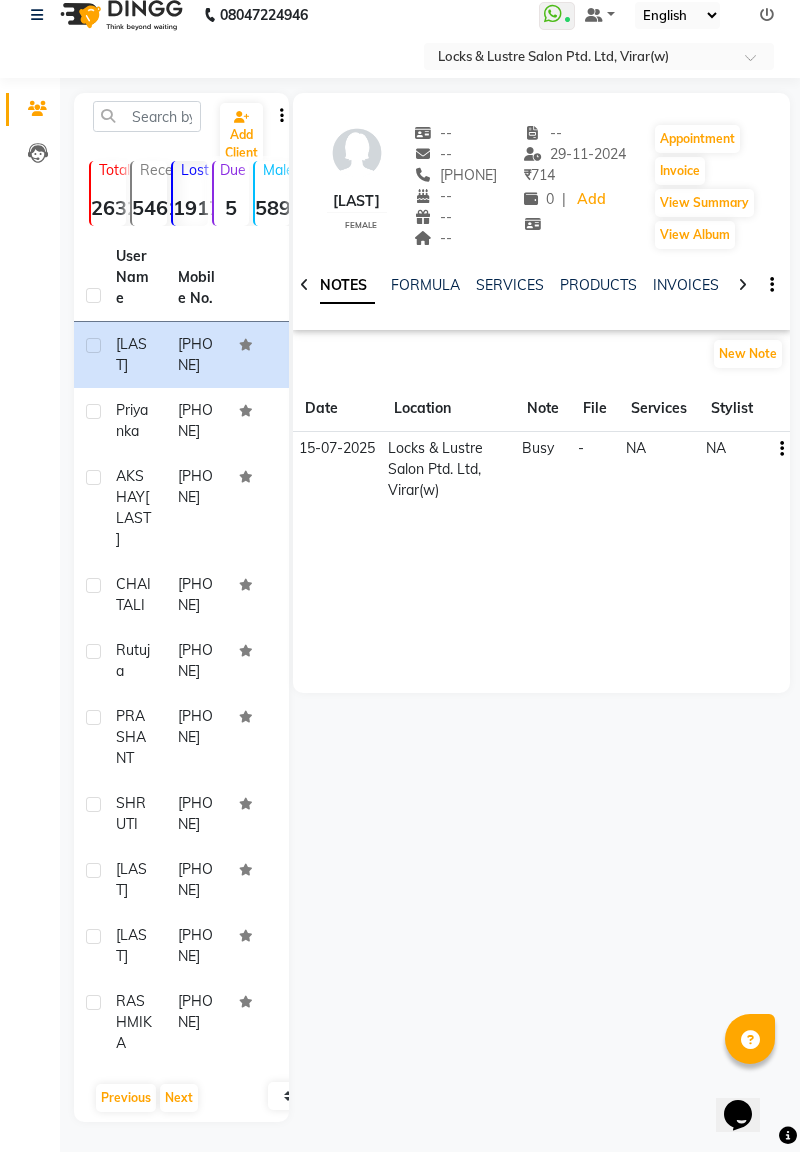 click on "[LAST]" 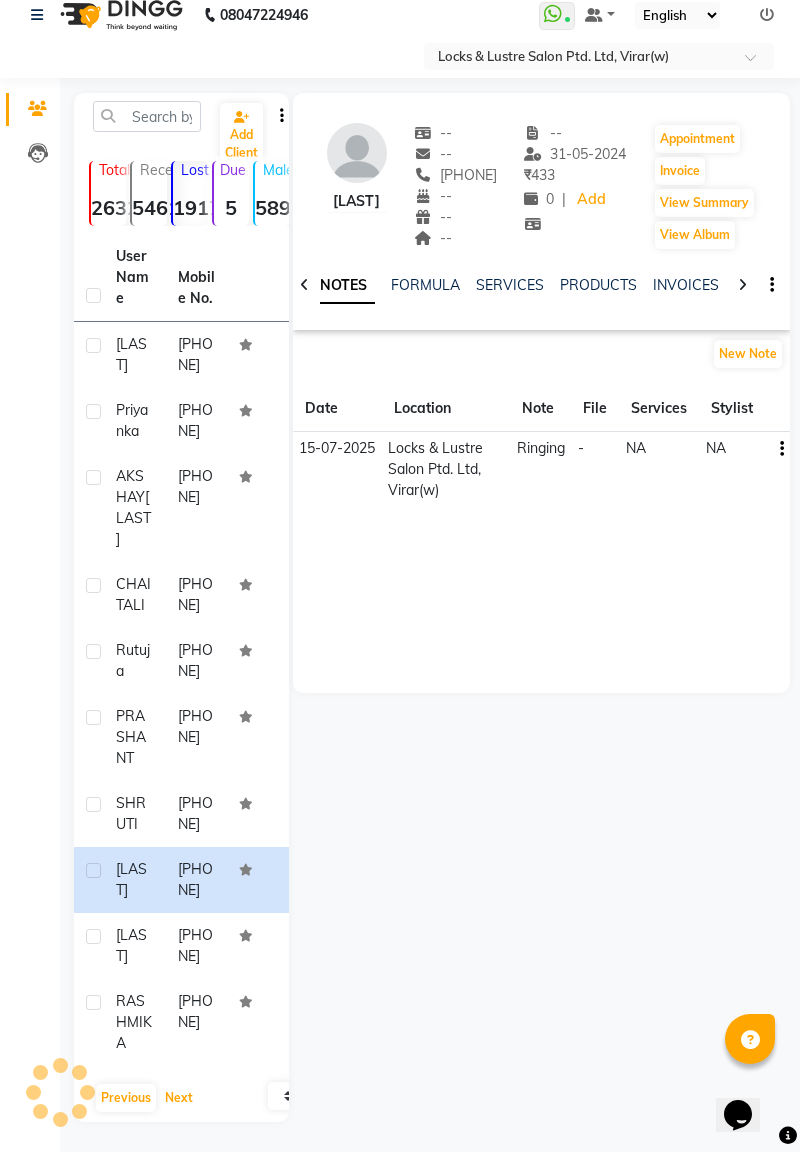 click on "Next" 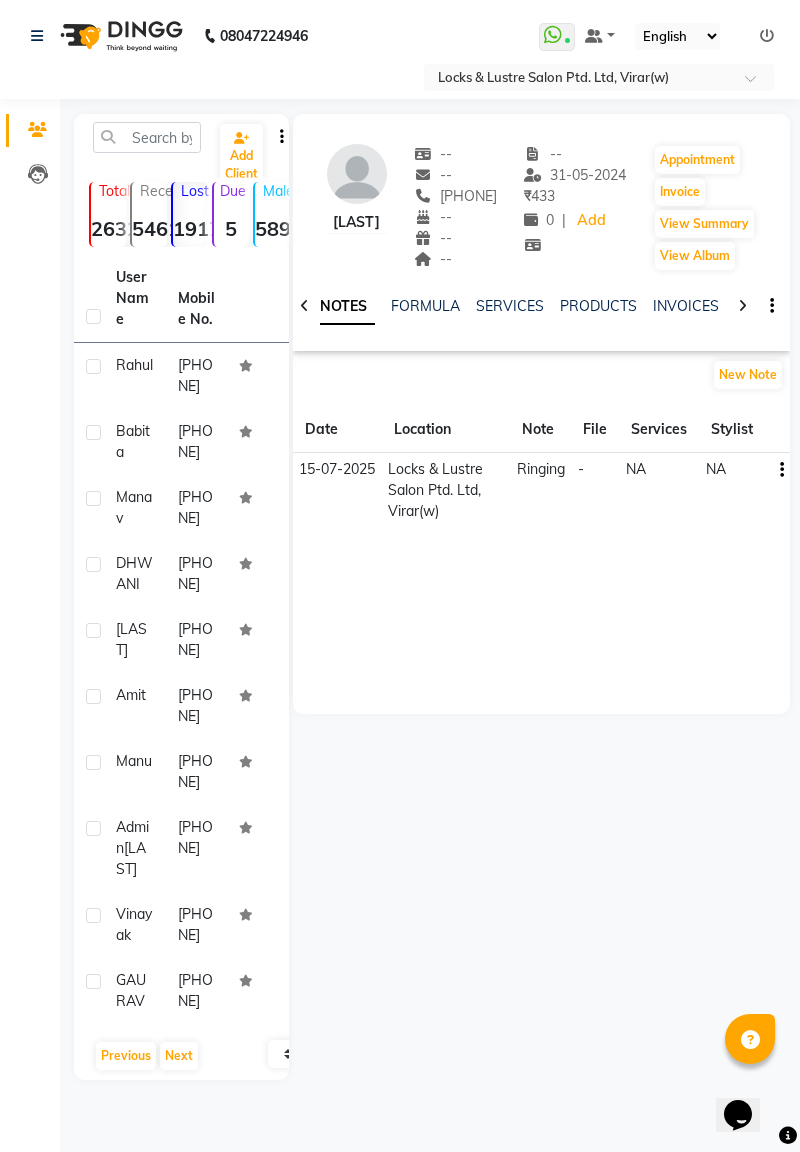 click on "vinayak" 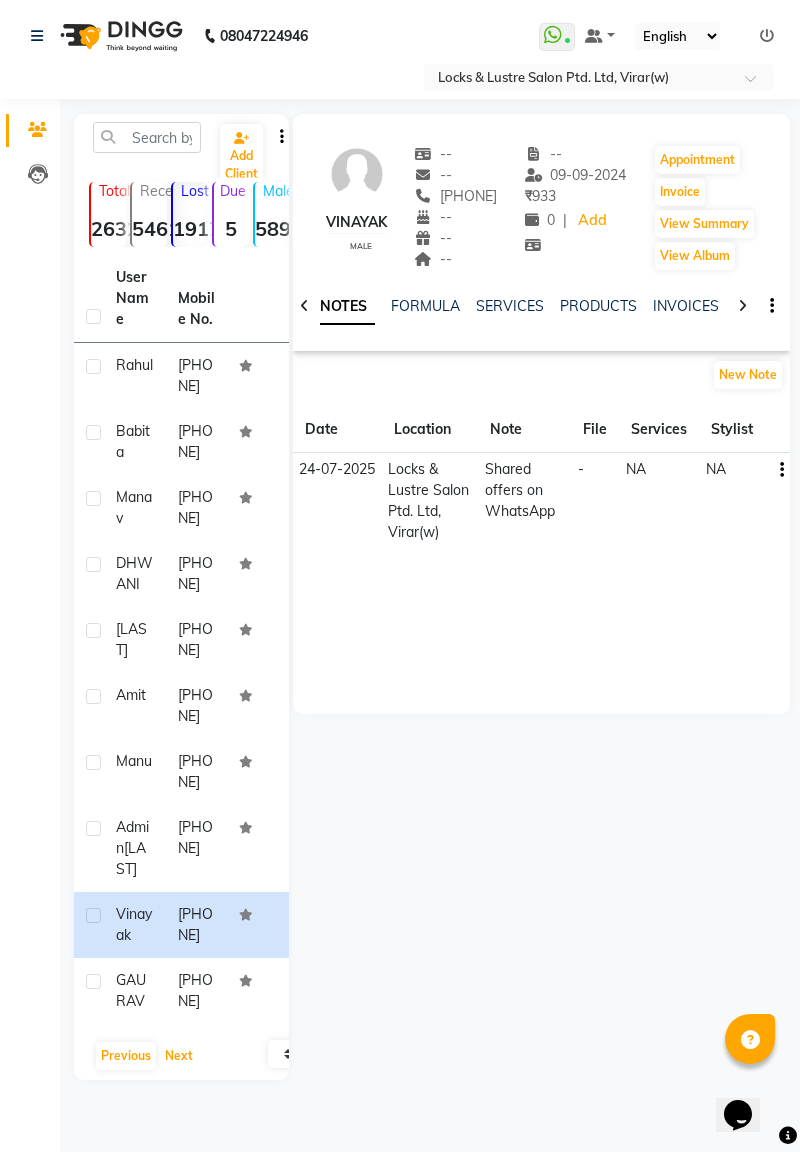 click on "Next" 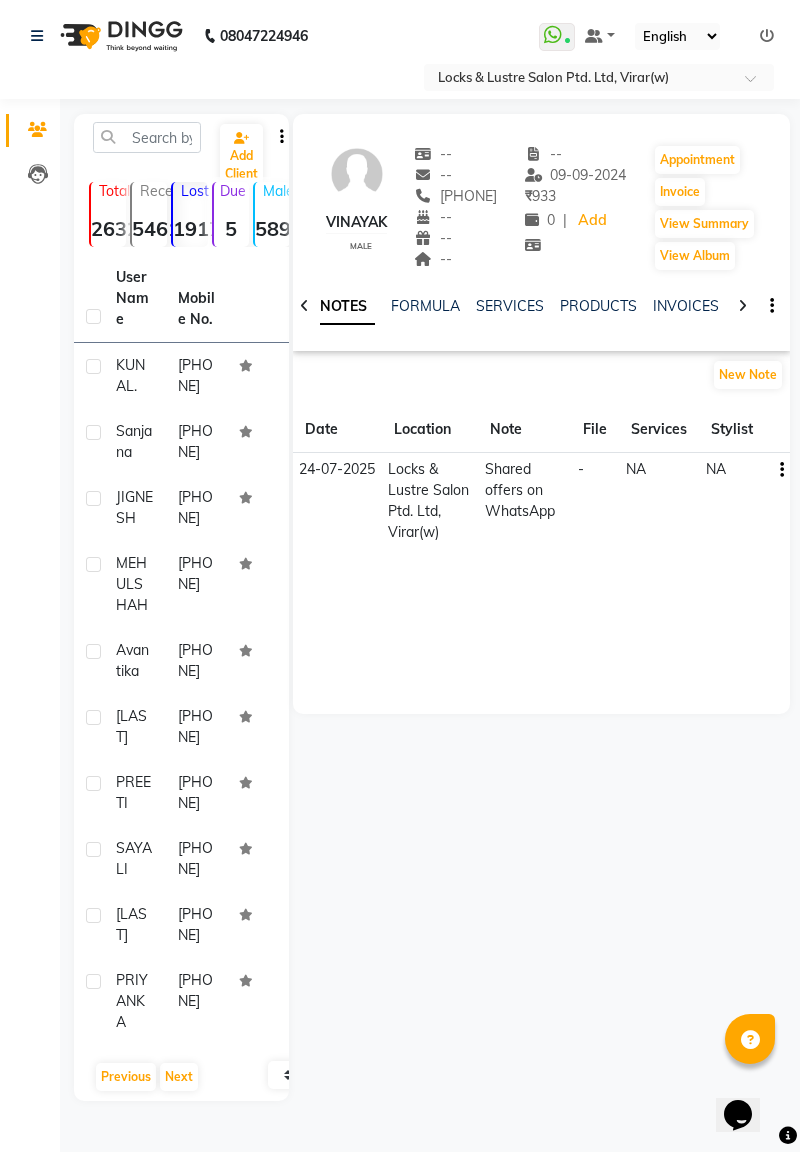 click on "PREETI" 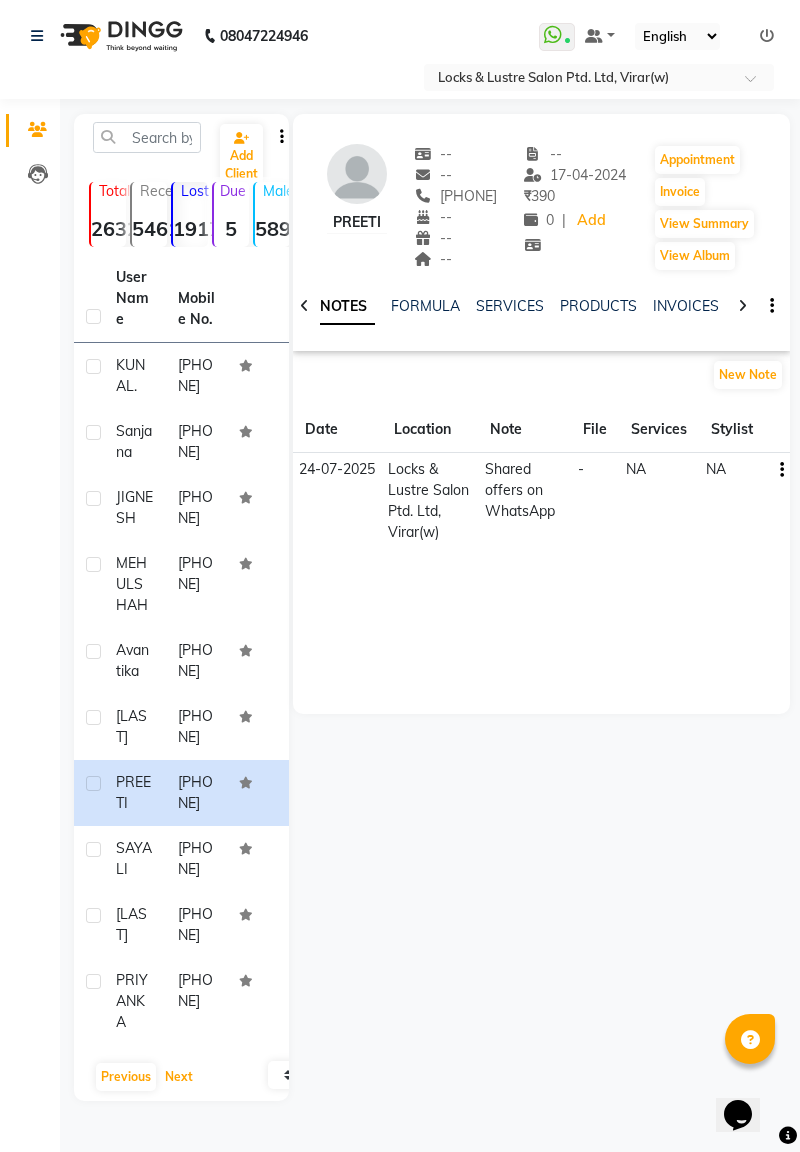 click on "Next" 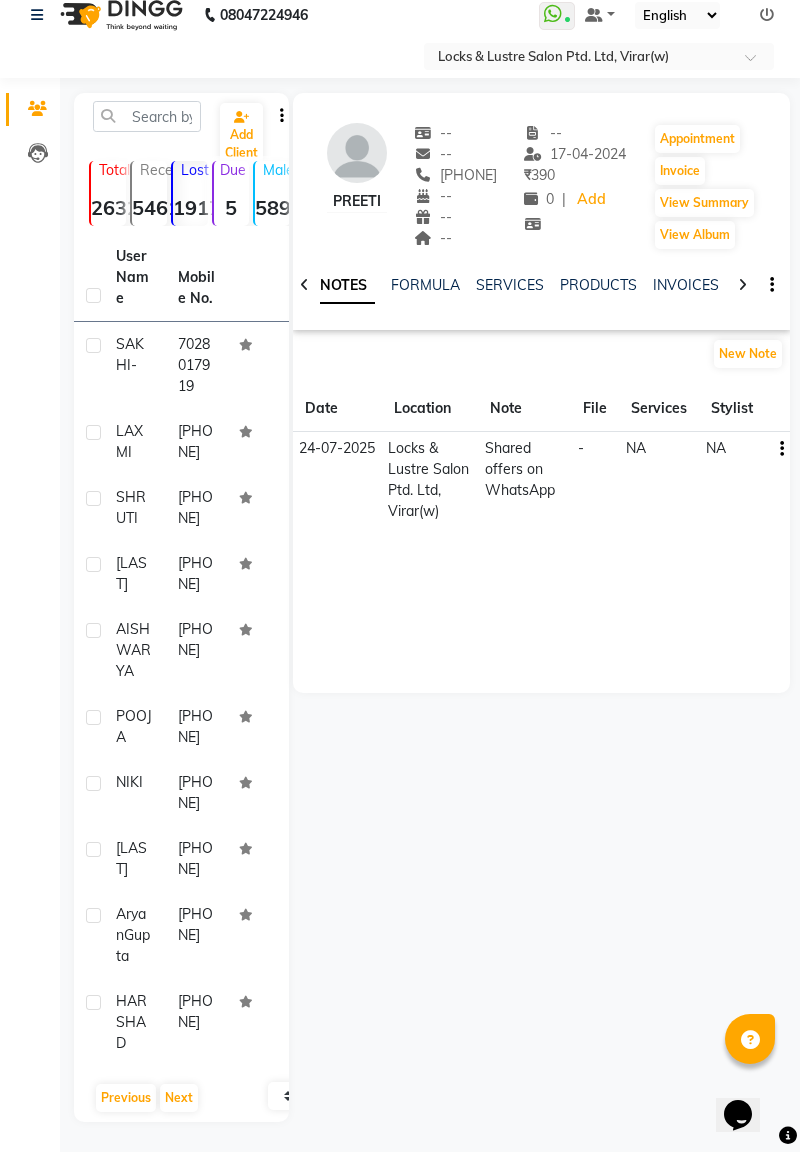 click on "NIKI" 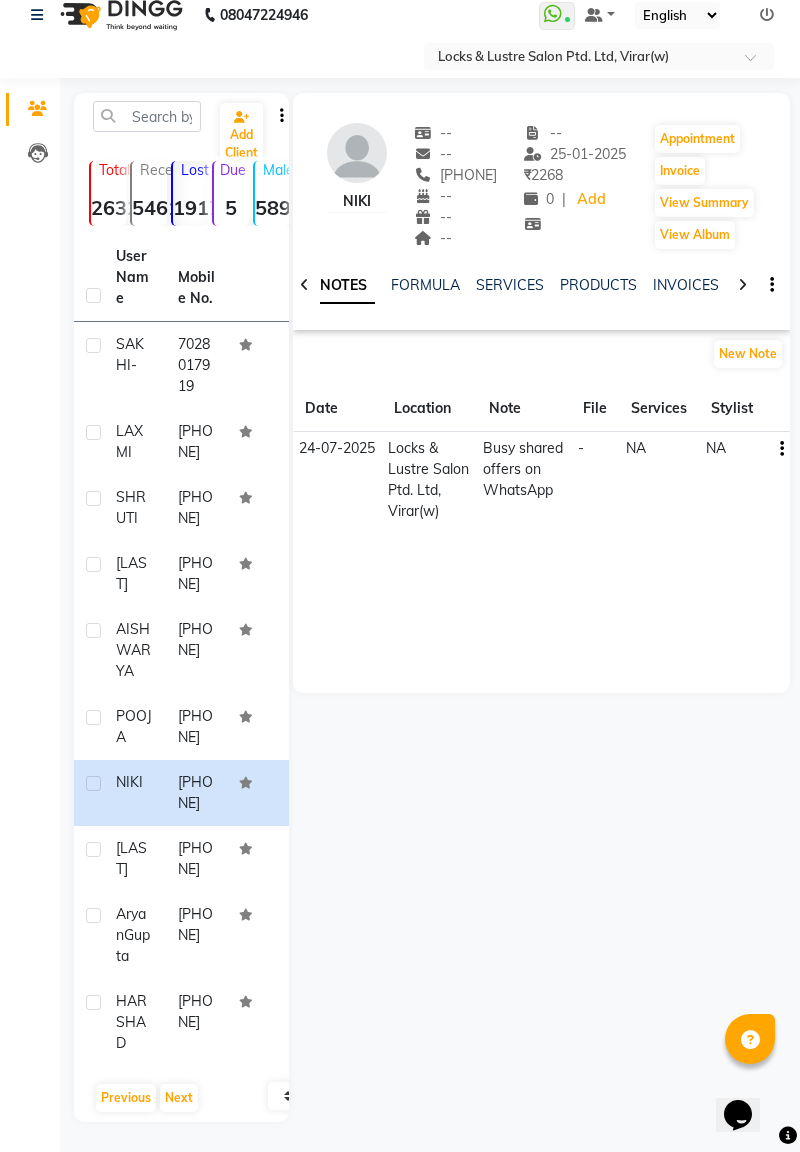 click on "Previous   Next" 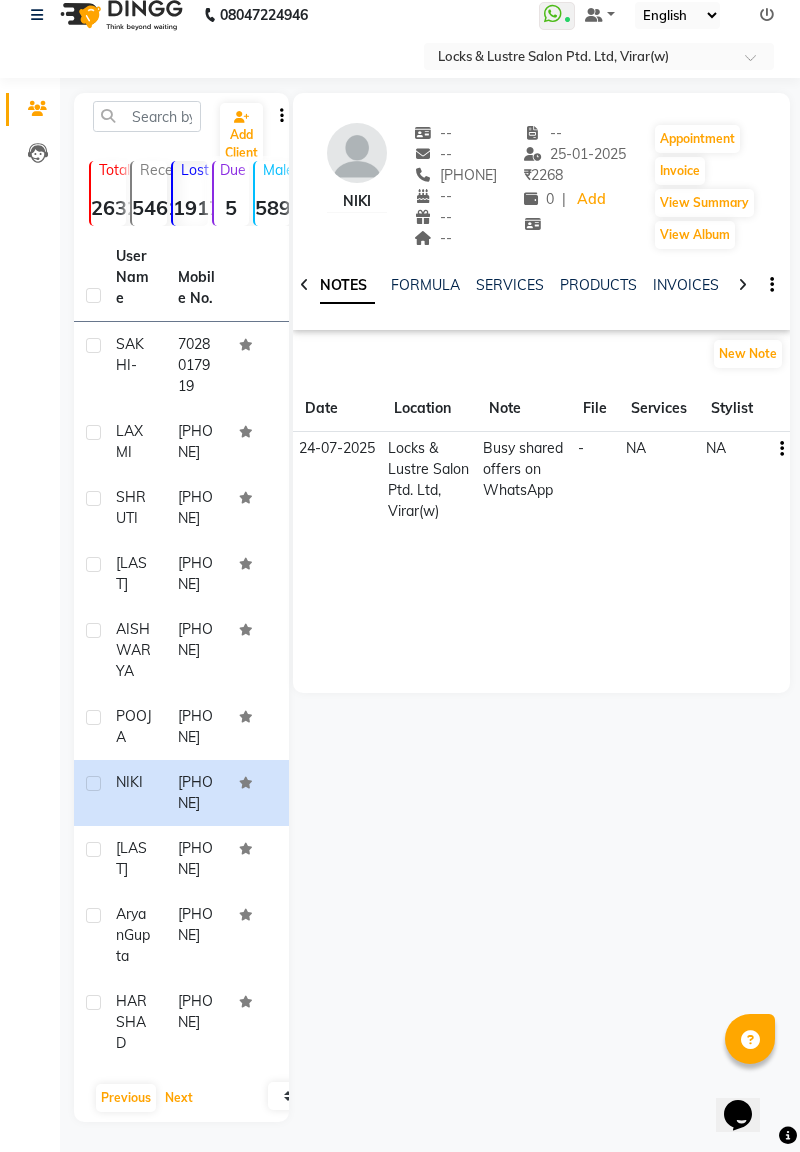 click on "Next" 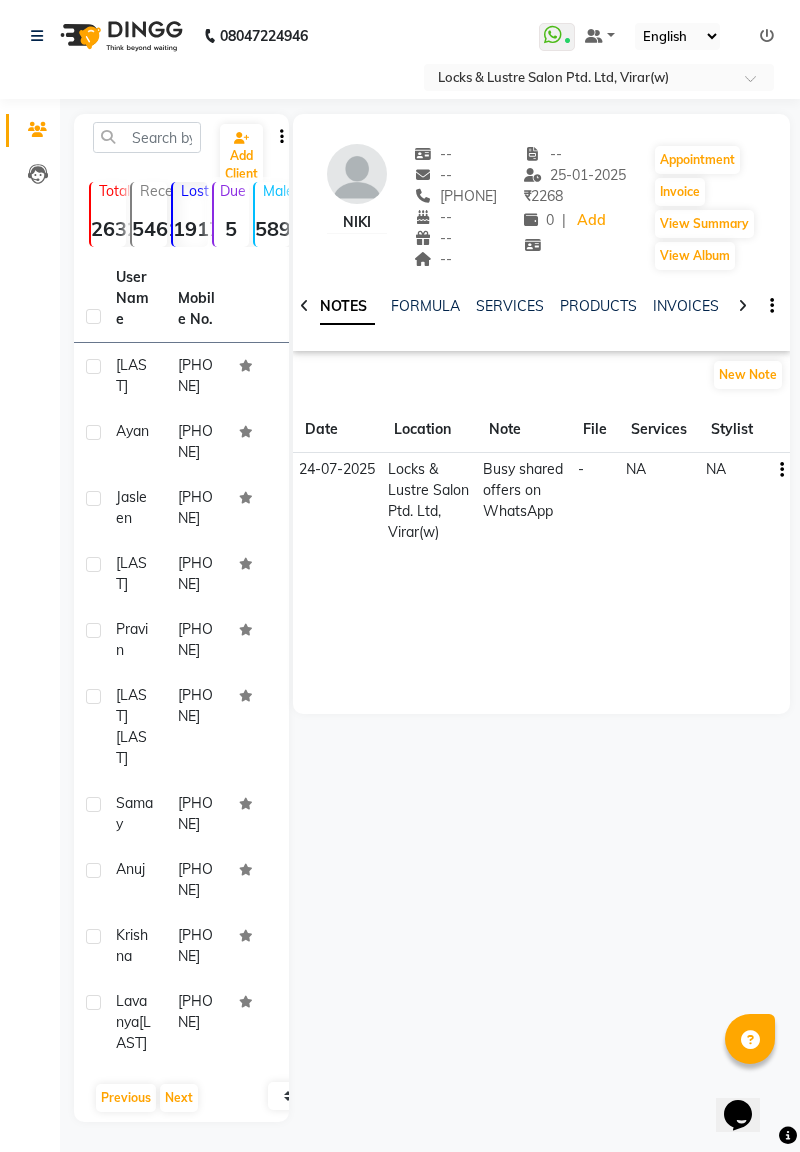 click on "[FIRST] [LAST]" 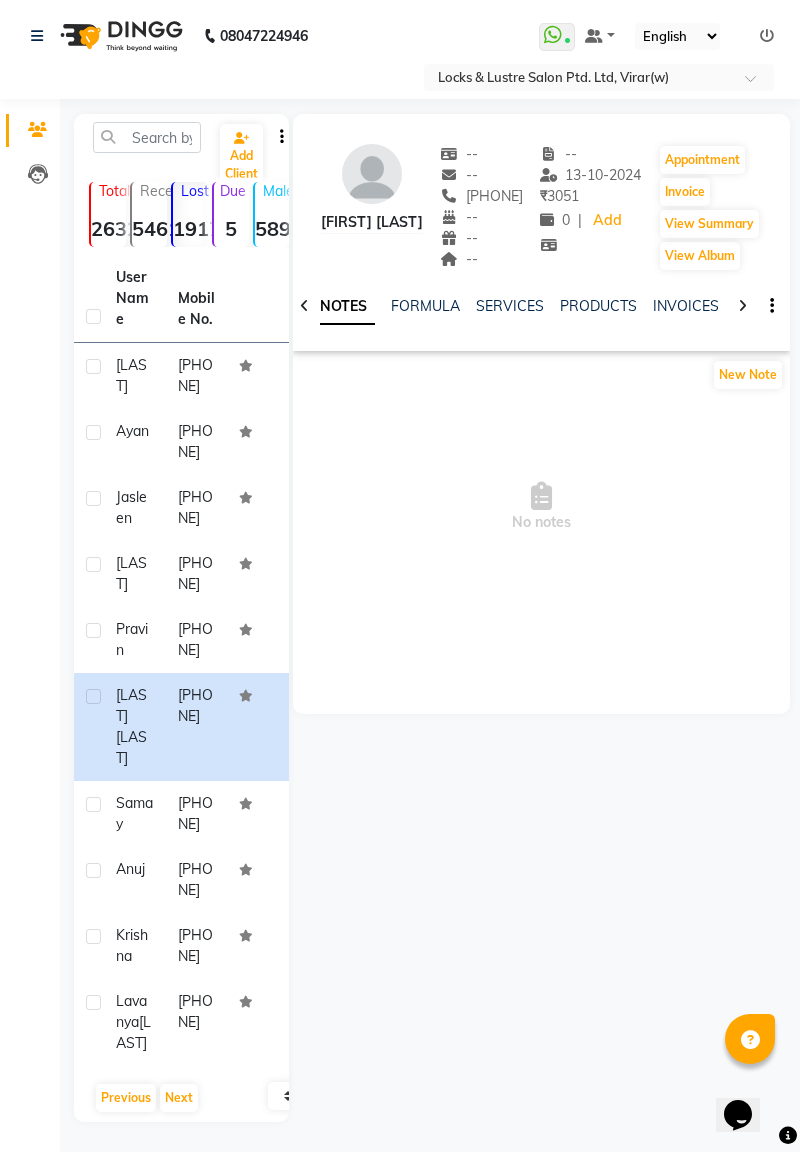 click on "[PHONE]" 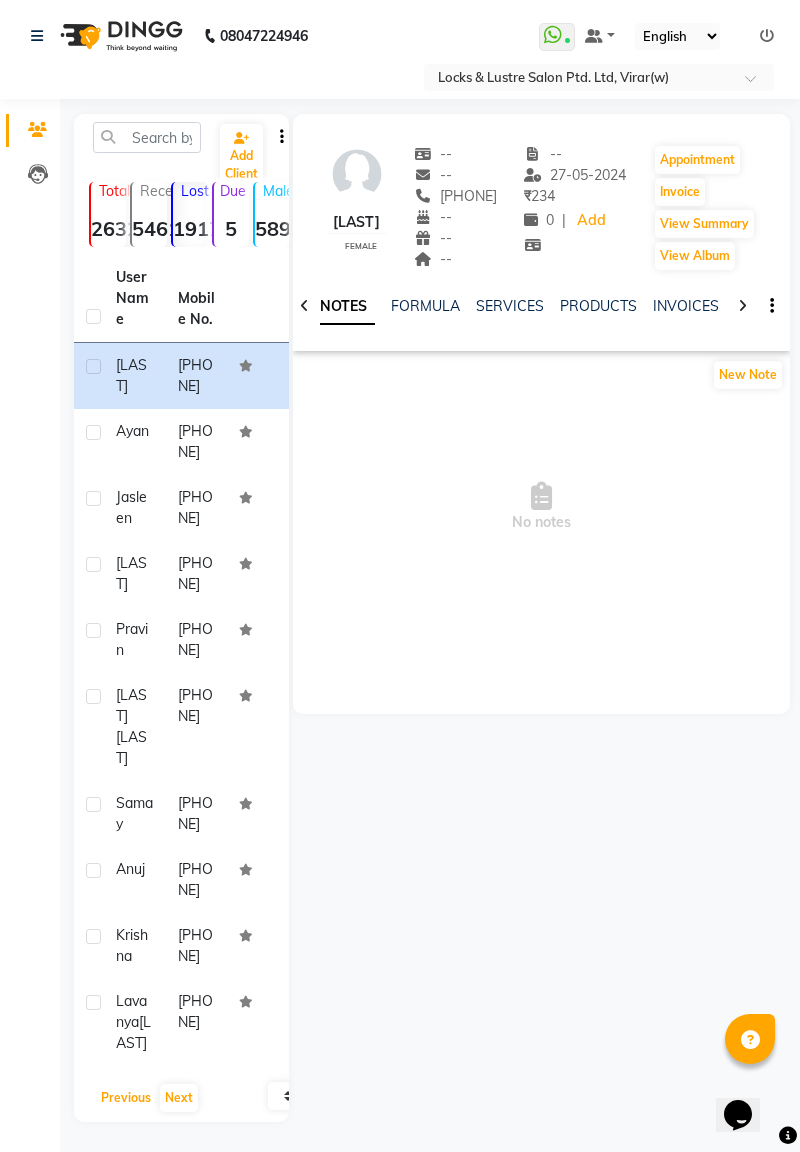 click on "Previous" 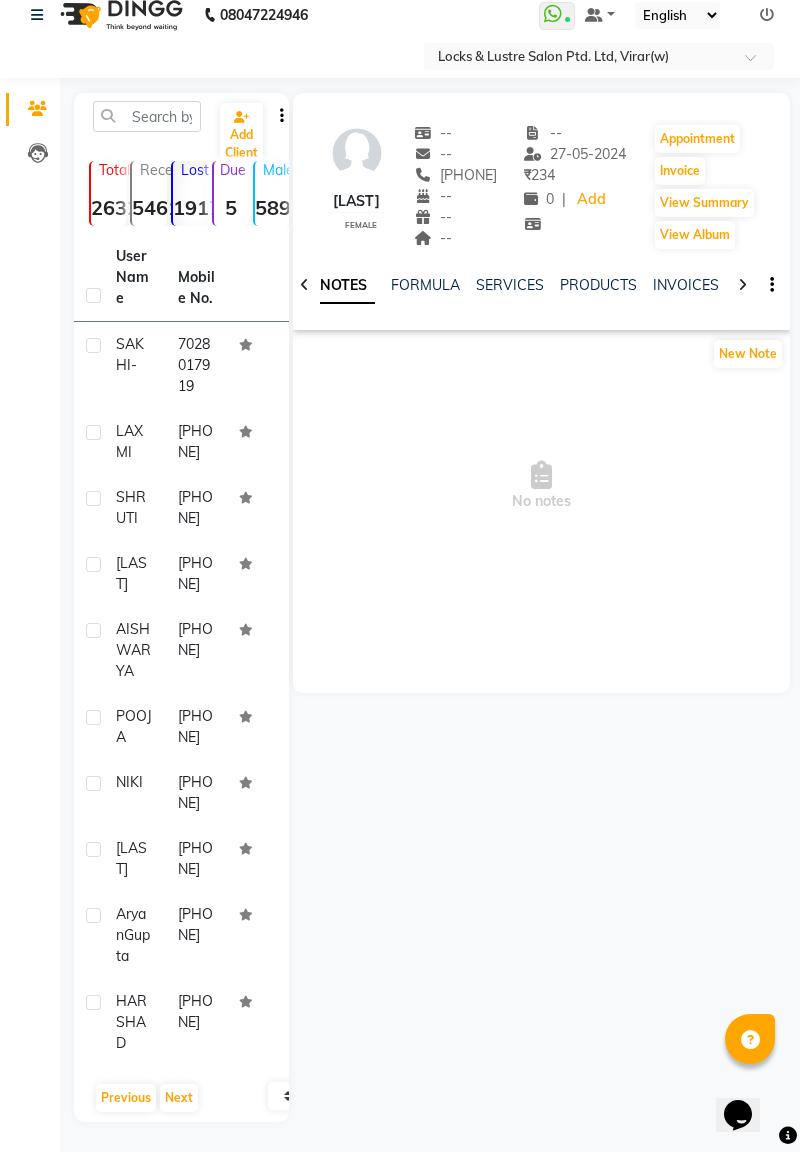 click on "[LAST]  -" 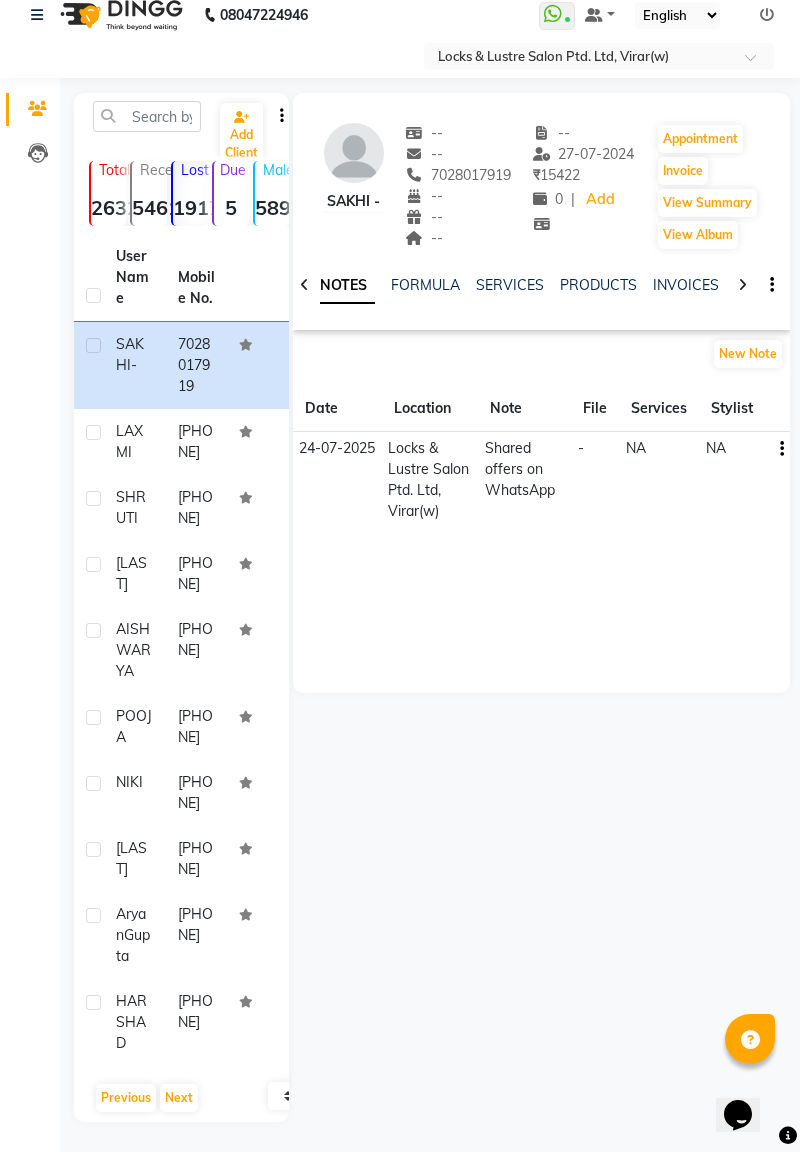 click on "[PHONE]" 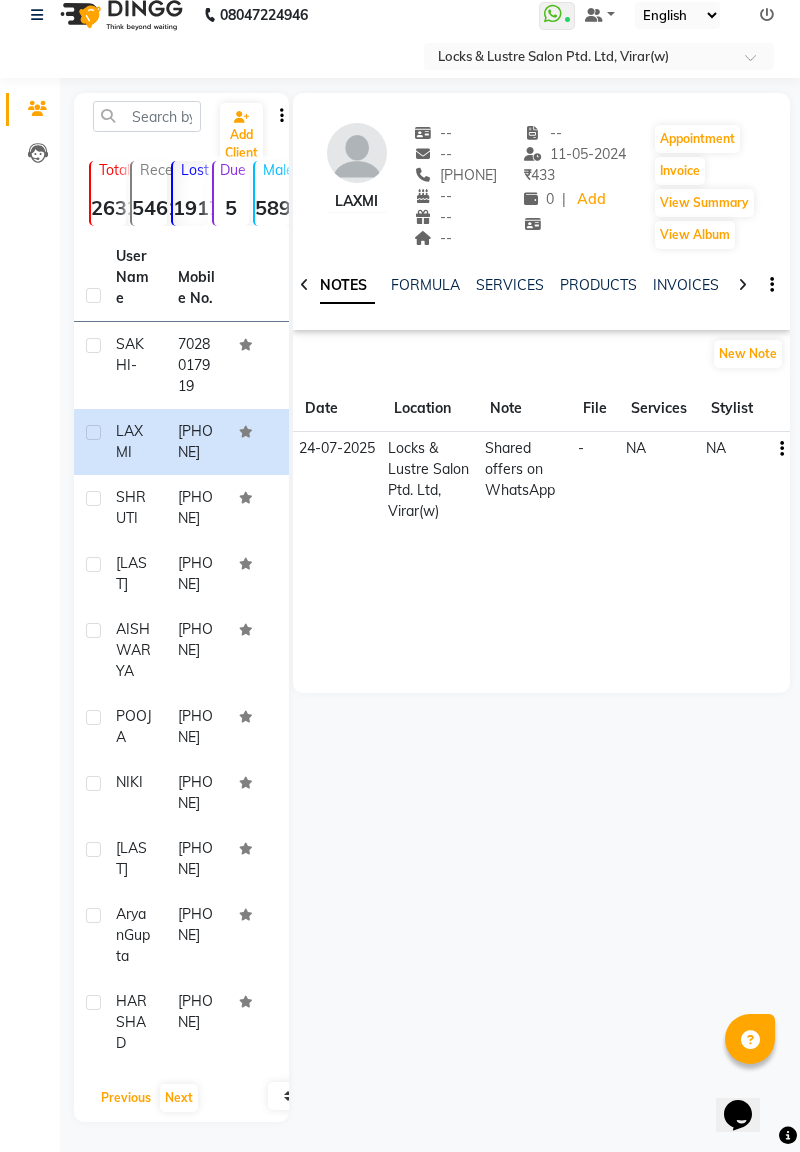 click on "Previous" 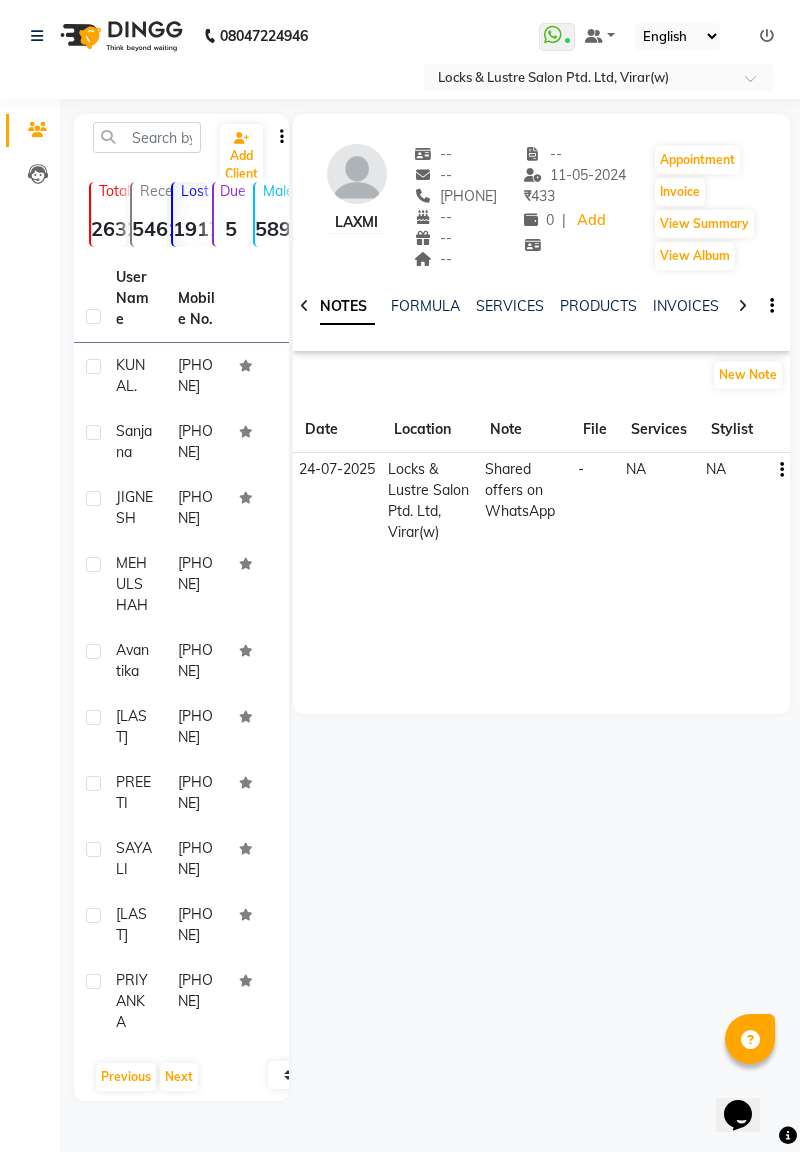click on "[PHONE]" 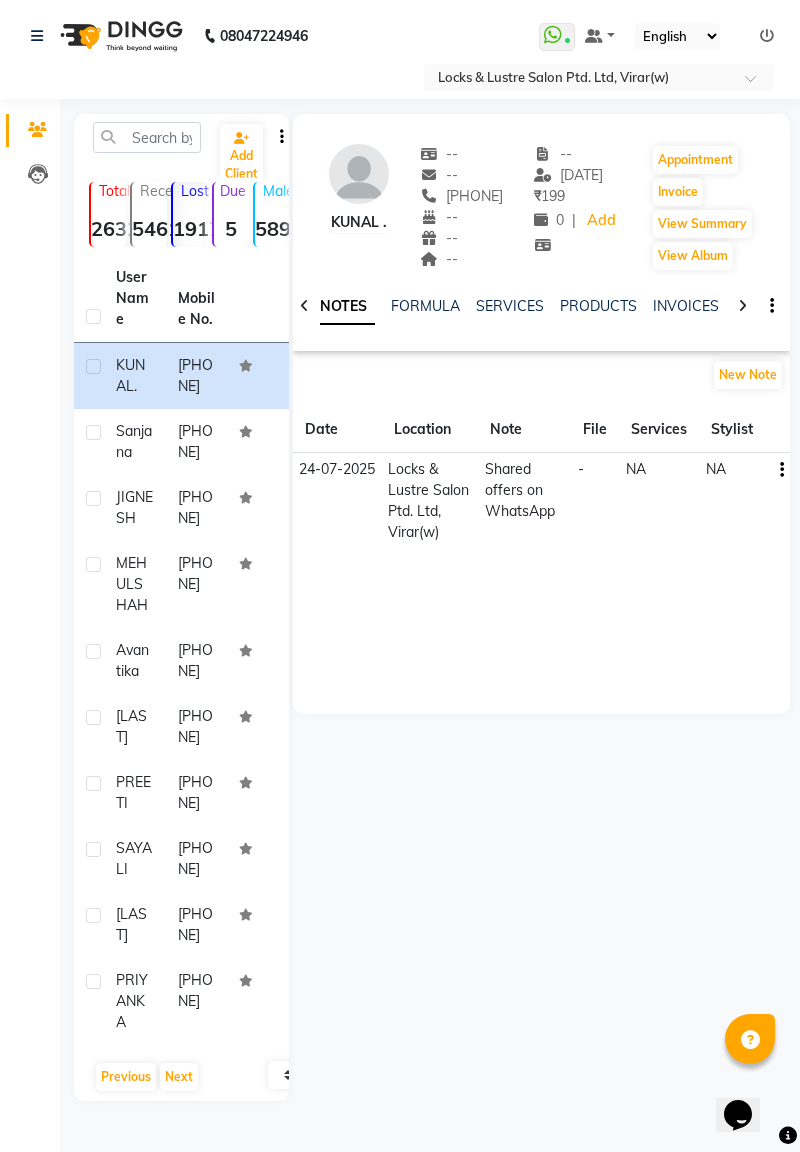 click on "[PHONE]" 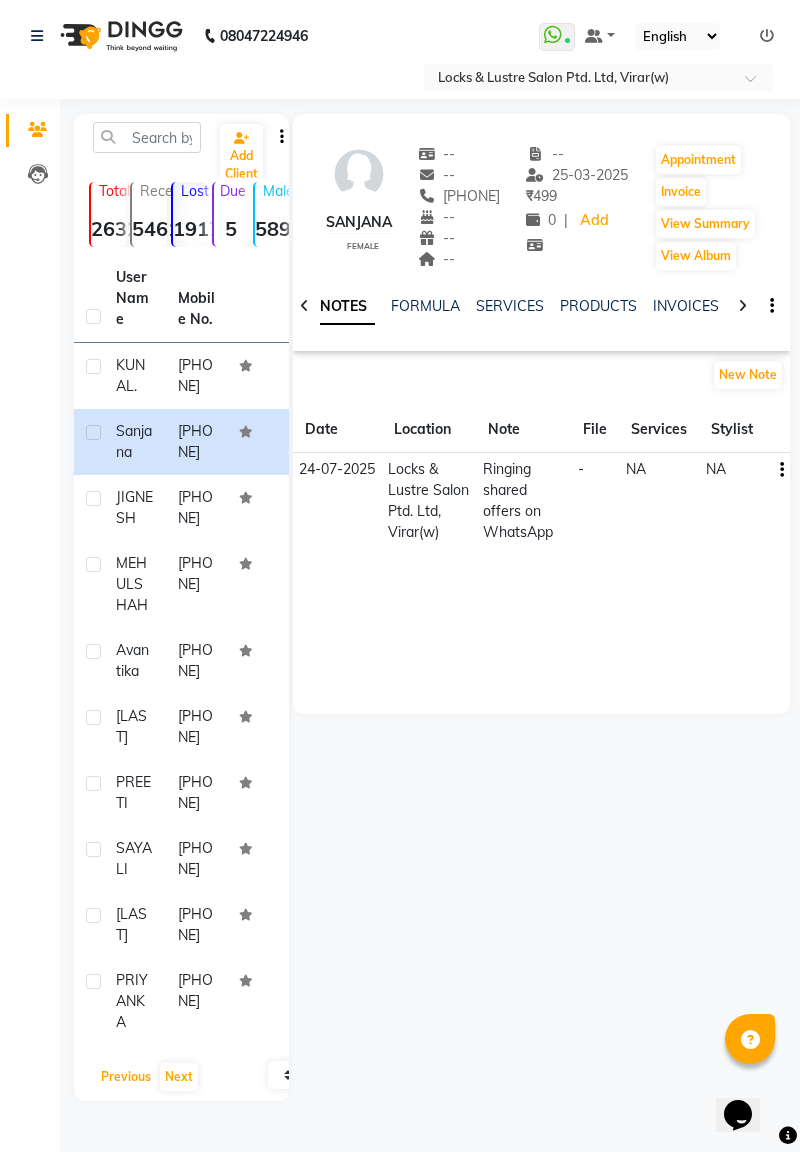 click on "Previous" 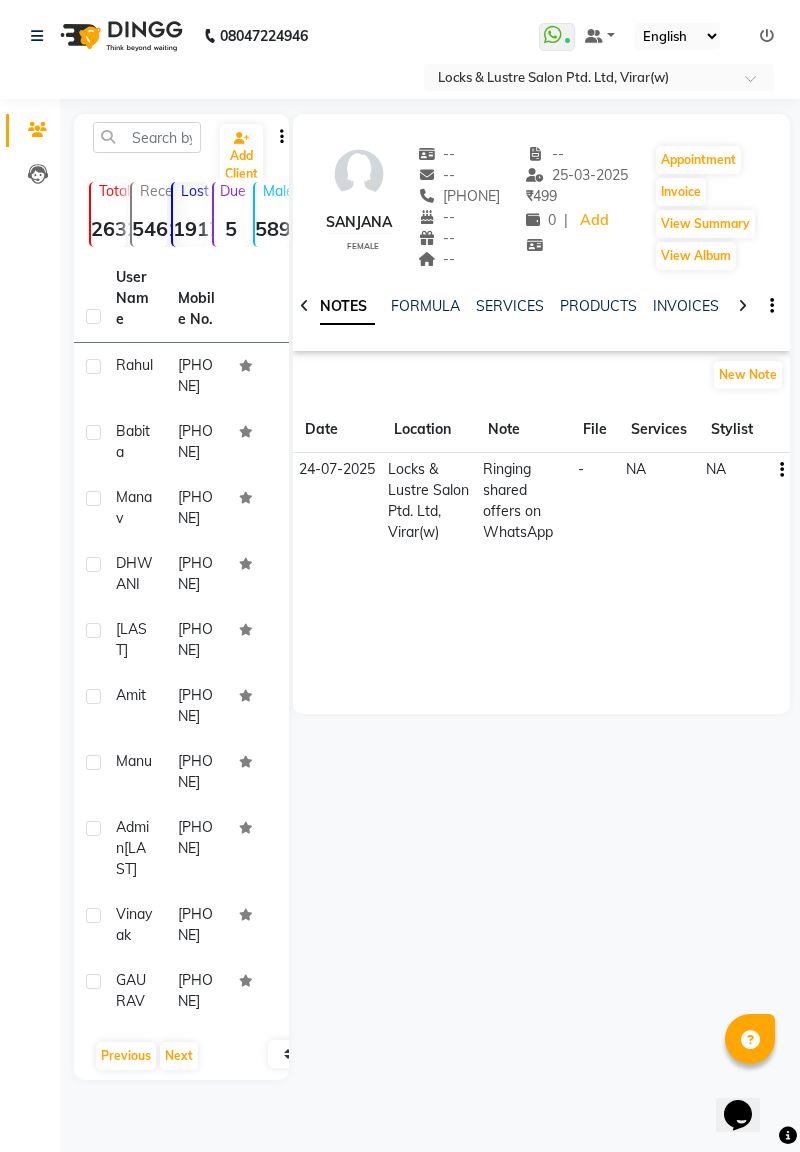 click on "[PHONE]" 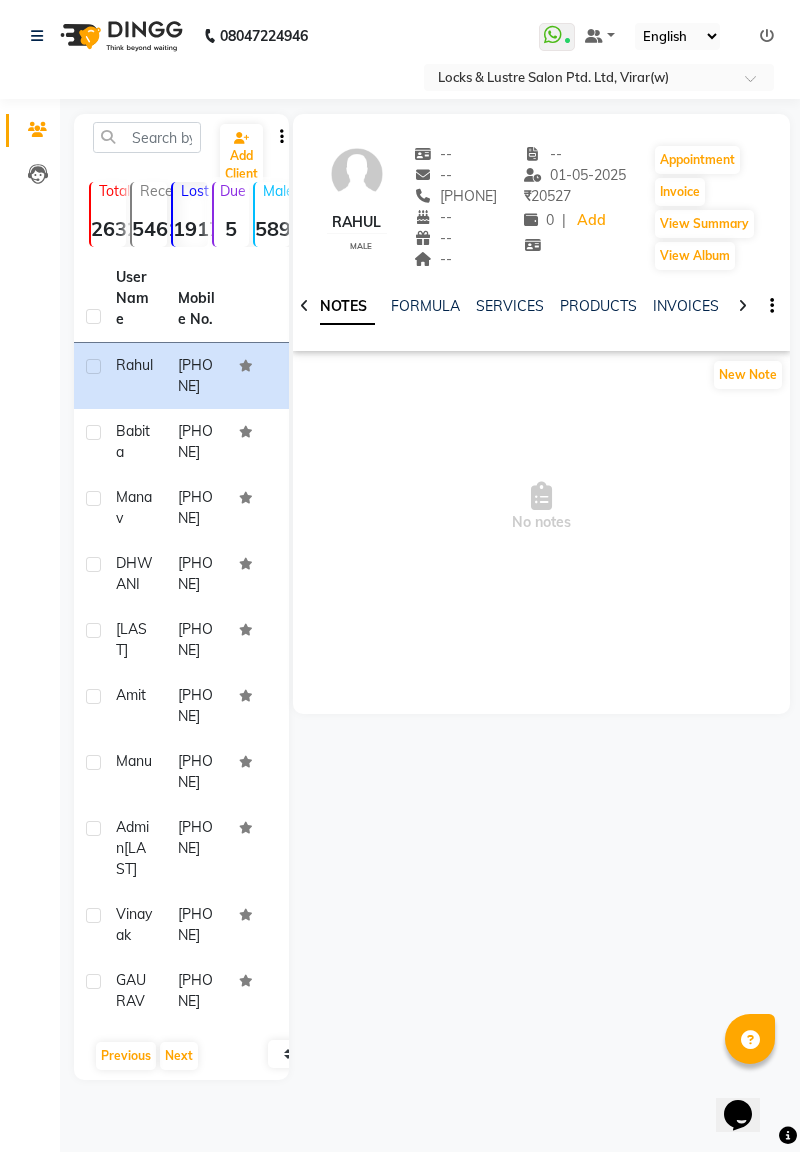 click on "[PHONE]" 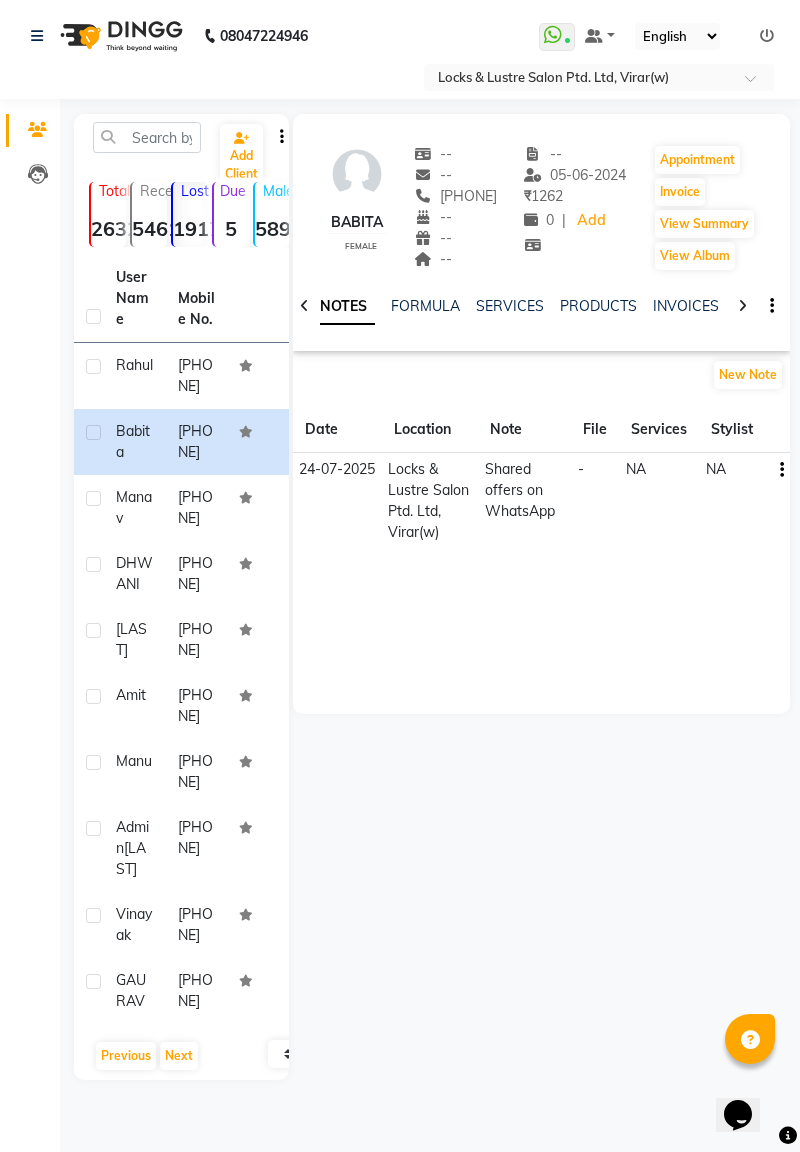 click 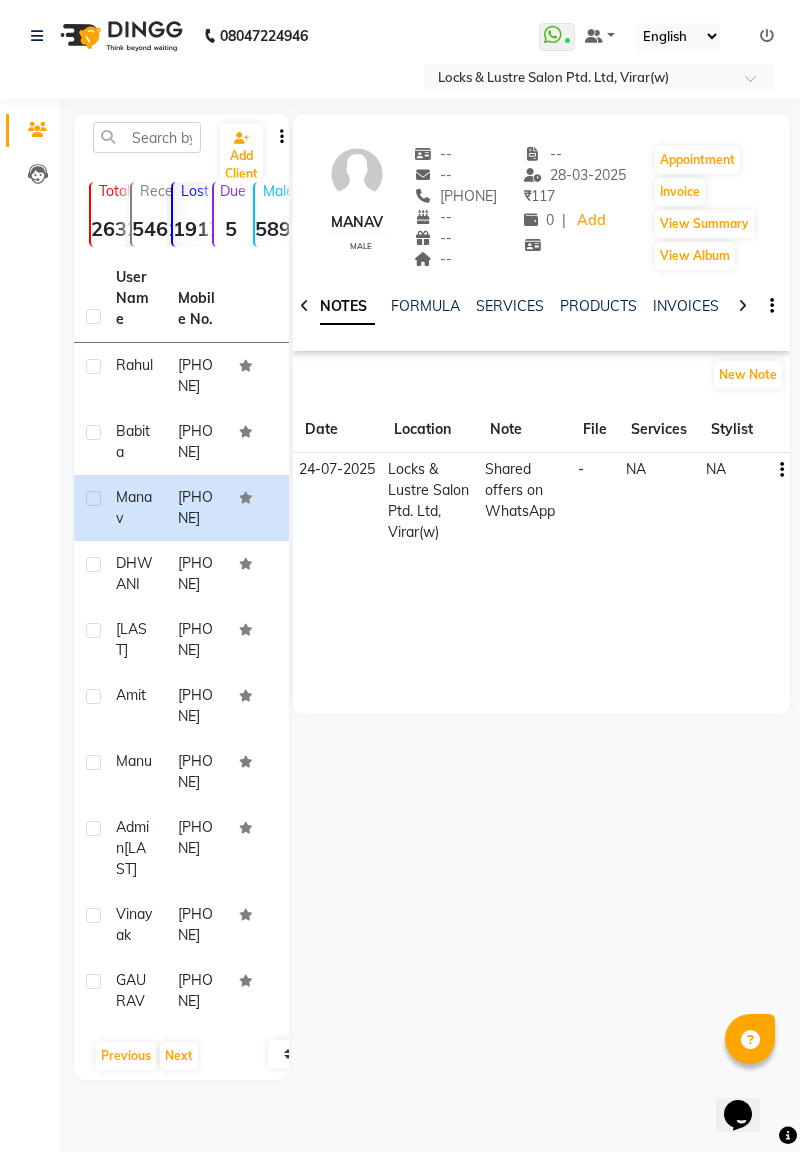 click on "[PHONE]" 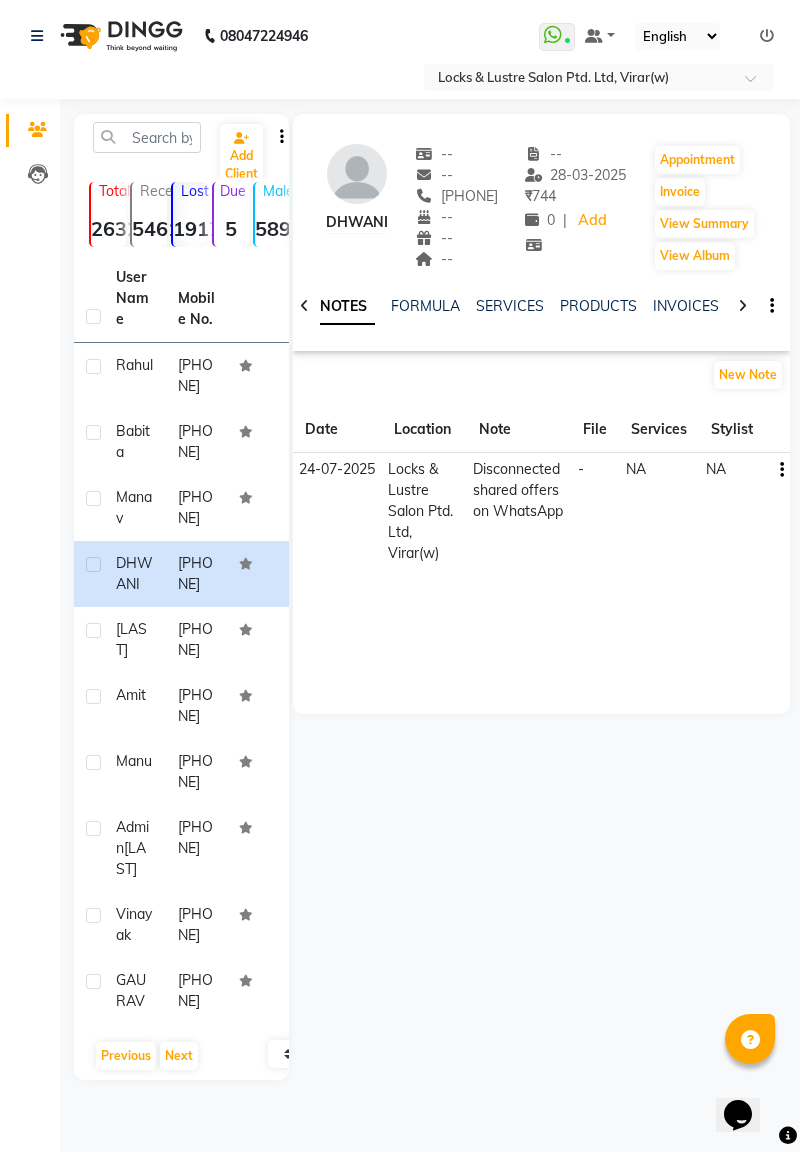 click on "[PHONE]" 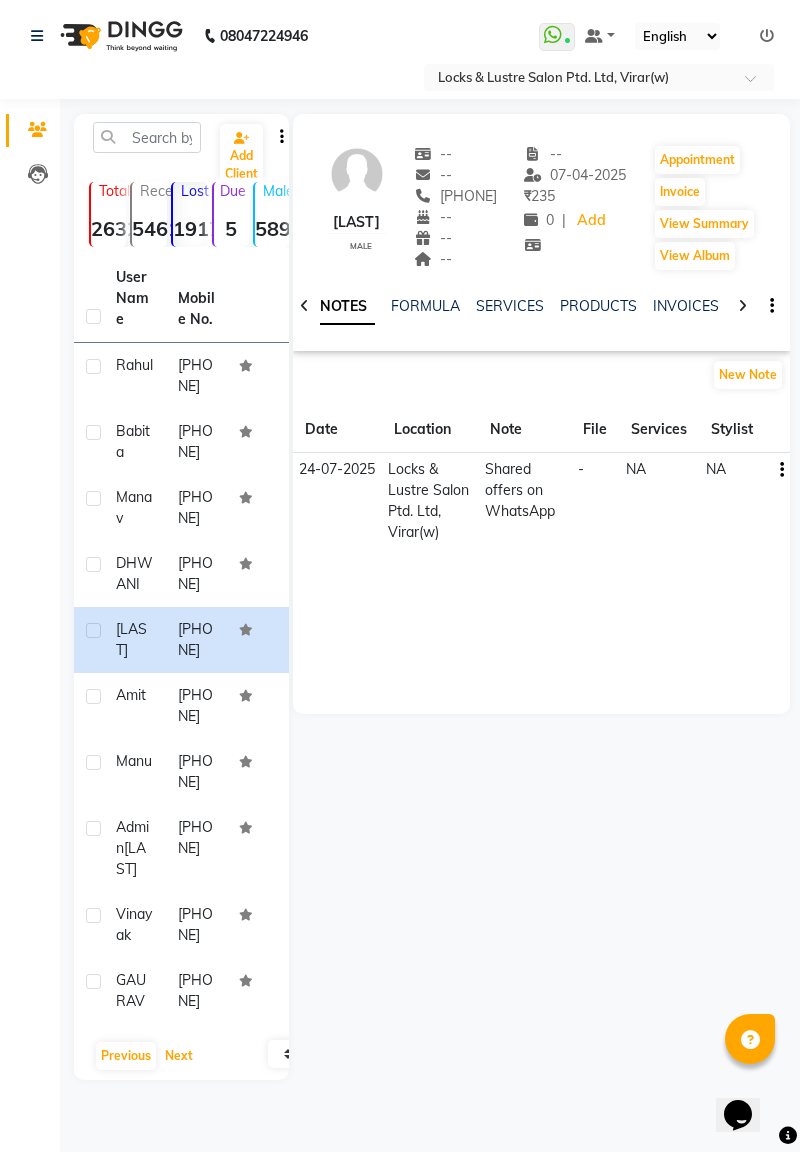 click on "Next" 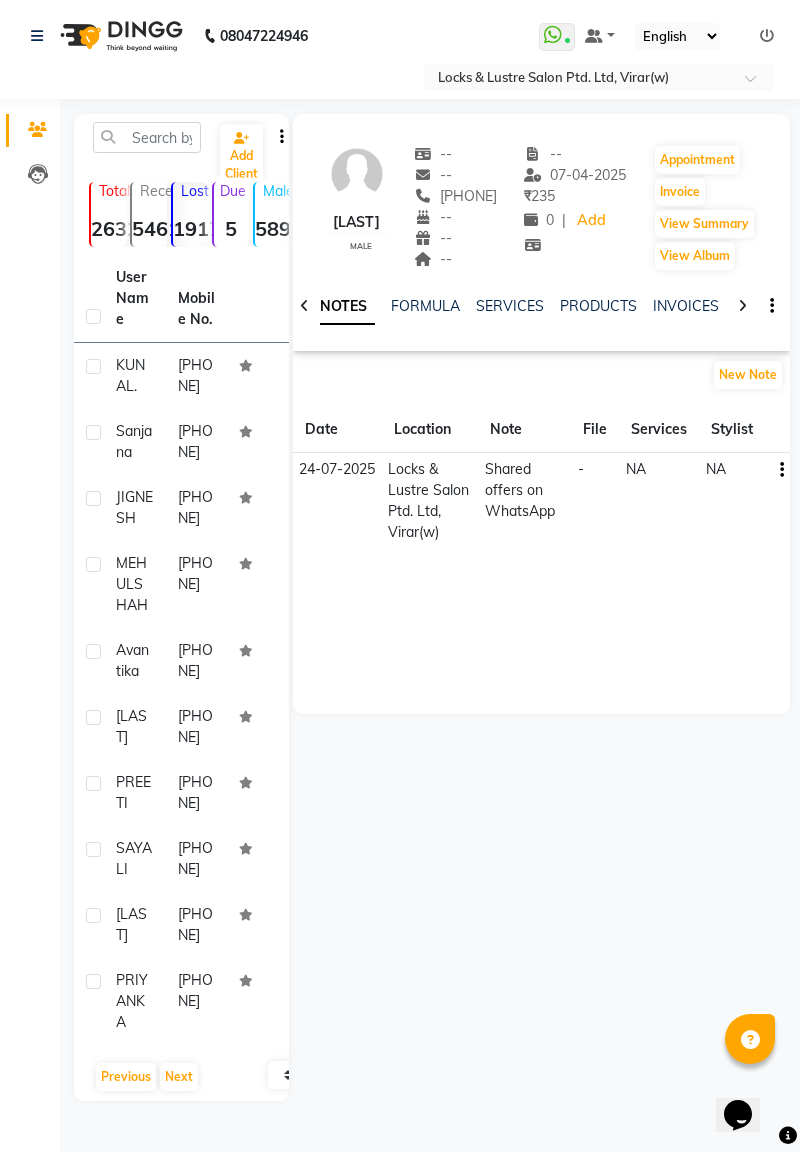 click on "[PHONE]" 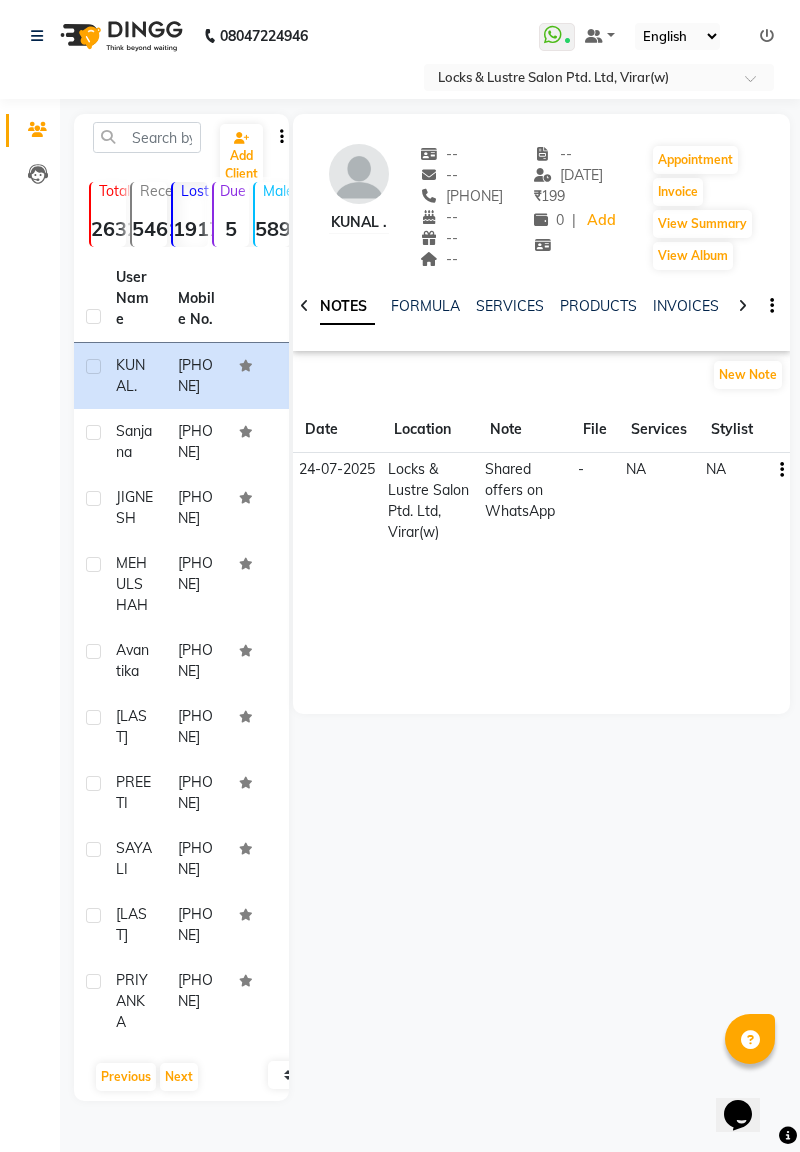 click on "[PHONE]" 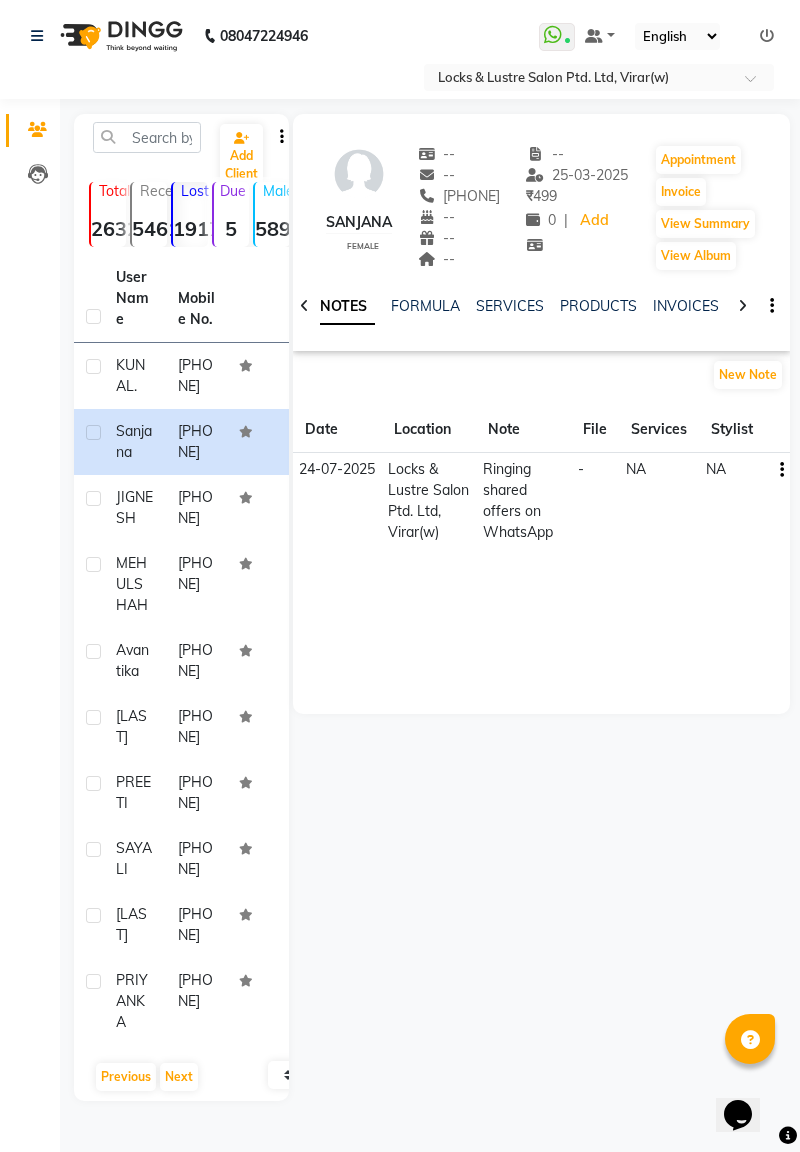 click on "[PHONE]" 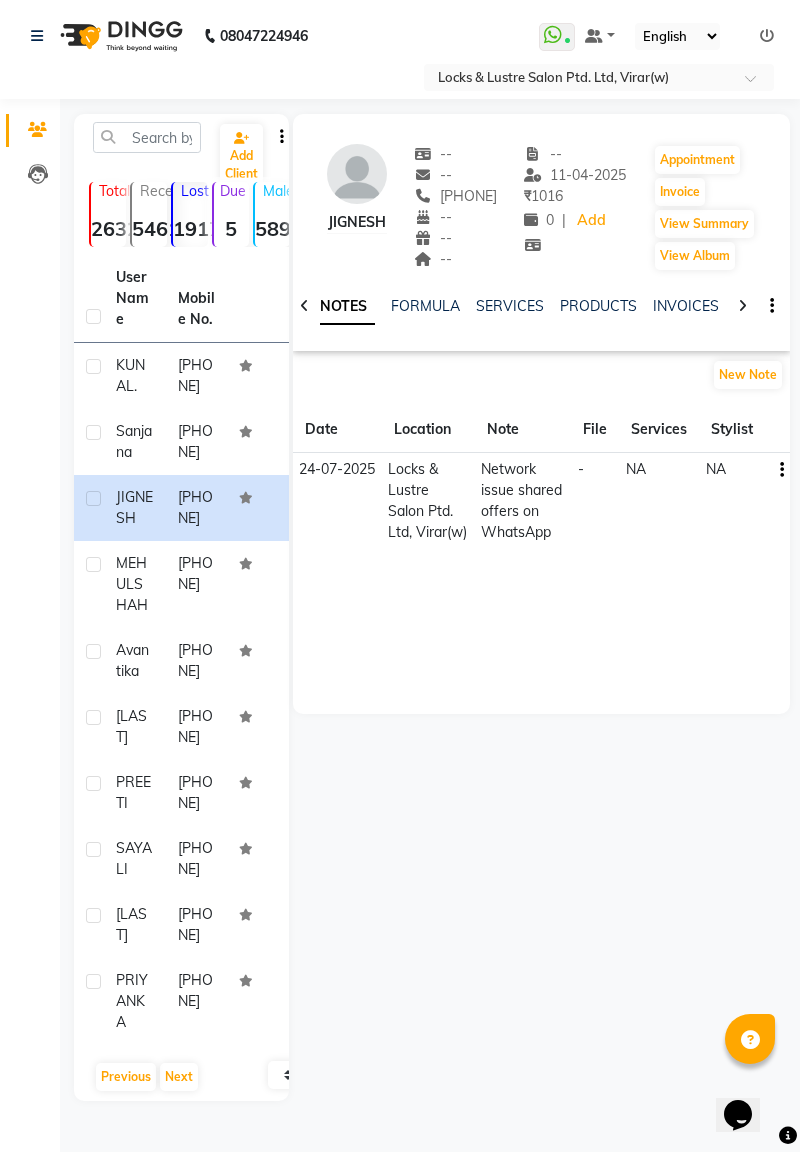 click on "[PHONE]" 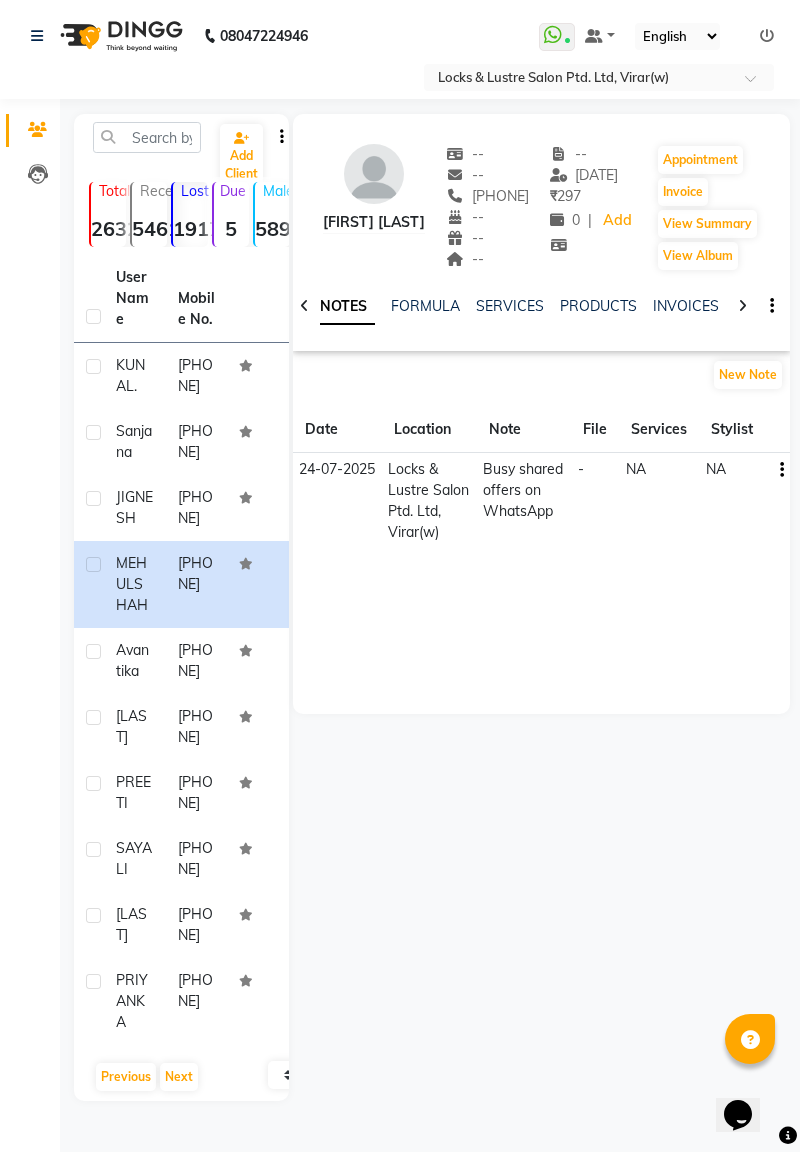 click on "[PHONE]" 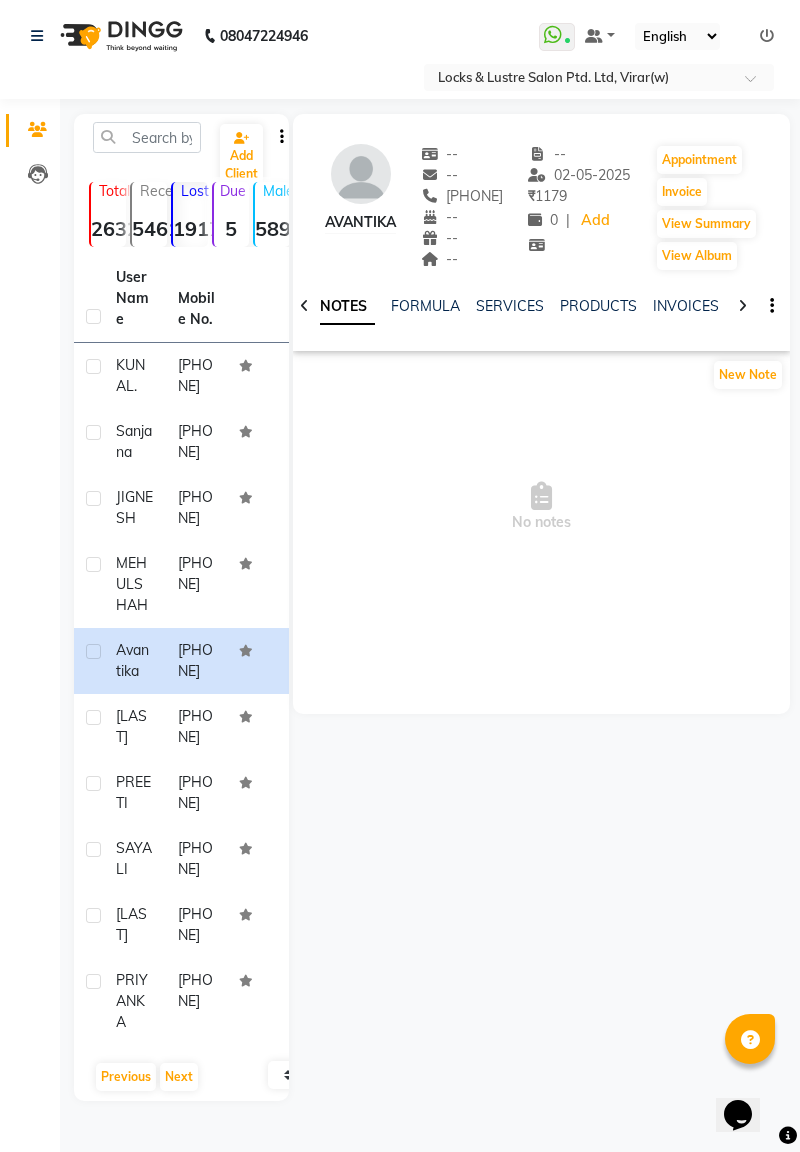 click 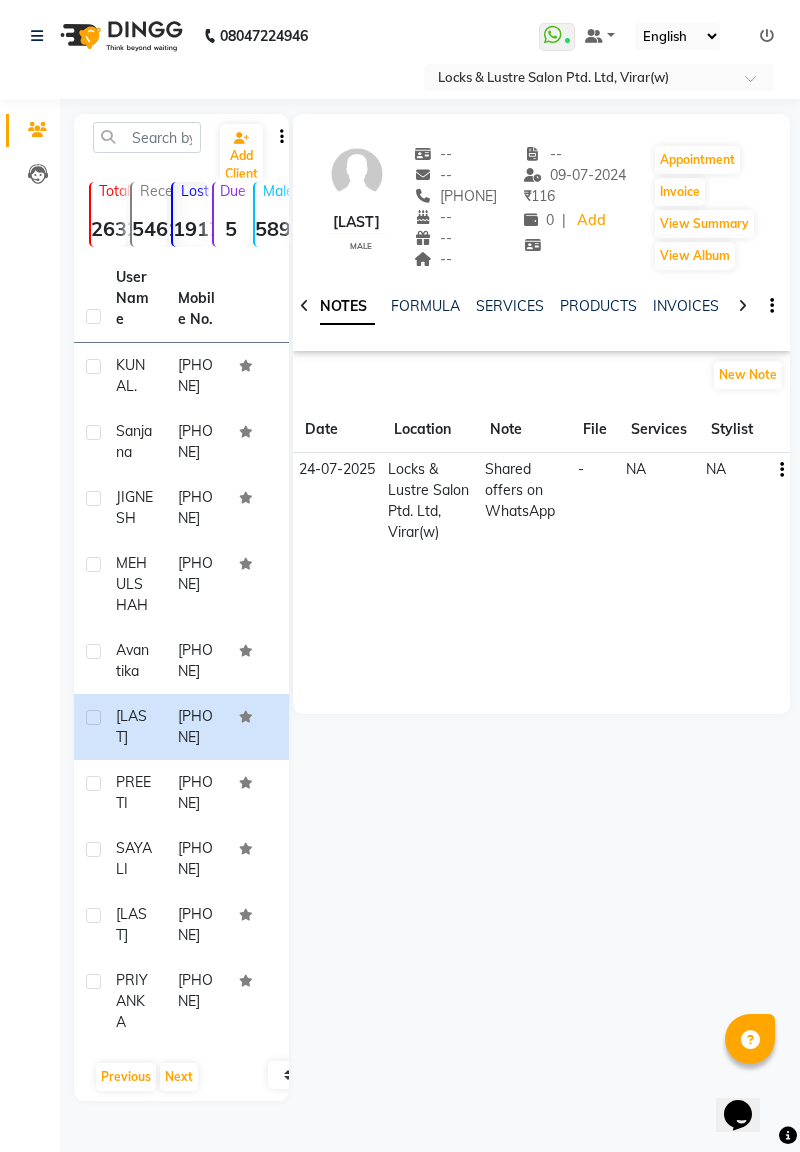 click 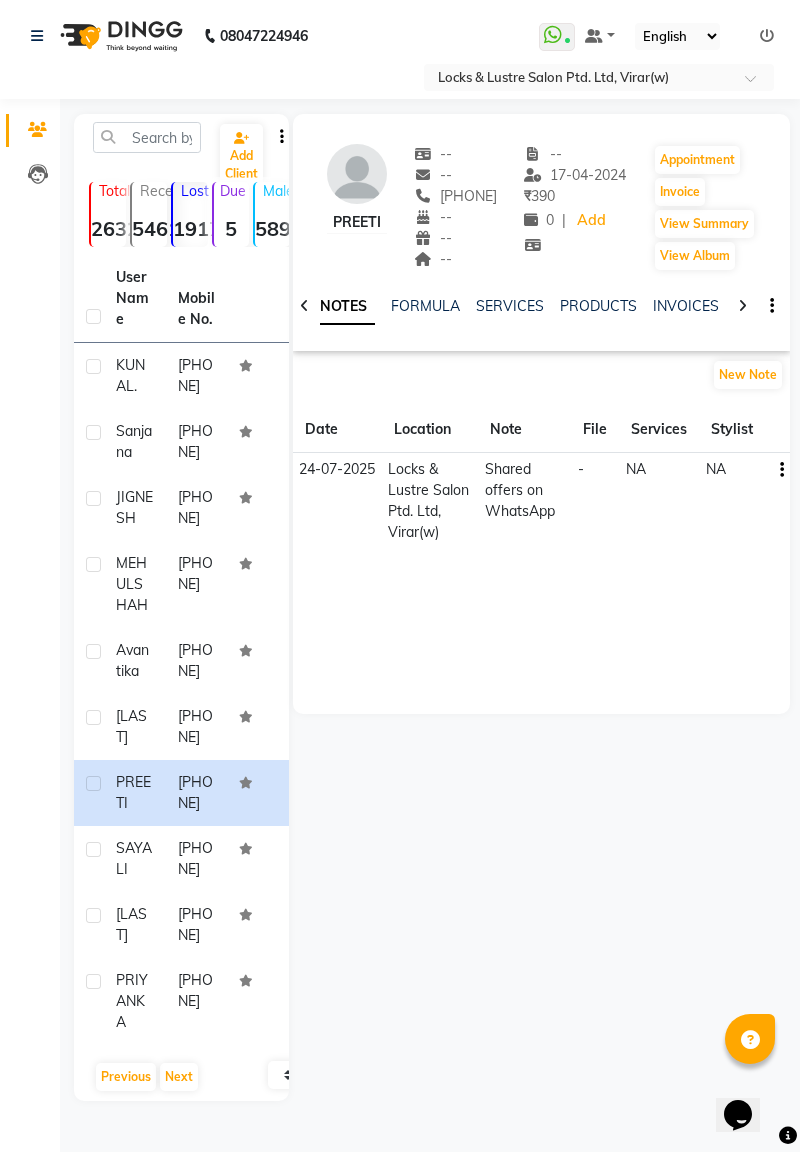 click on "[PHONE]" 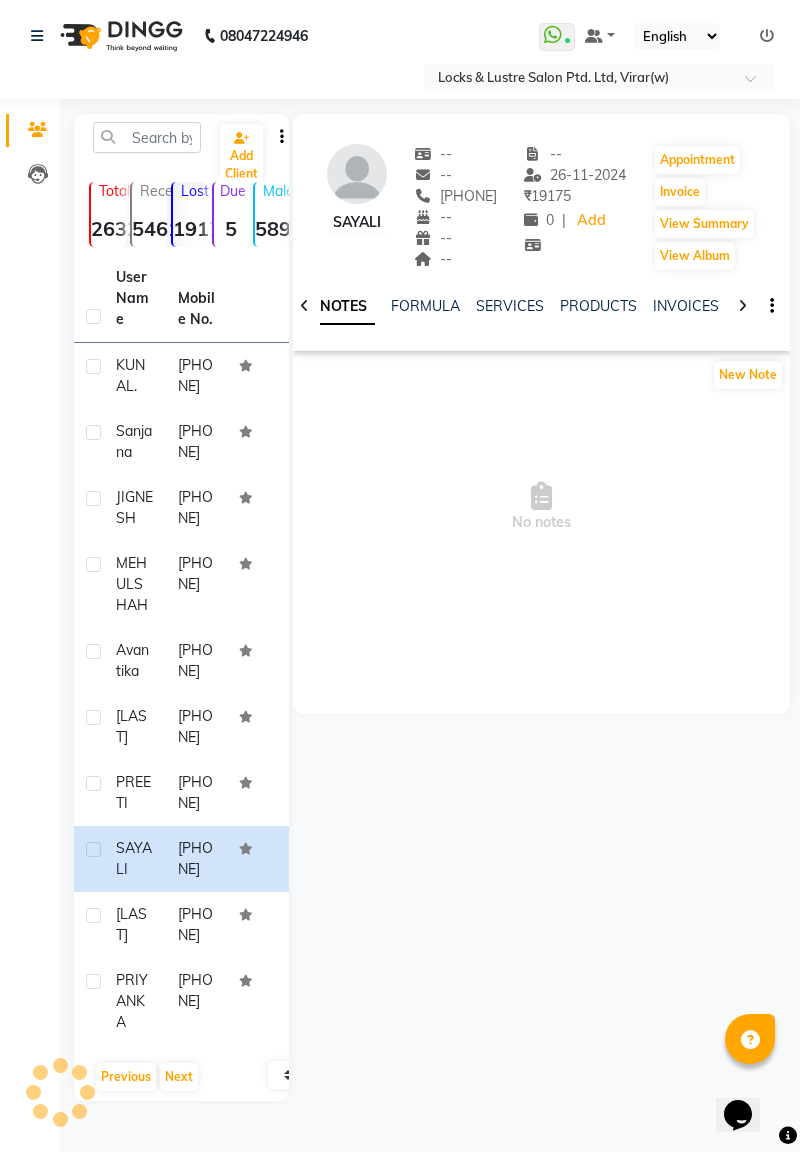 click on "[PHONE]" 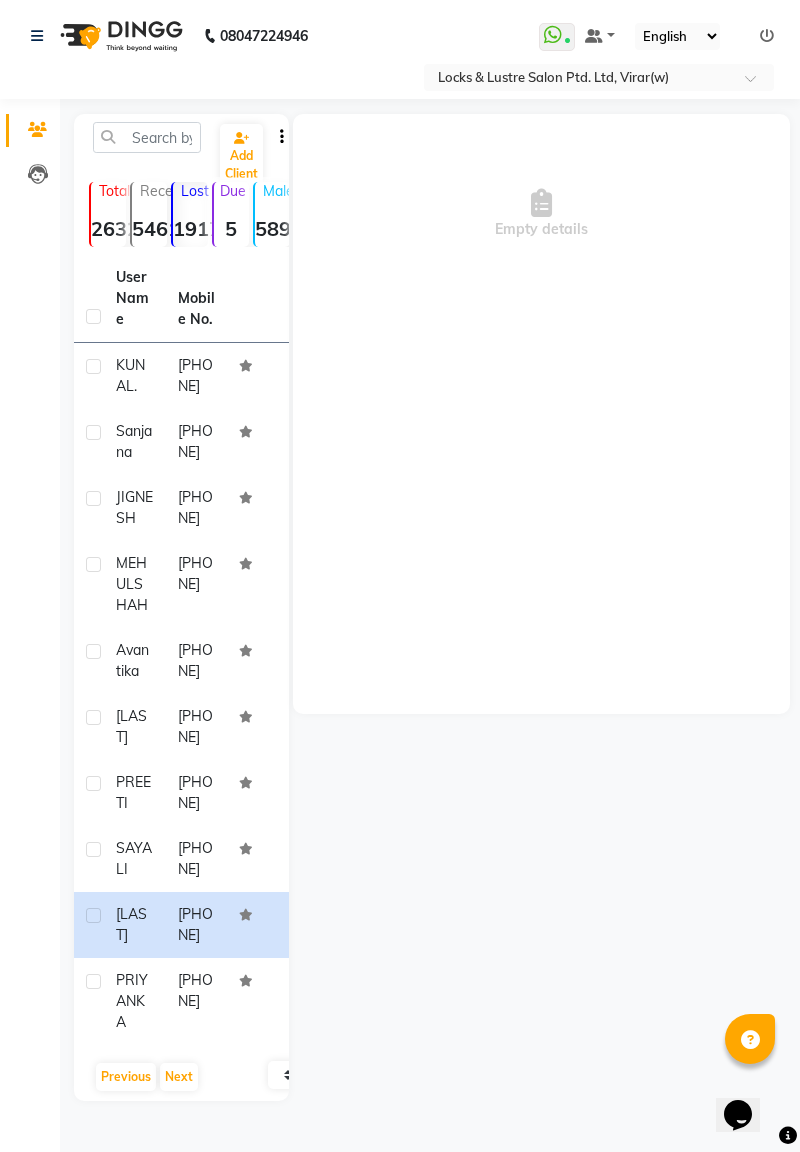 click on "[PHONE]" 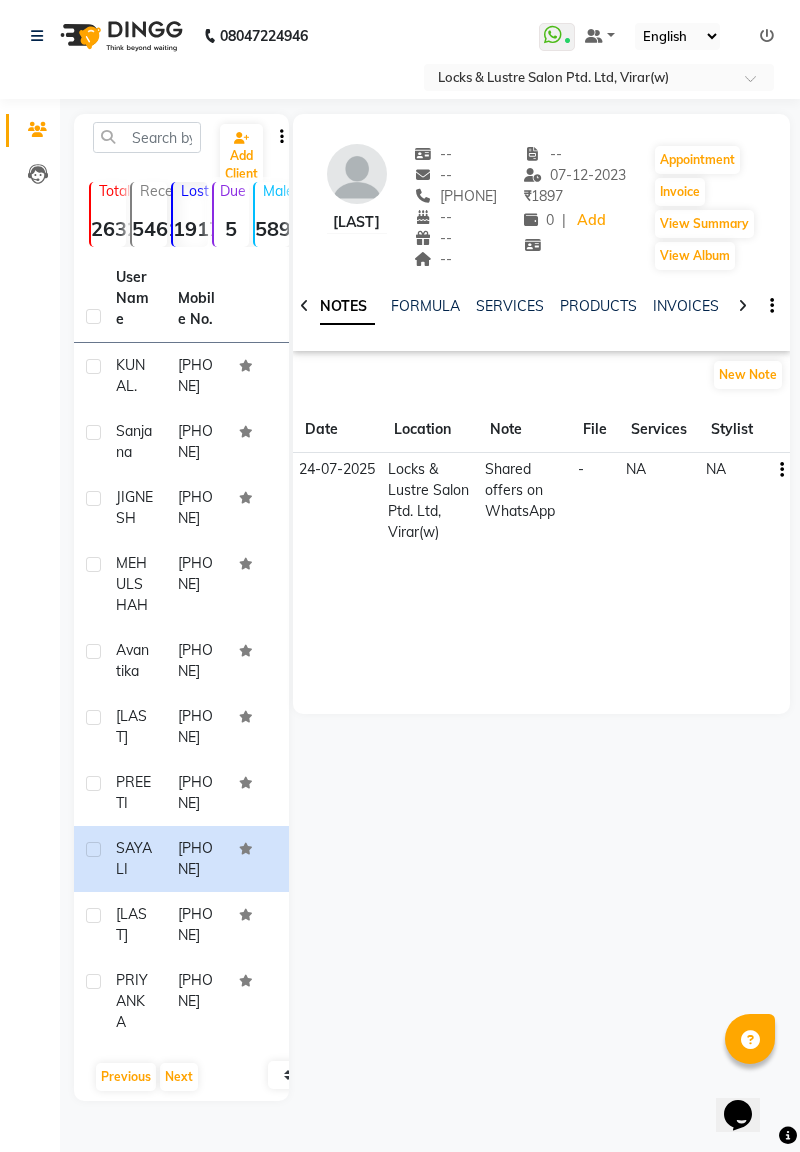 click on "[PHONE]" 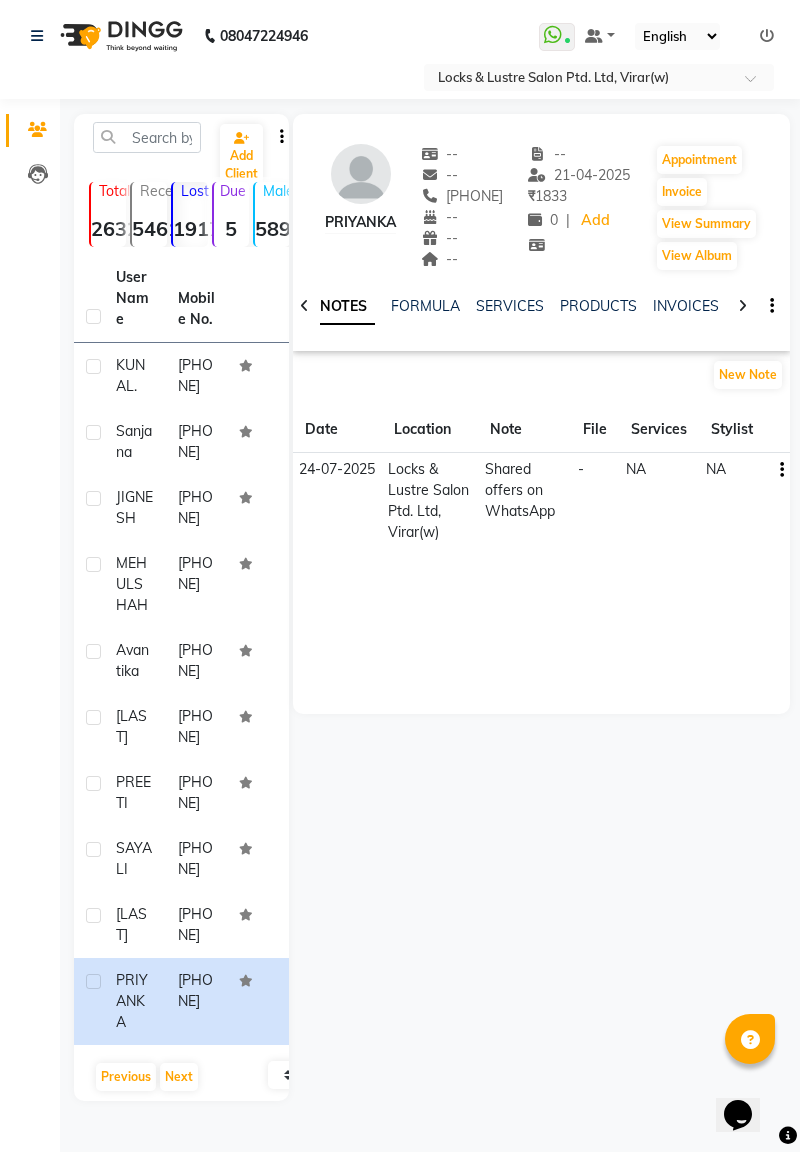 click on "[PHONE]" 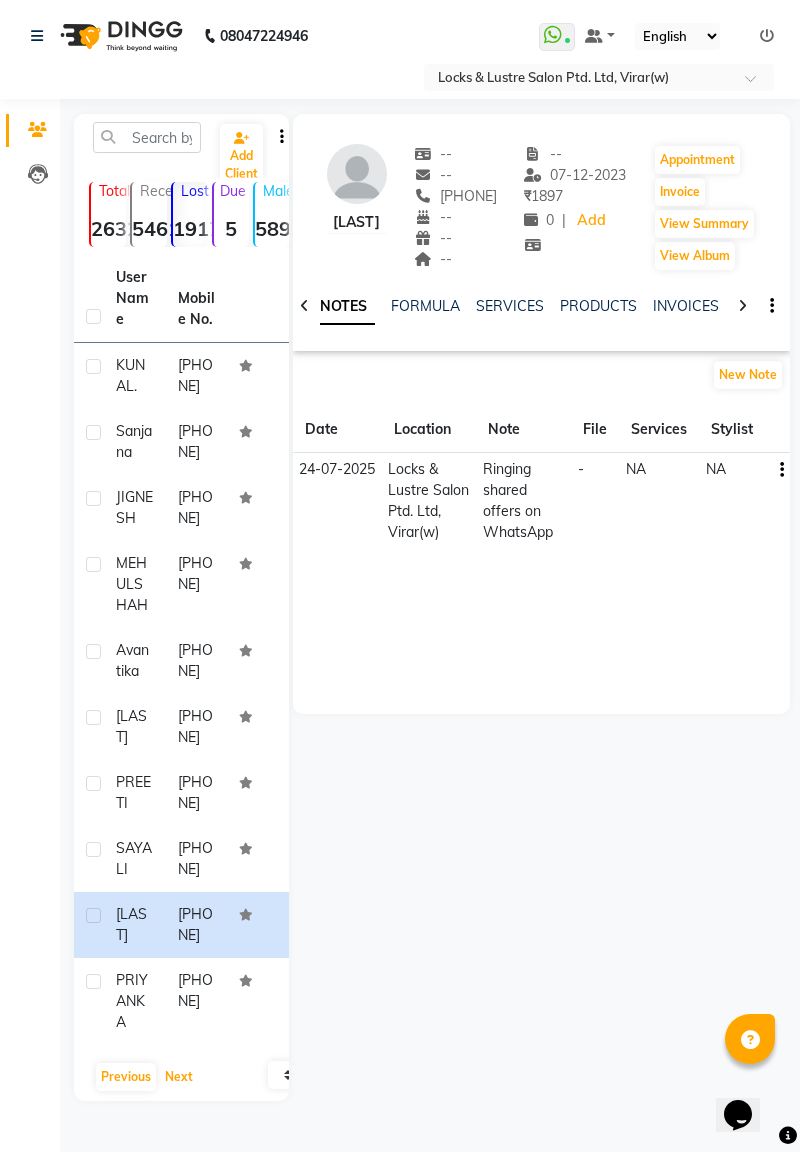 click on "Next" 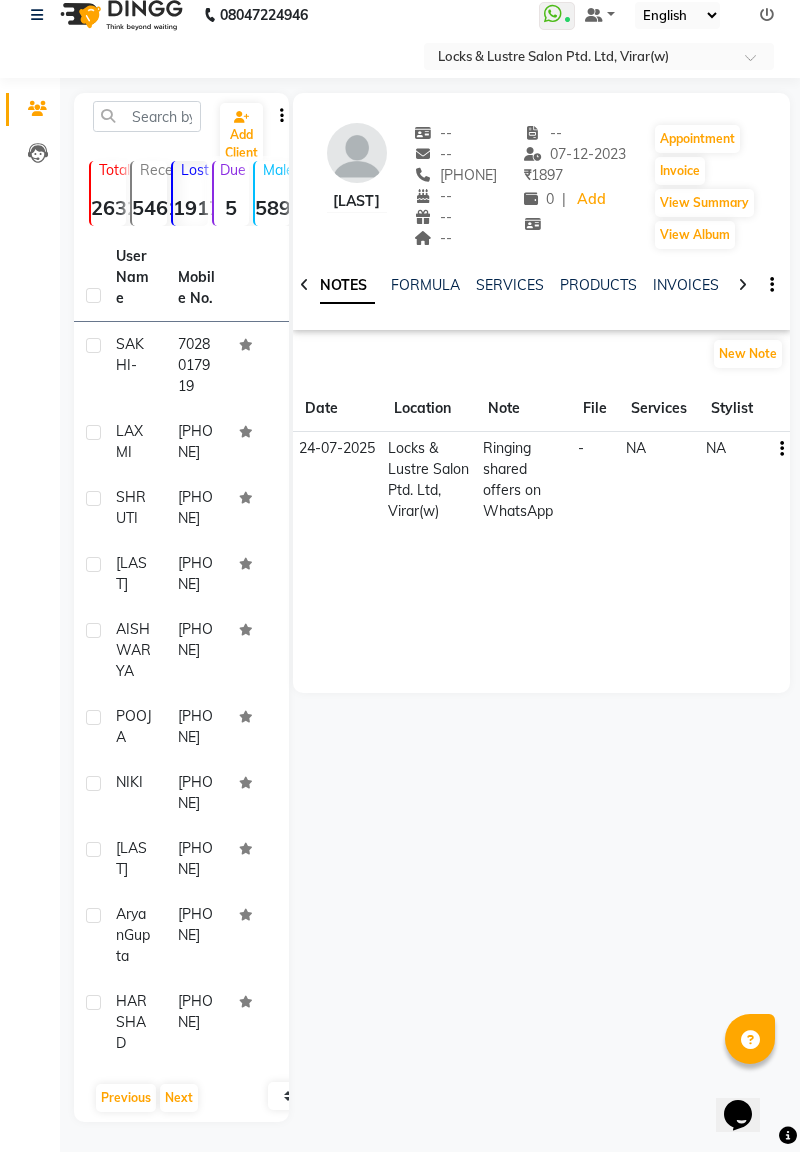 click on "[LAST]  -" 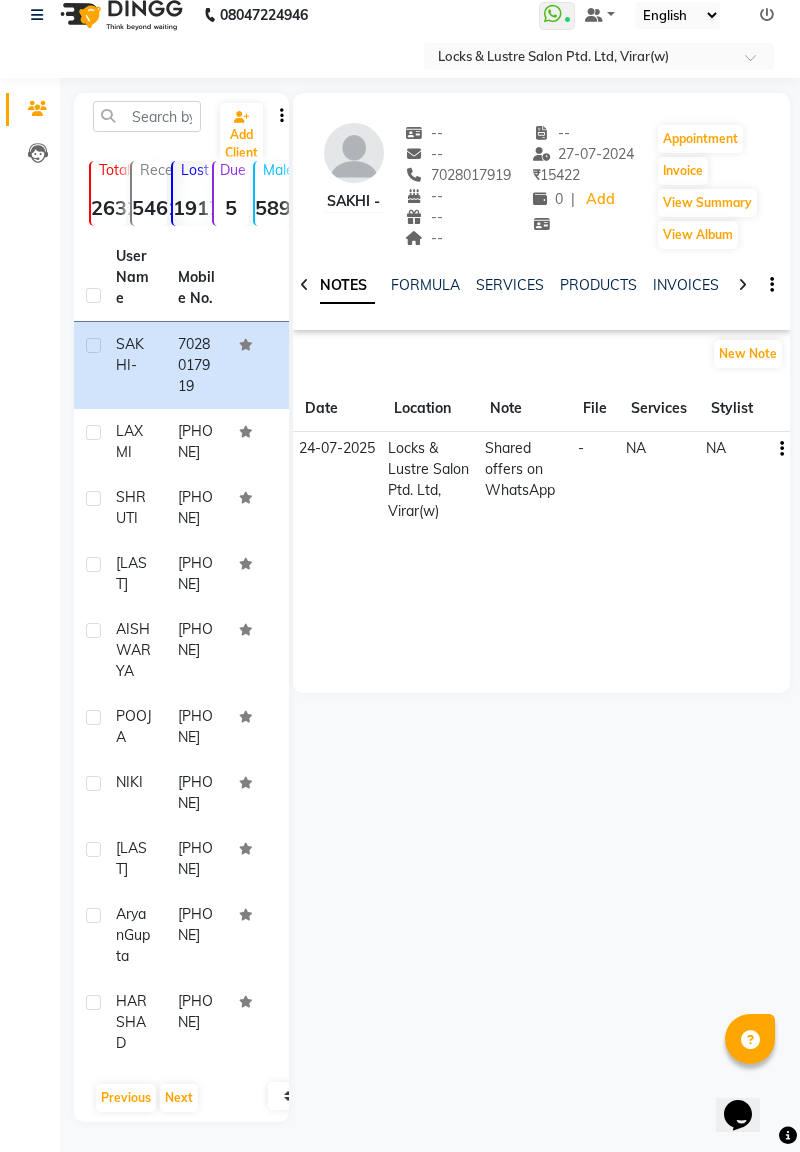 click on "[PHONE]" 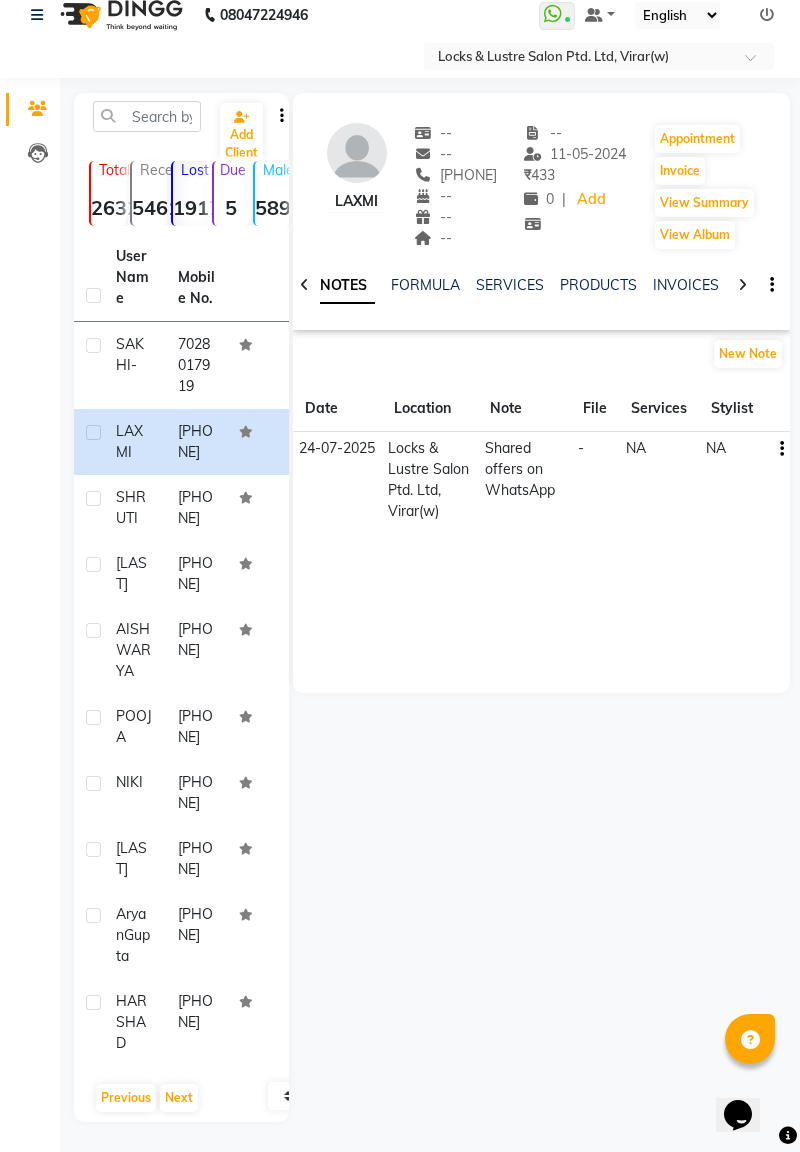 click on "7028017919" 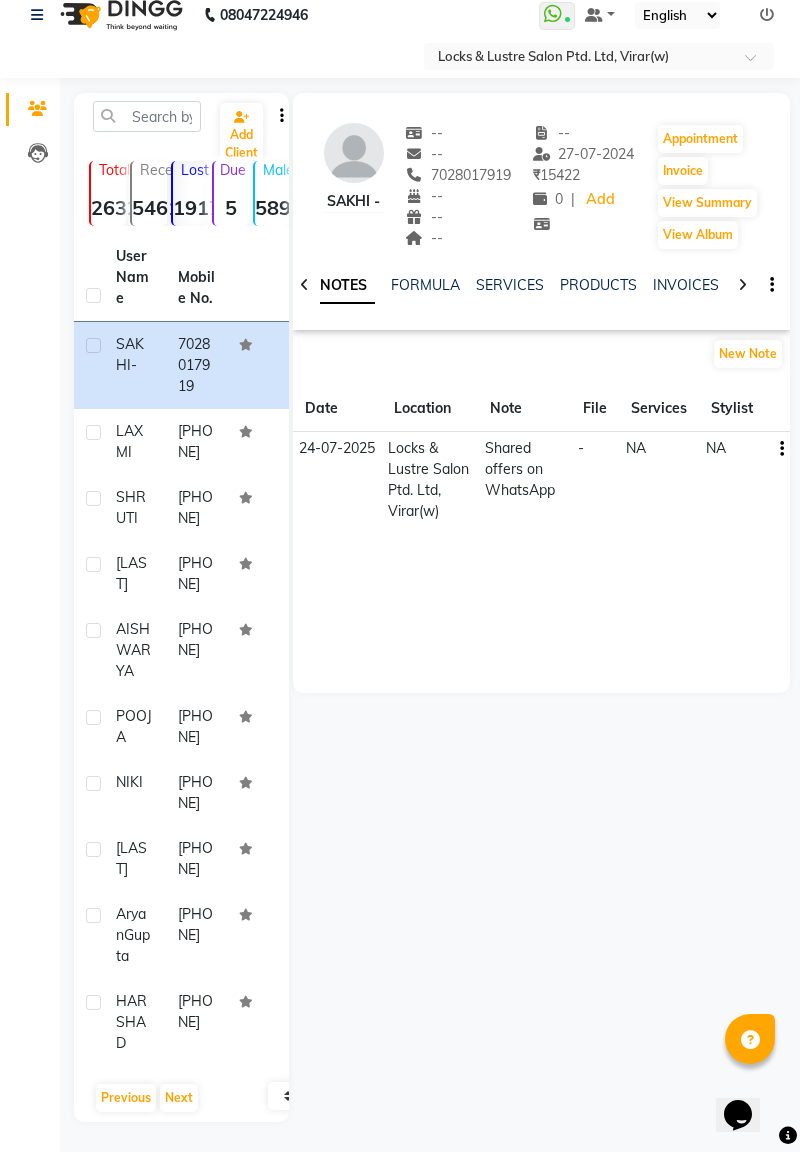 click on "[PHONE]" 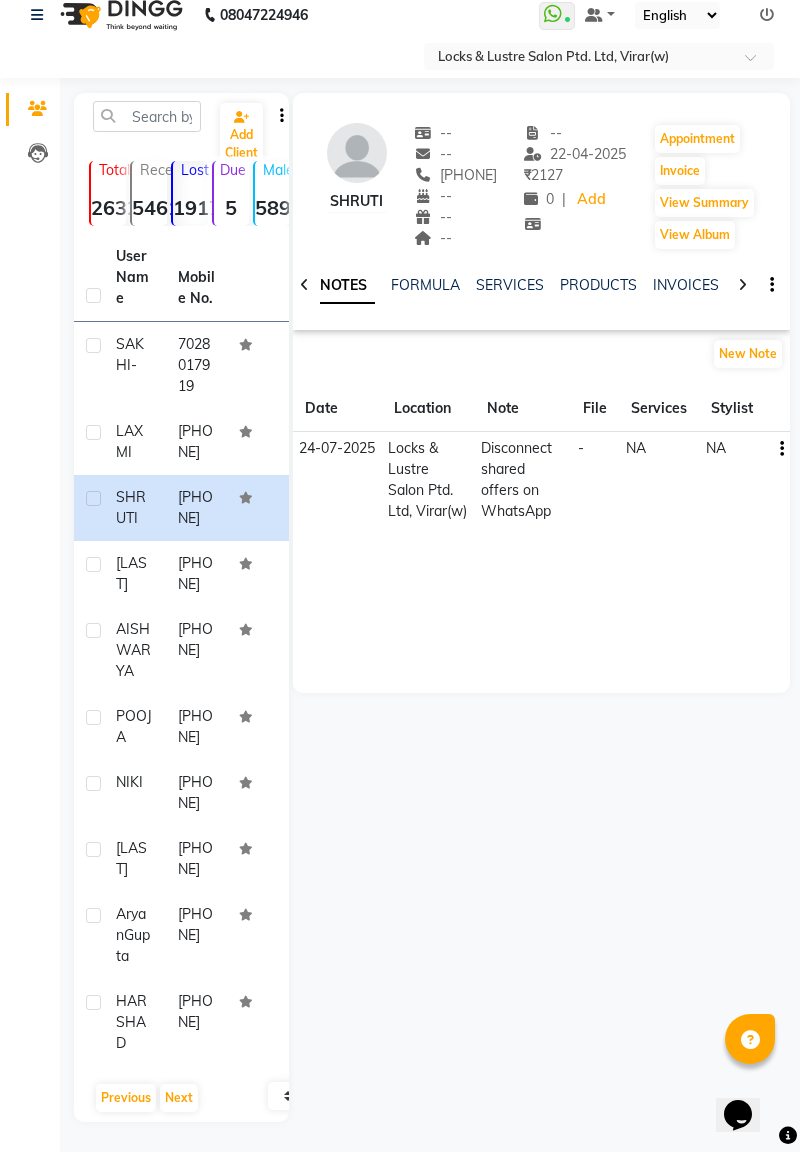 click on "[PHONE]" 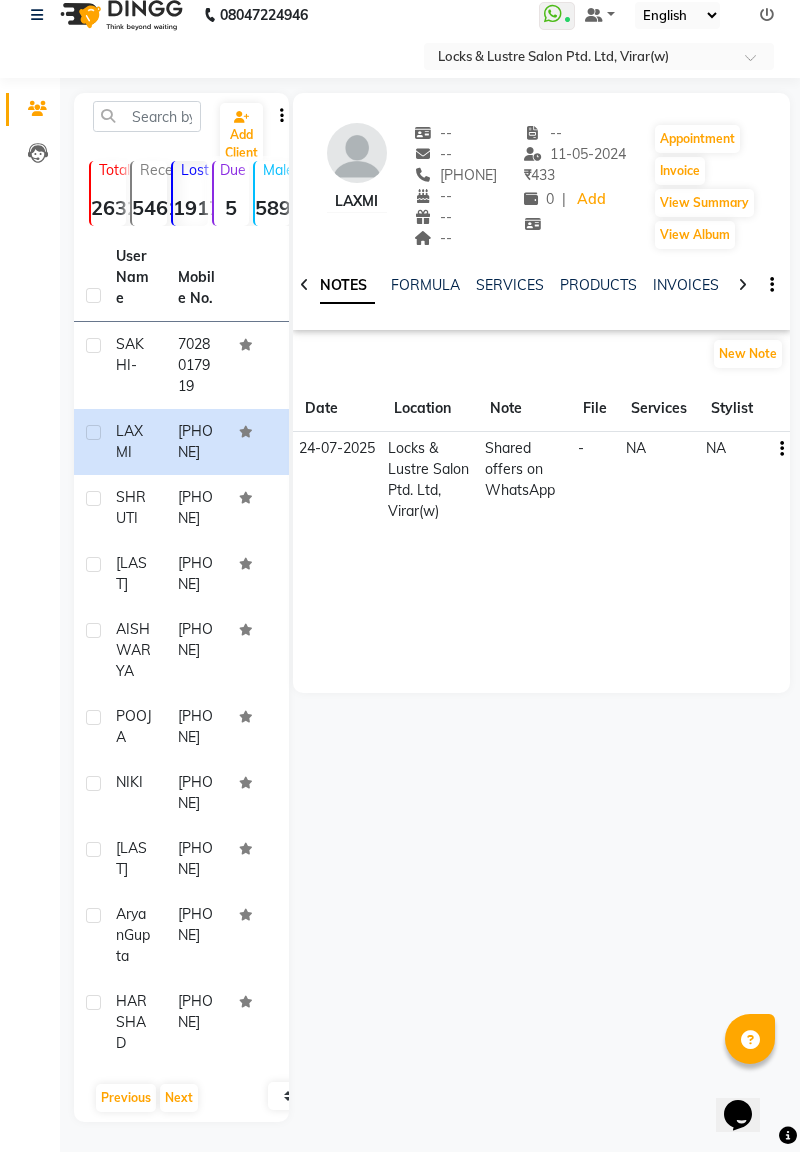 click on "[PHONE]" 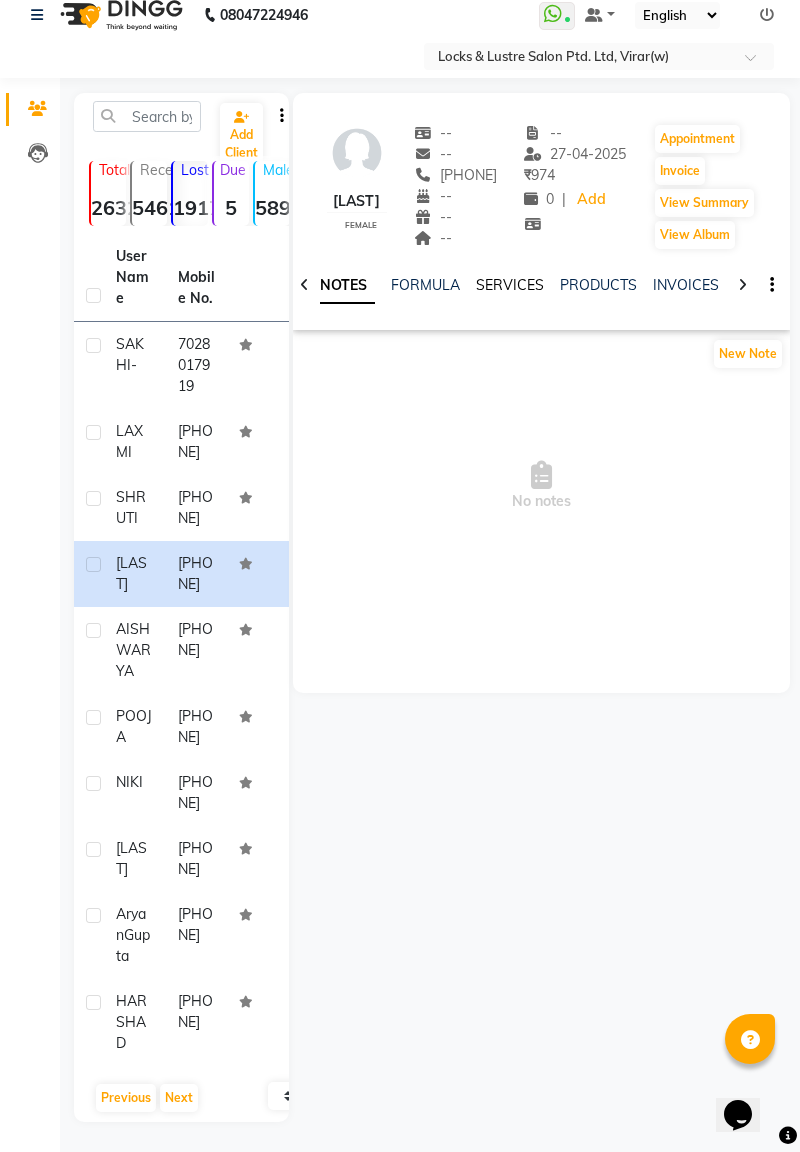 click on "SERVICES" 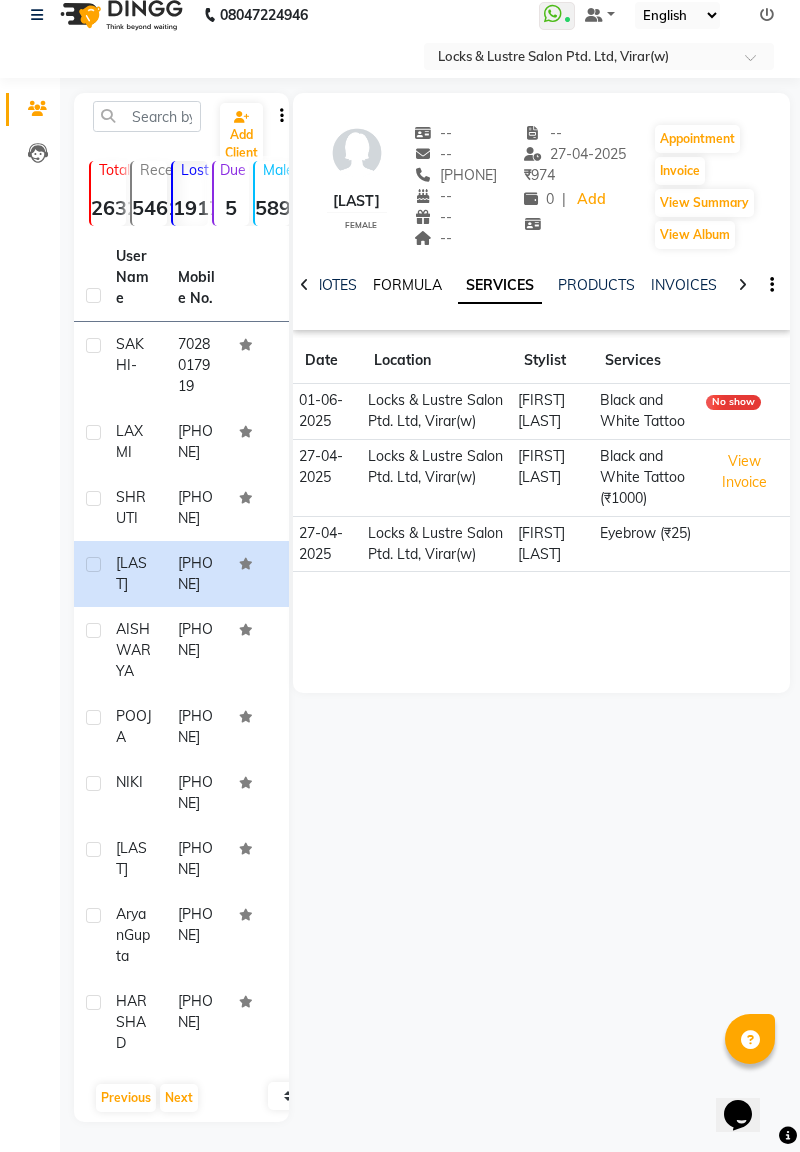 click on "FORMULA" 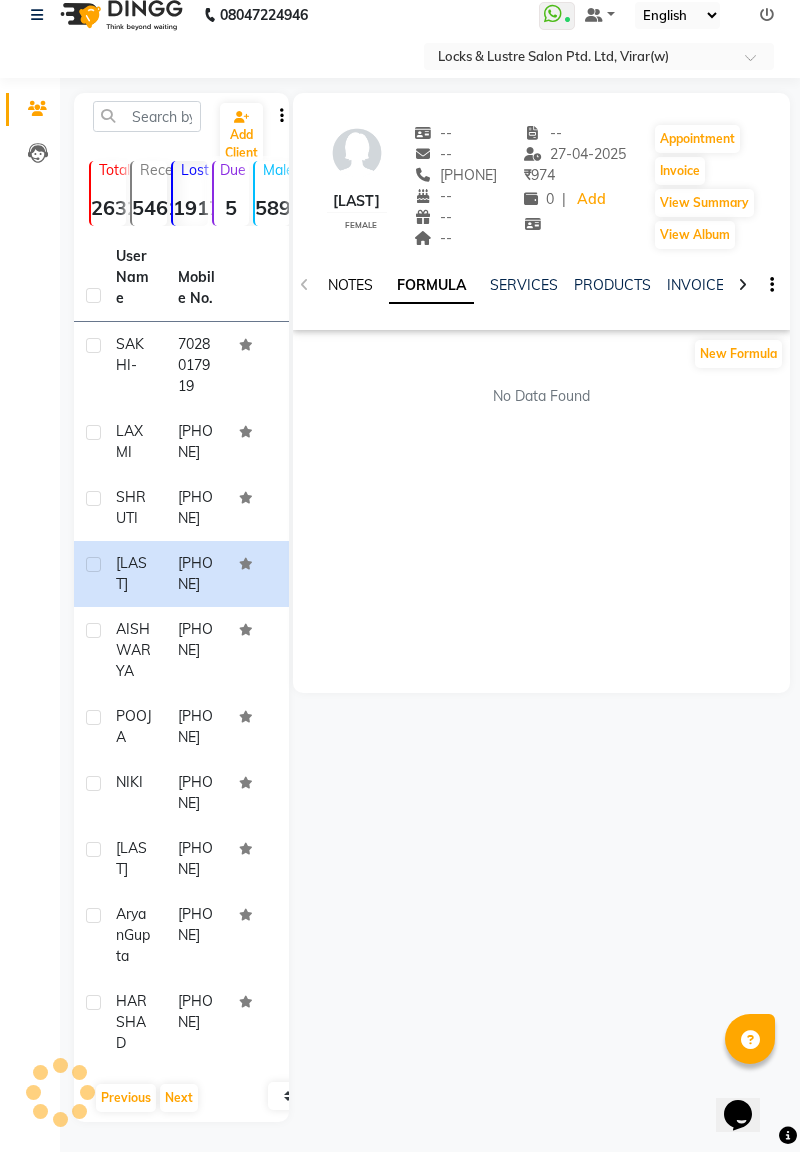 click on "NOTES" 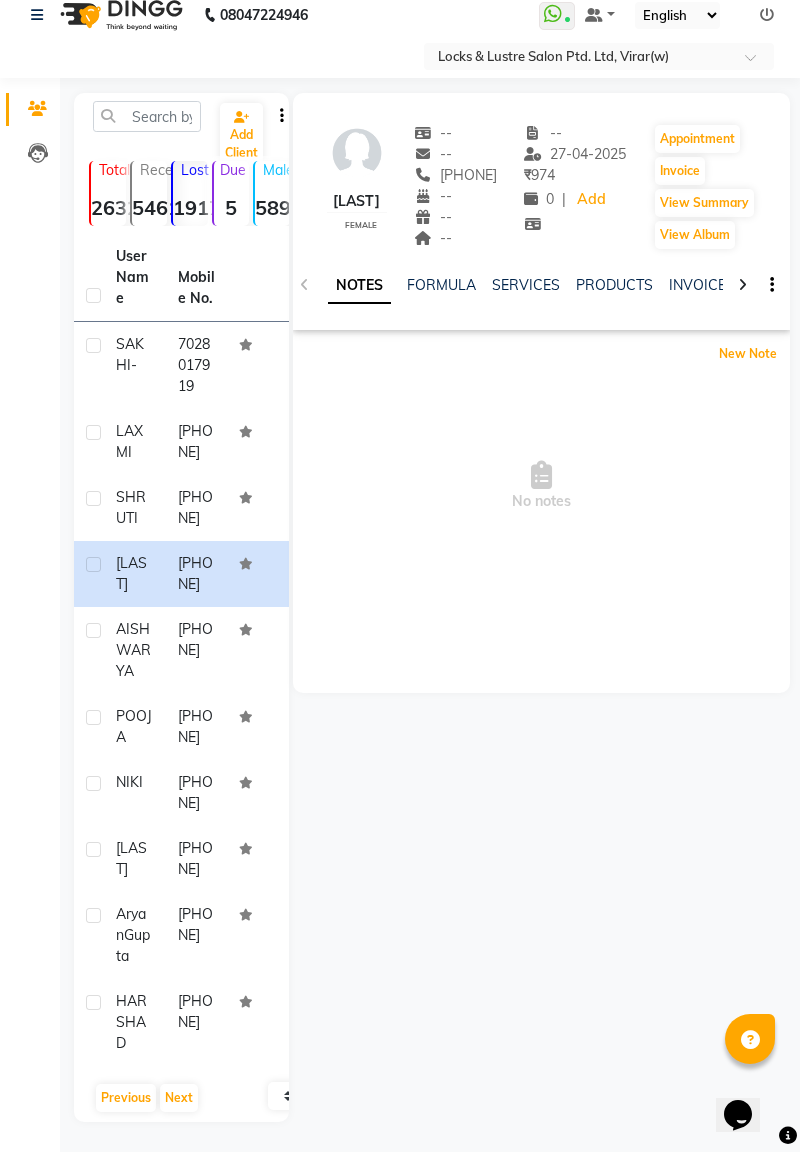 click on "New Note" 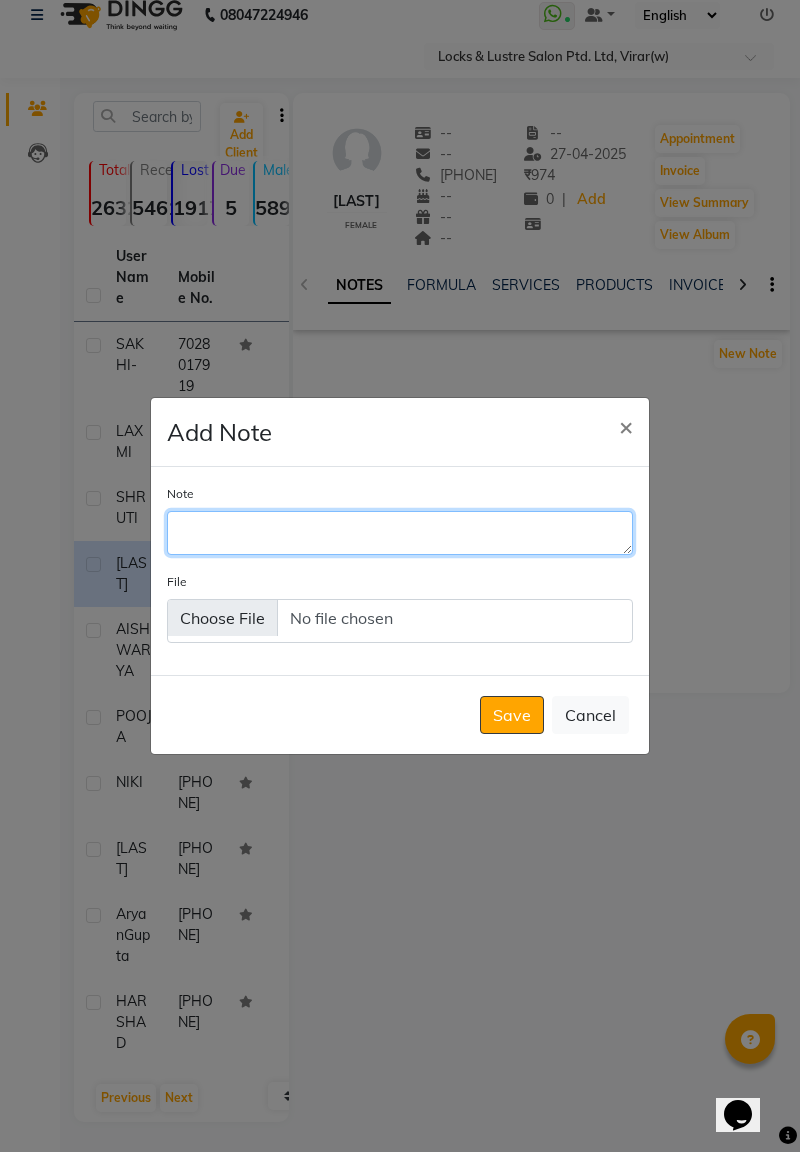 click on "Note" at bounding box center [400, 533] 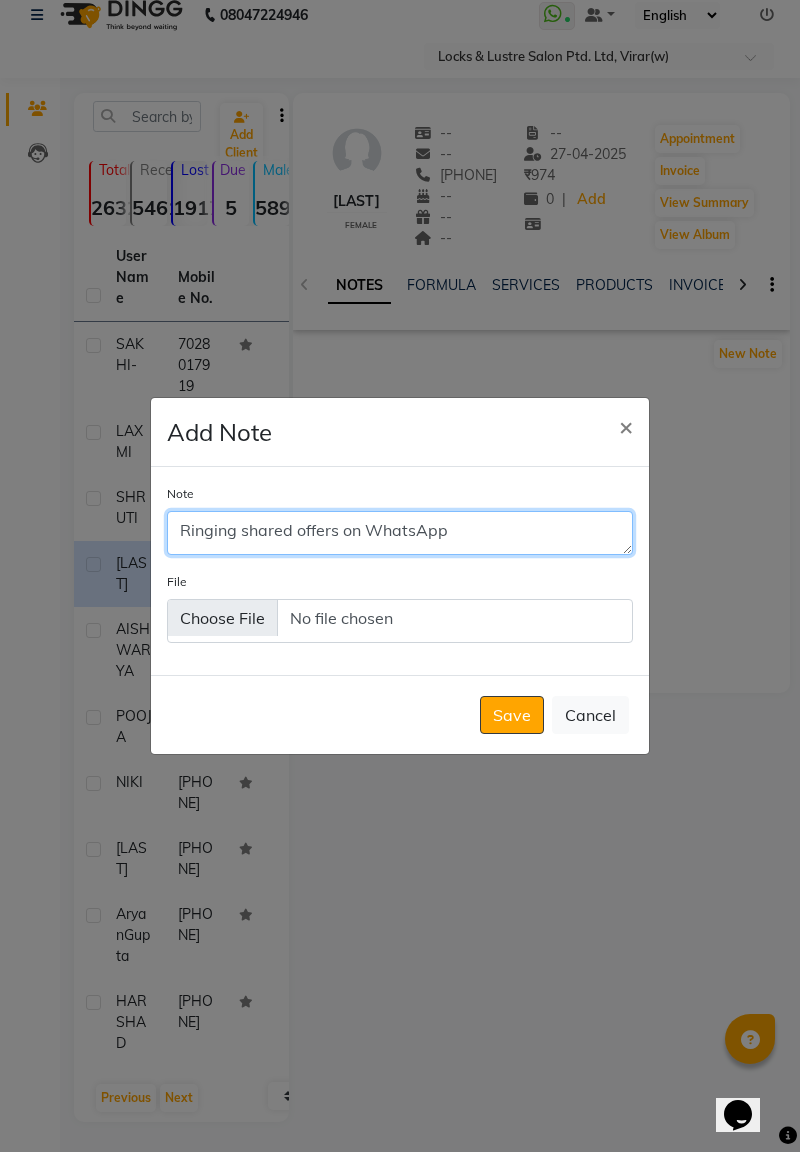 type on "Ringing shared offers on WhatsApp" 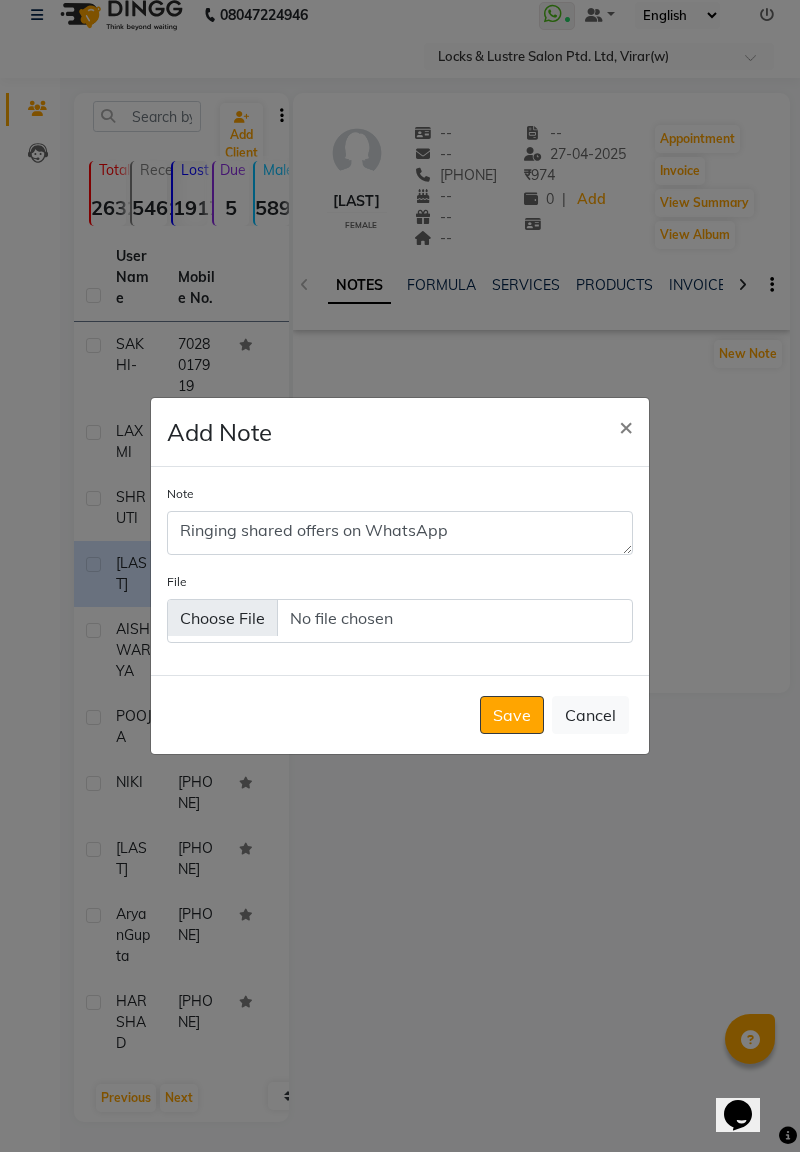 click on "Save" 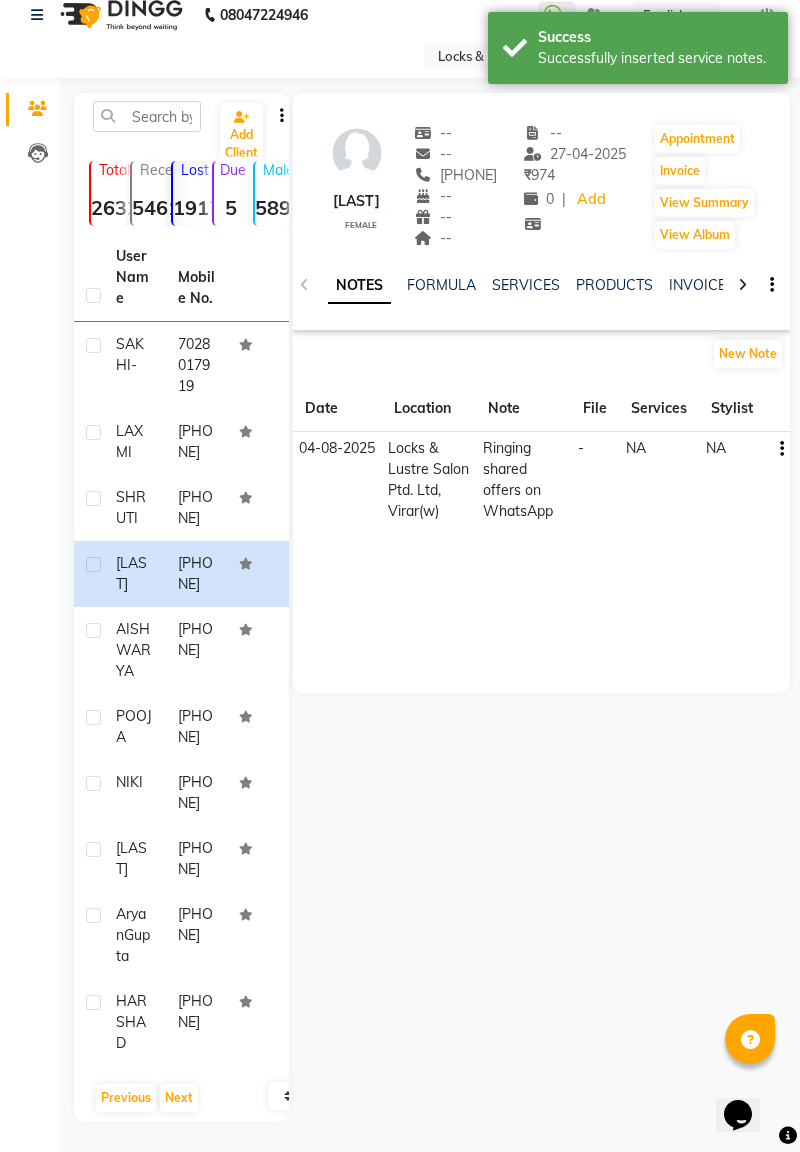 click on "AISHWARYA" 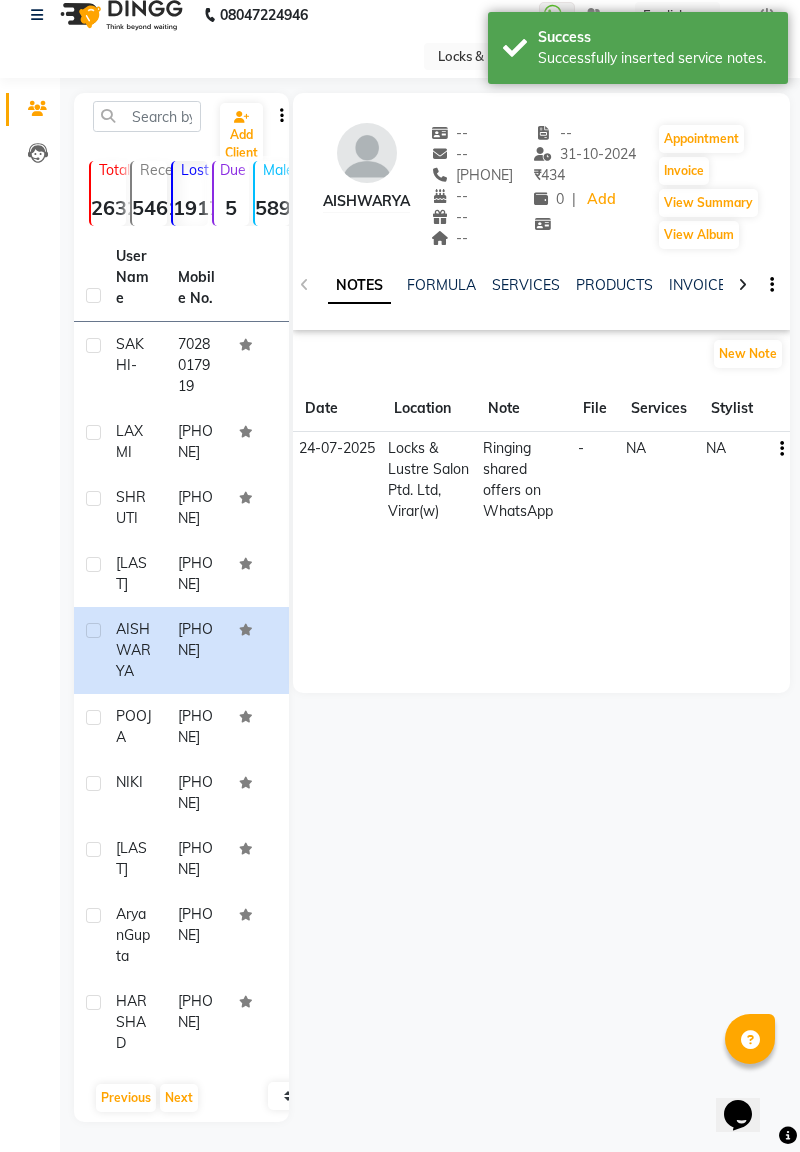 click on "[PHONE]" 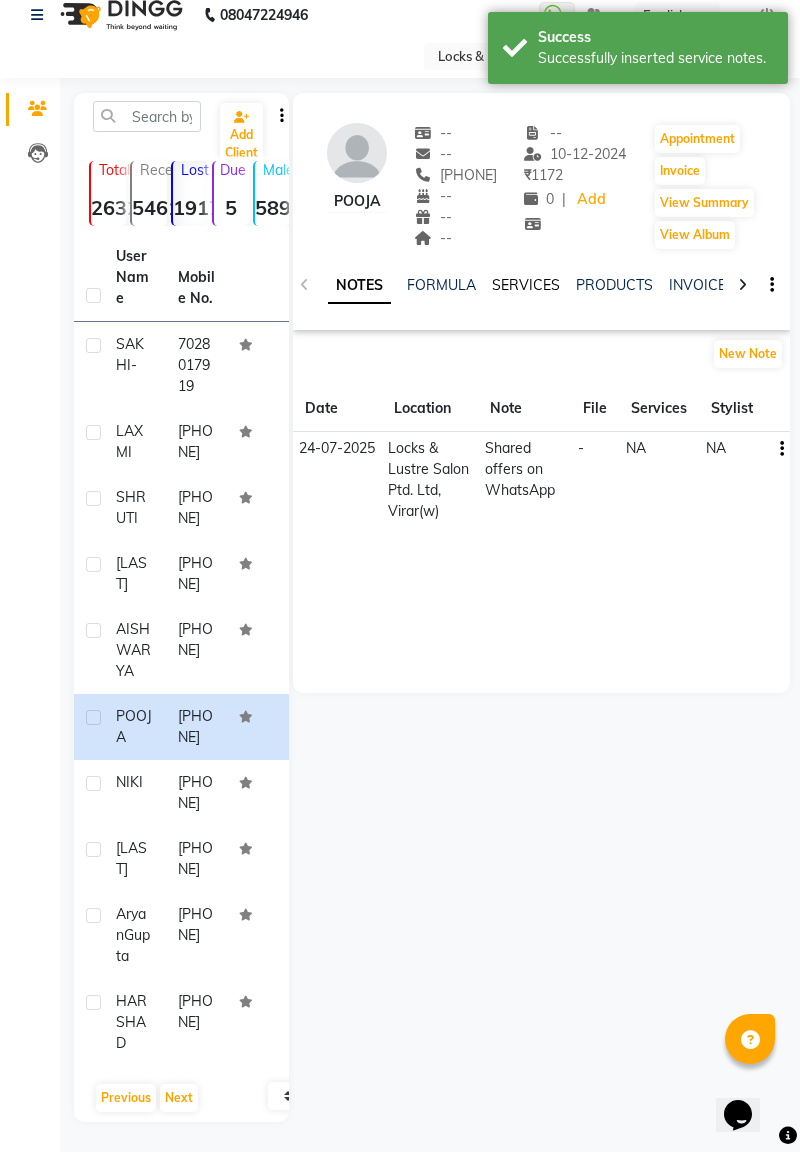 click on "SERVICES" 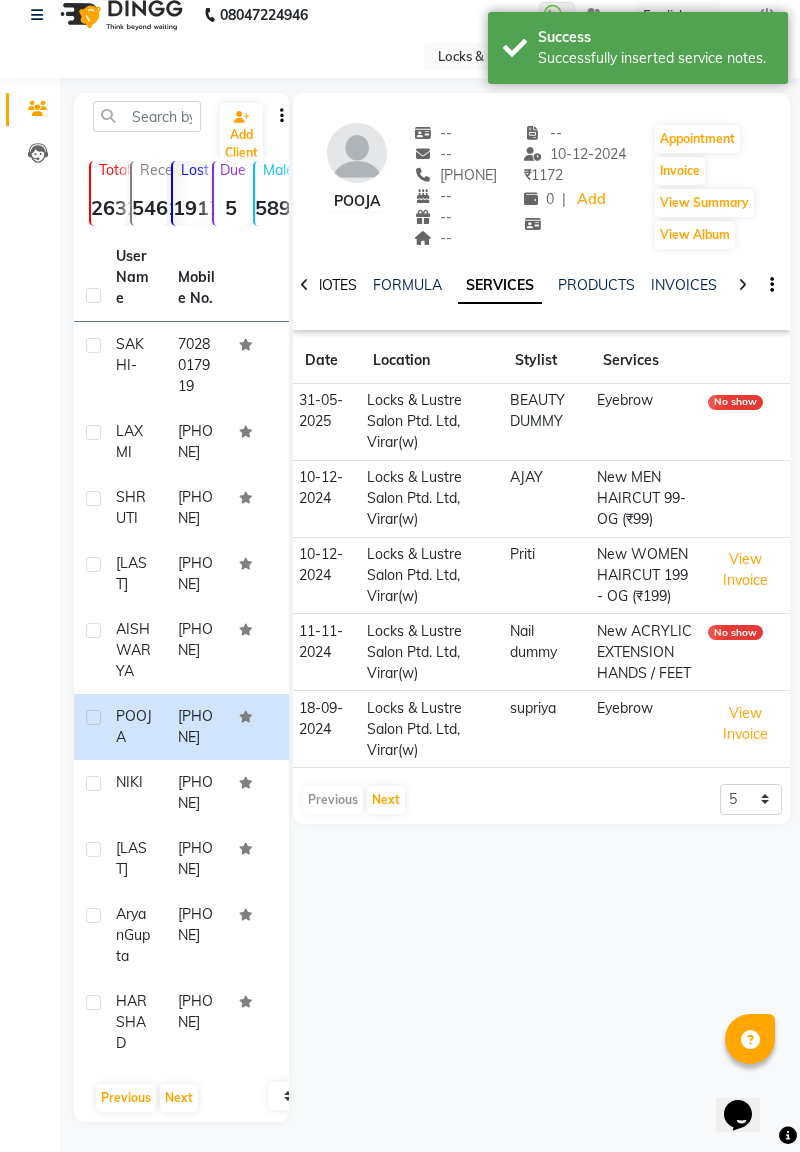 click on "NOTES" 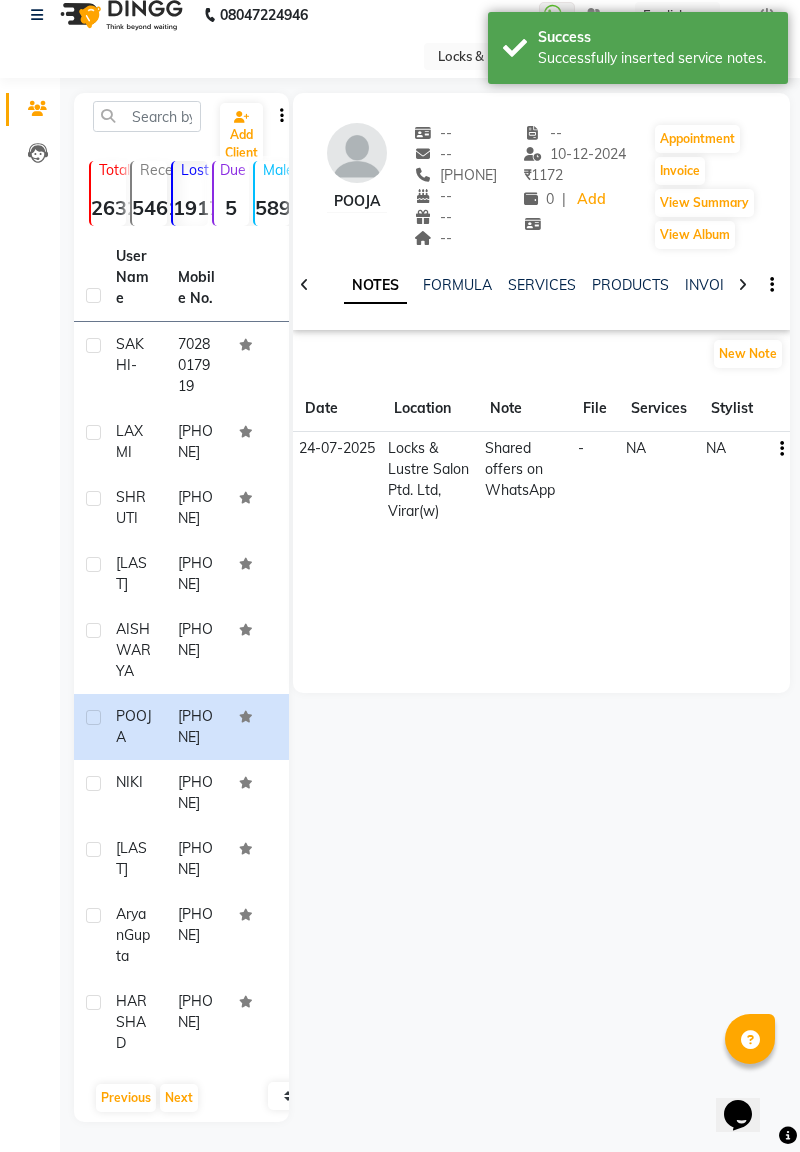click on "[LAST]" 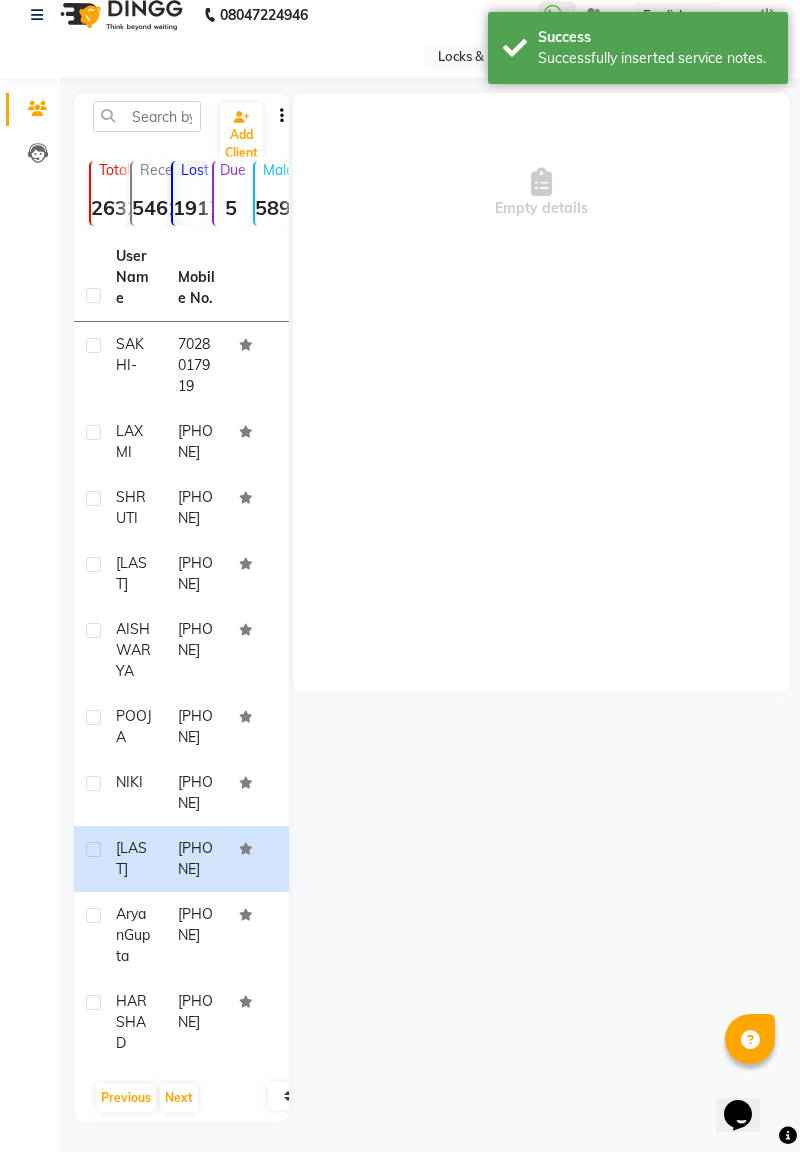 click on "[PHONE]" 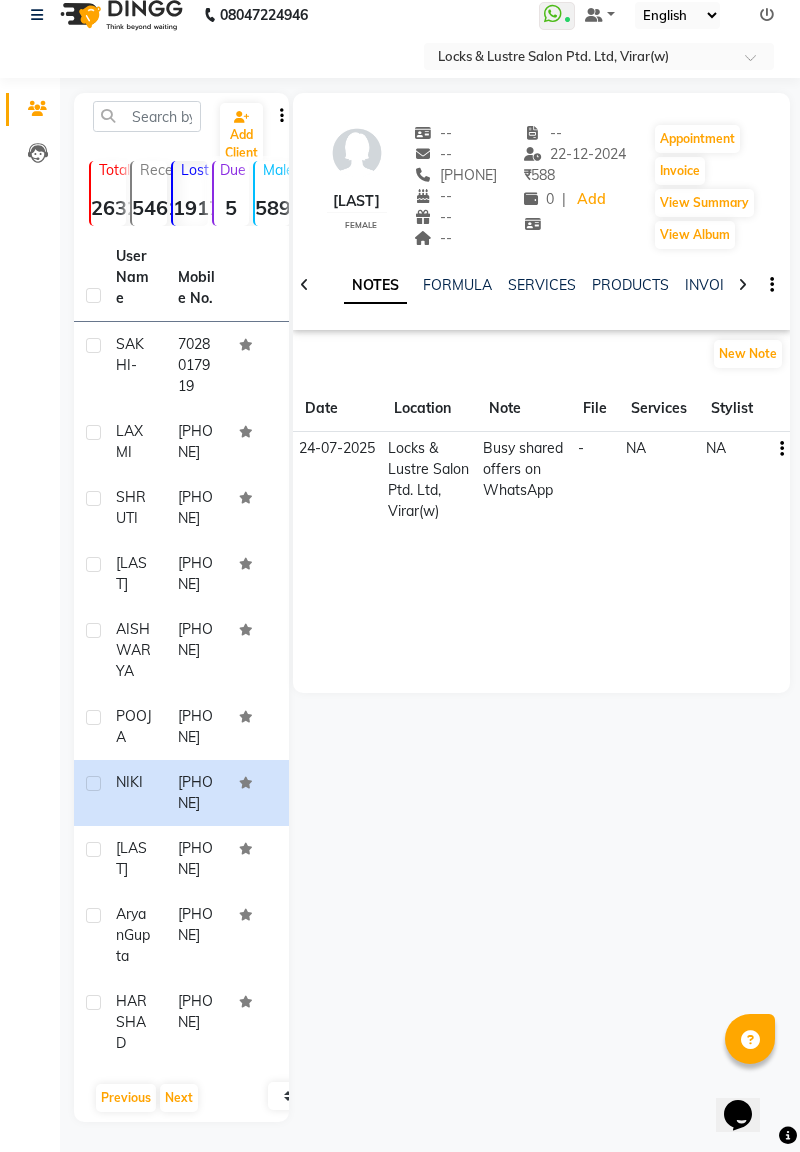 click on "[PHONE]" 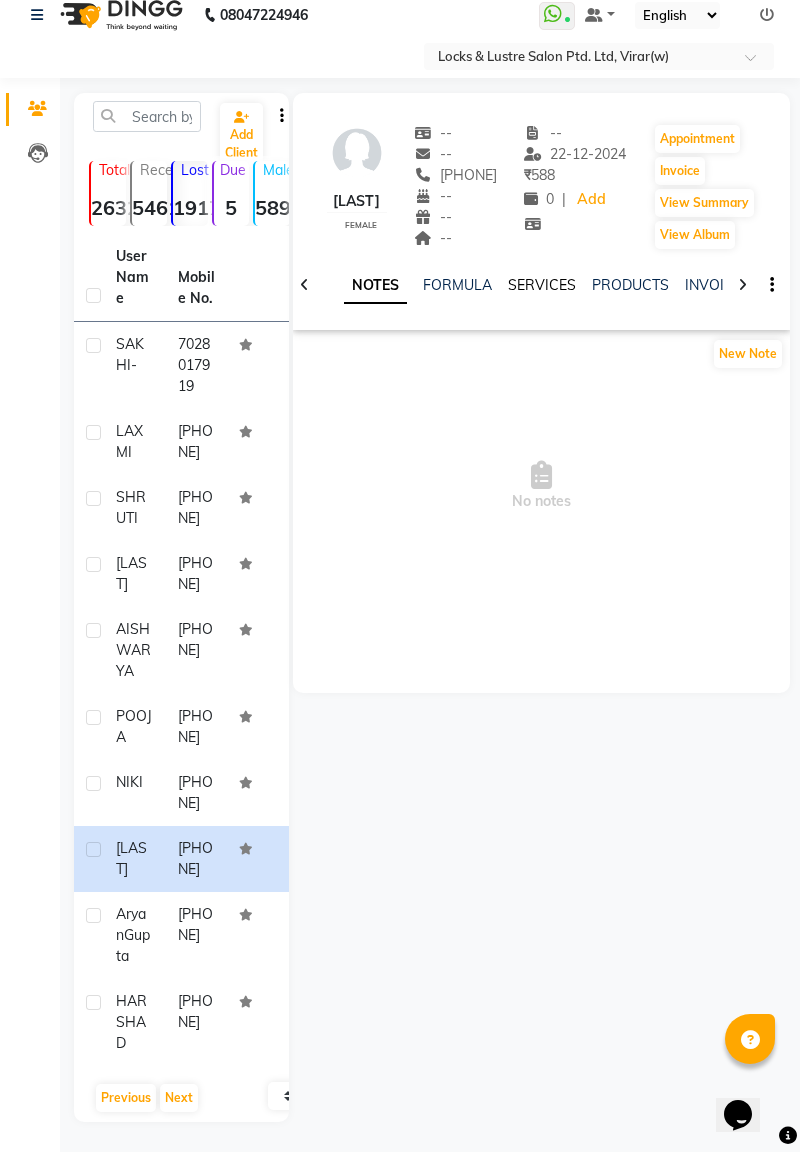 click on "SERVICES" 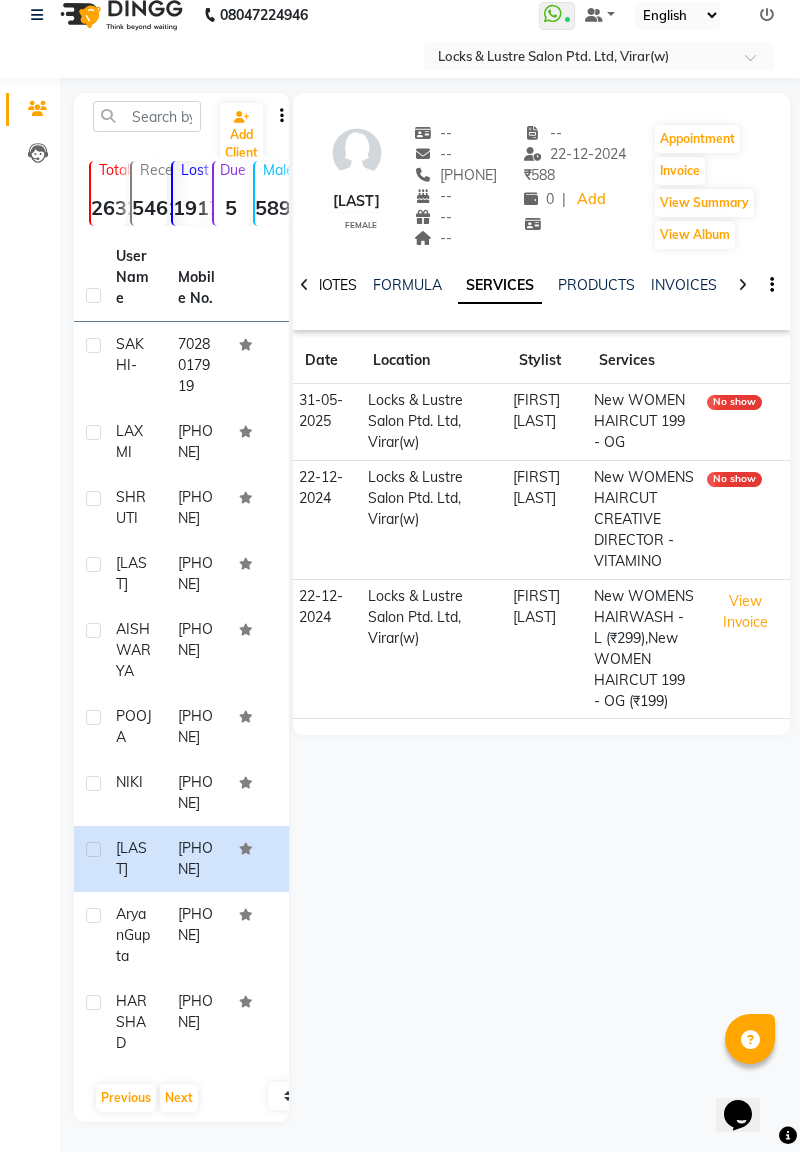 click on "NOTES" 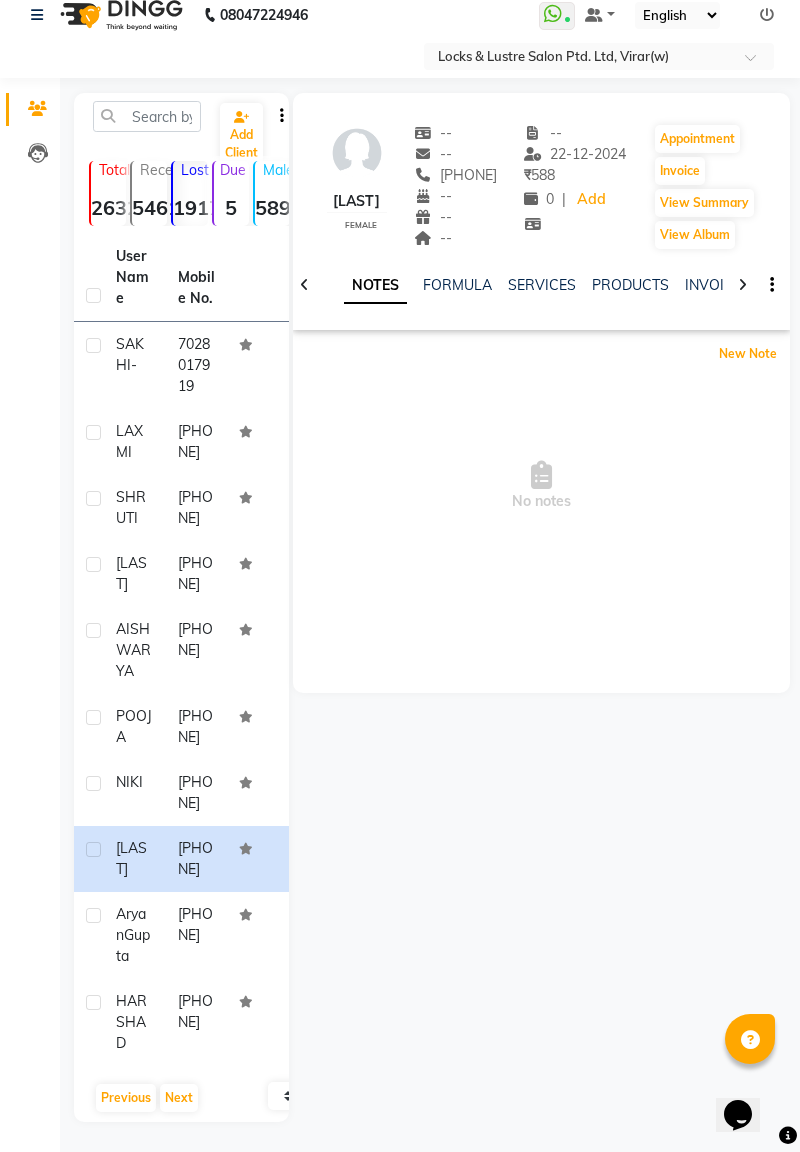 click on "New Note" 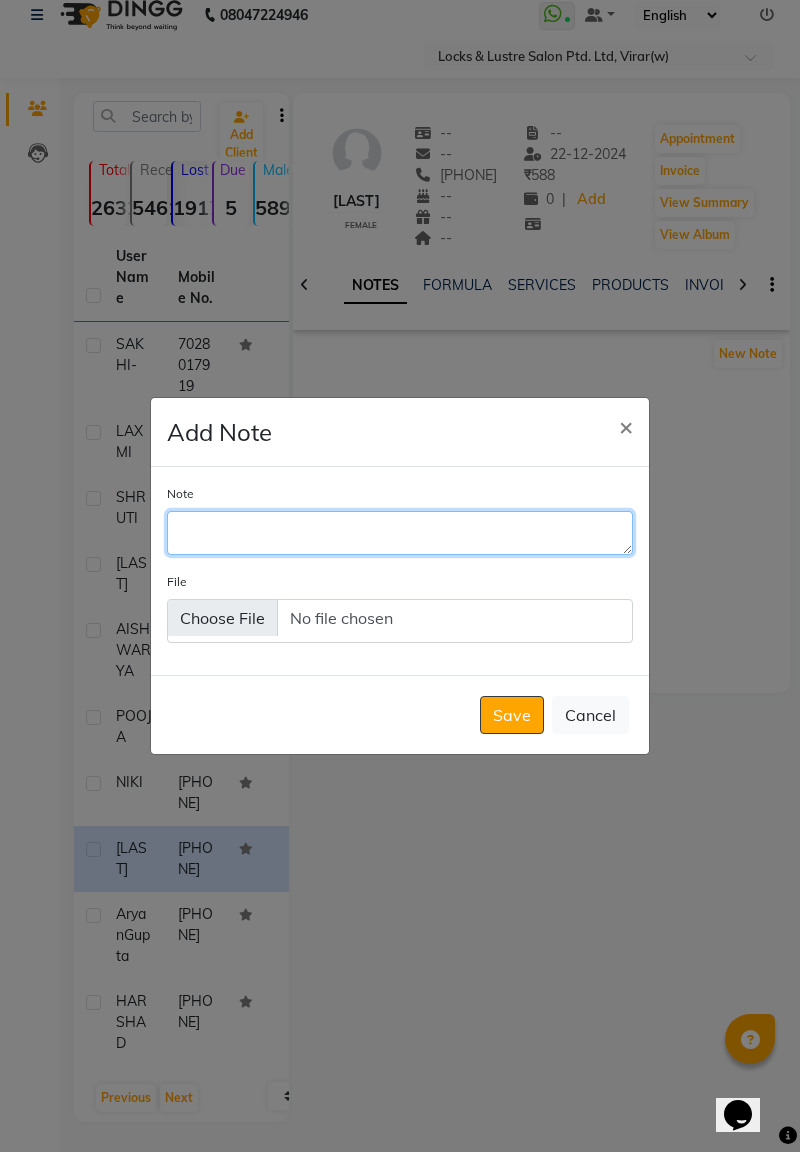 click on "Note" at bounding box center [400, 533] 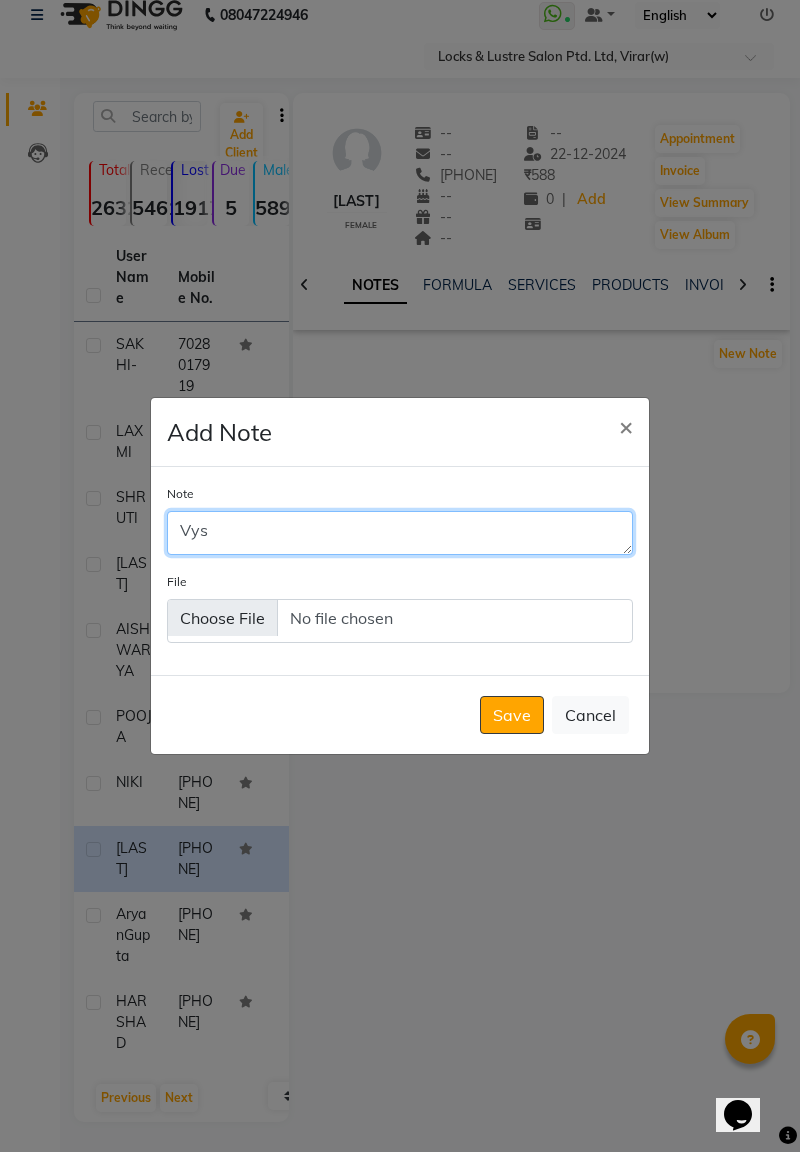 type on "[LAST]" 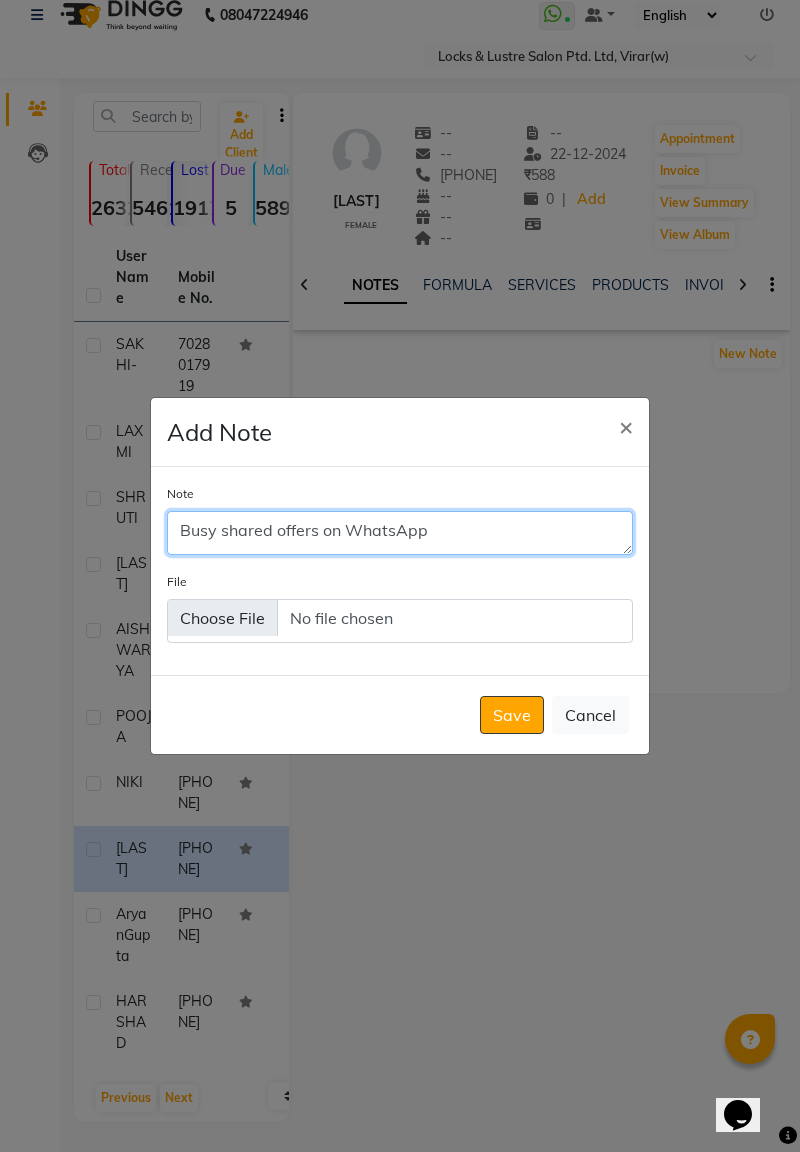 type on "Busy shared offers on WhatsApp" 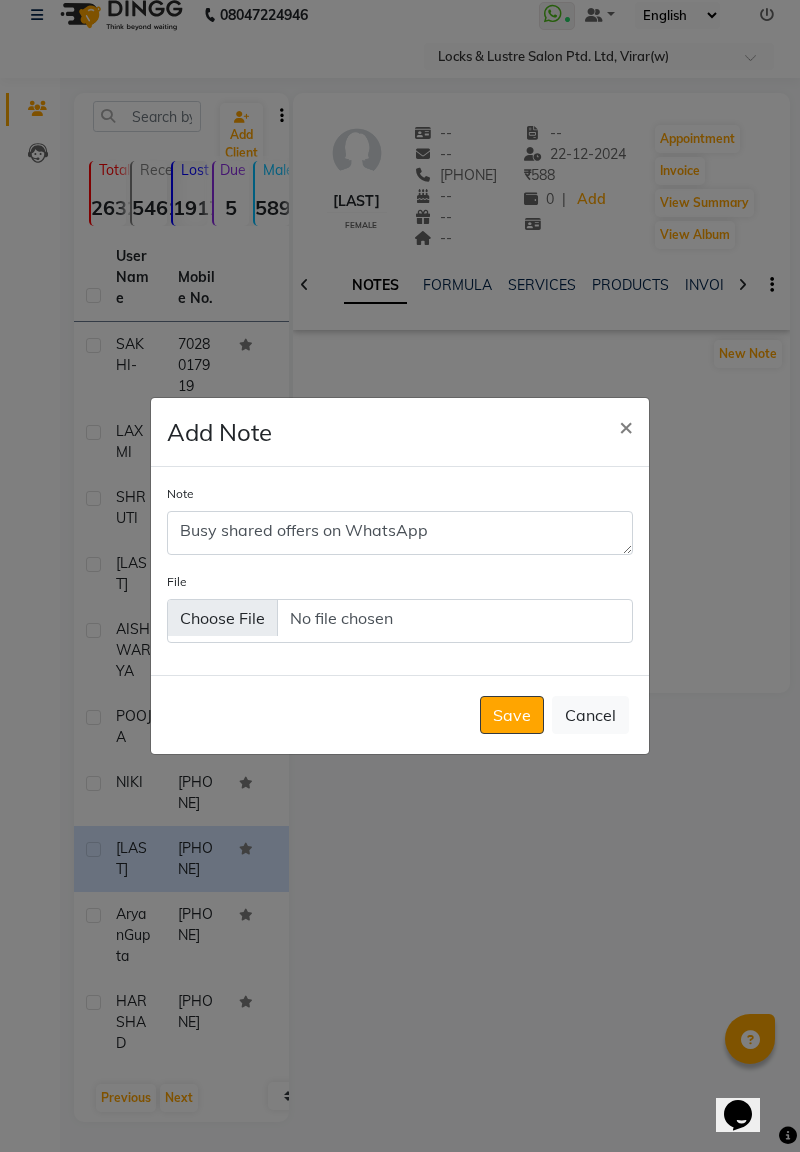 click on "Save" 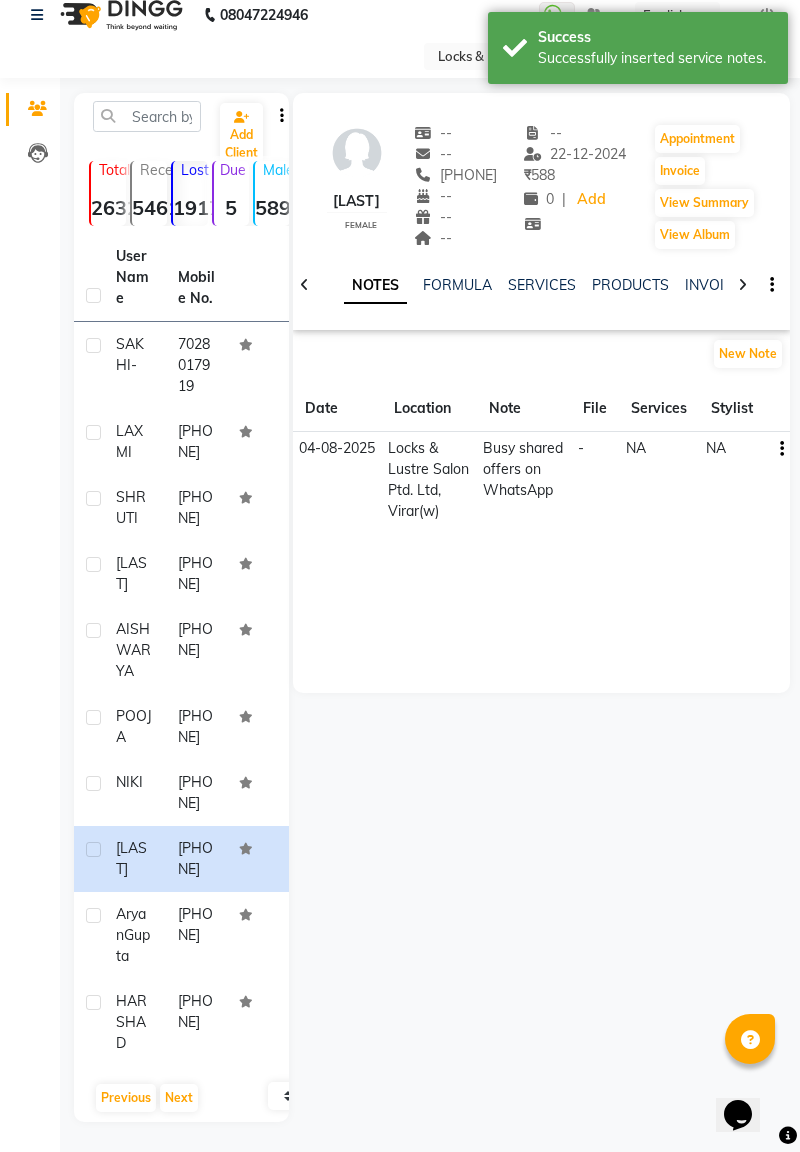 click on "aryan" 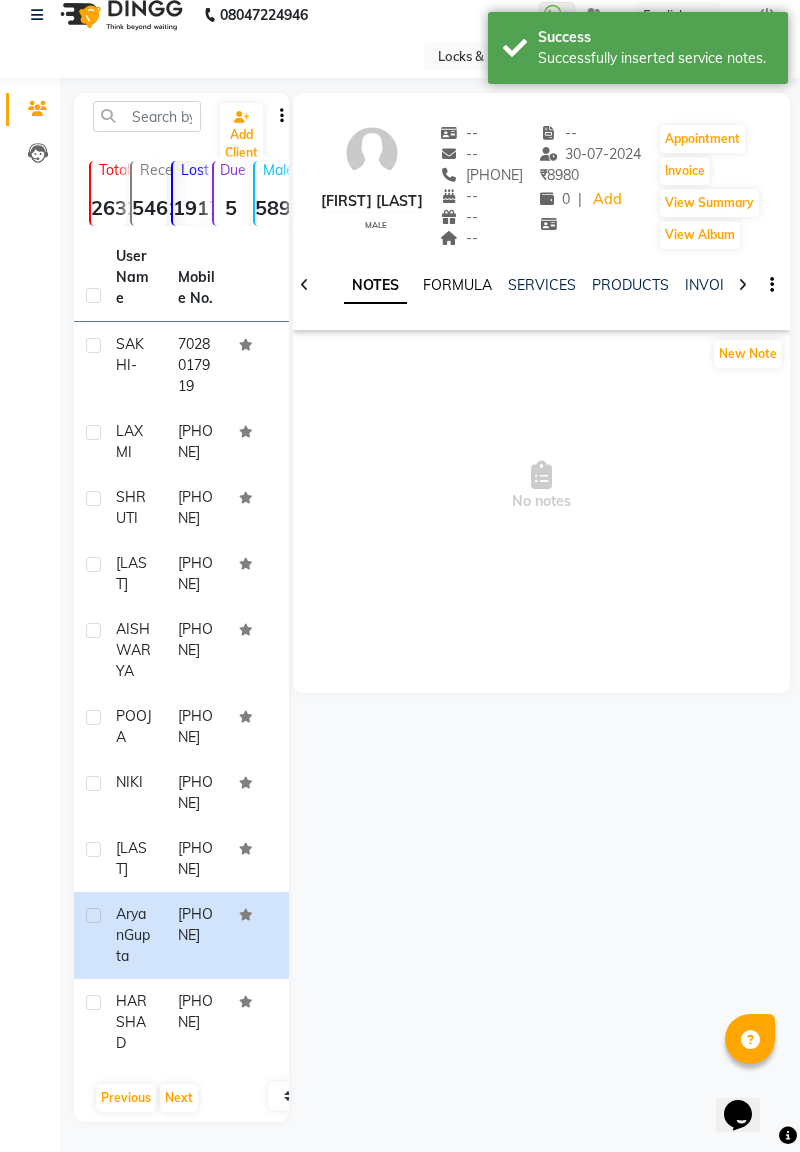 click on "FORMULA" 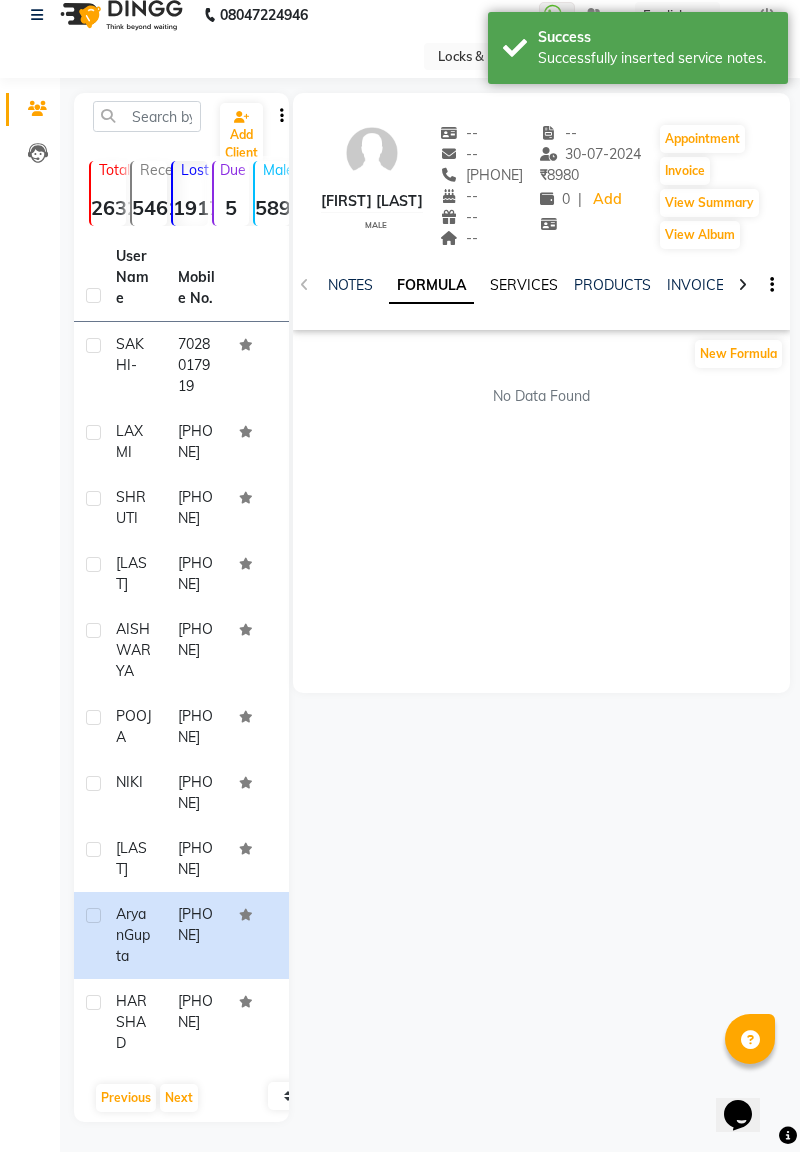 click on "SERVICES" 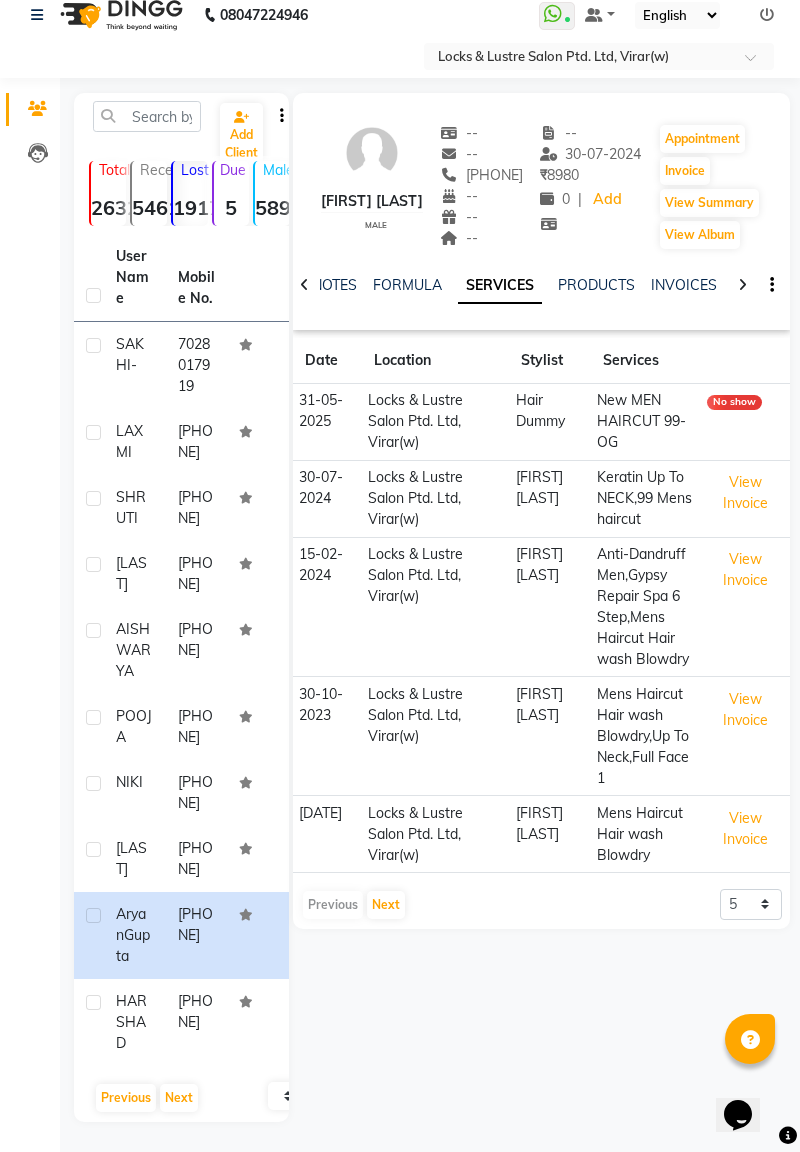click on "HARSHAD" 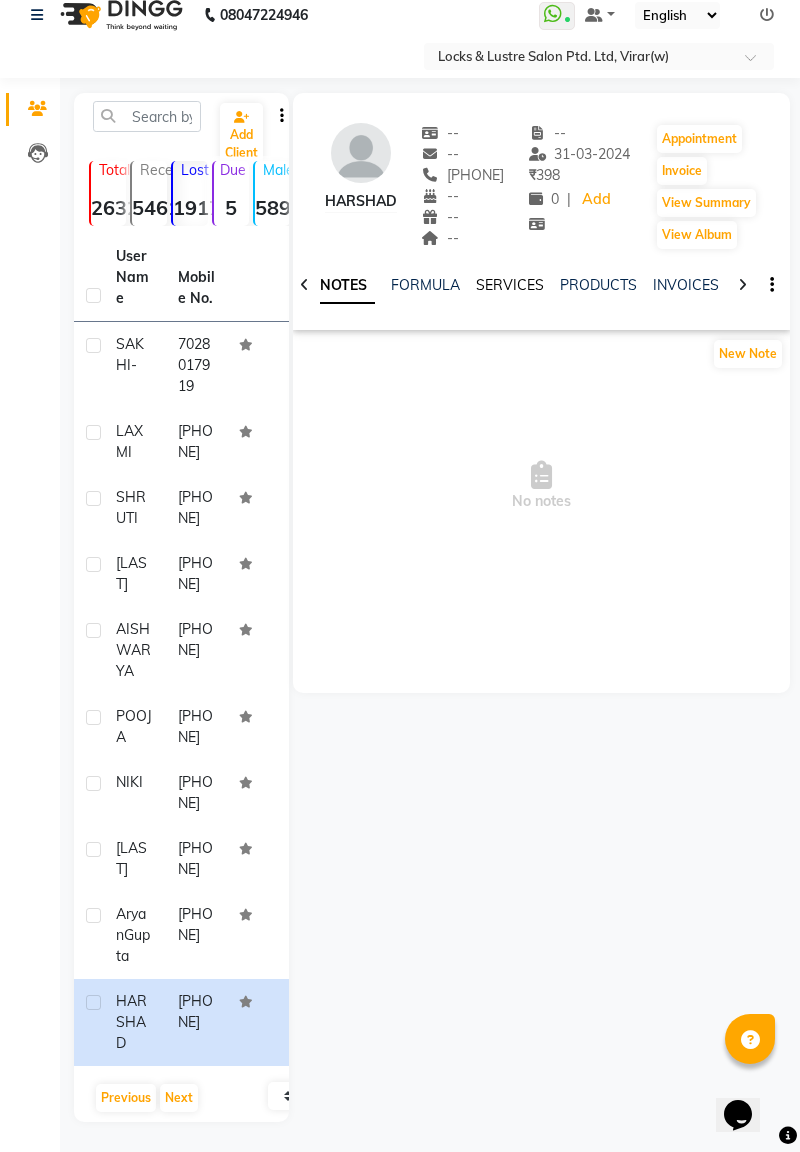 click on "SERVICES" 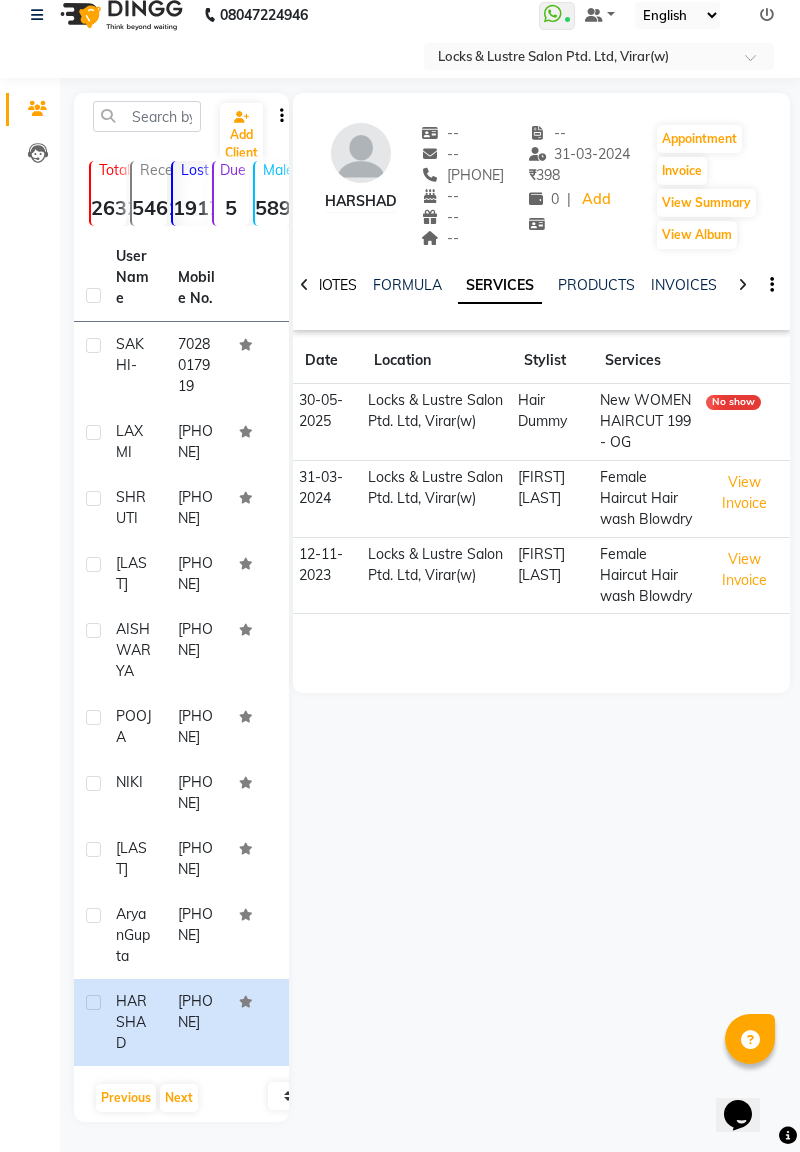 click on "NOTES" 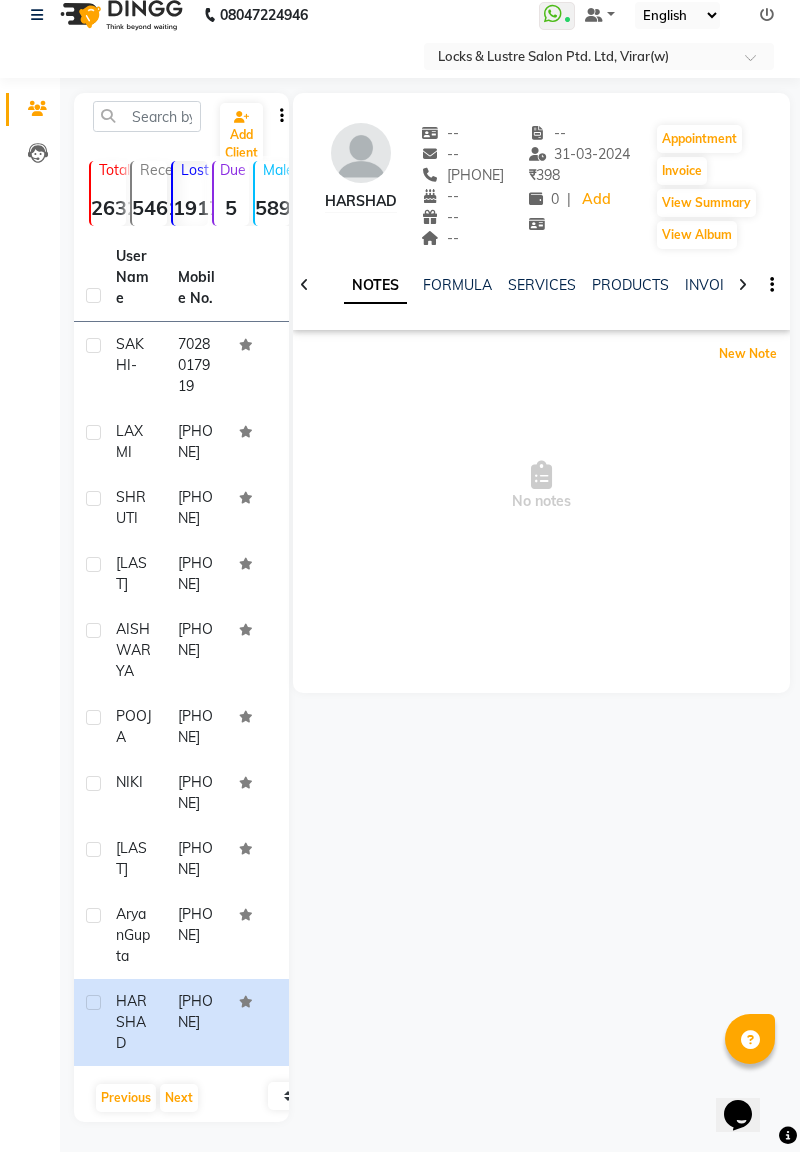 click on "New Note" 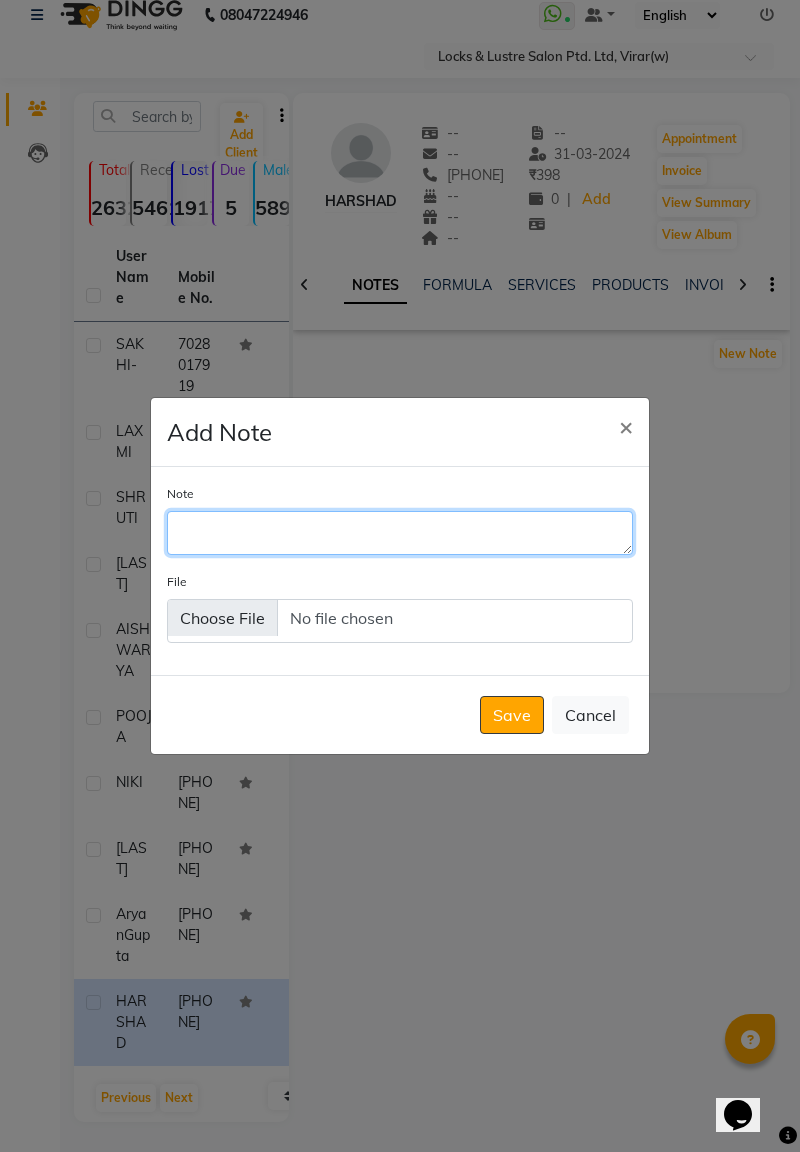 click on "Note" at bounding box center [400, 533] 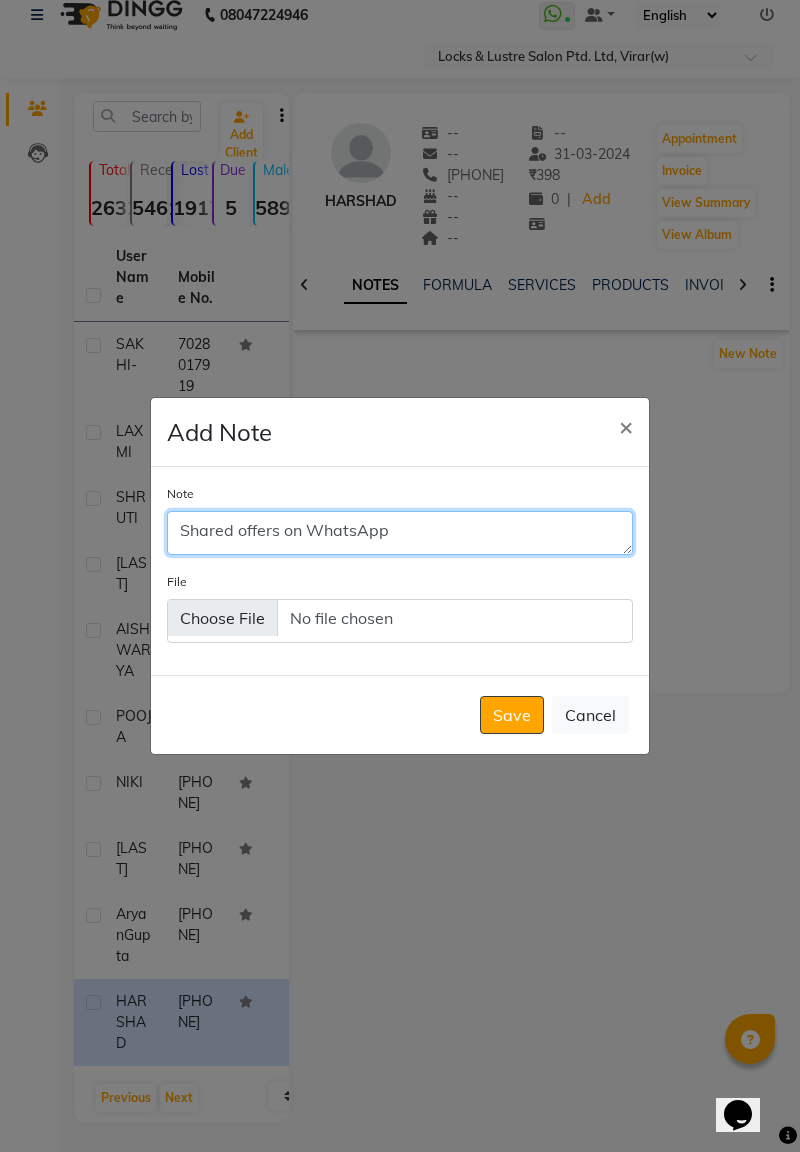 type on "Shared offers on WhatsApp" 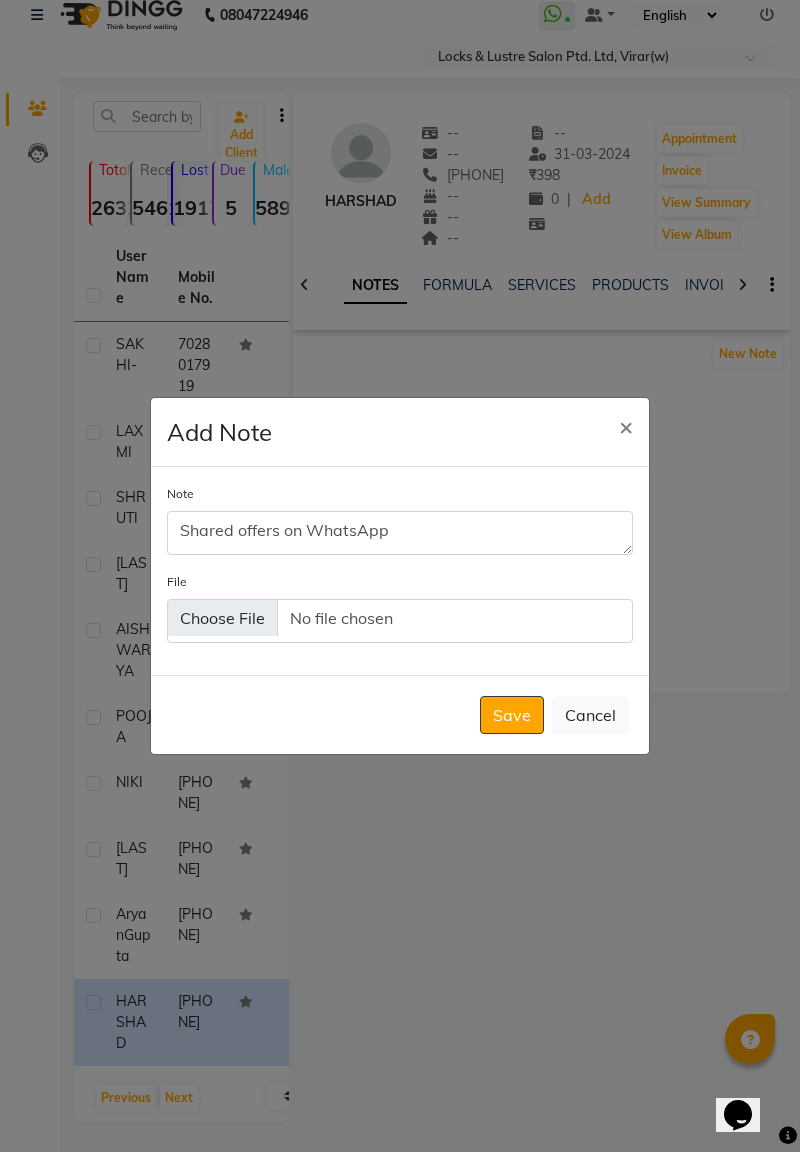 click on "Save" 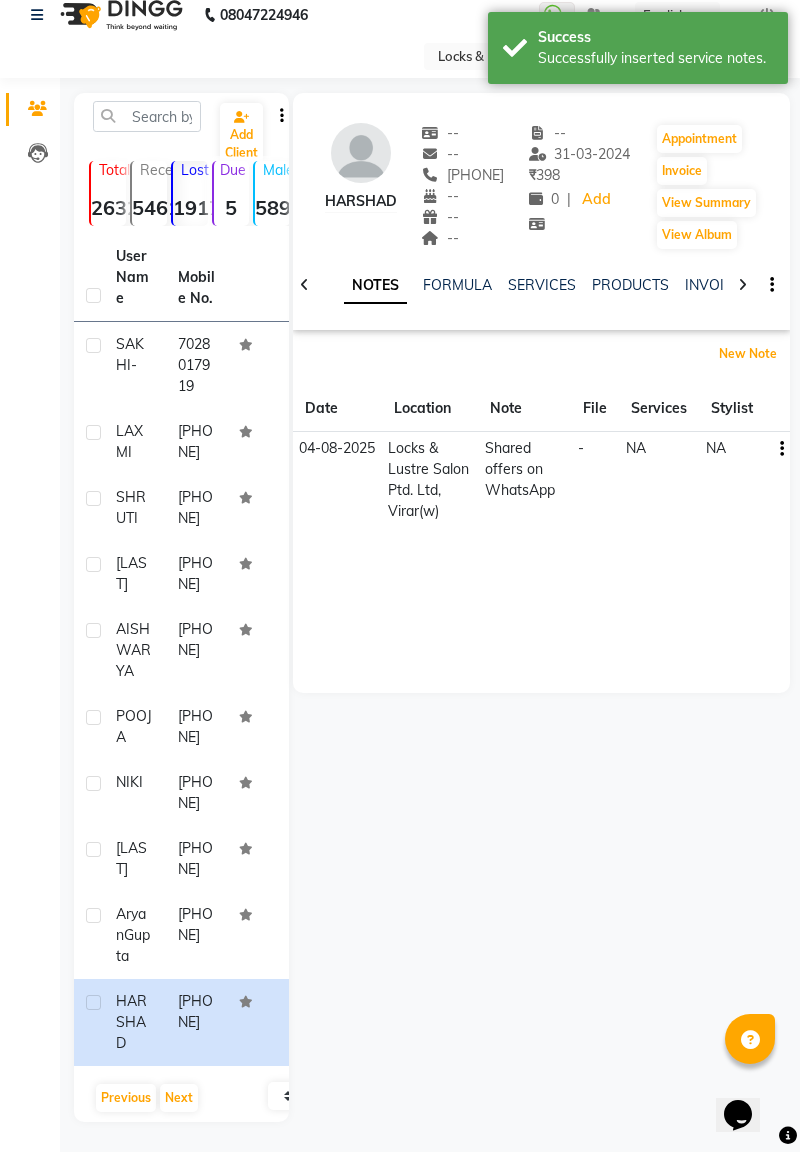 scroll, scrollTop: 0, scrollLeft: 0, axis: both 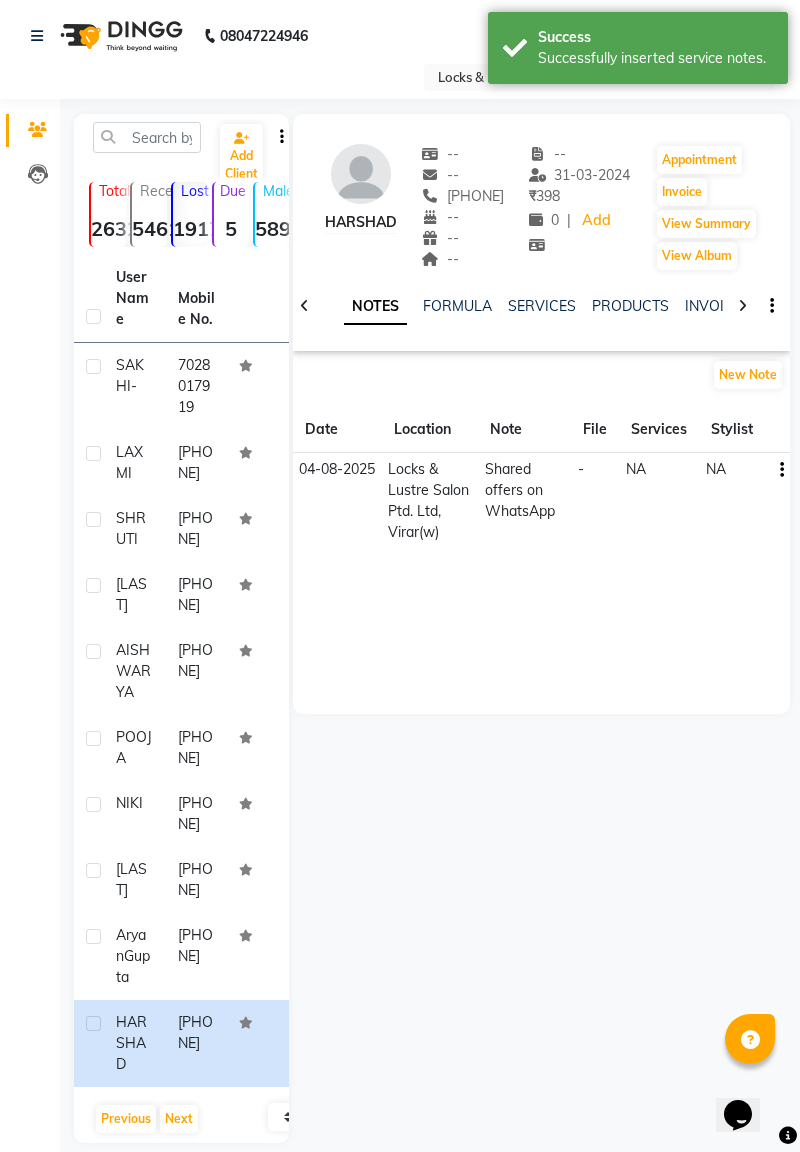 click on "[LAST]  -" 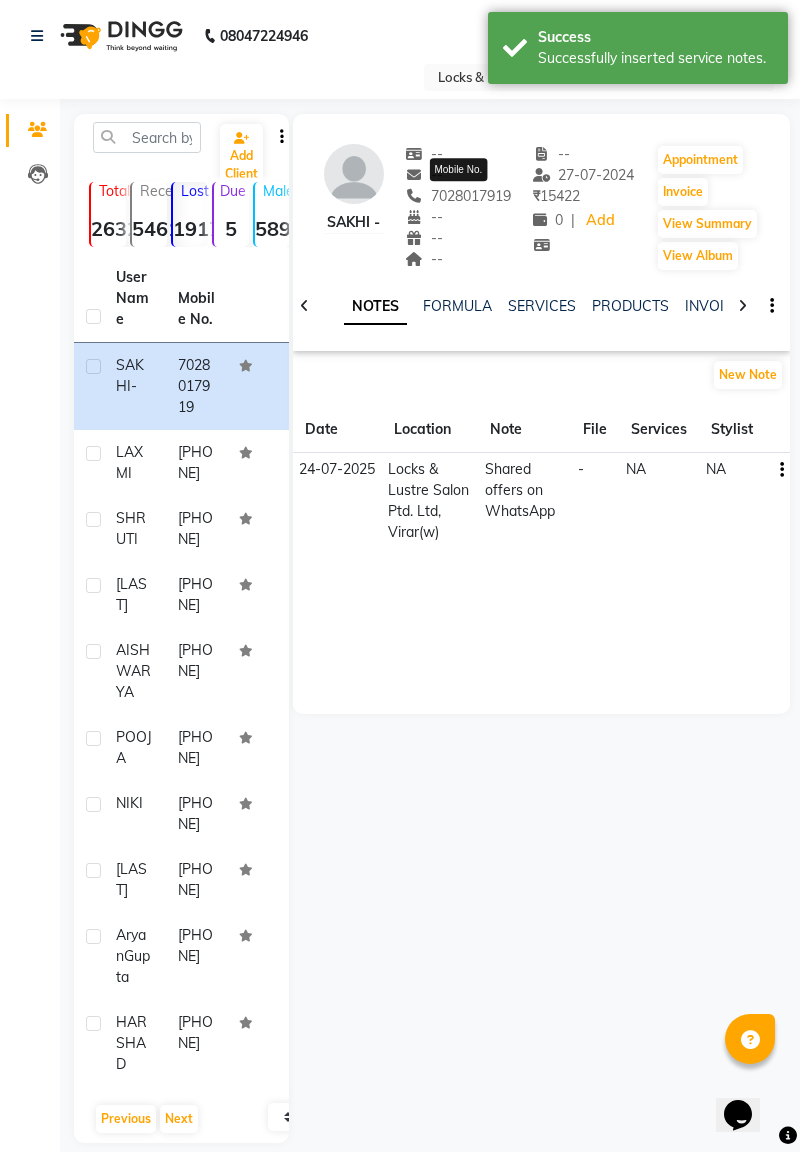 copy on "7028017919" 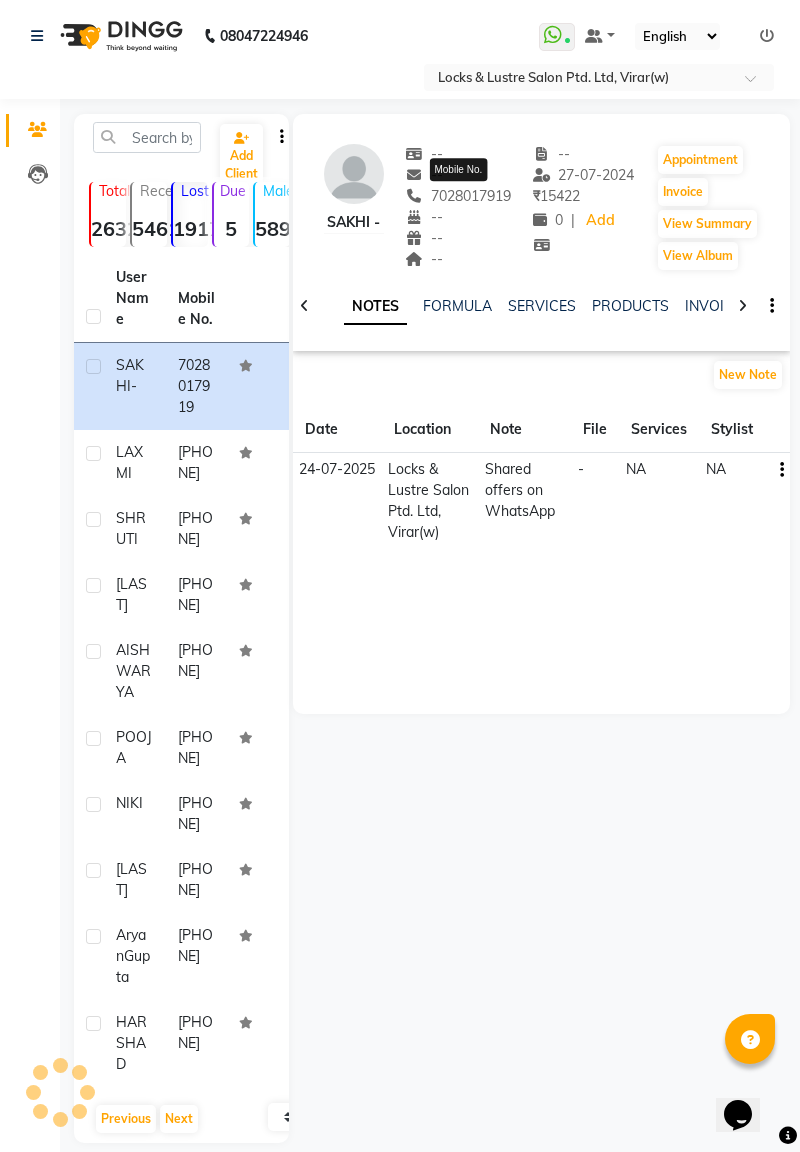 click on "SHRUTI" 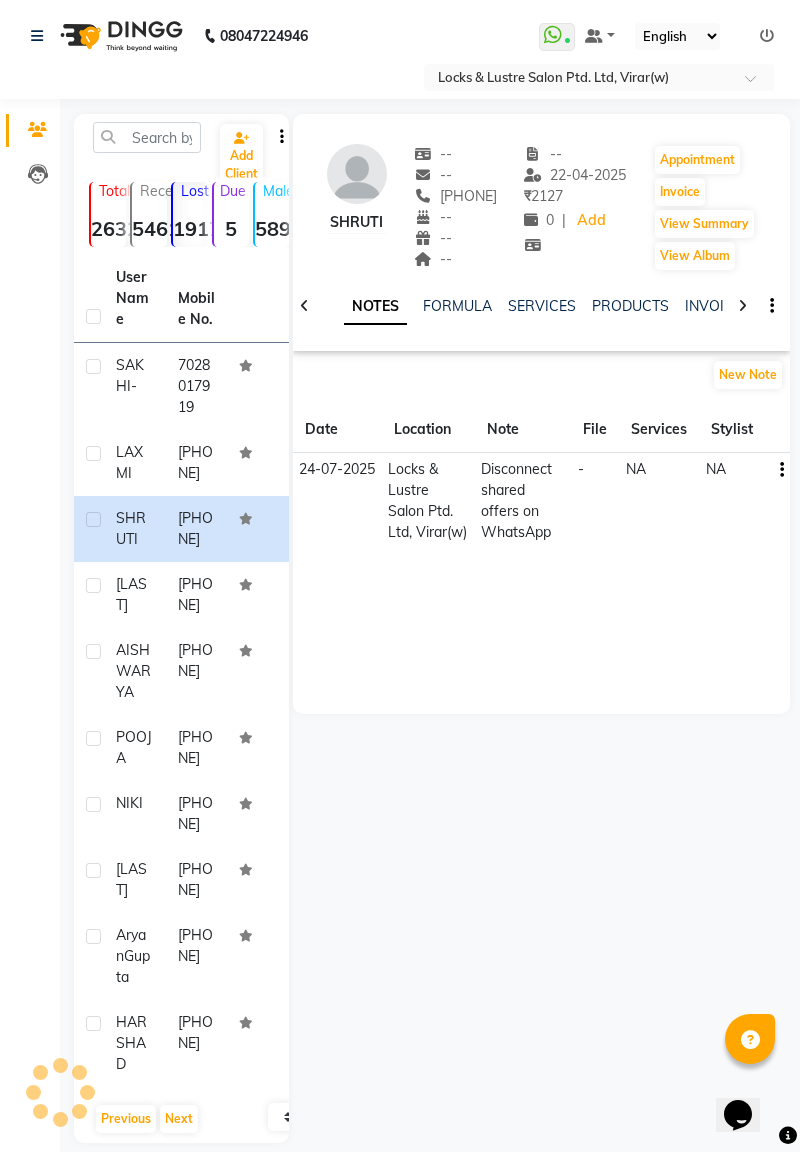 click on "LAXMI" 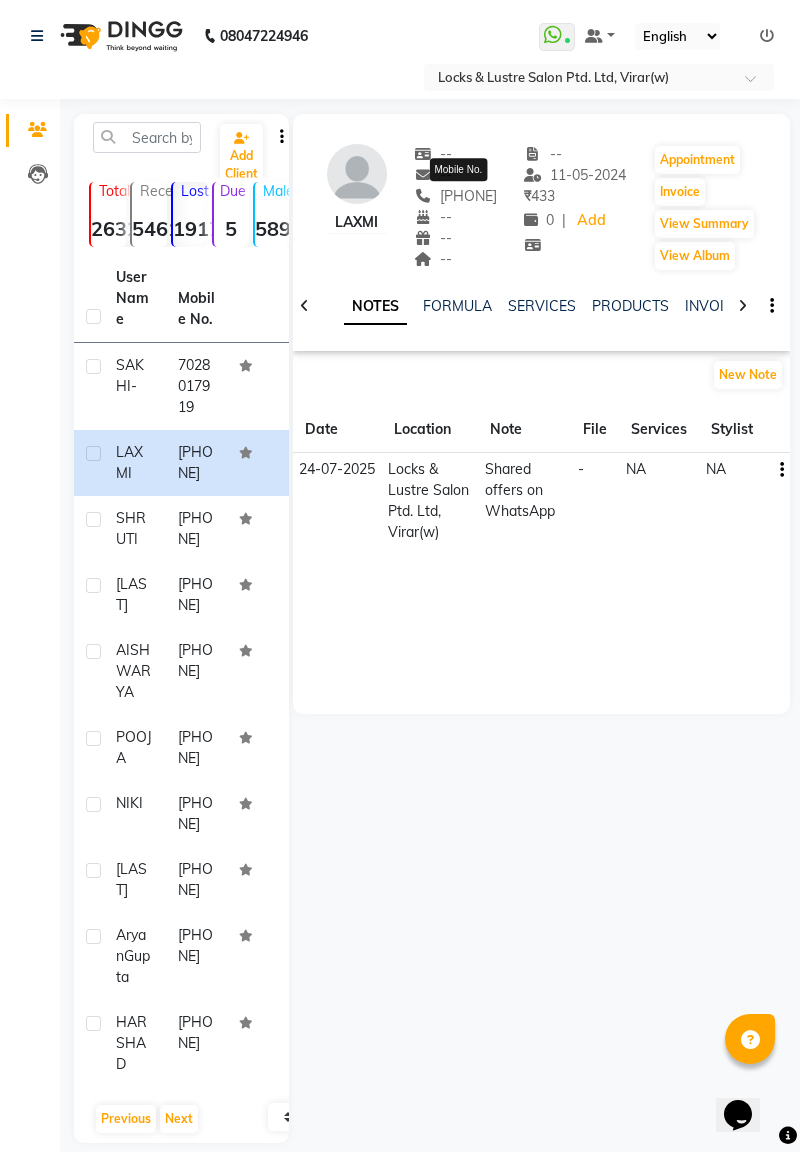 copy on "[PHONE]" 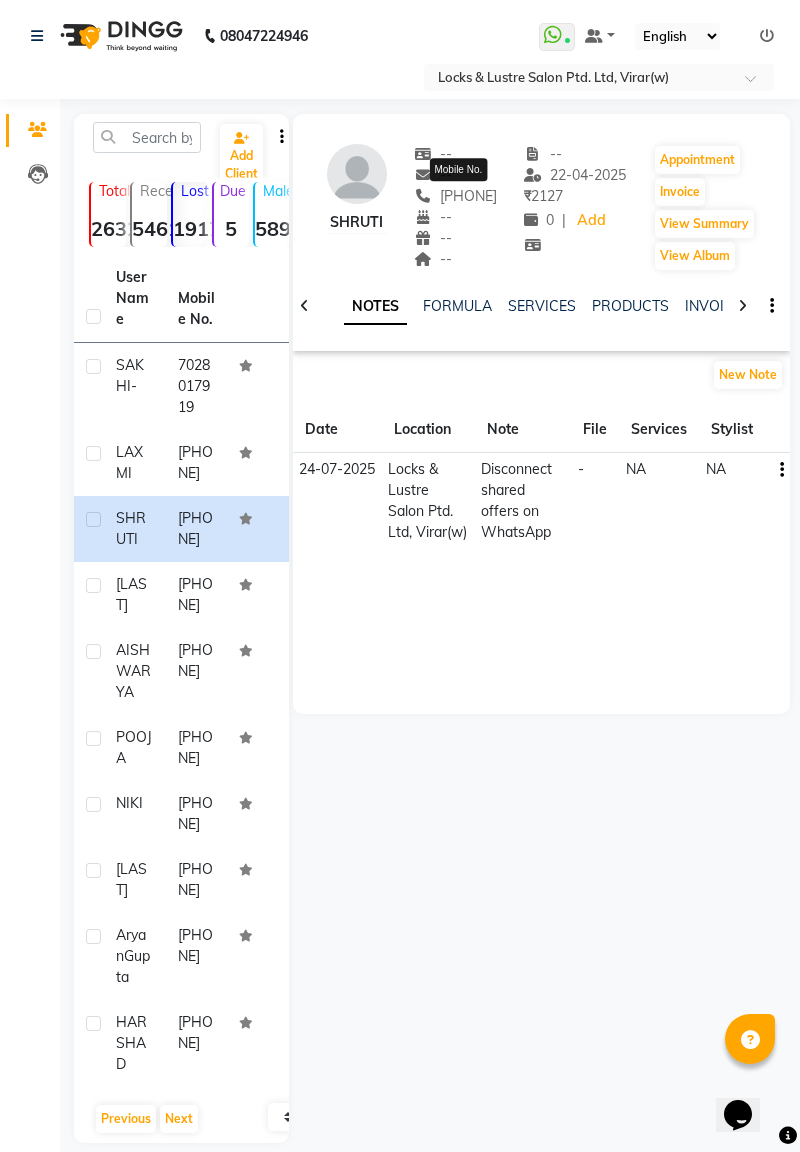copy on "[PHONE]" 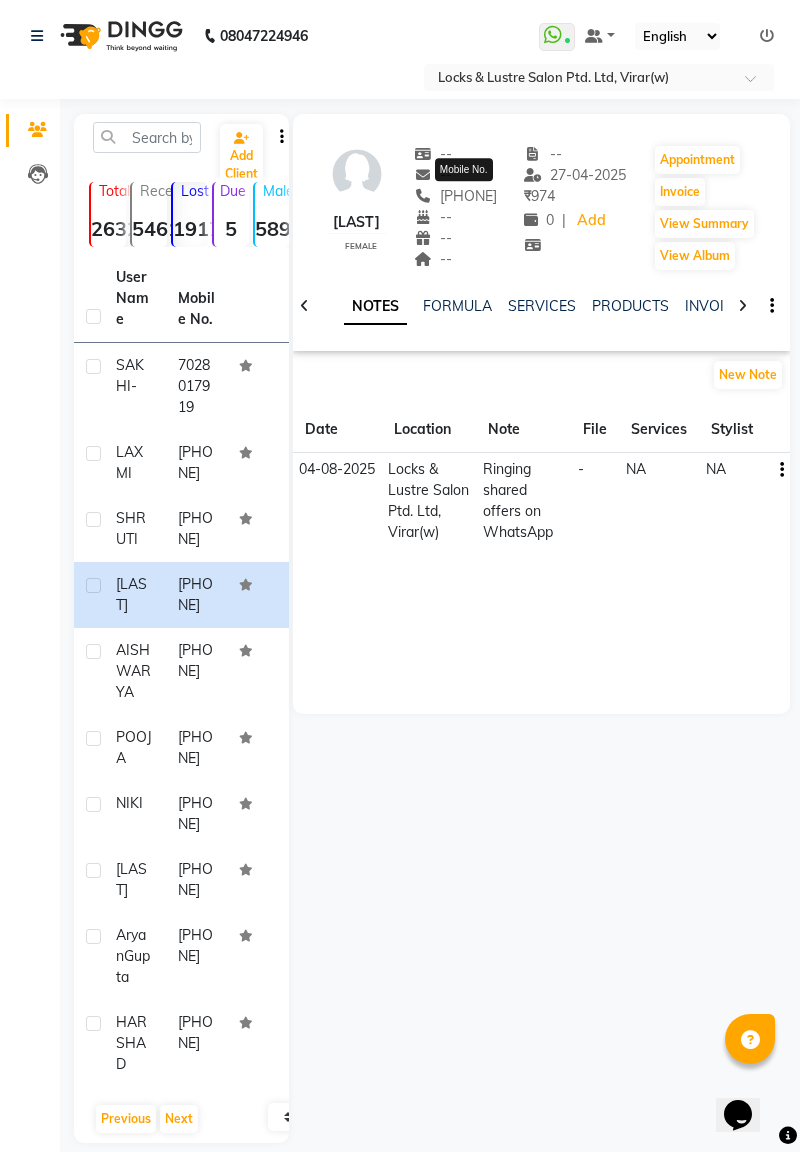 copy on "[PHONE]" 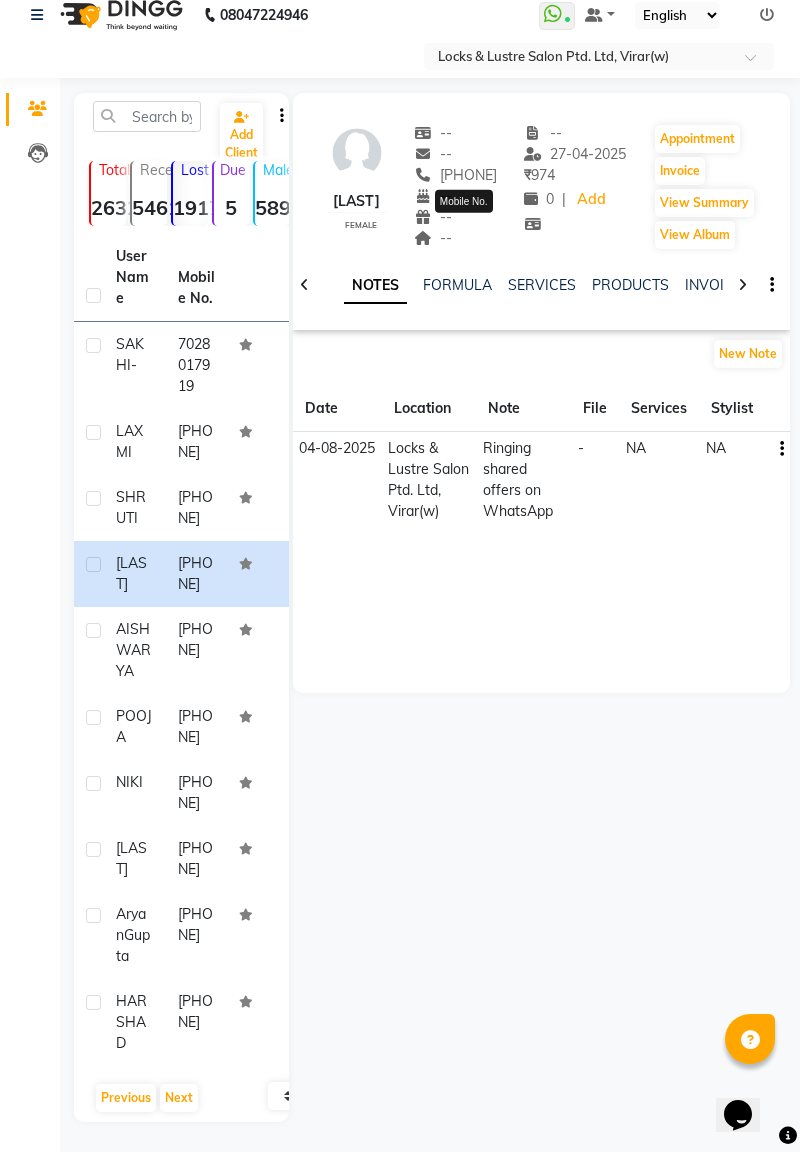scroll, scrollTop: 153, scrollLeft: 0, axis: vertical 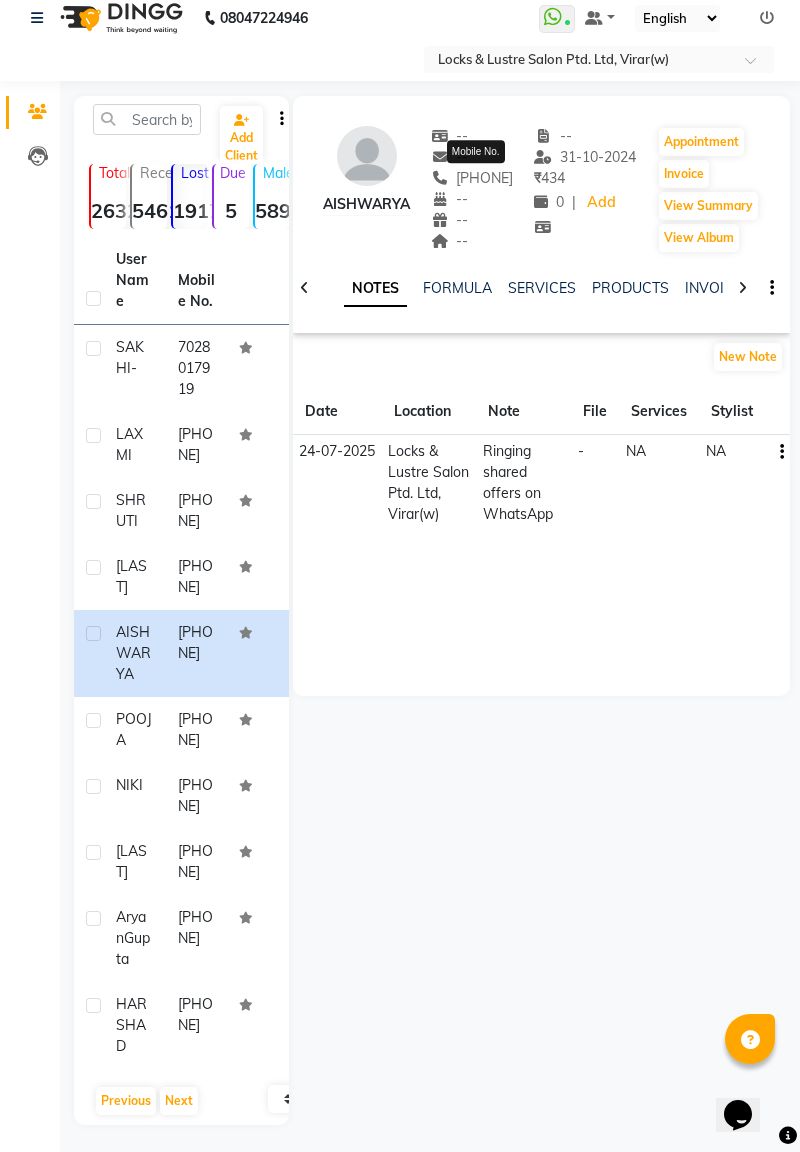 copy on "[PHONE]" 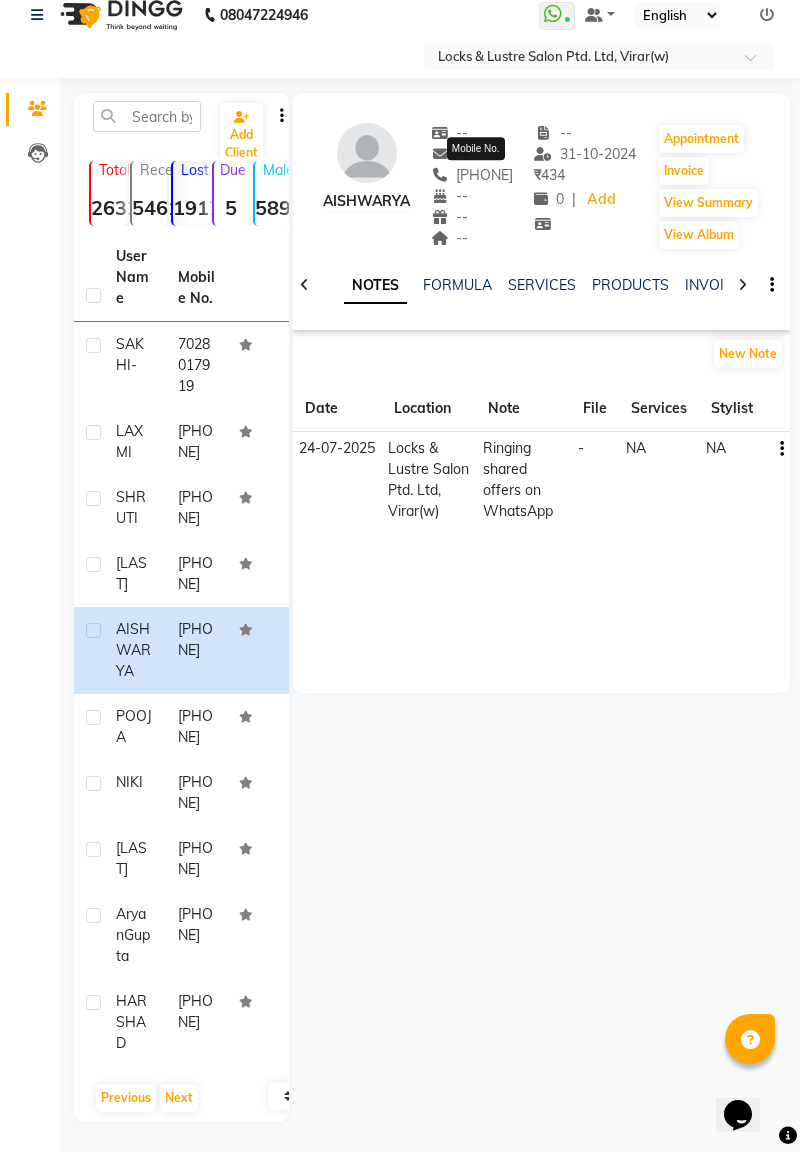 scroll, scrollTop: 128, scrollLeft: 0, axis: vertical 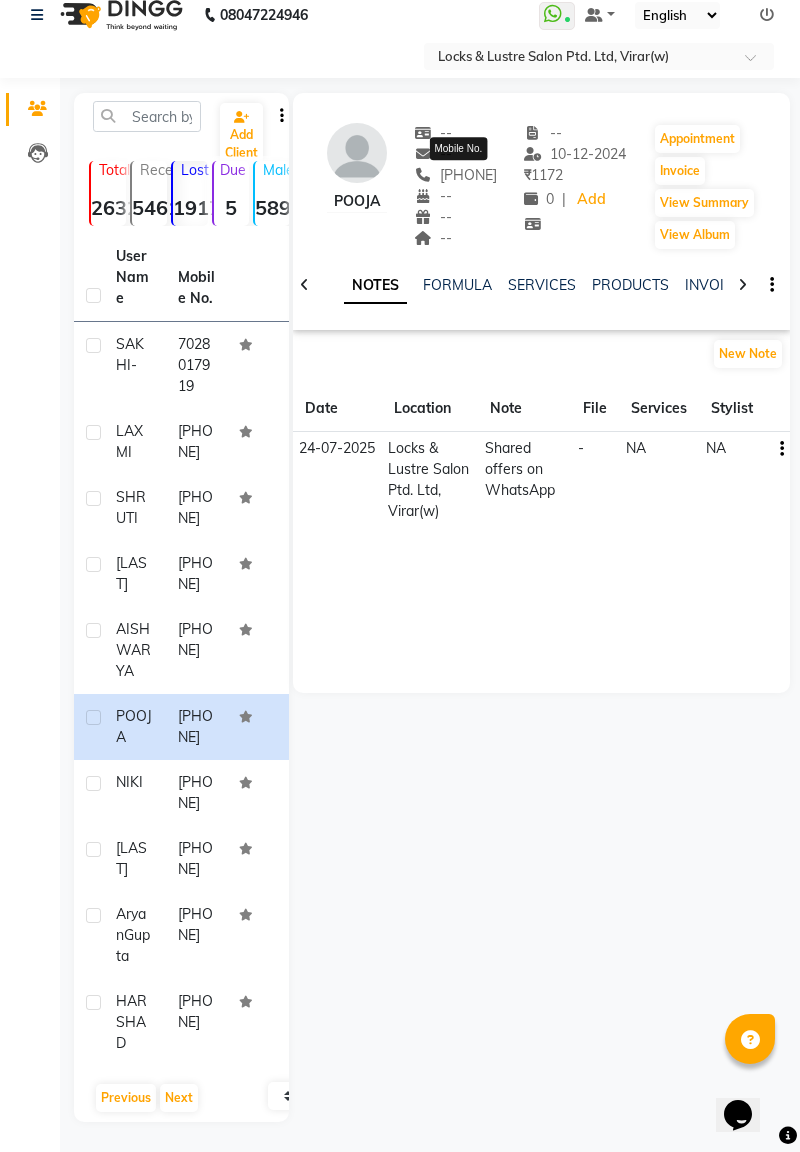 copy on "[PHONE]" 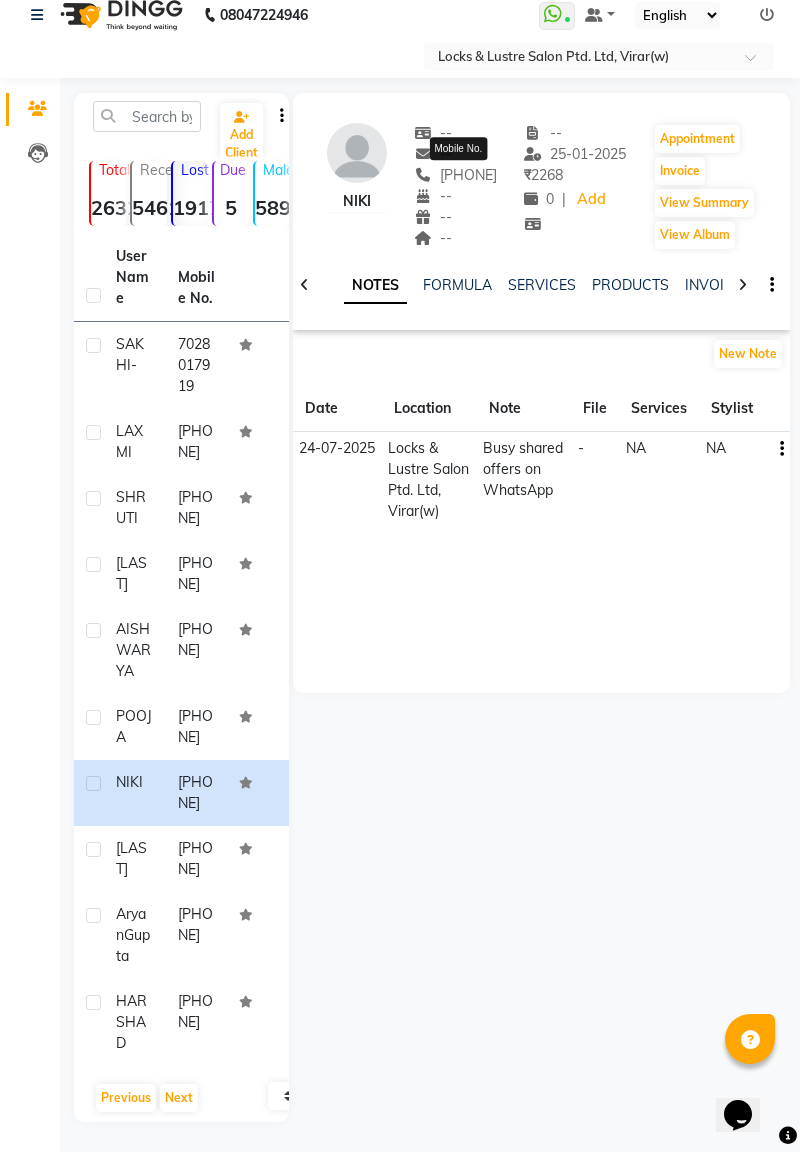 copy on "[PHONE]" 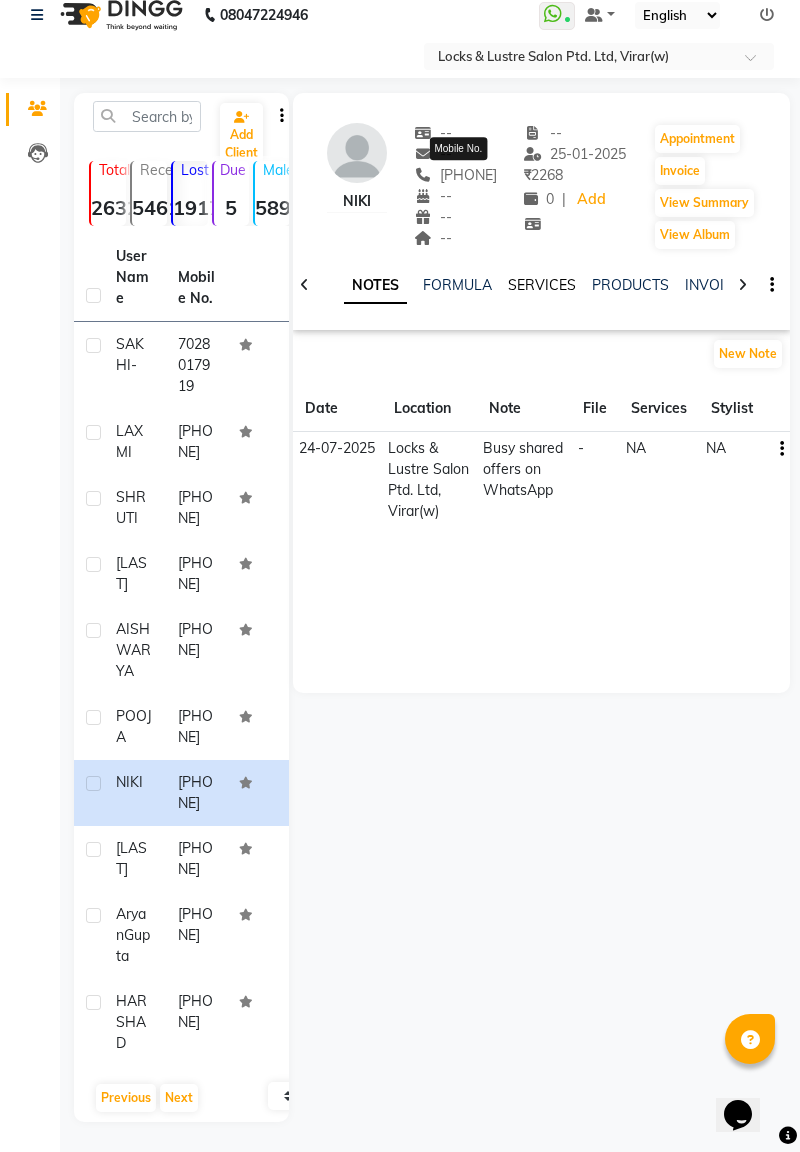 click on "SERVICES" 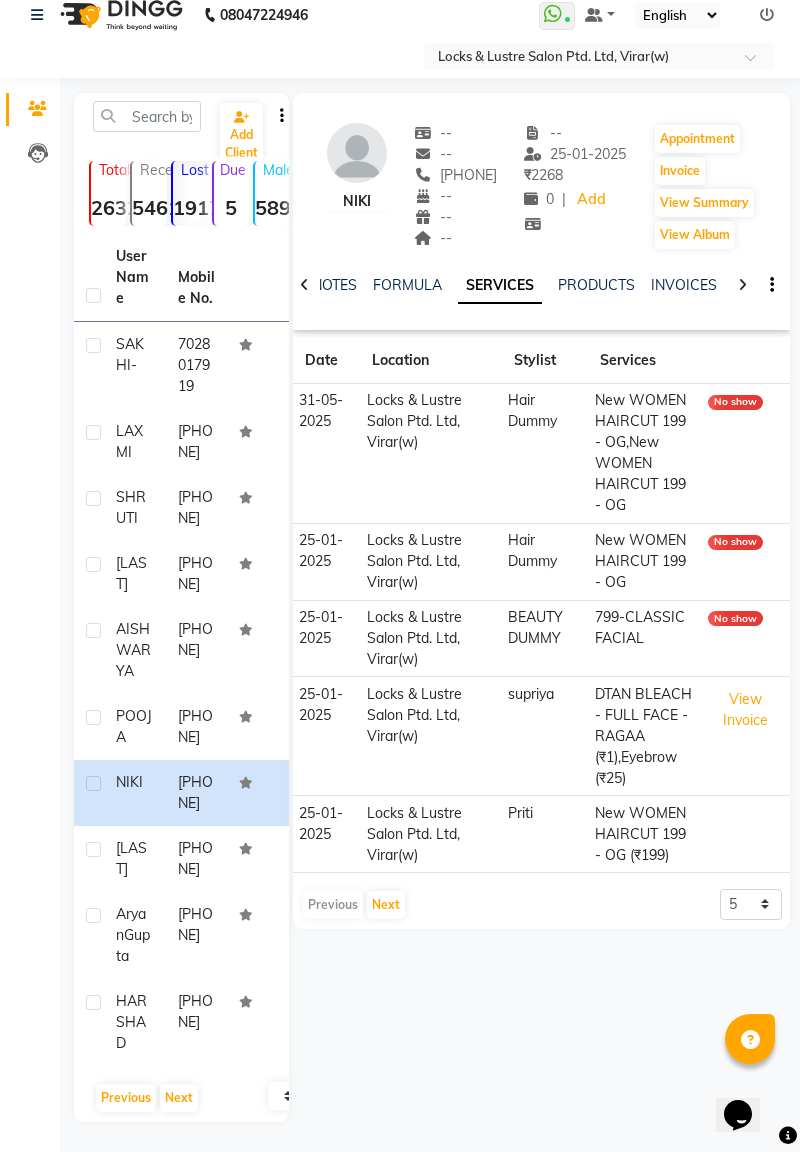 scroll, scrollTop: 168, scrollLeft: 0, axis: vertical 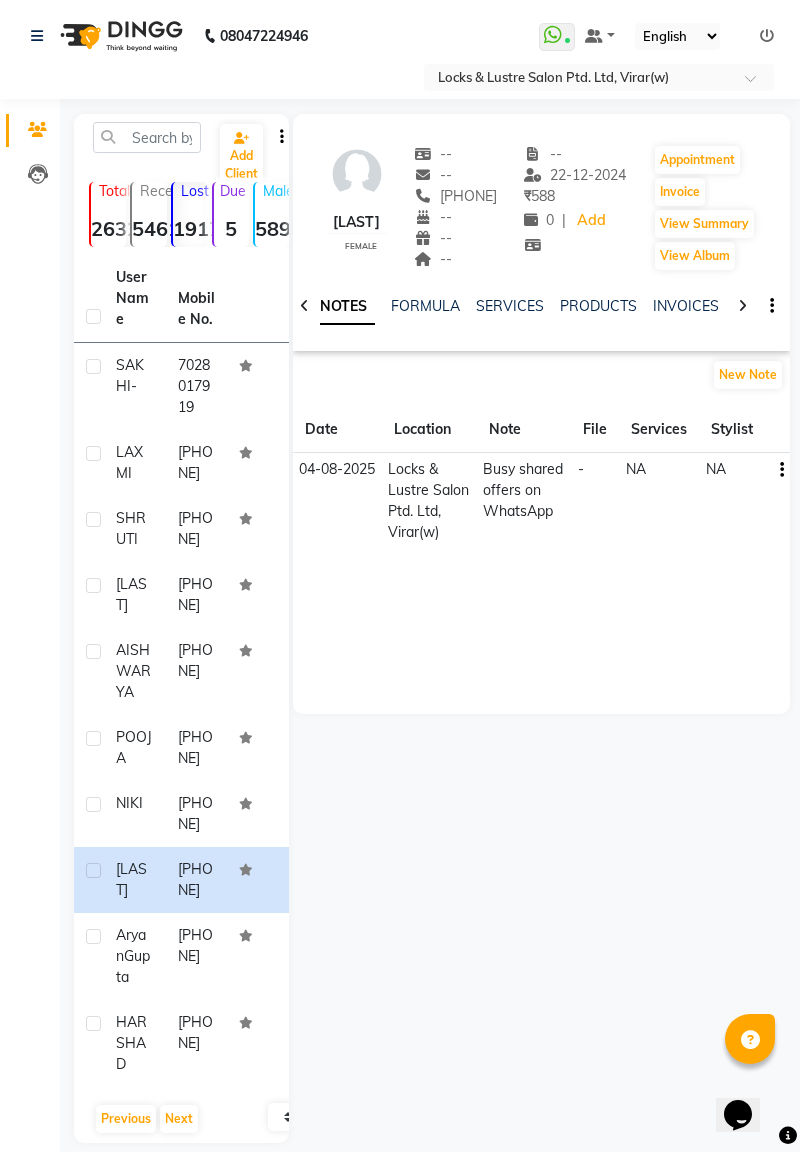 click on "--" 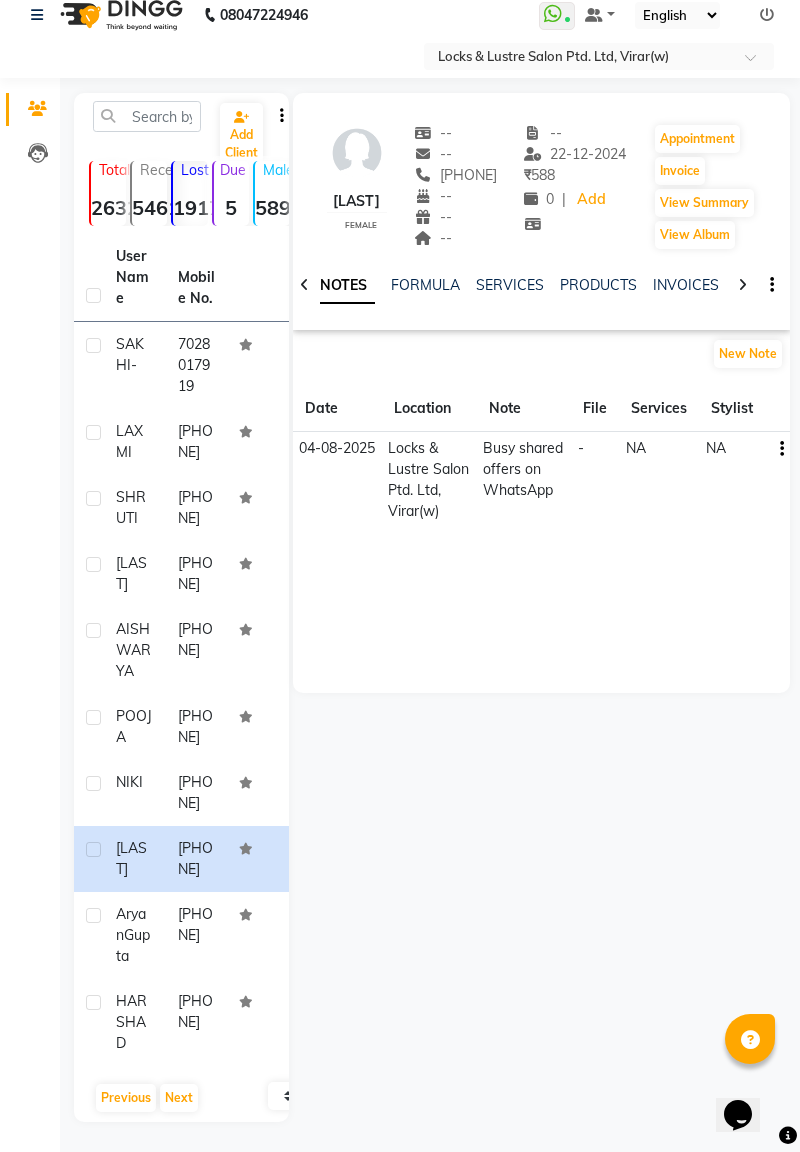 scroll, scrollTop: 0, scrollLeft: 0, axis: both 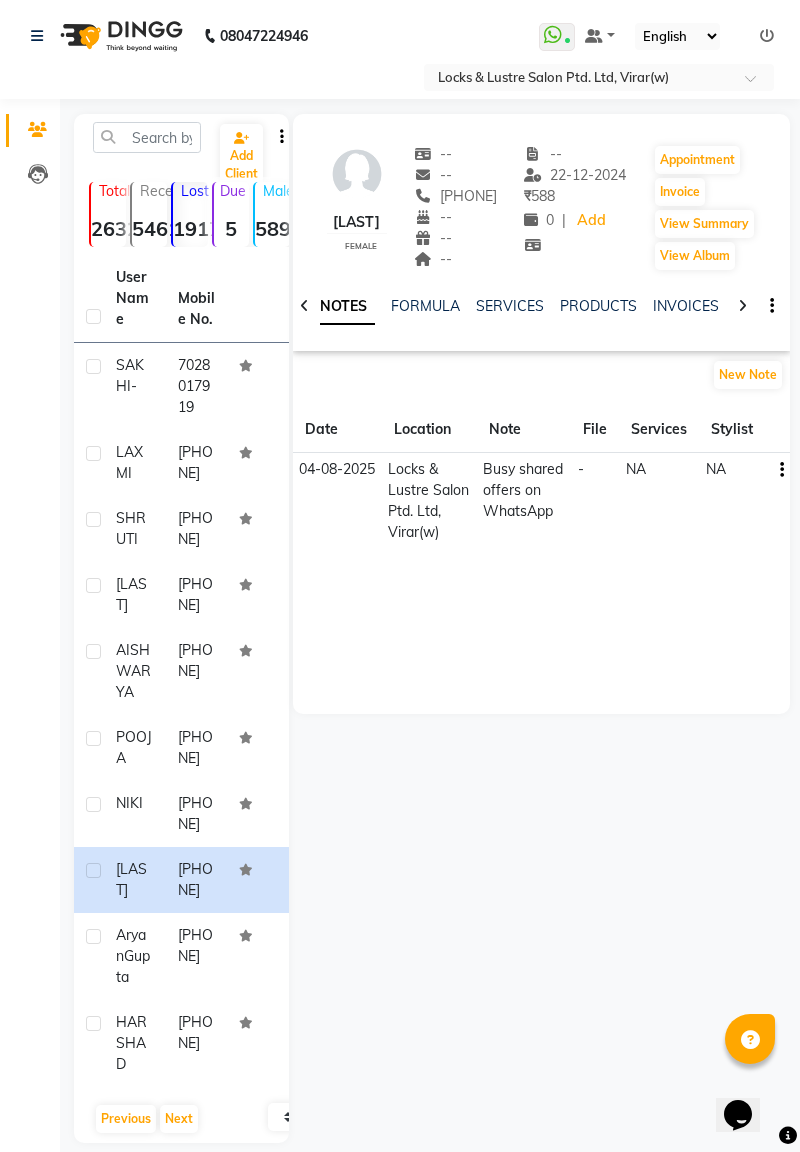 copy on "[PHONE]" 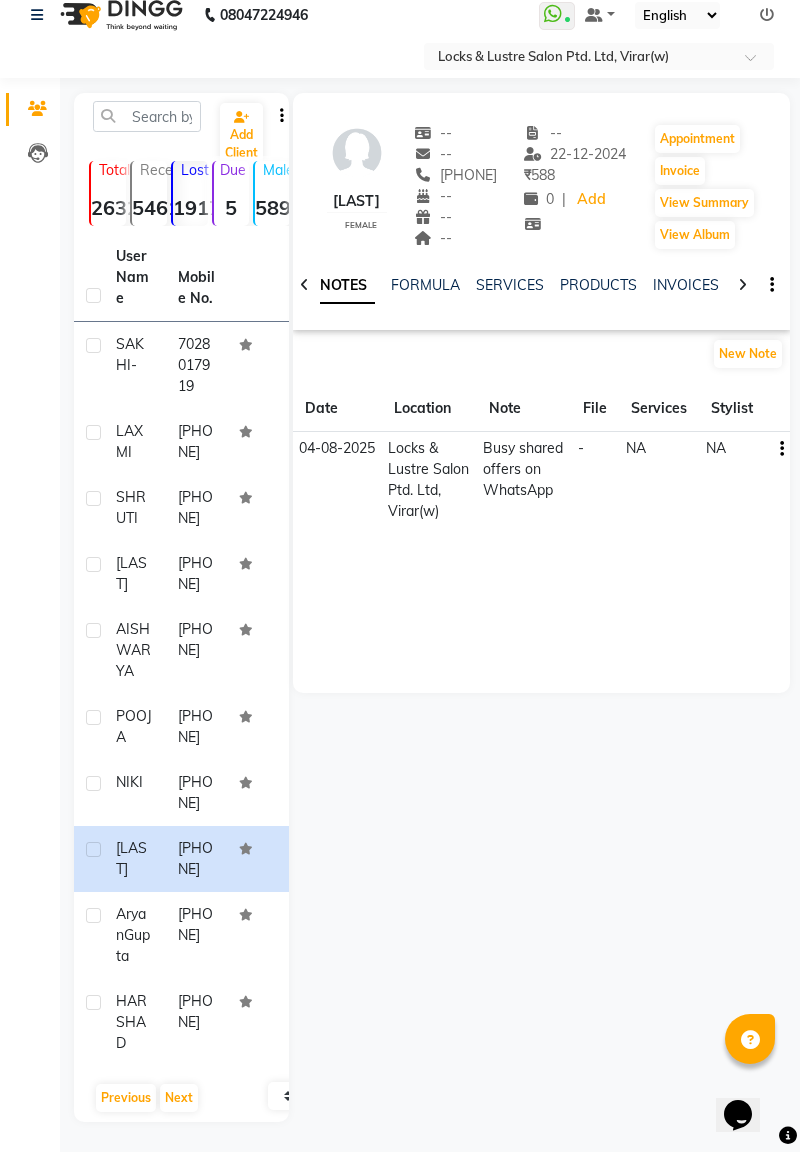 scroll, scrollTop: 153, scrollLeft: 0, axis: vertical 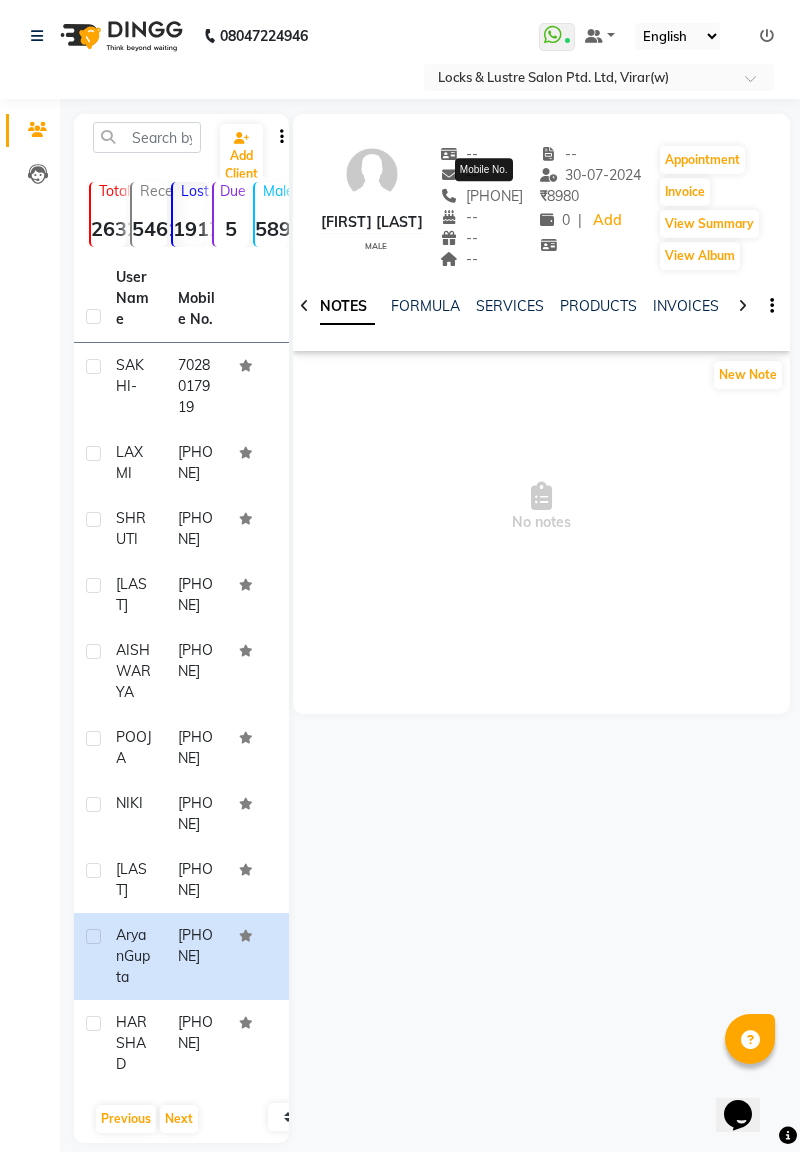copy on "[PHONE]" 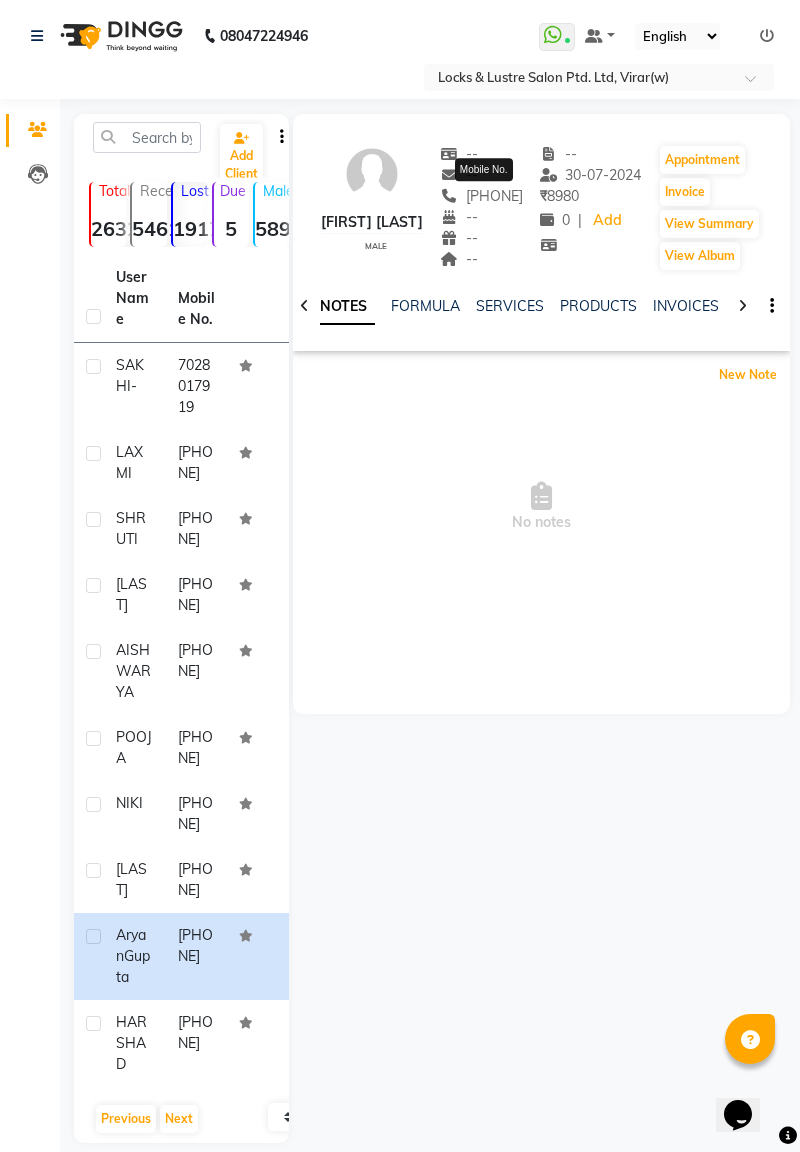 click on "New Note" 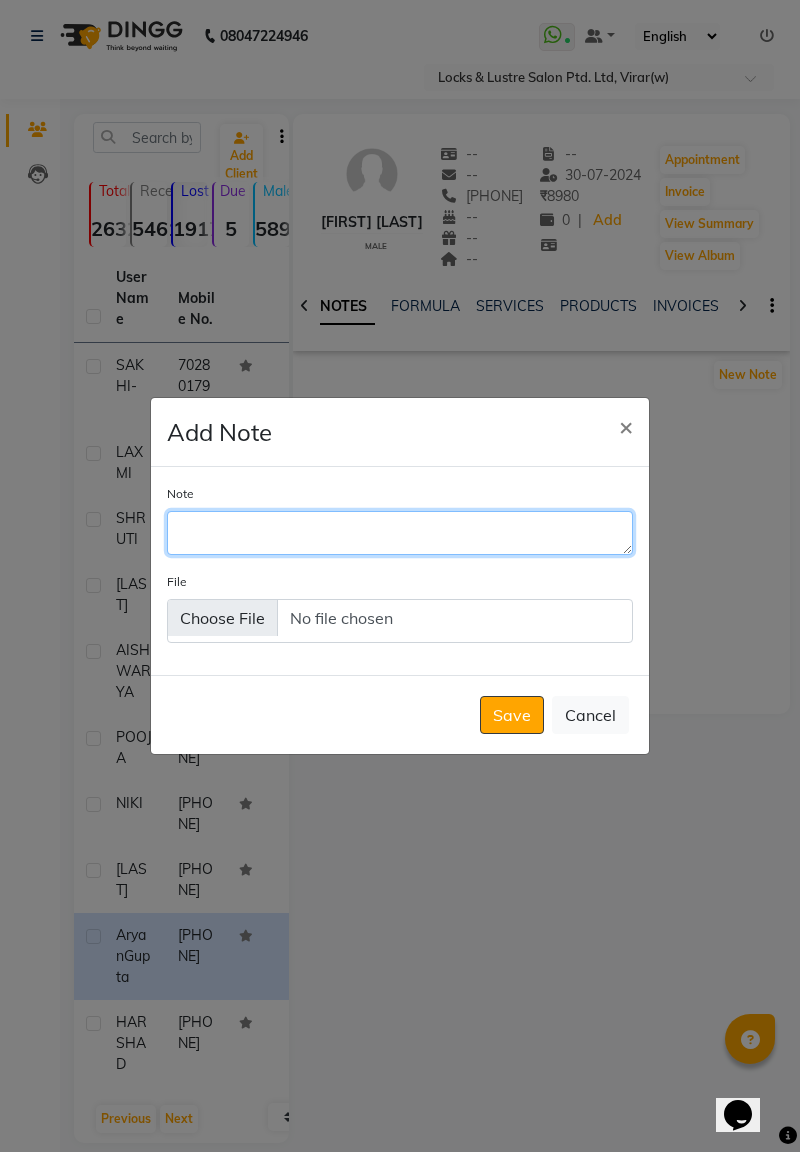 click on "Note" at bounding box center (400, 533) 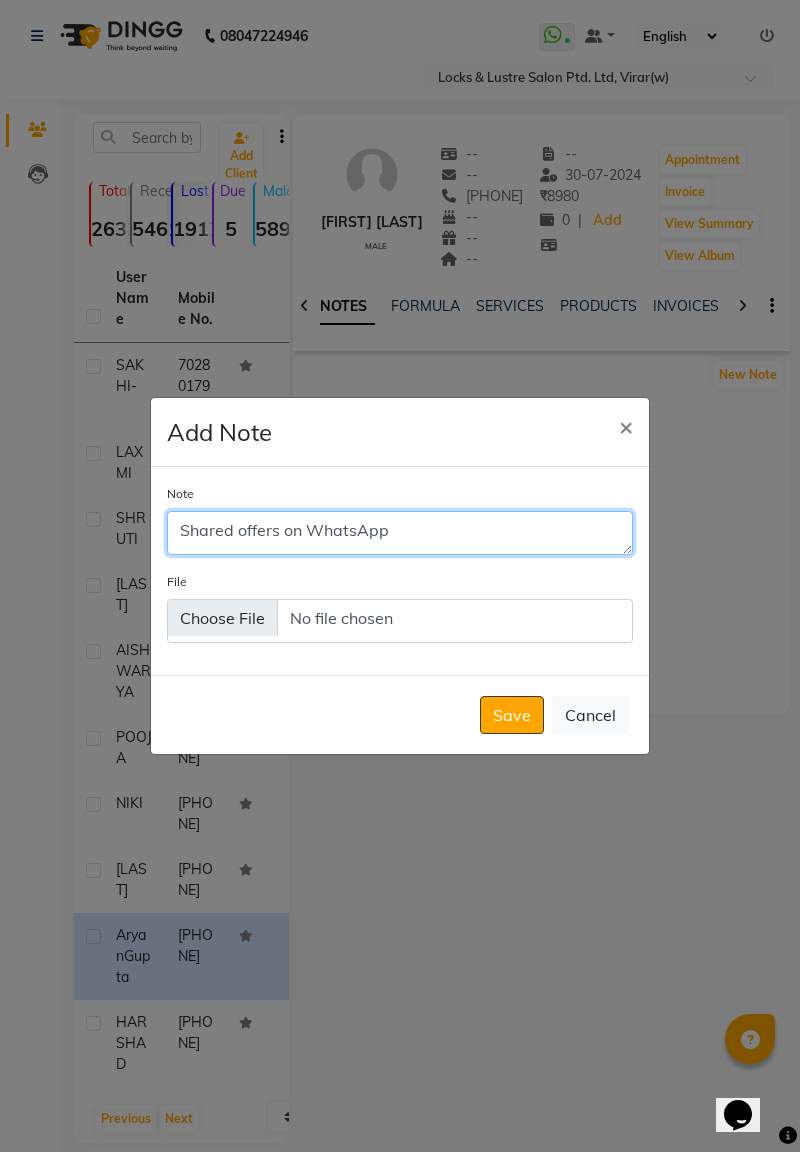 type on "Shared offers on WhatsApp" 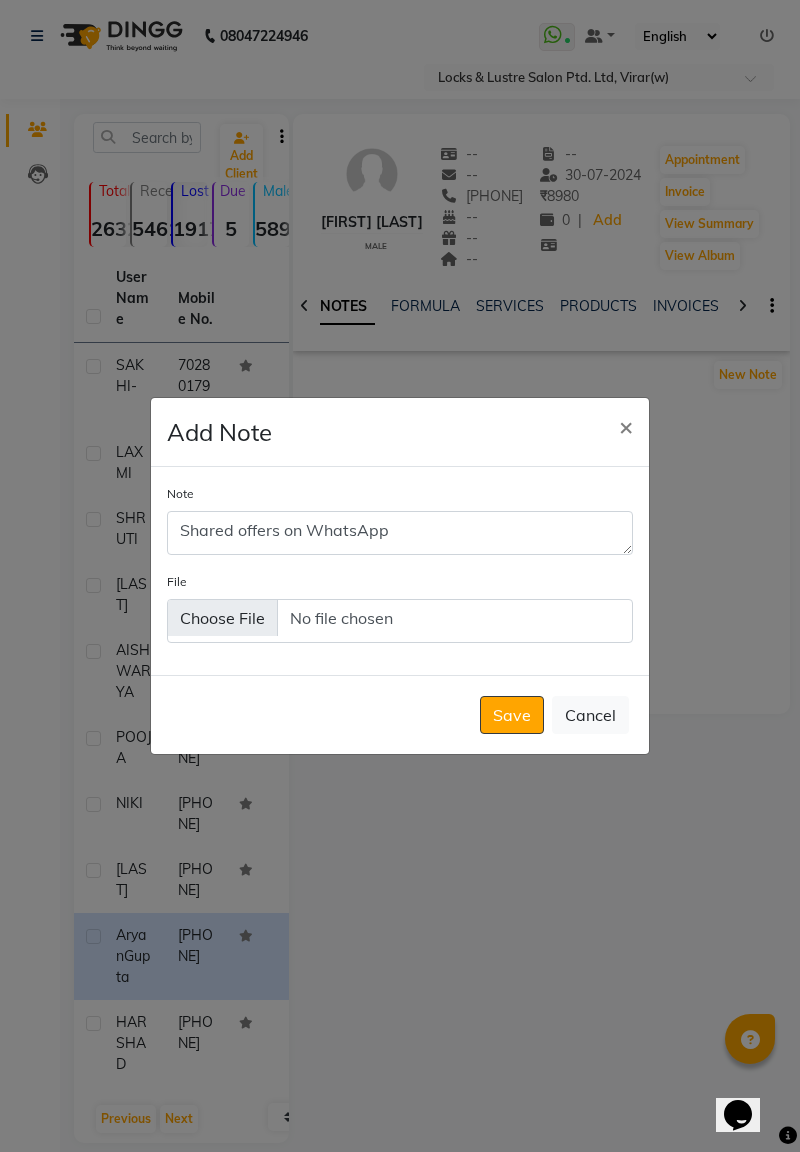 click on "Save" 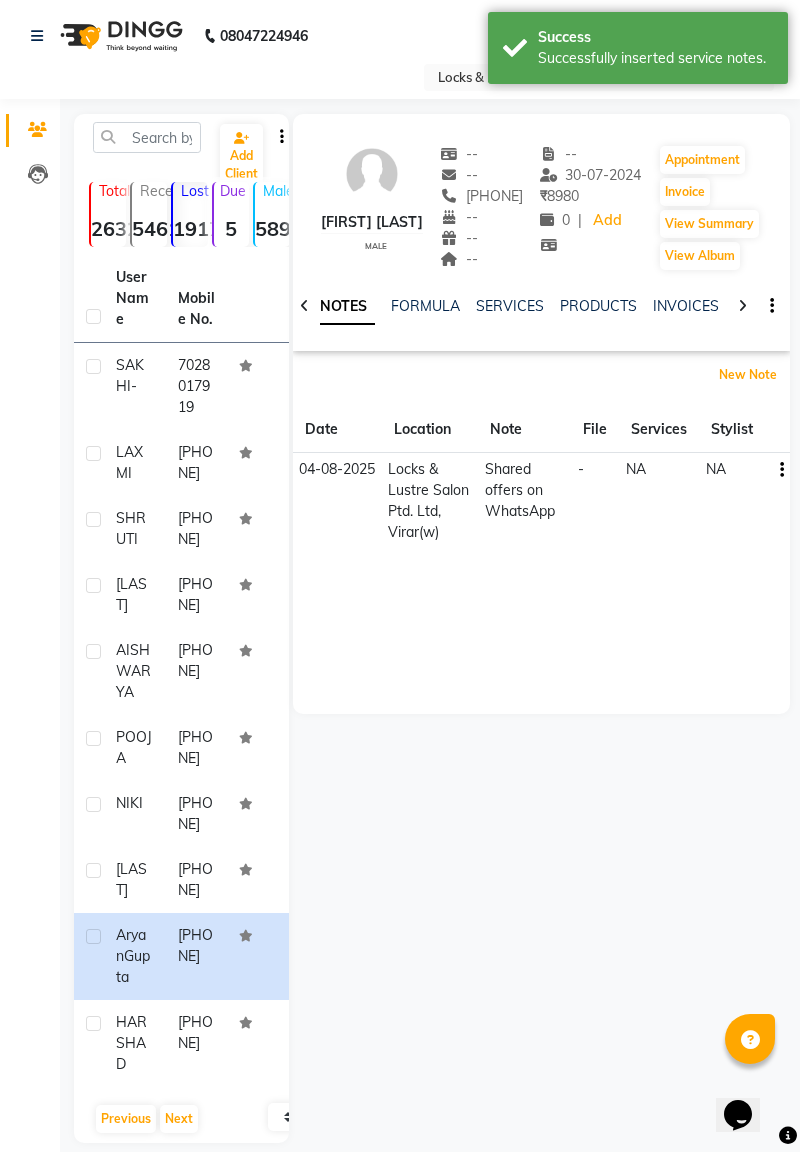 scroll, scrollTop: 72, scrollLeft: 0, axis: vertical 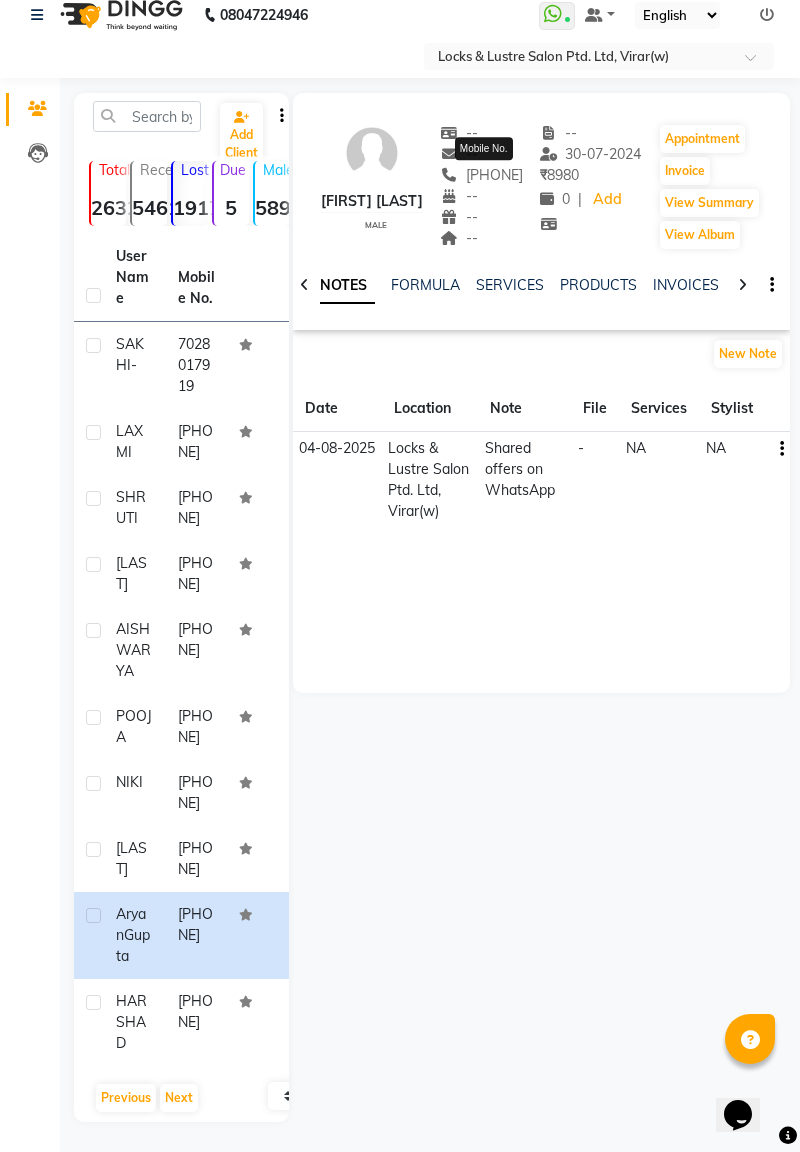 copy on "[PHONE]" 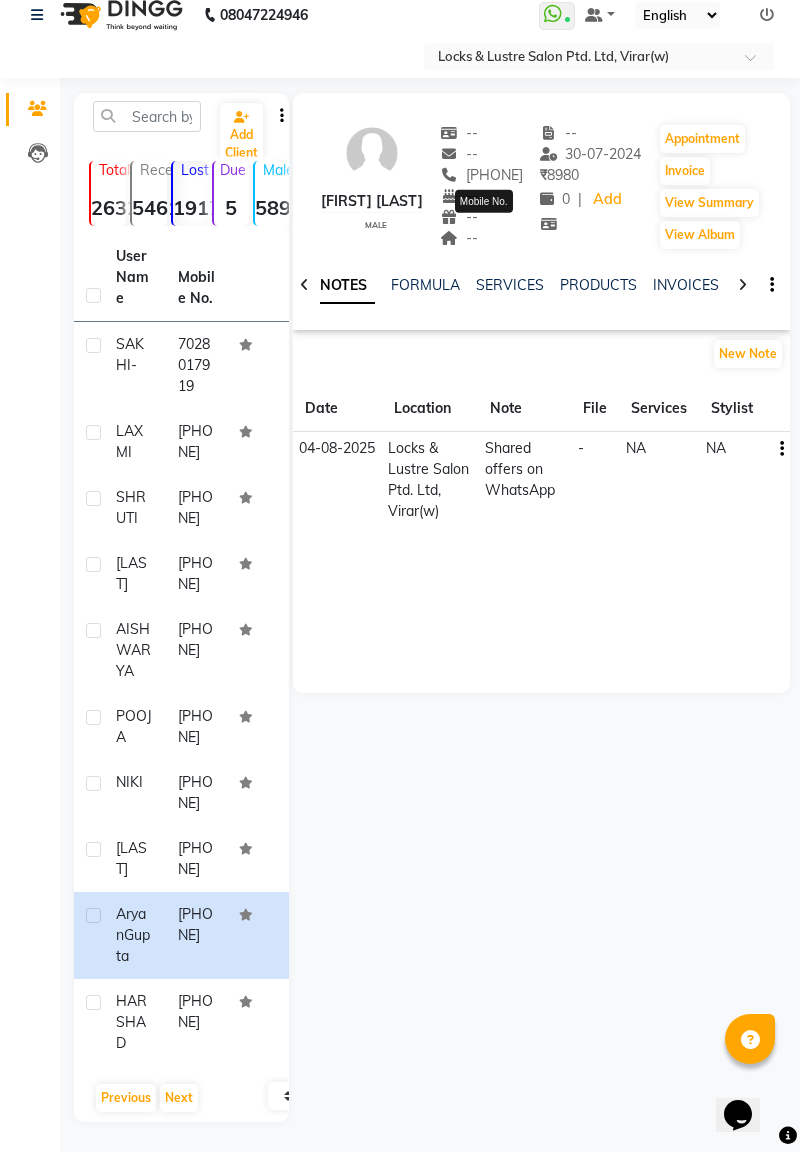 scroll, scrollTop: 168, scrollLeft: 0, axis: vertical 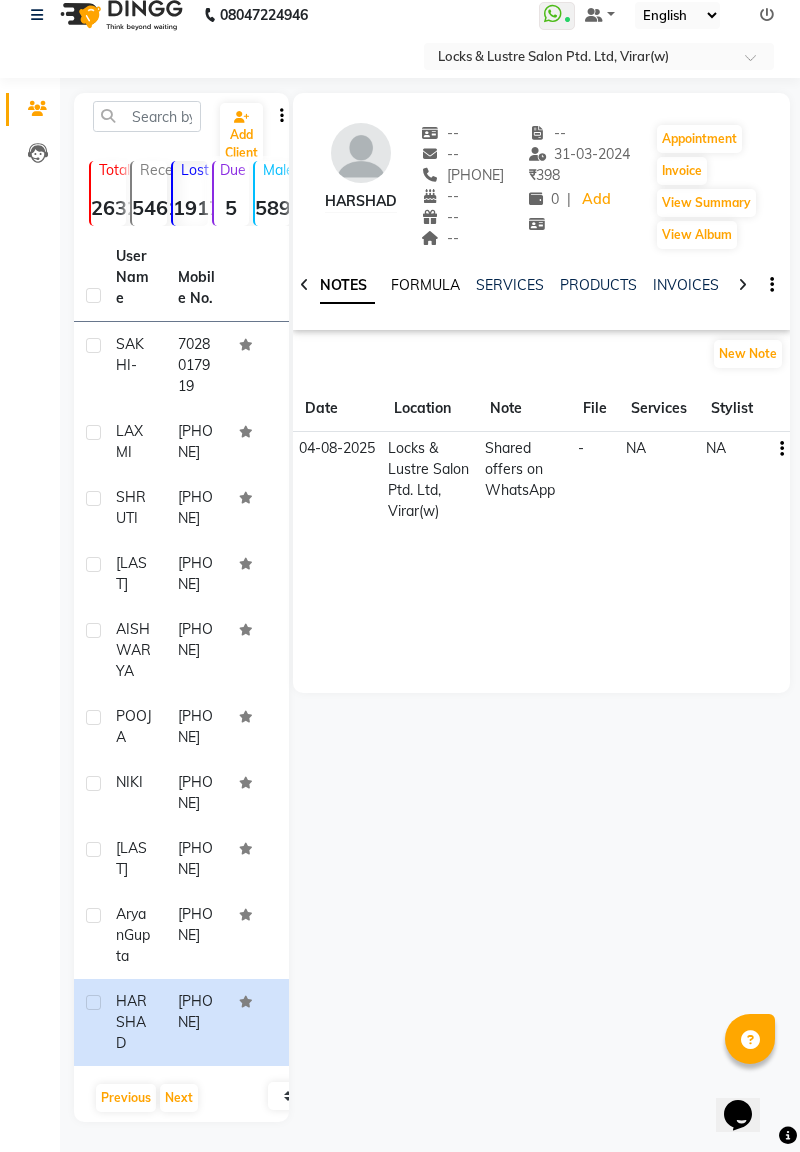 click on "FORMULA" 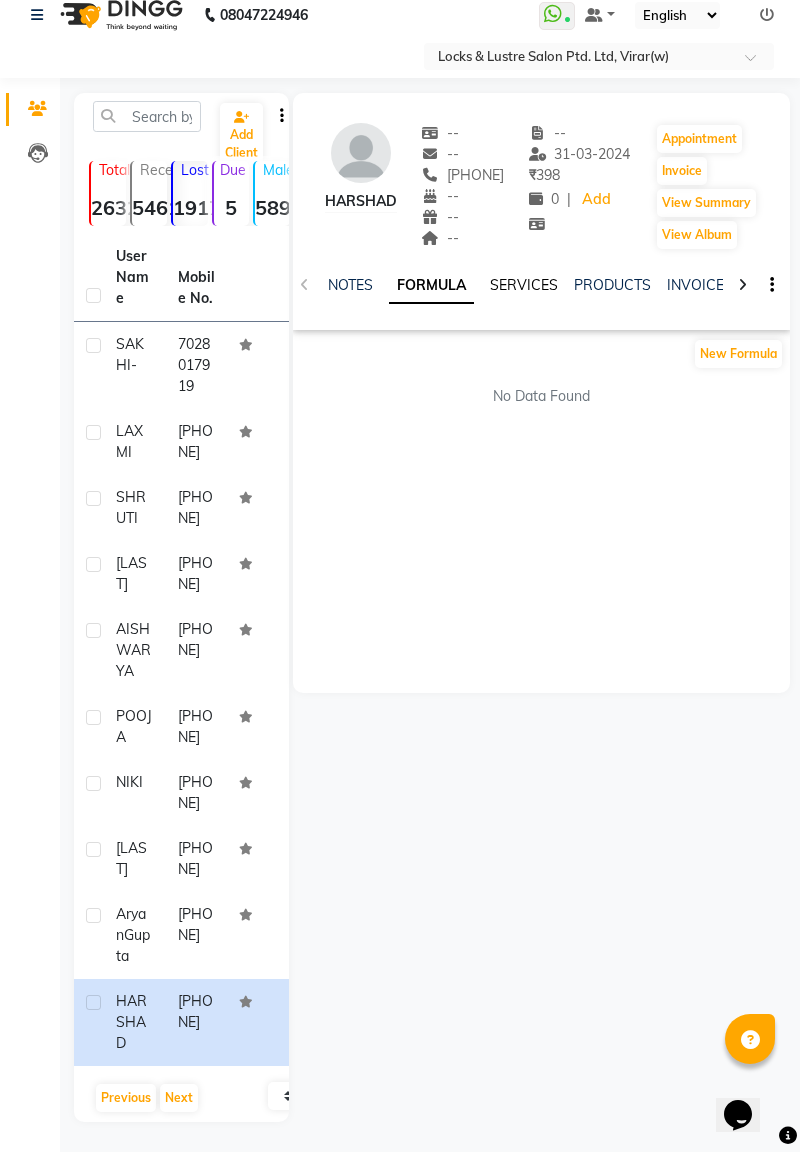 click on "SERVICES" 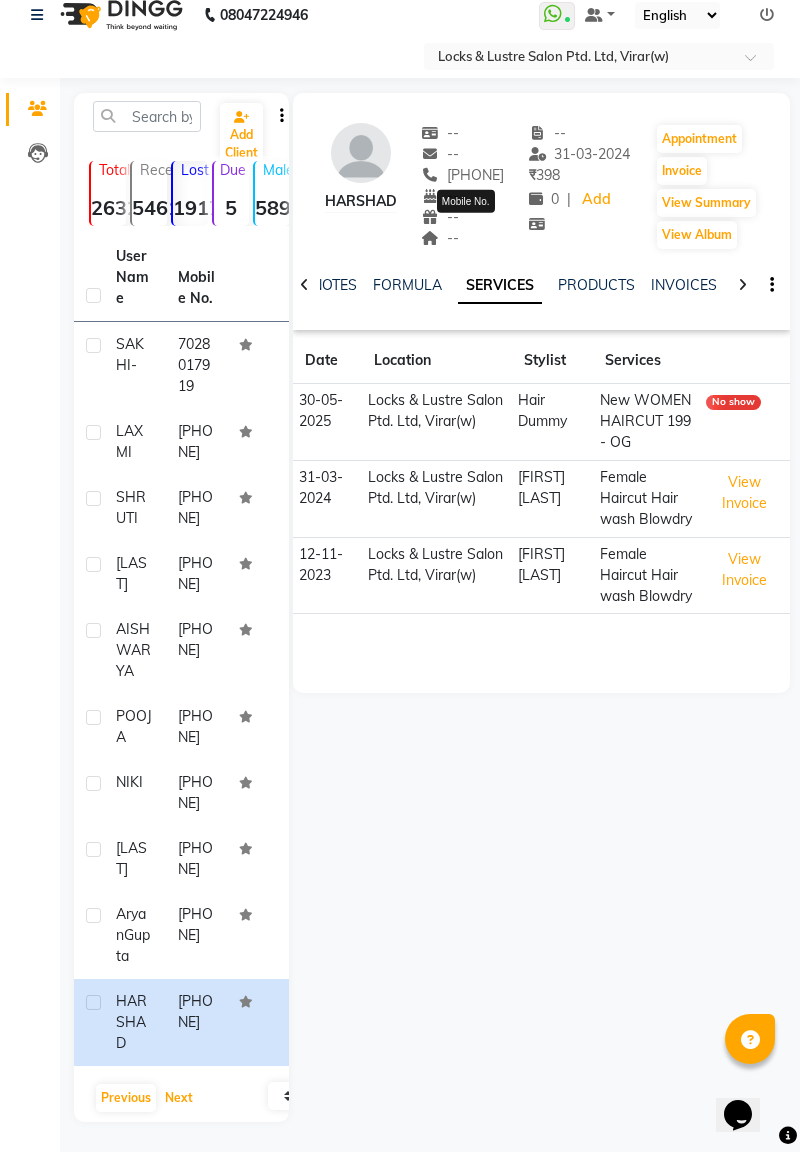 click on "Next" 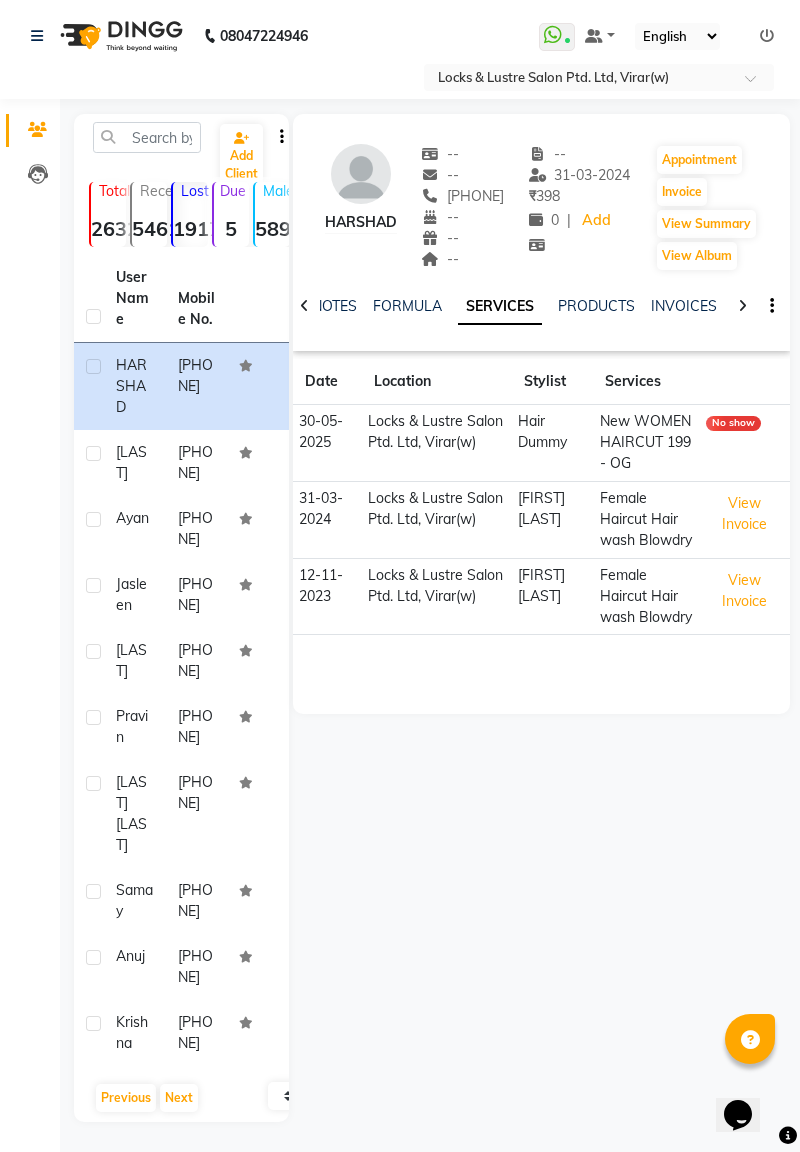 click on "[PHONE]" 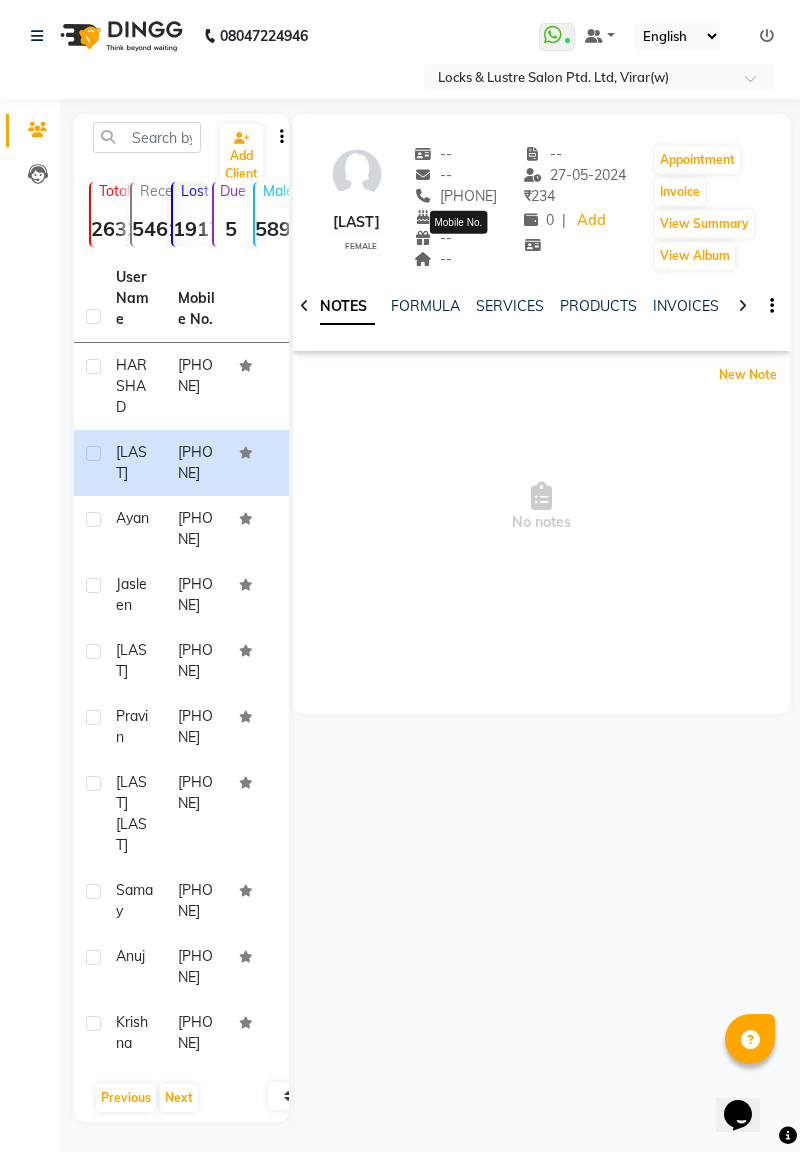 click on "New Note" 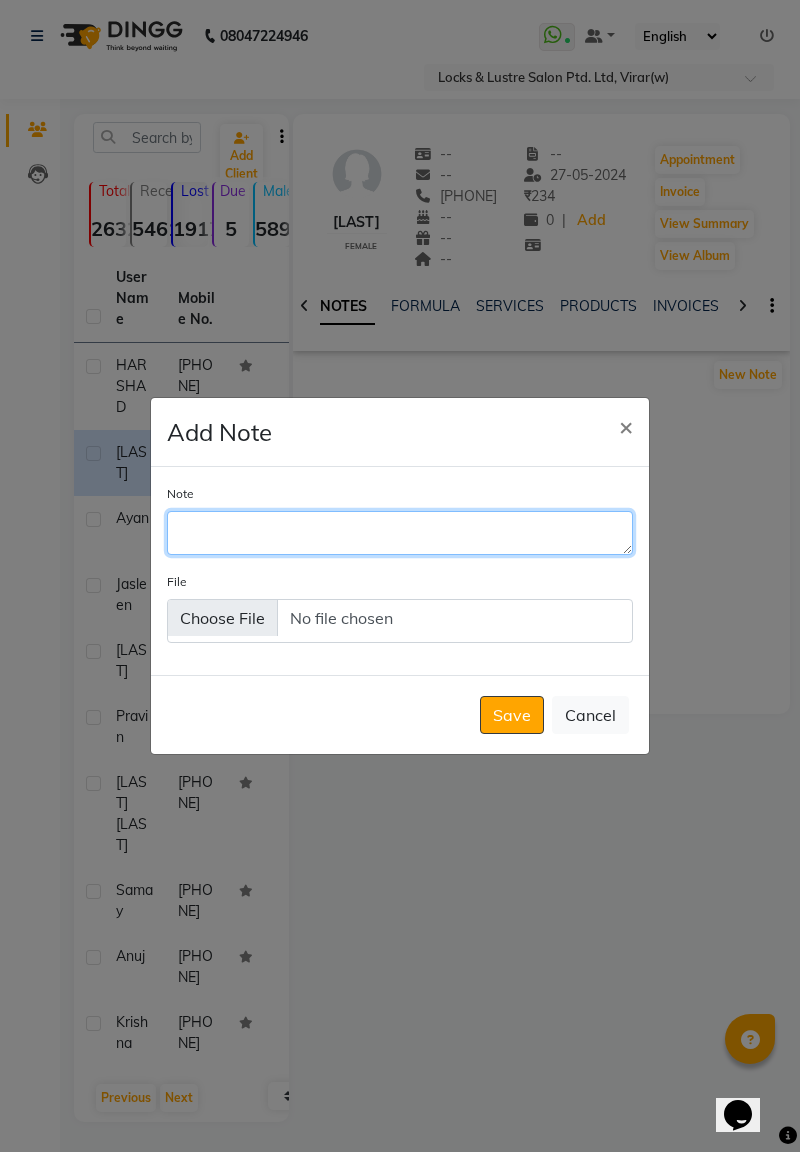 click on "Note" at bounding box center (400, 533) 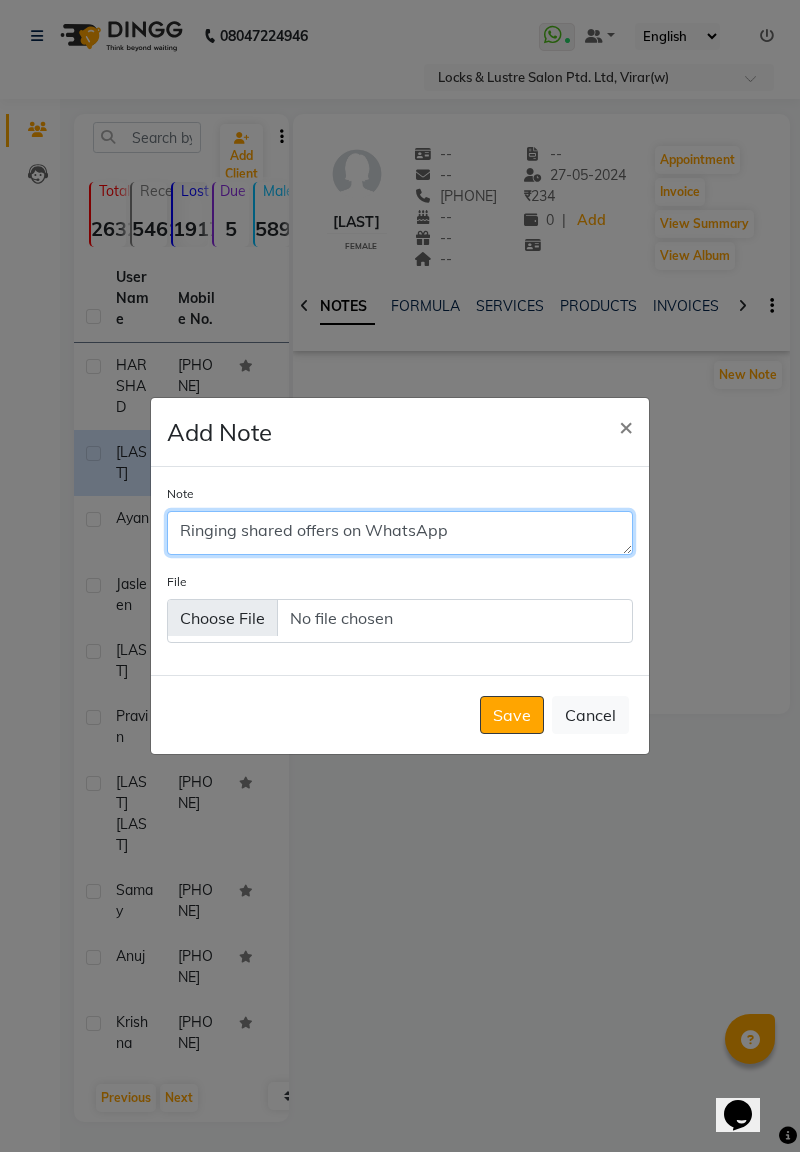 type on "Ringing shared offers on WhatsApp" 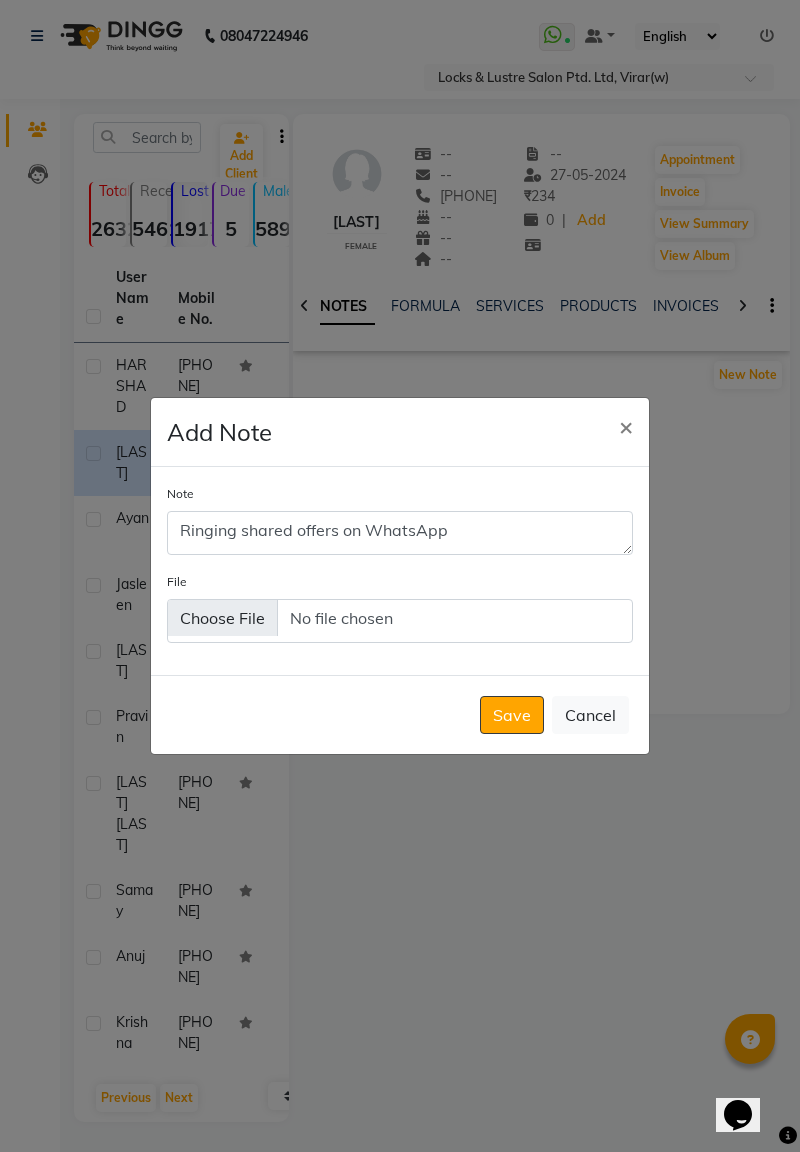 click on "Save" 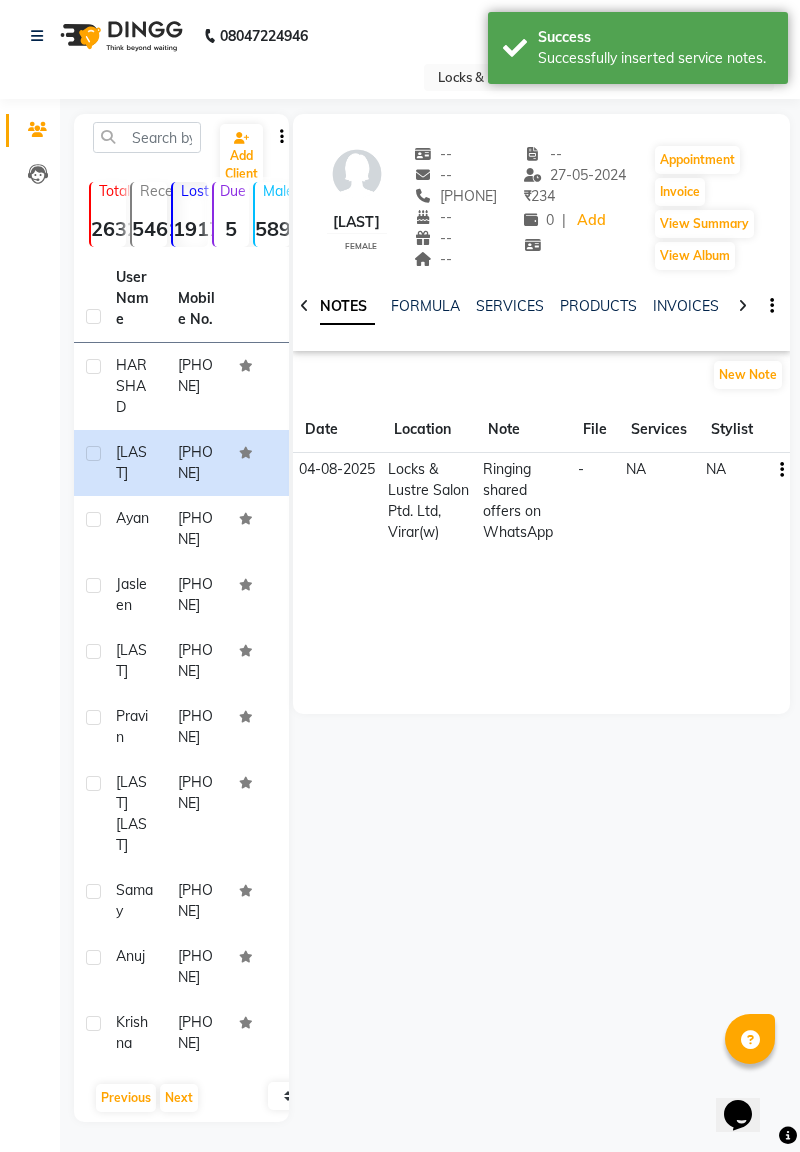 click on "[PHONE]" 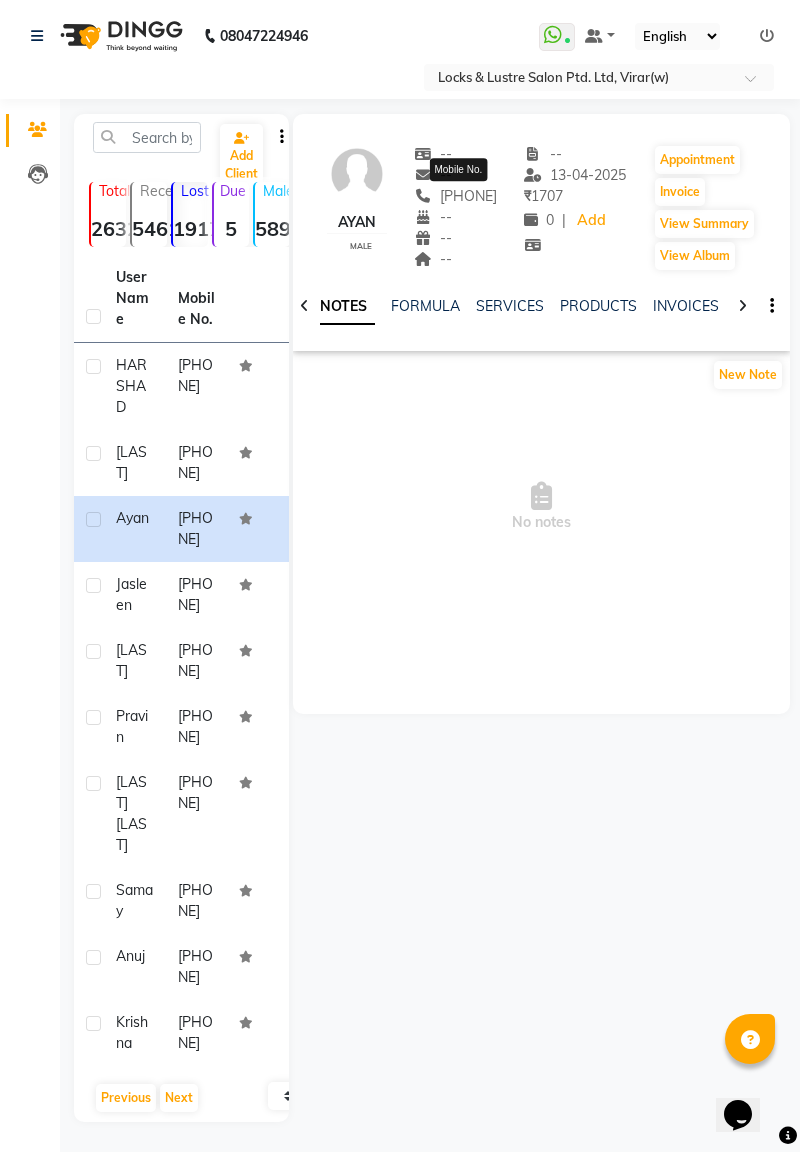 scroll, scrollTop: 111, scrollLeft: 0, axis: vertical 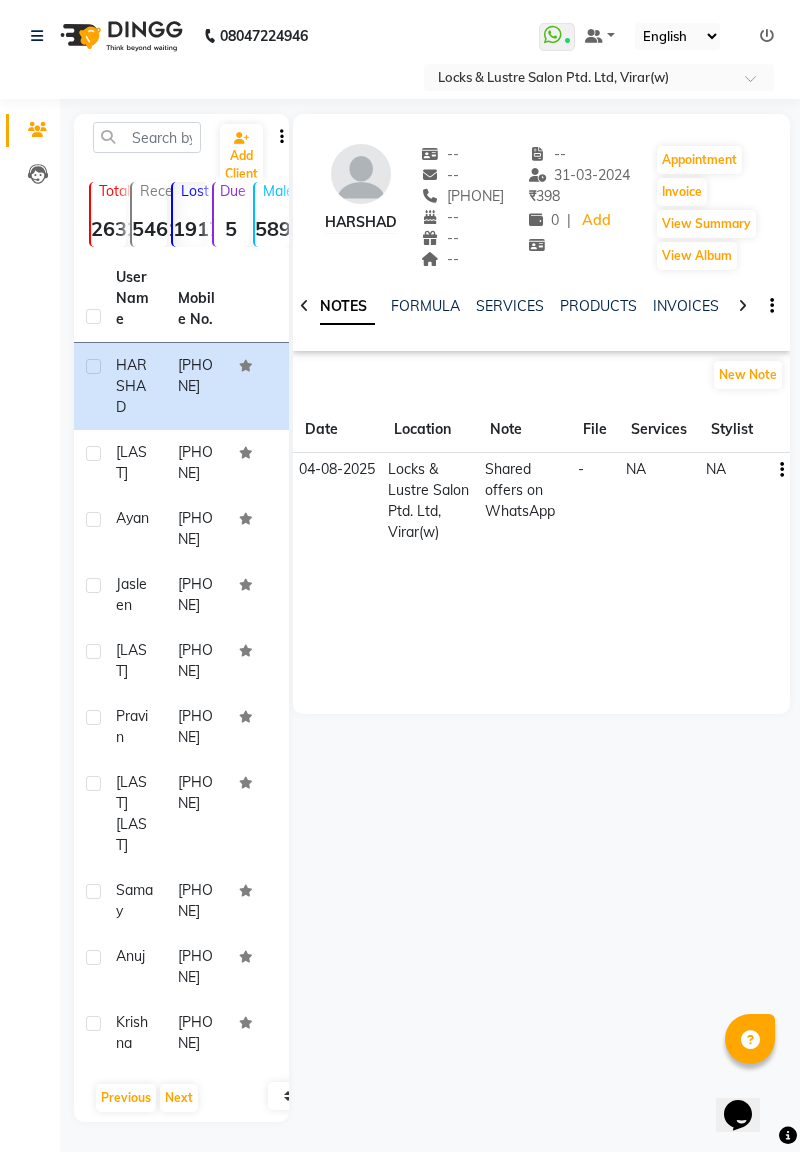 click on "[LAST]" 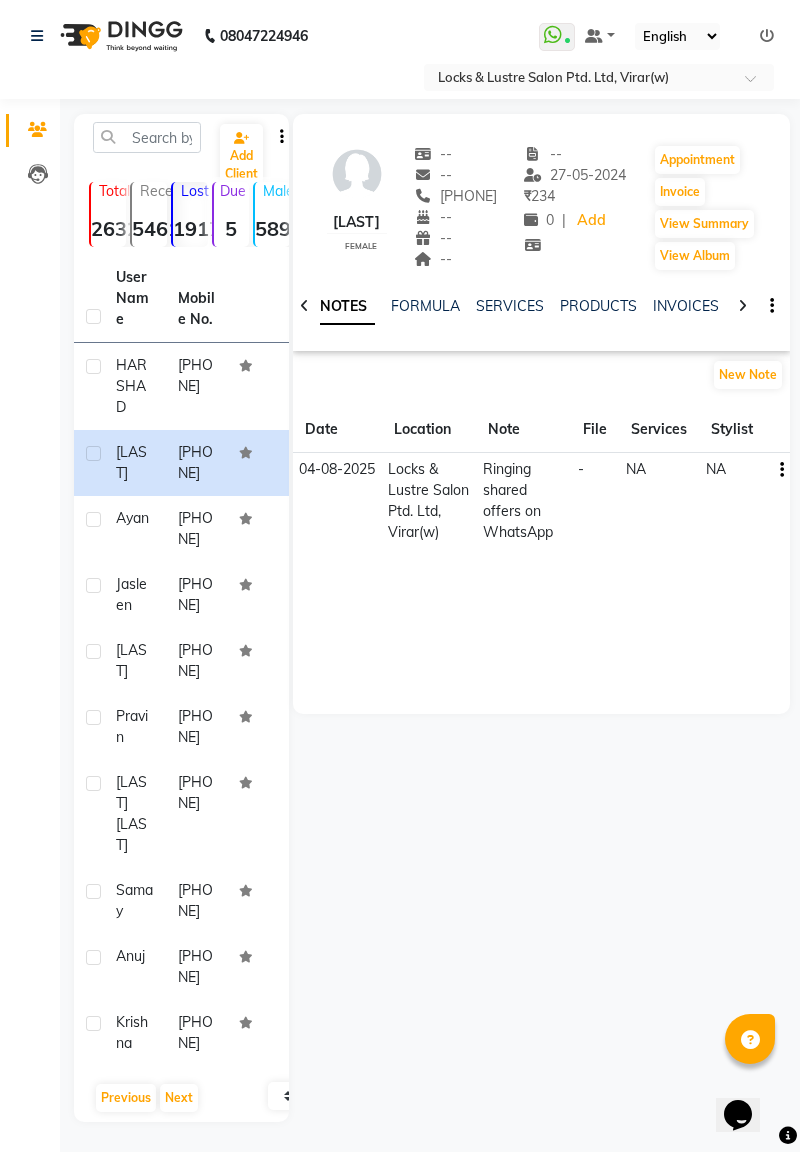 click on "[PHONE]" 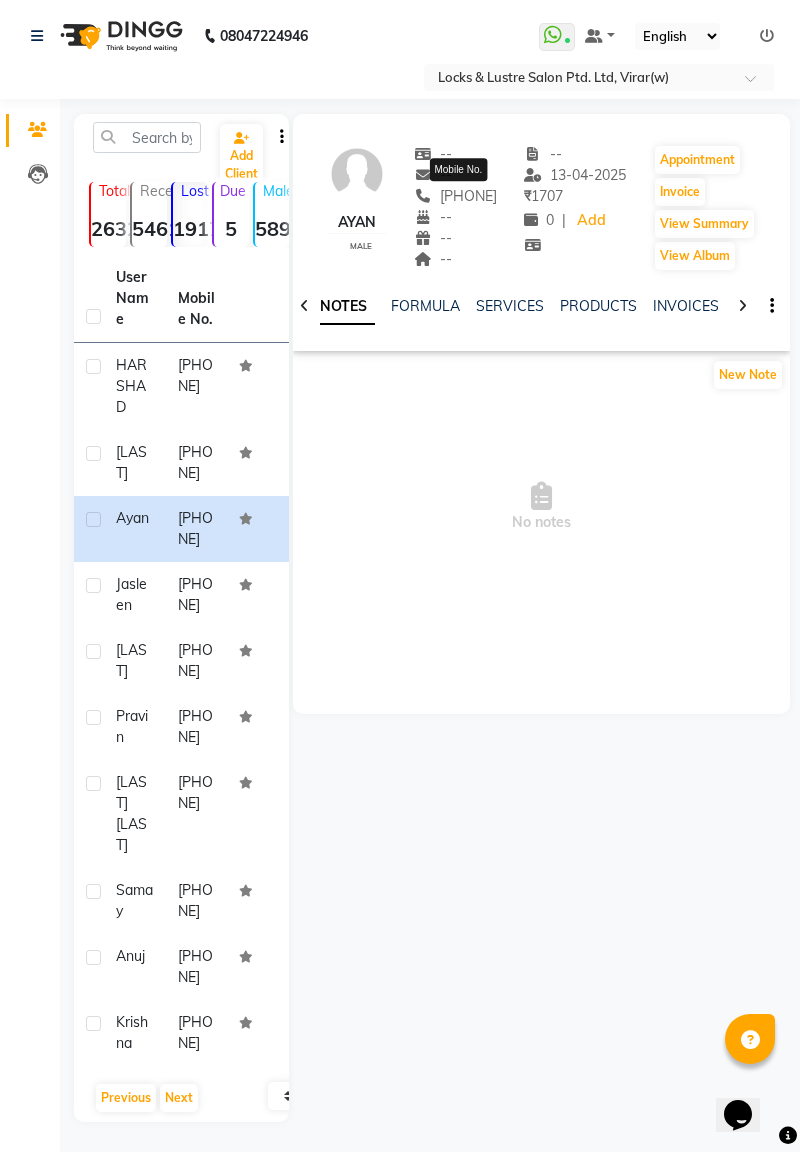 click on "jasleen" 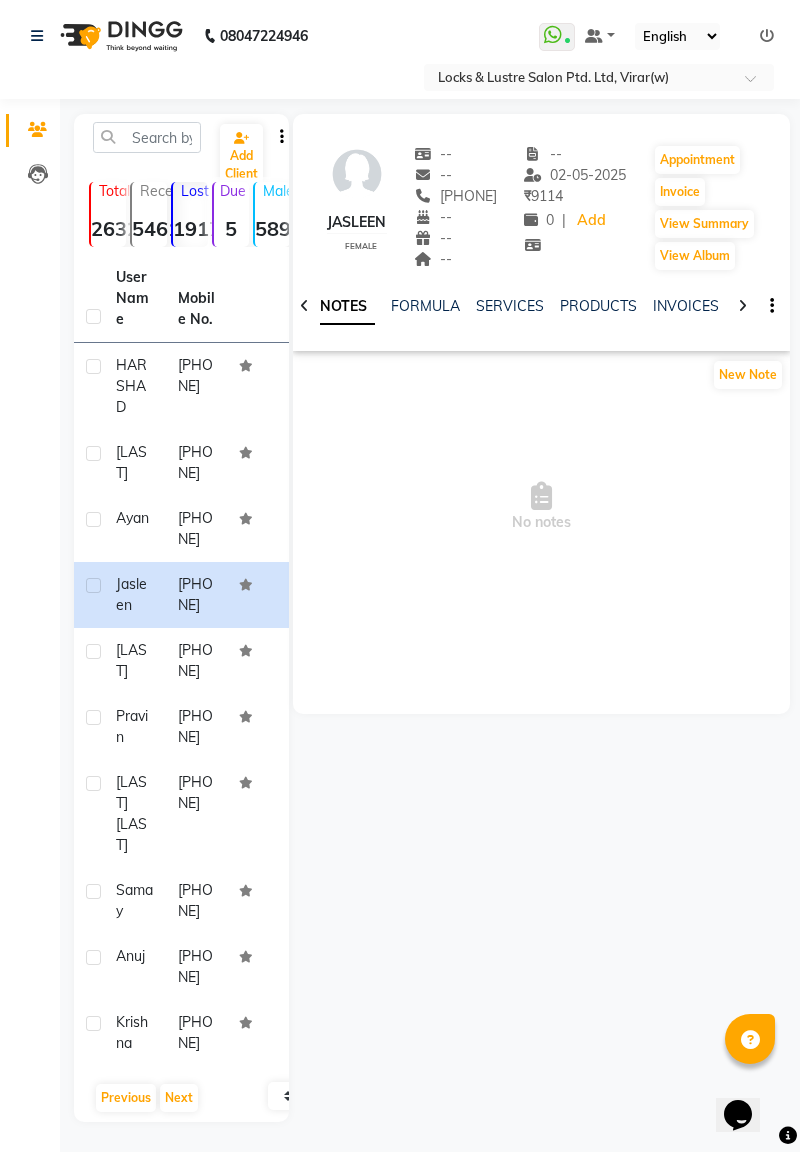 click on "[PHONE]" 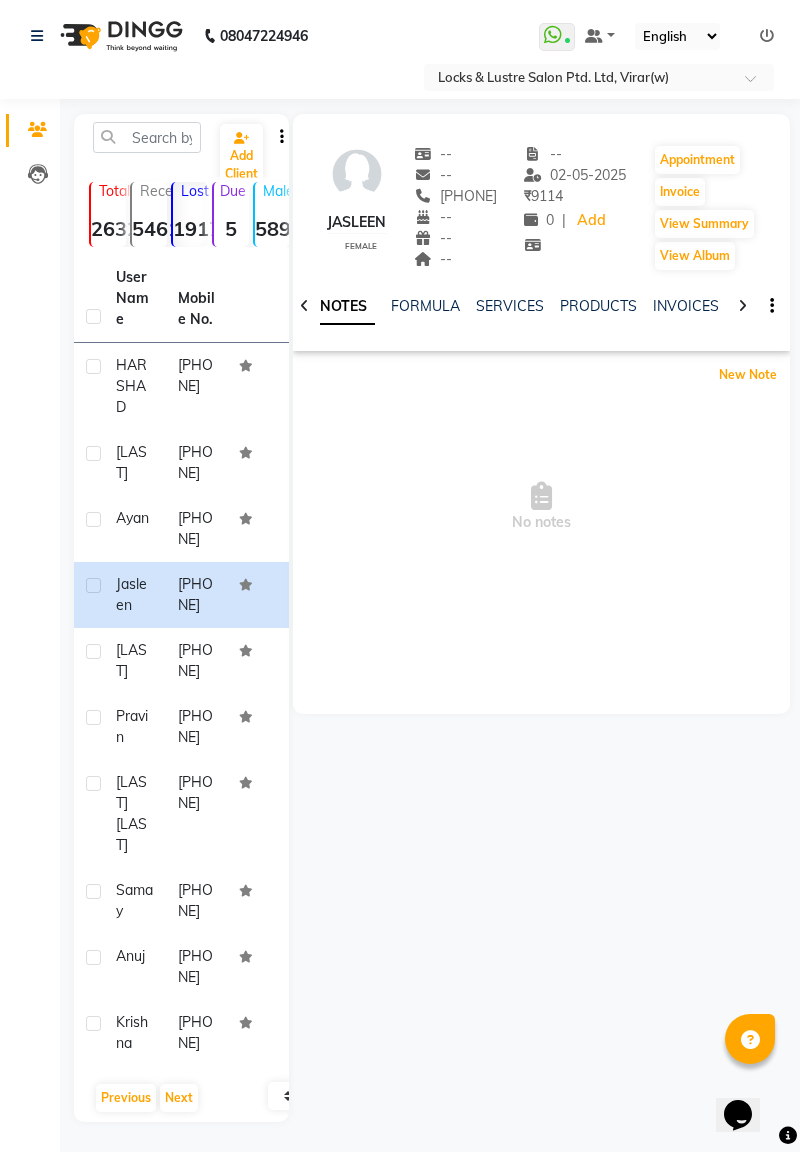 click on "New Note" 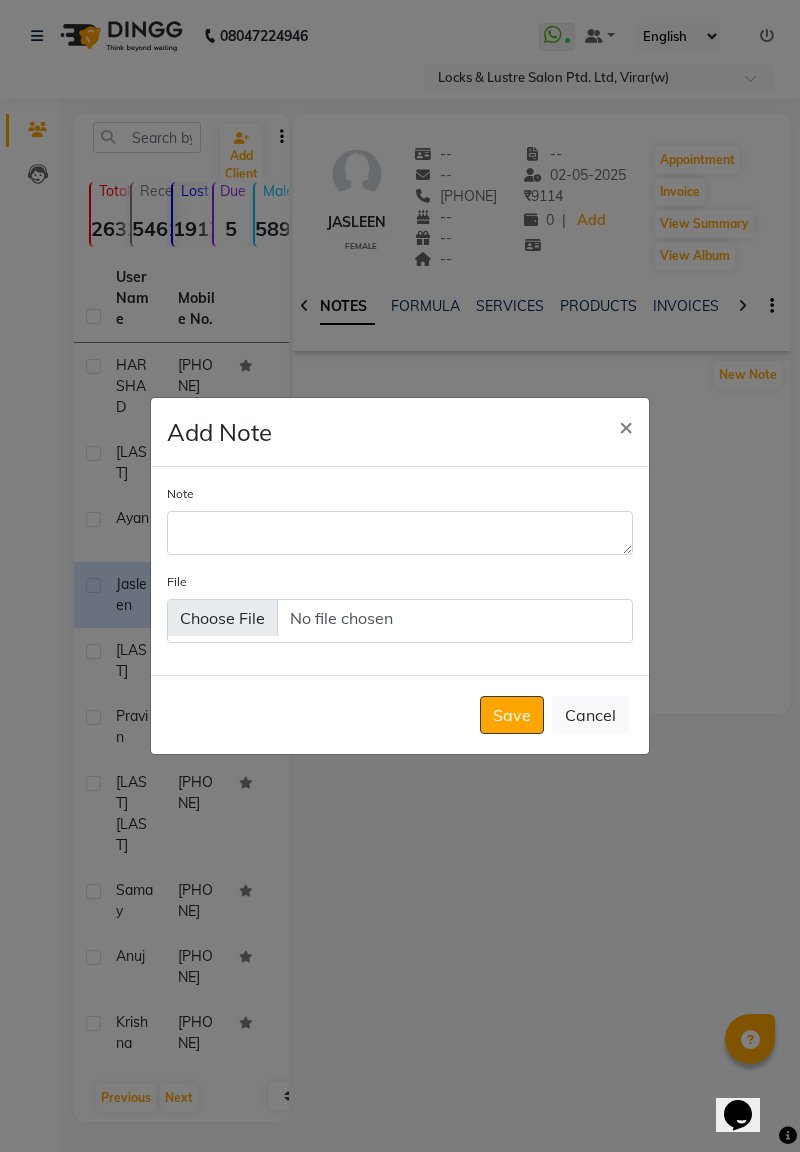click on "Note" 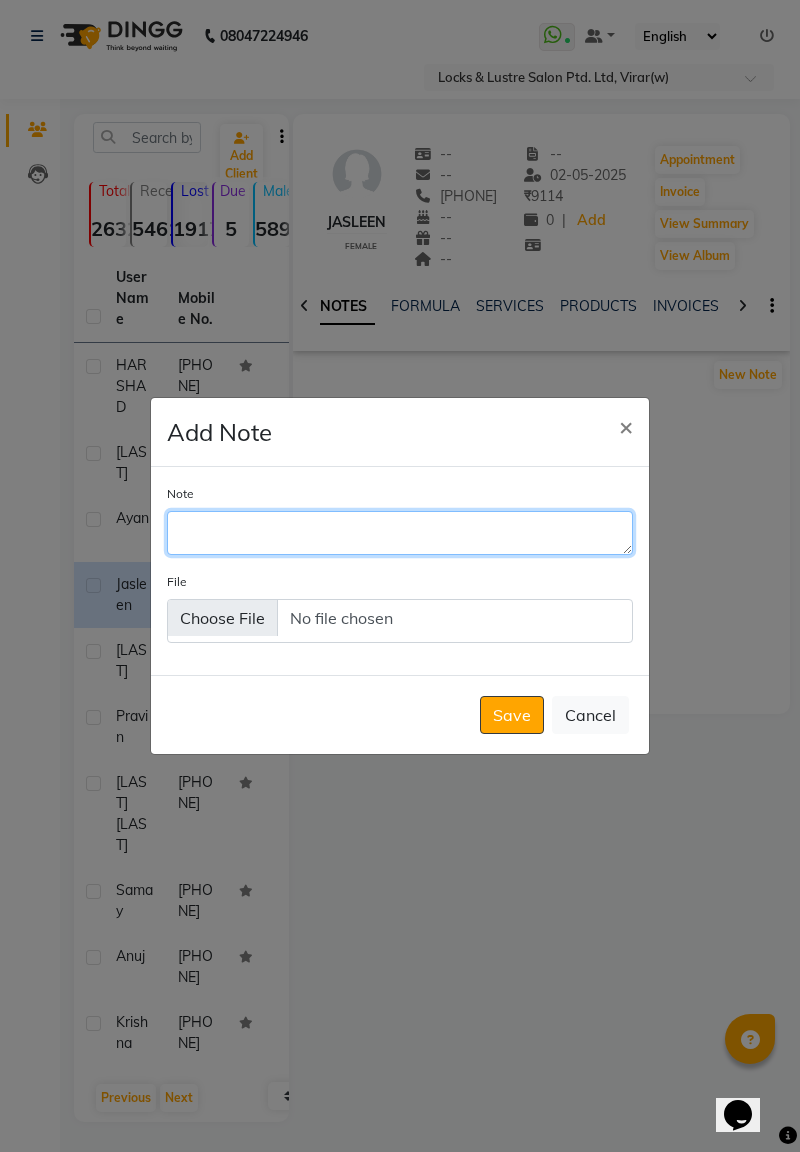 click on "Note" at bounding box center (400, 533) 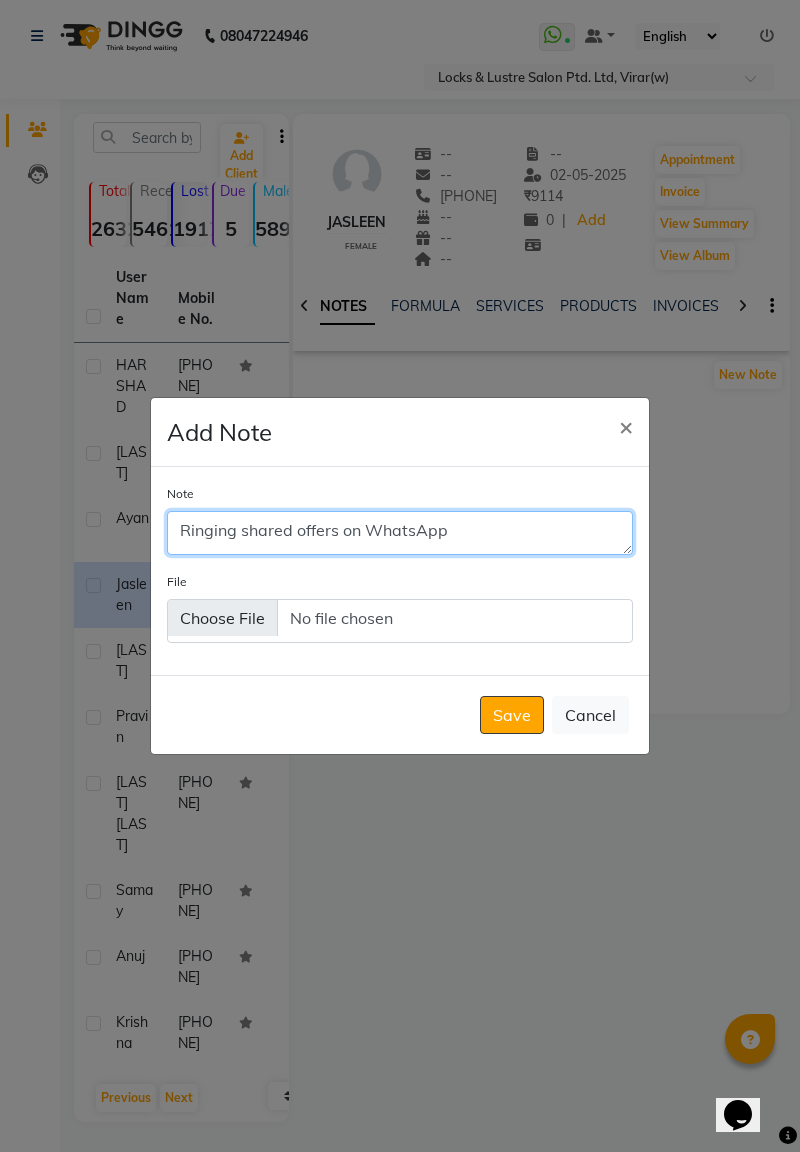 type on "Ringing shared offers on WhatsApp" 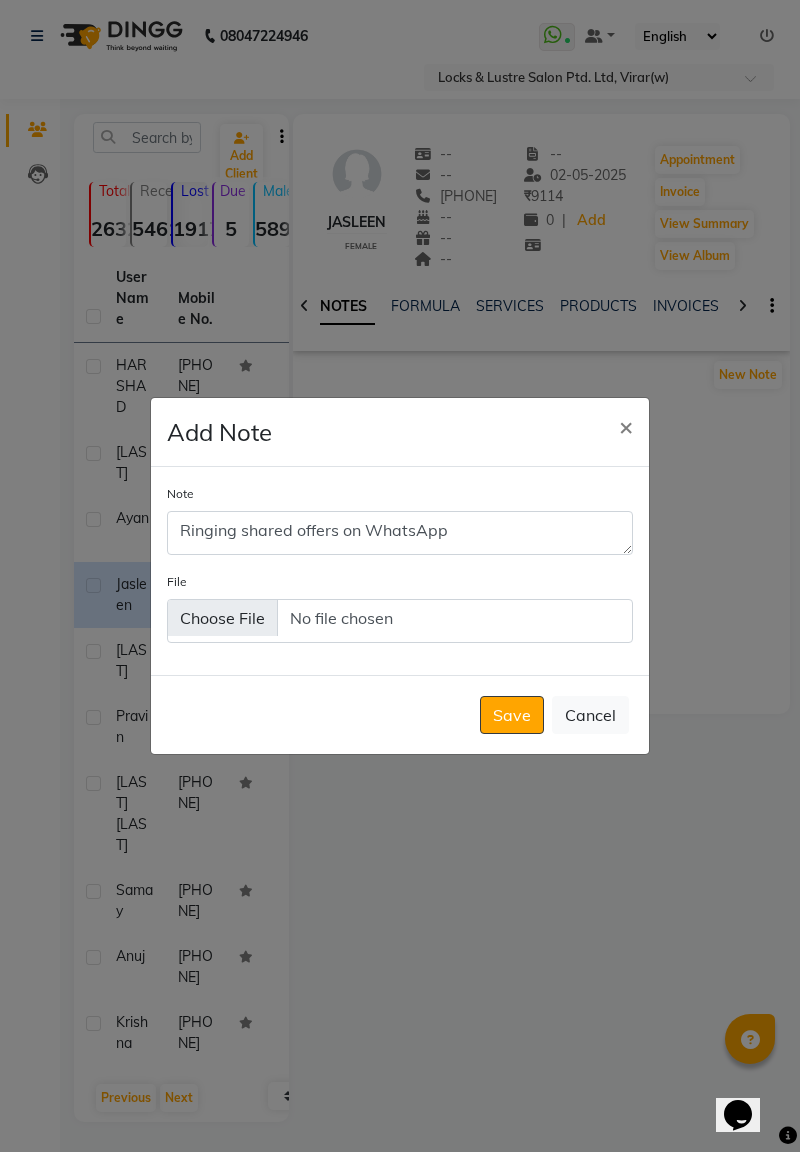 click on "Save" 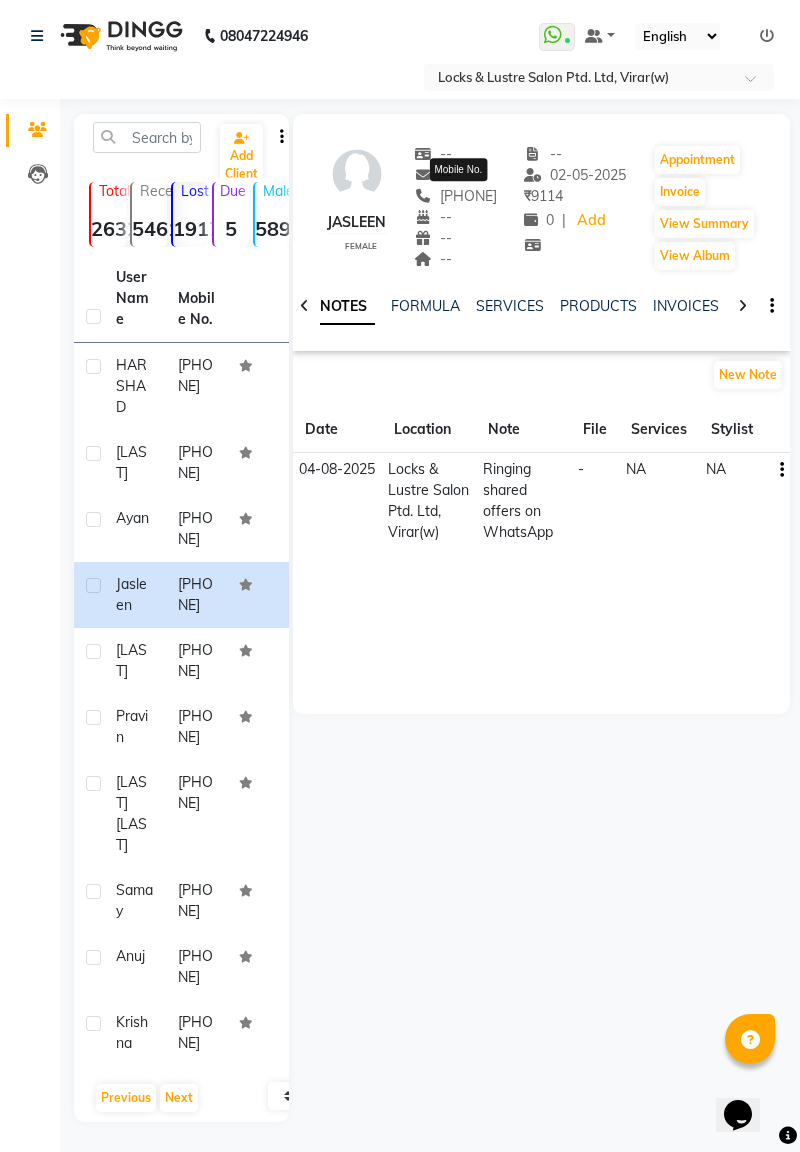 click on "pravin" 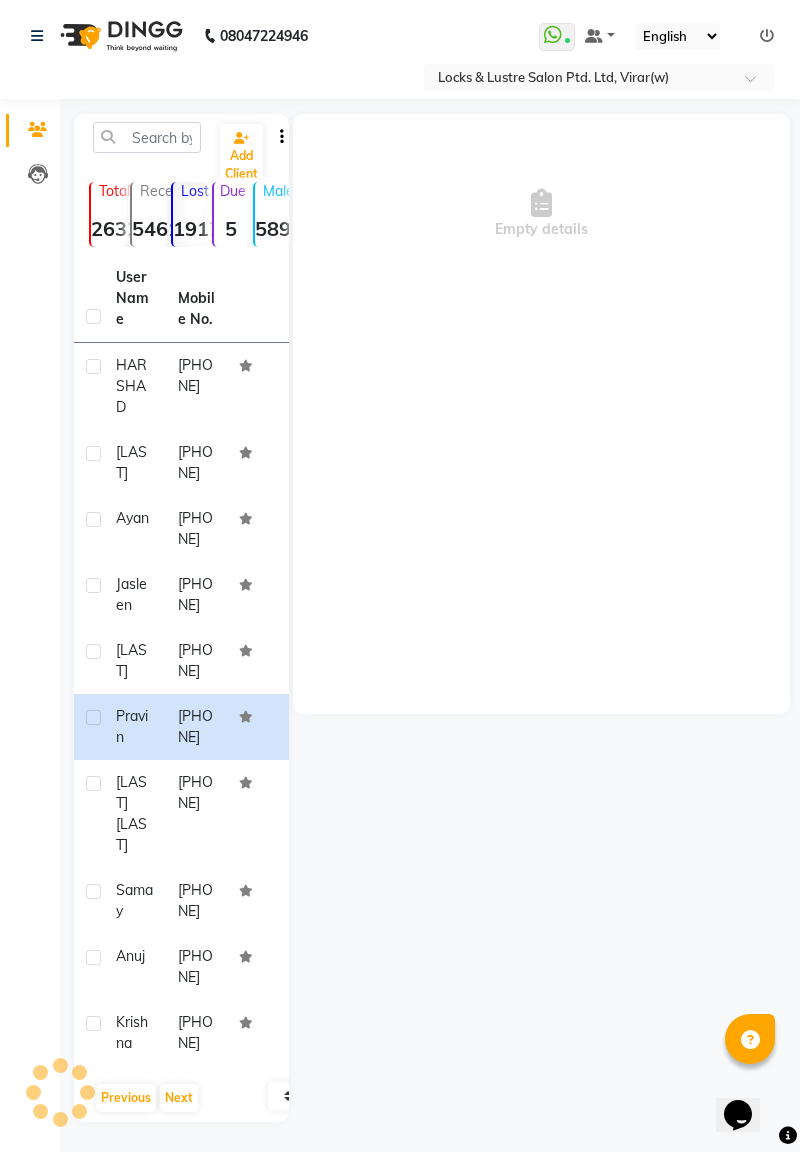 click on "[LAST]" 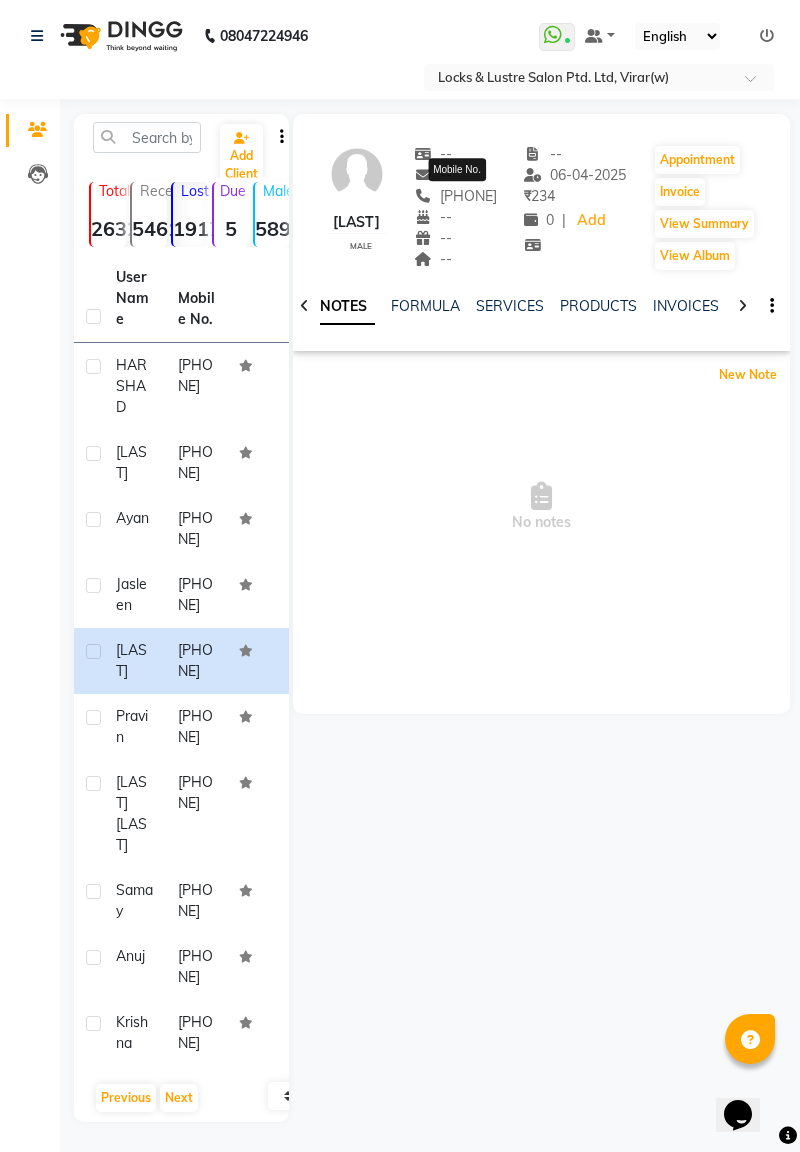 click on "New Note" 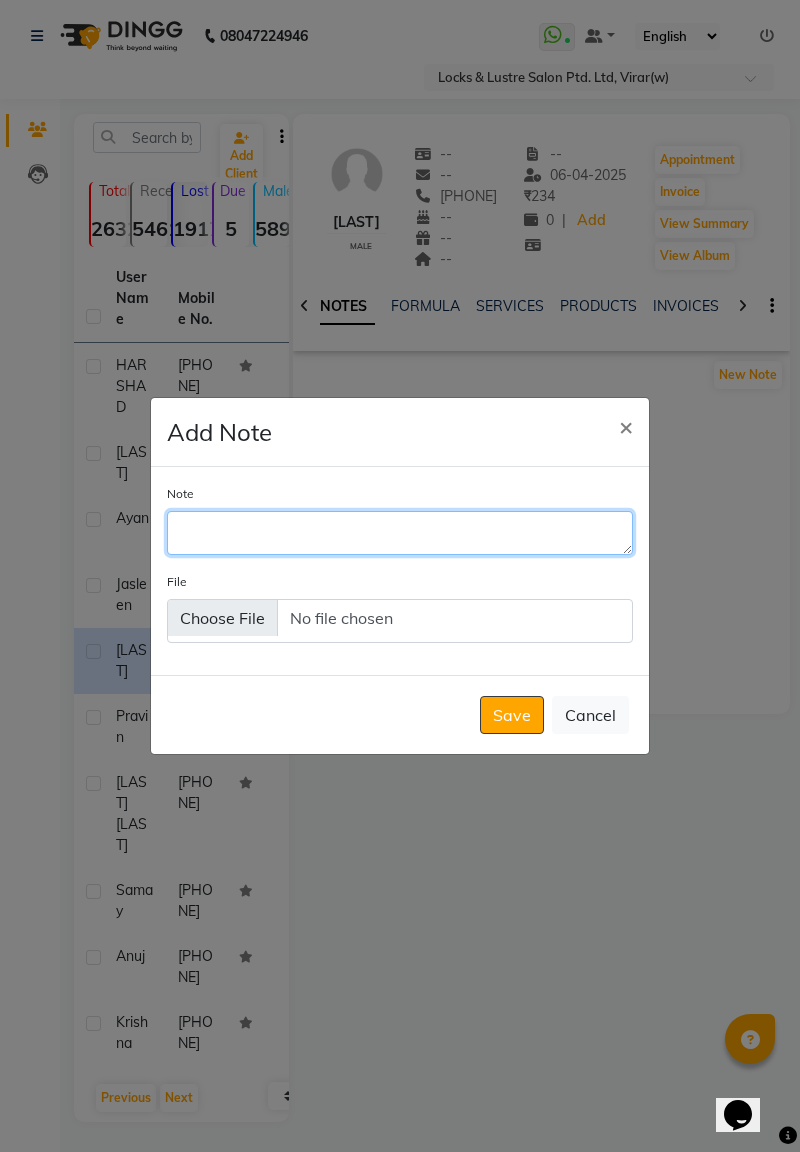 click on "Note" at bounding box center [400, 533] 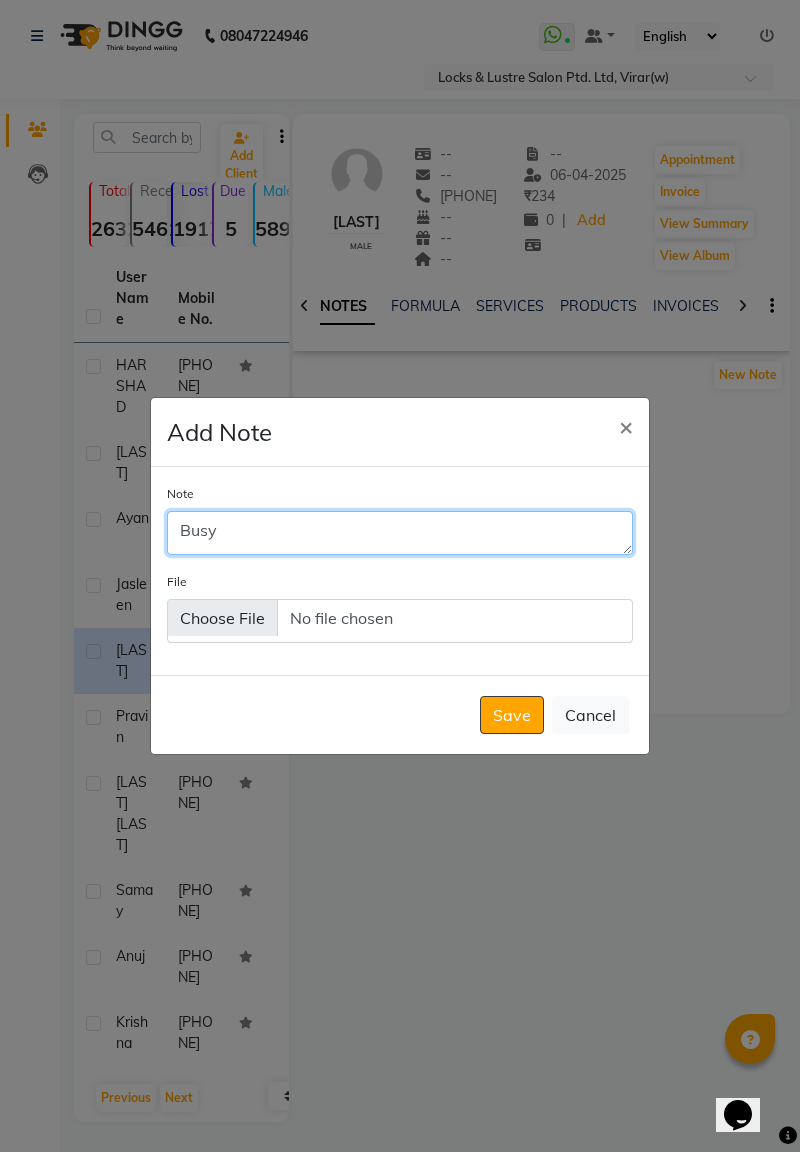 type on "Busy" 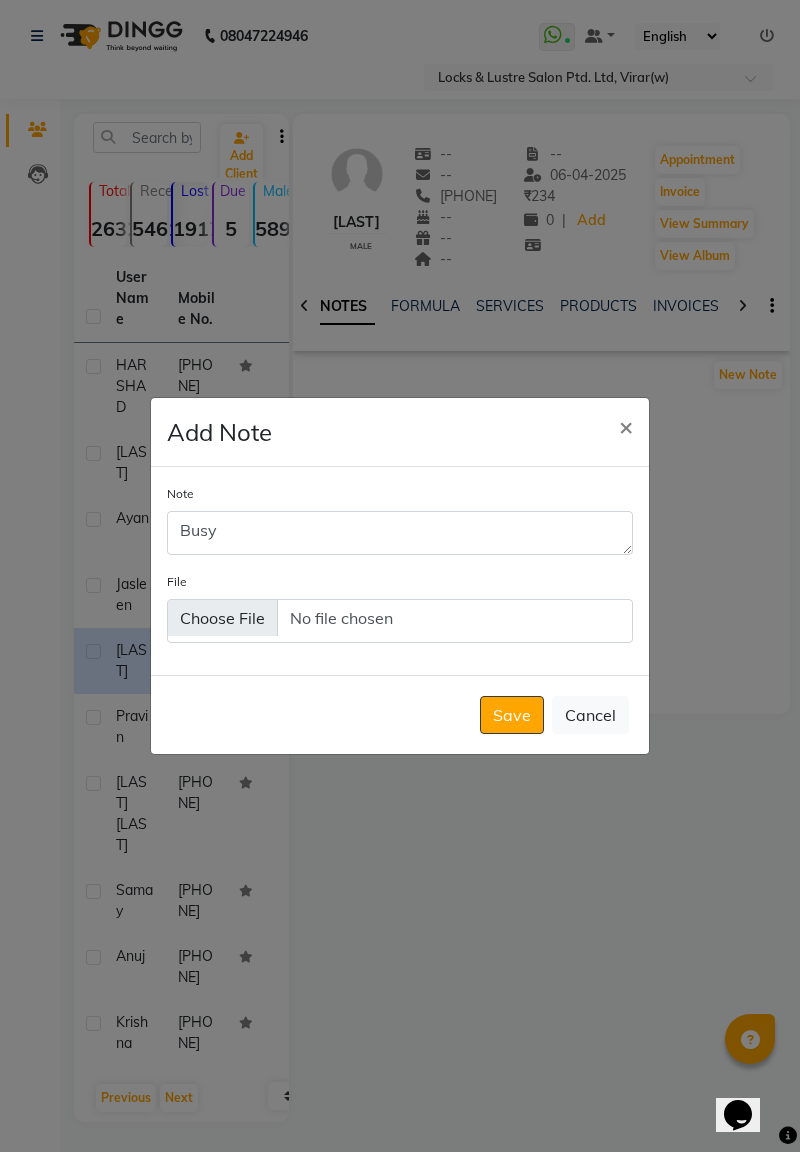 click on "Save" 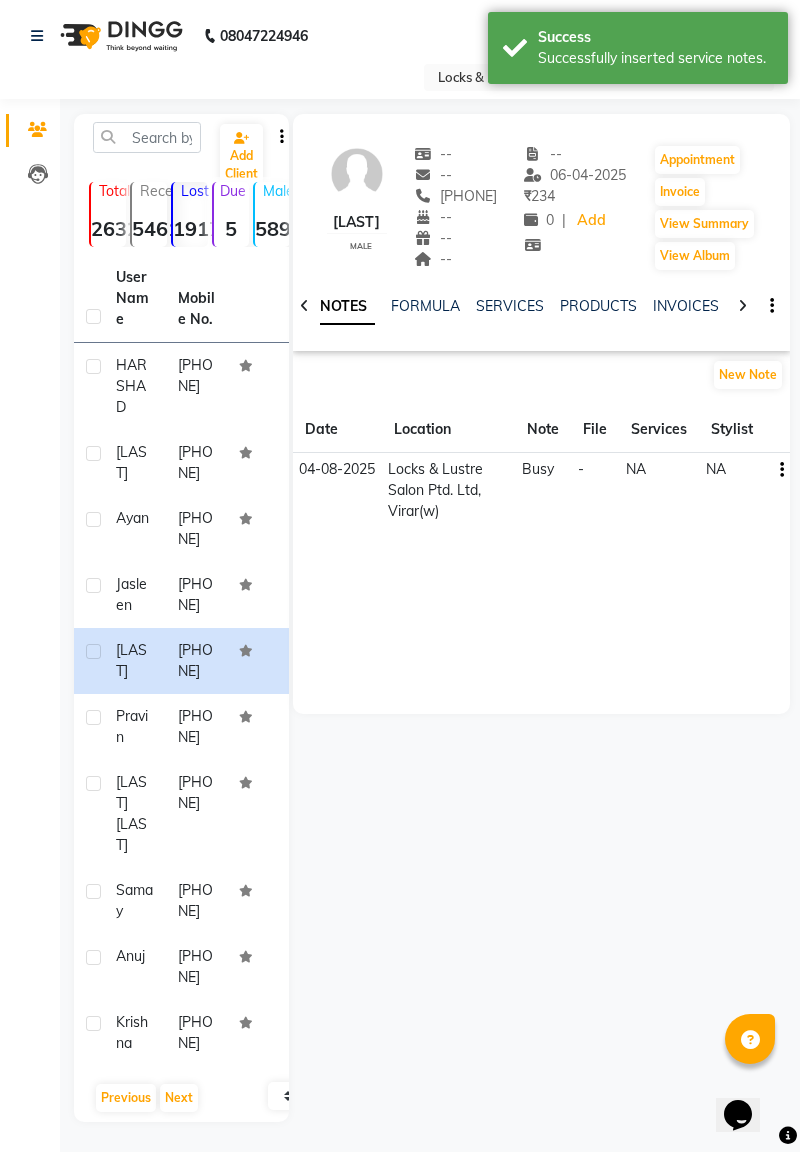 click on "[PHONE]" 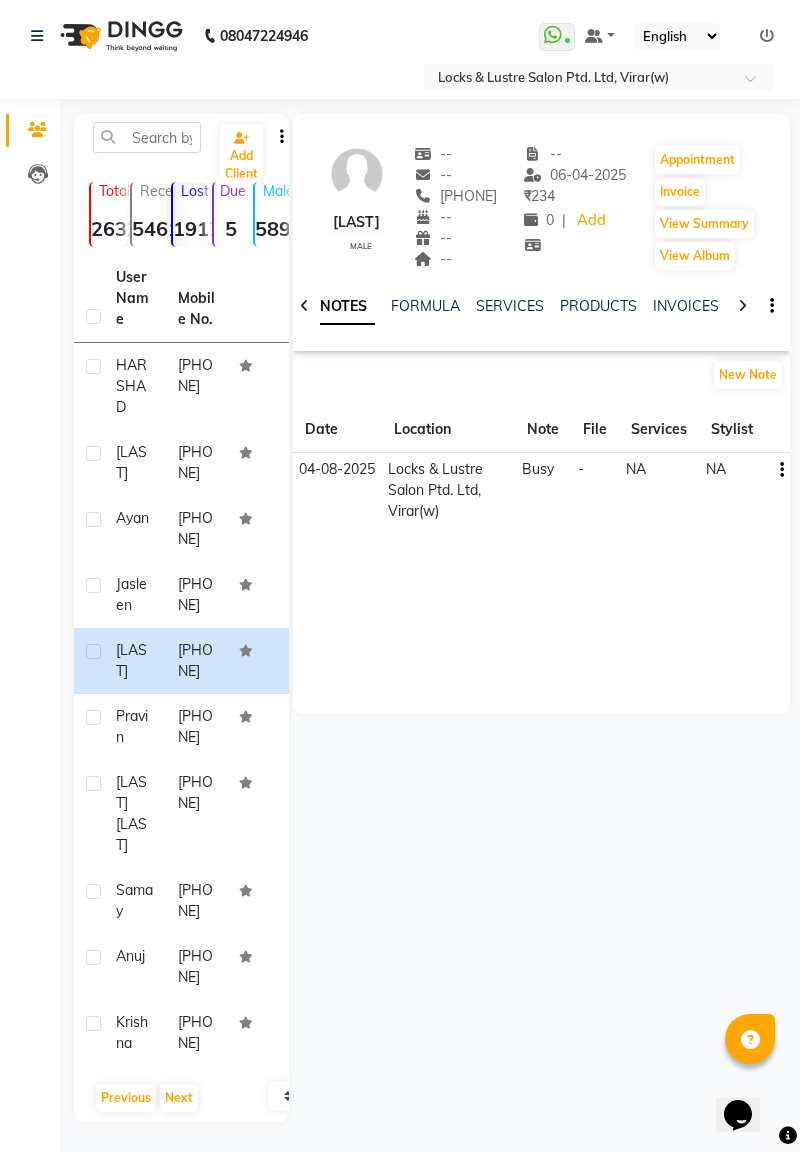 click on "pravin" 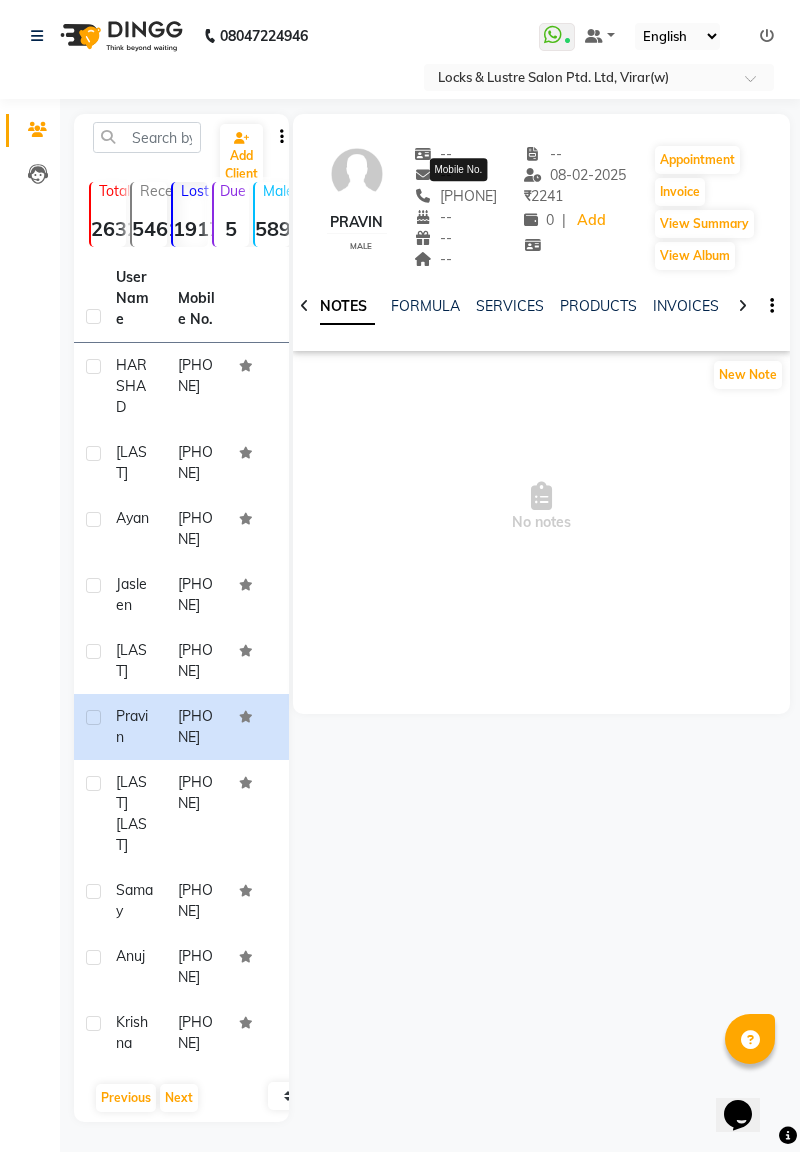 click on "[LAST]" 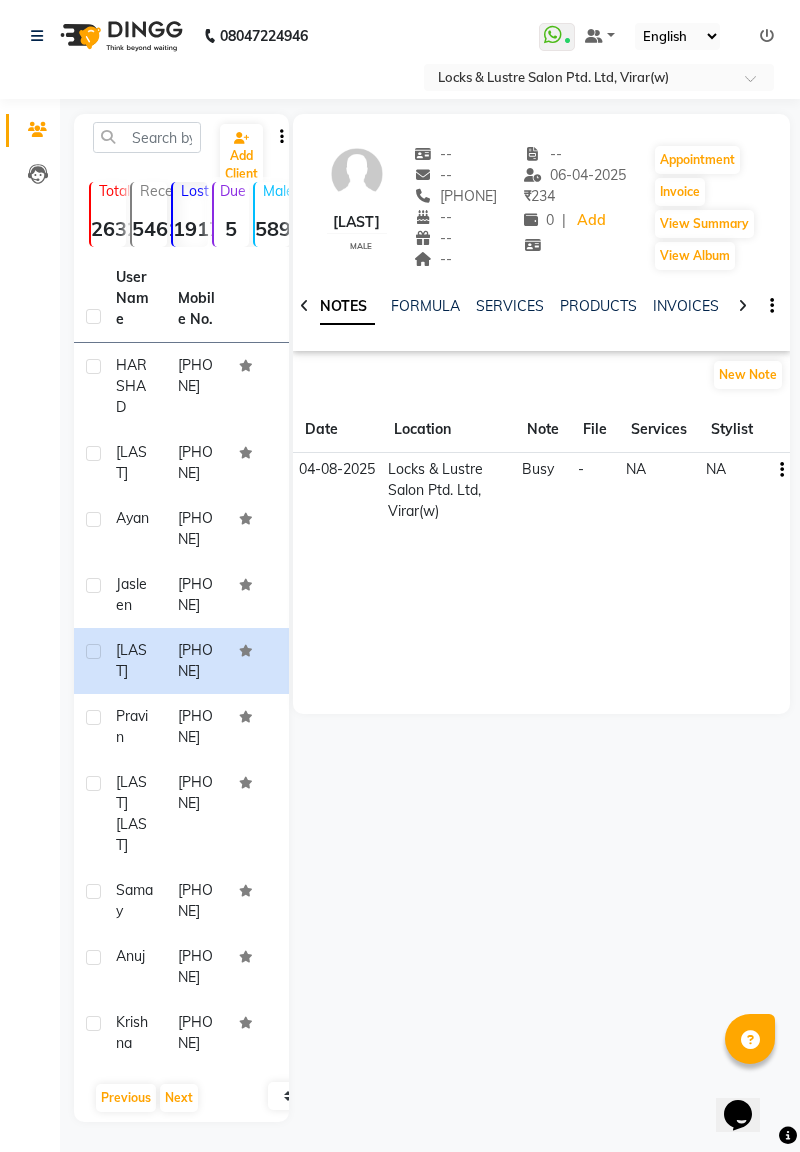 click on "[PHONE]" 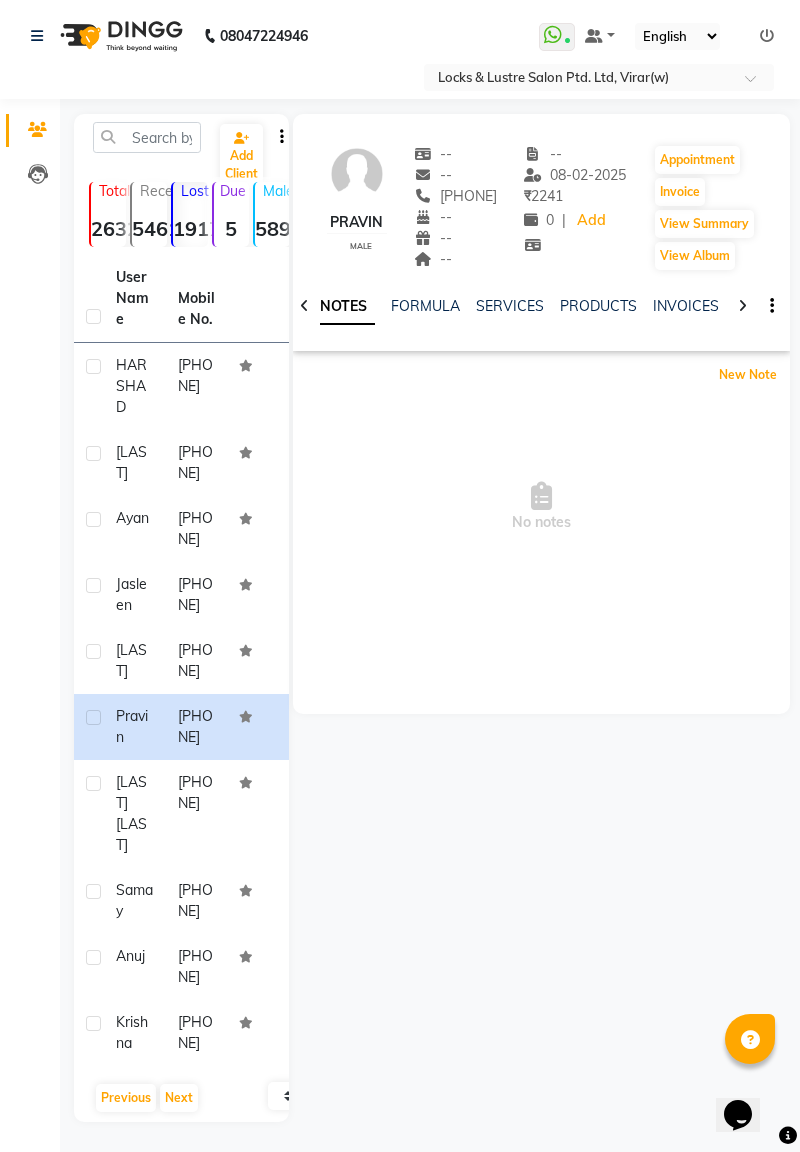 click on "New Note" 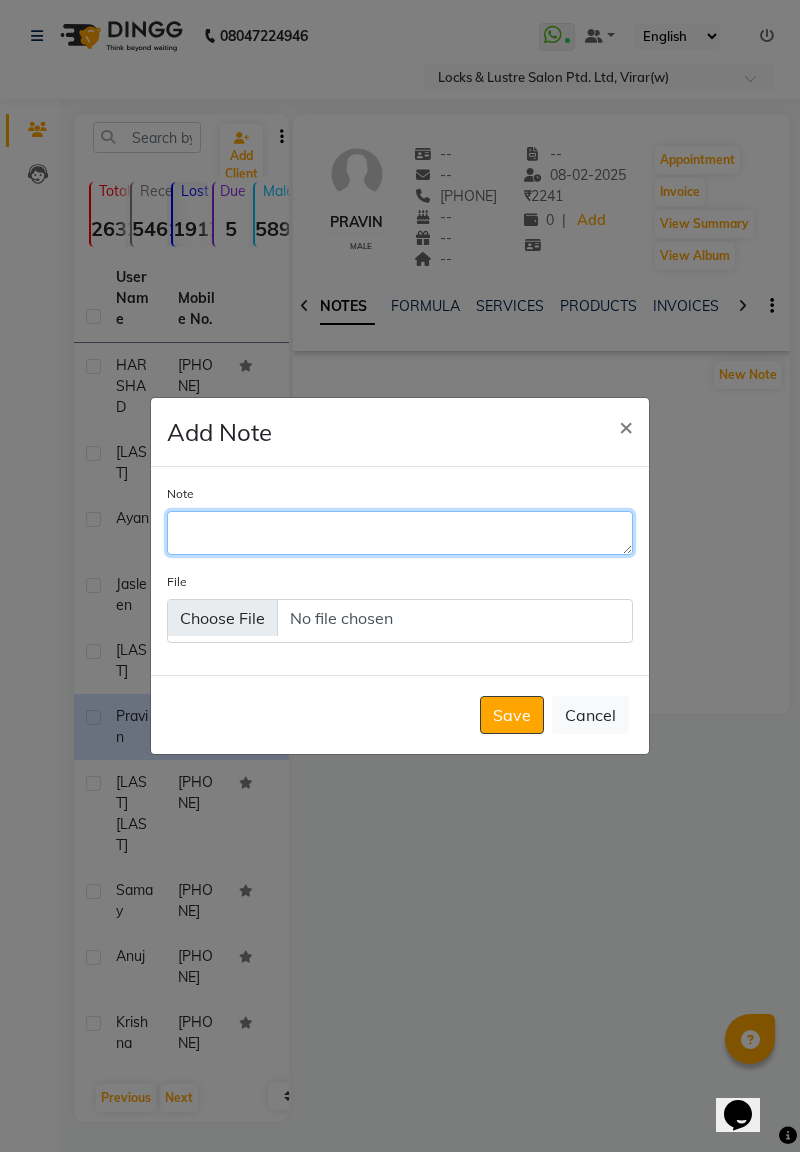 click on "Note" at bounding box center [400, 533] 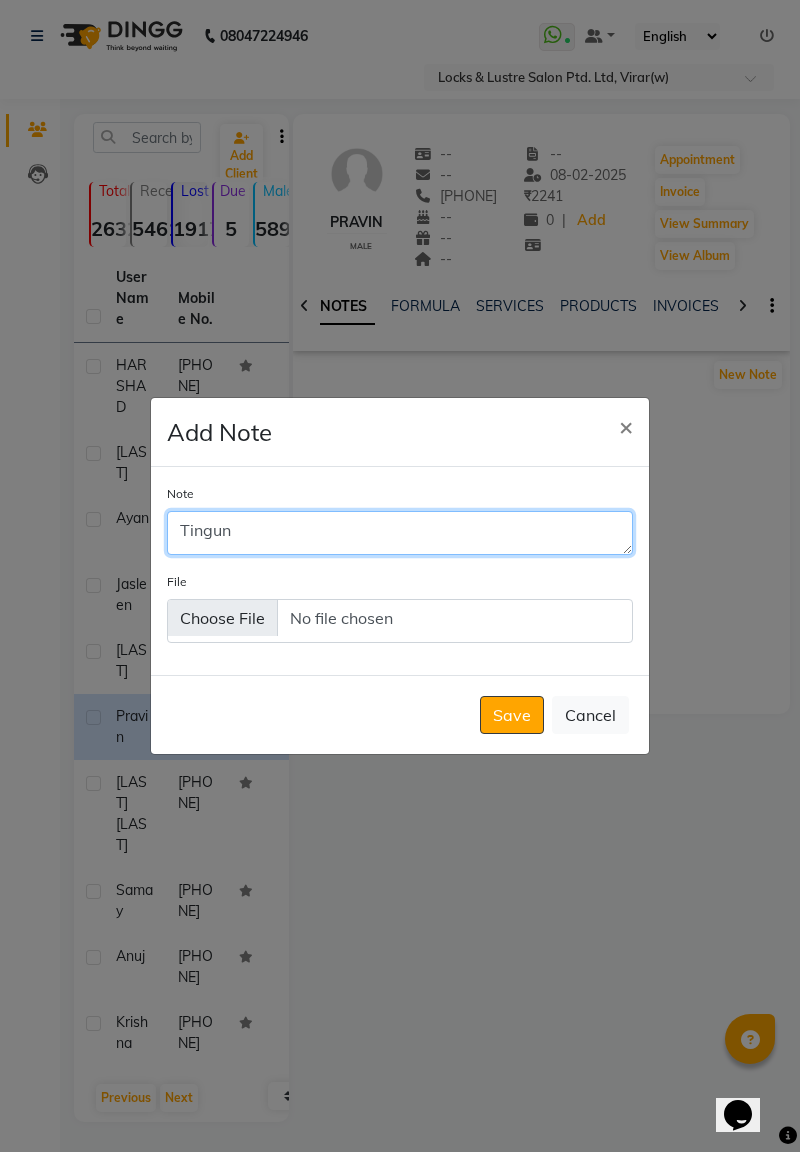 type on "Tingung" 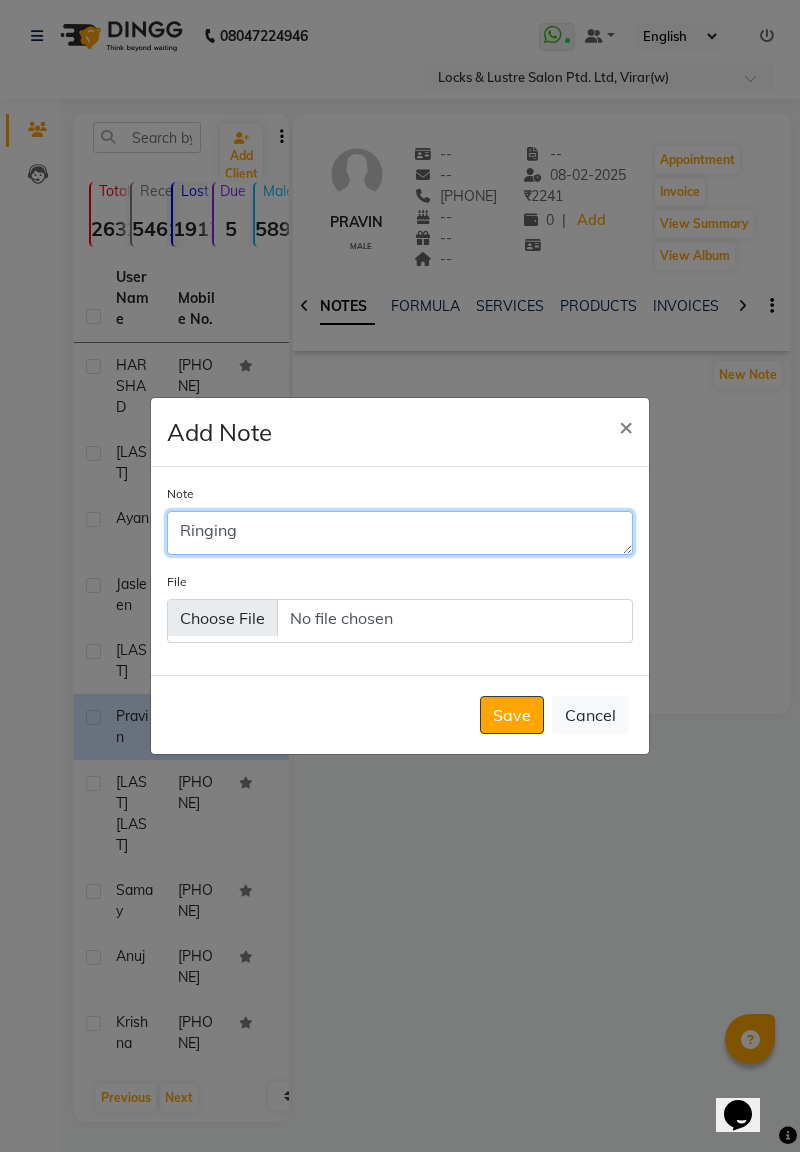 type on "Ringing" 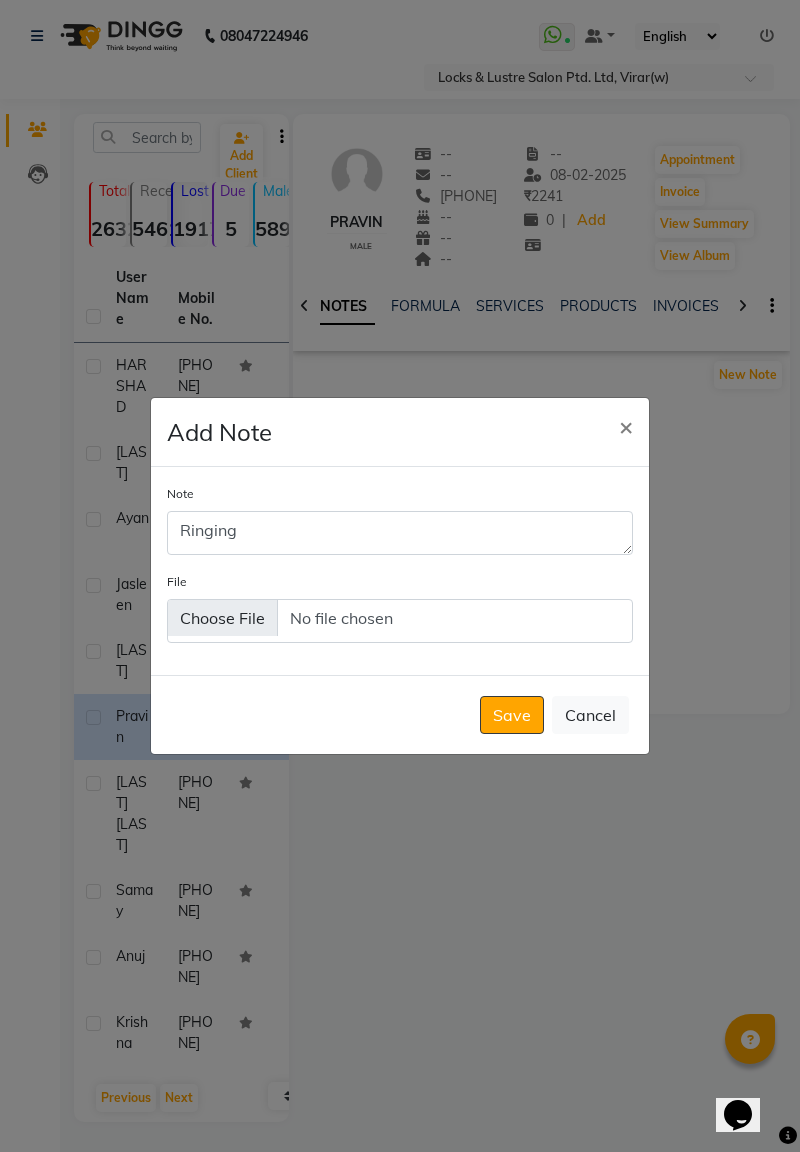 click on "Save" 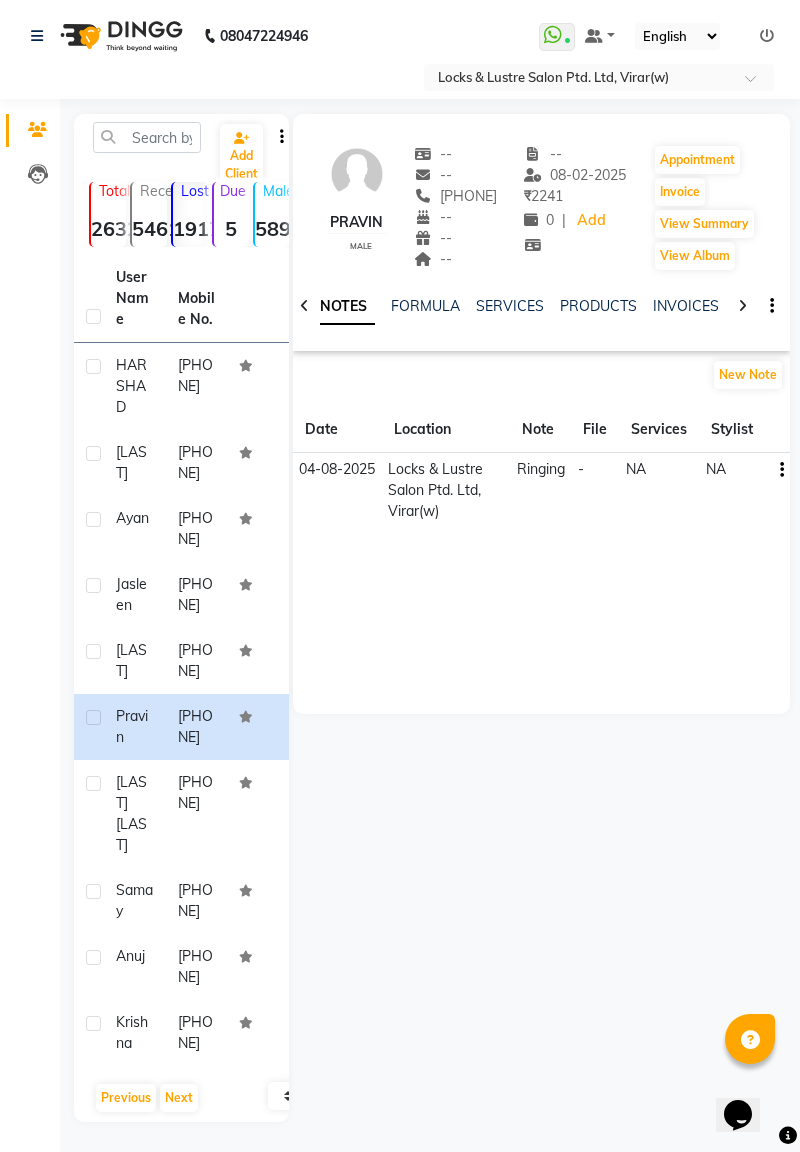 click on "[FIRST] [LAST]" 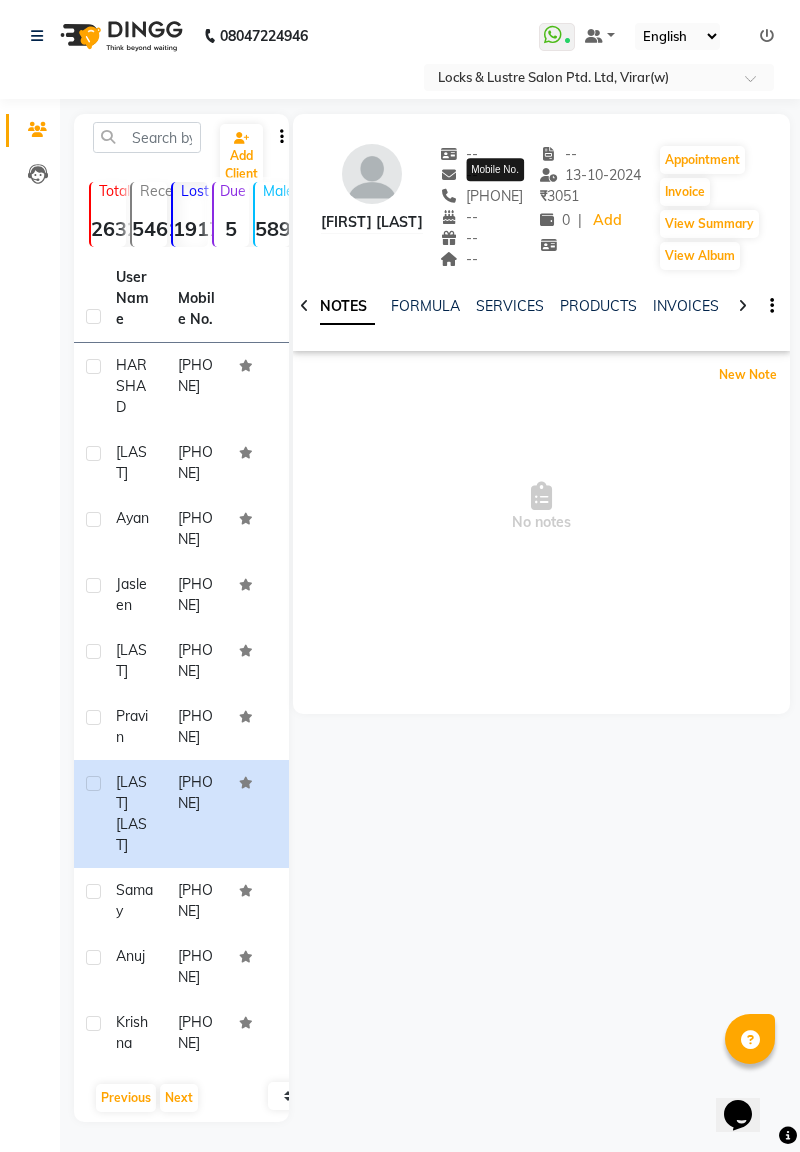click on "New Note" 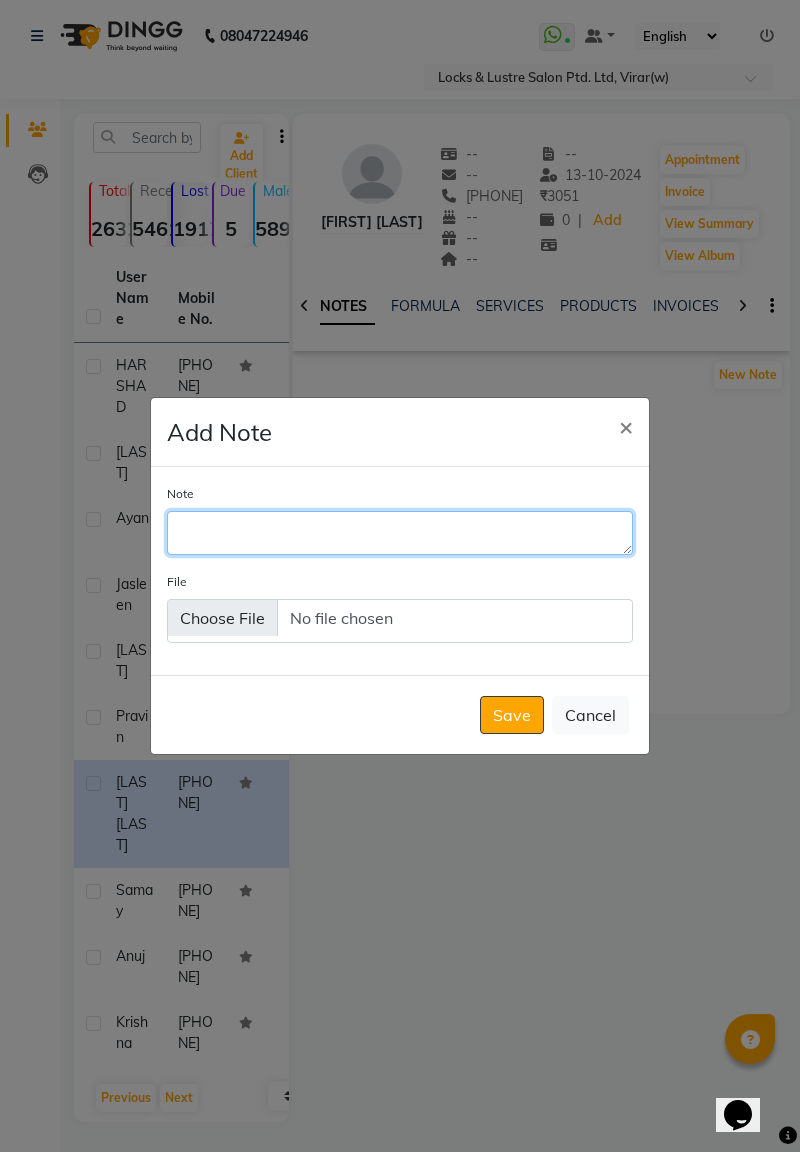click on "Note" at bounding box center [400, 533] 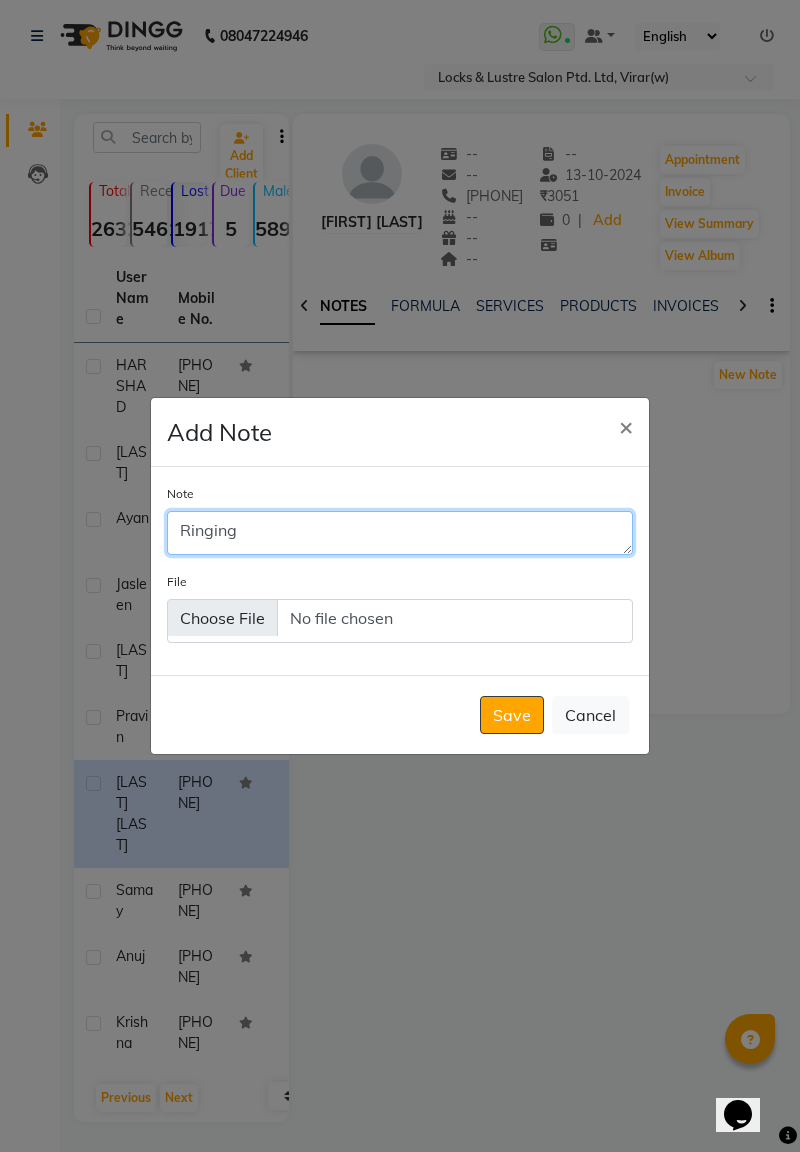type on "Ringing" 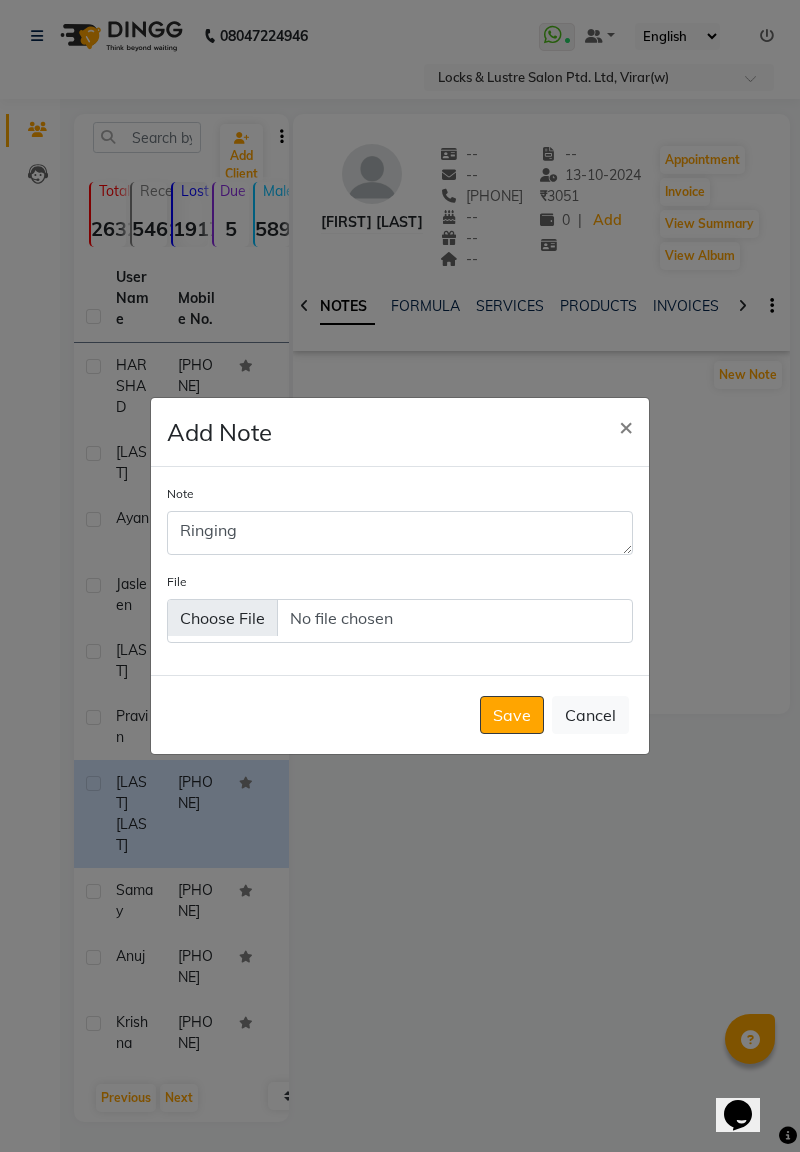 click on "Save" 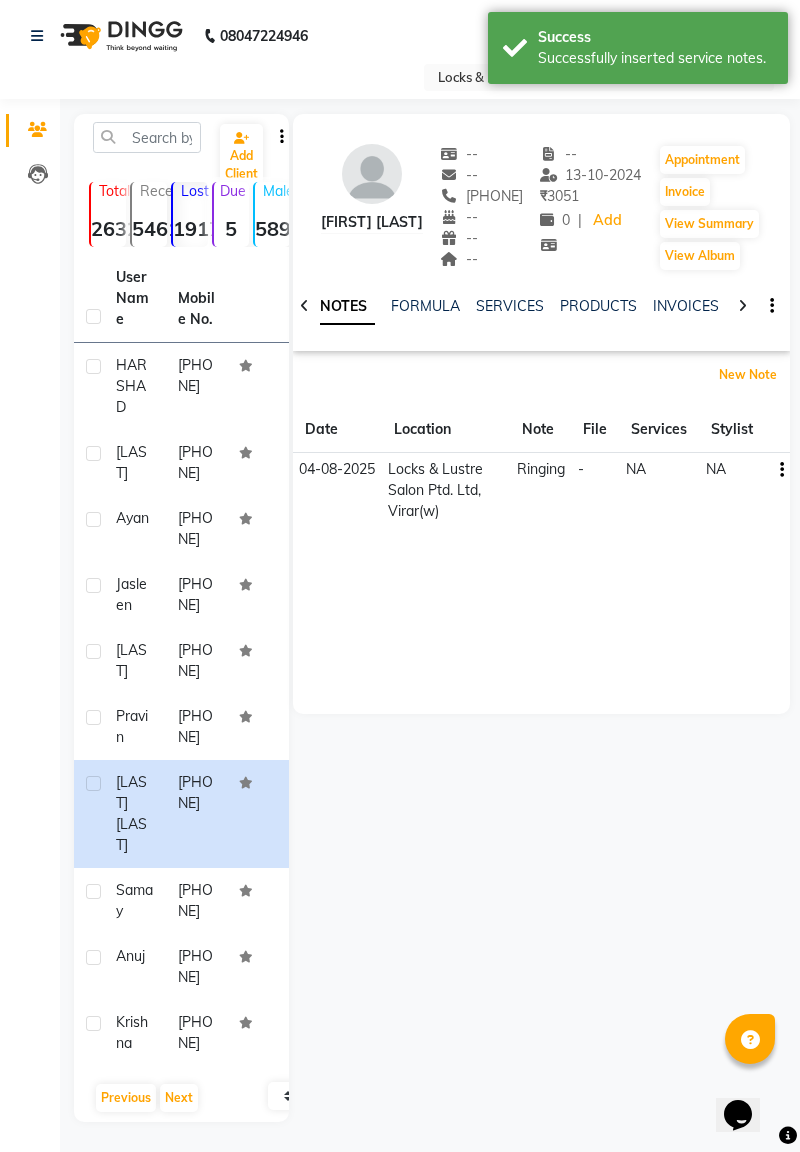 scroll, scrollTop: 0, scrollLeft: 0, axis: both 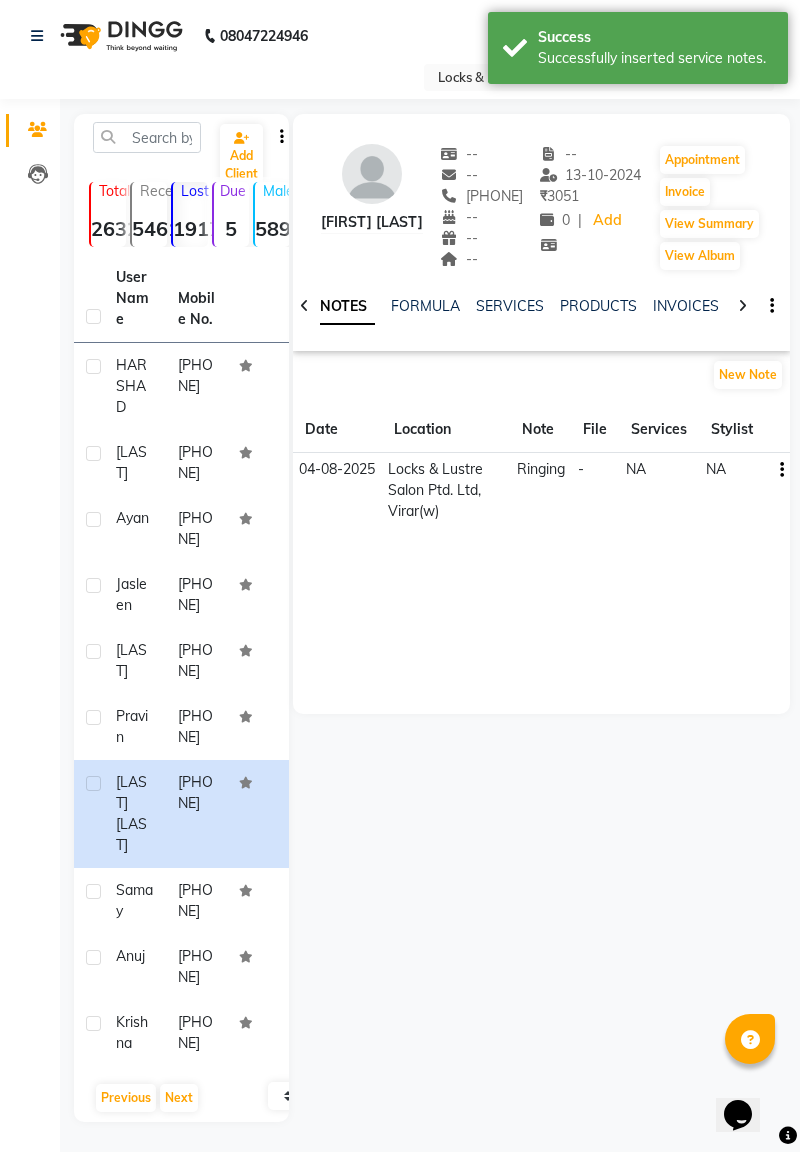 click on "[PHONE]" 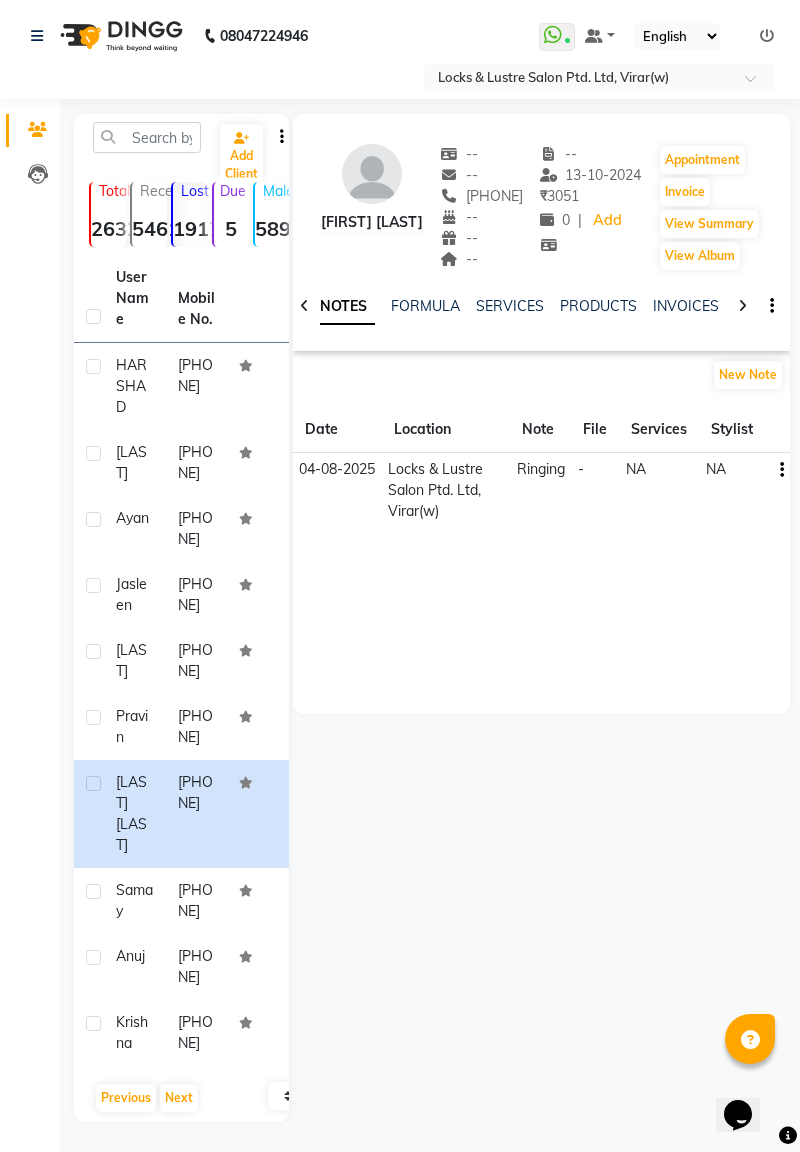 scroll, scrollTop: 168, scrollLeft: 0, axis: vertical 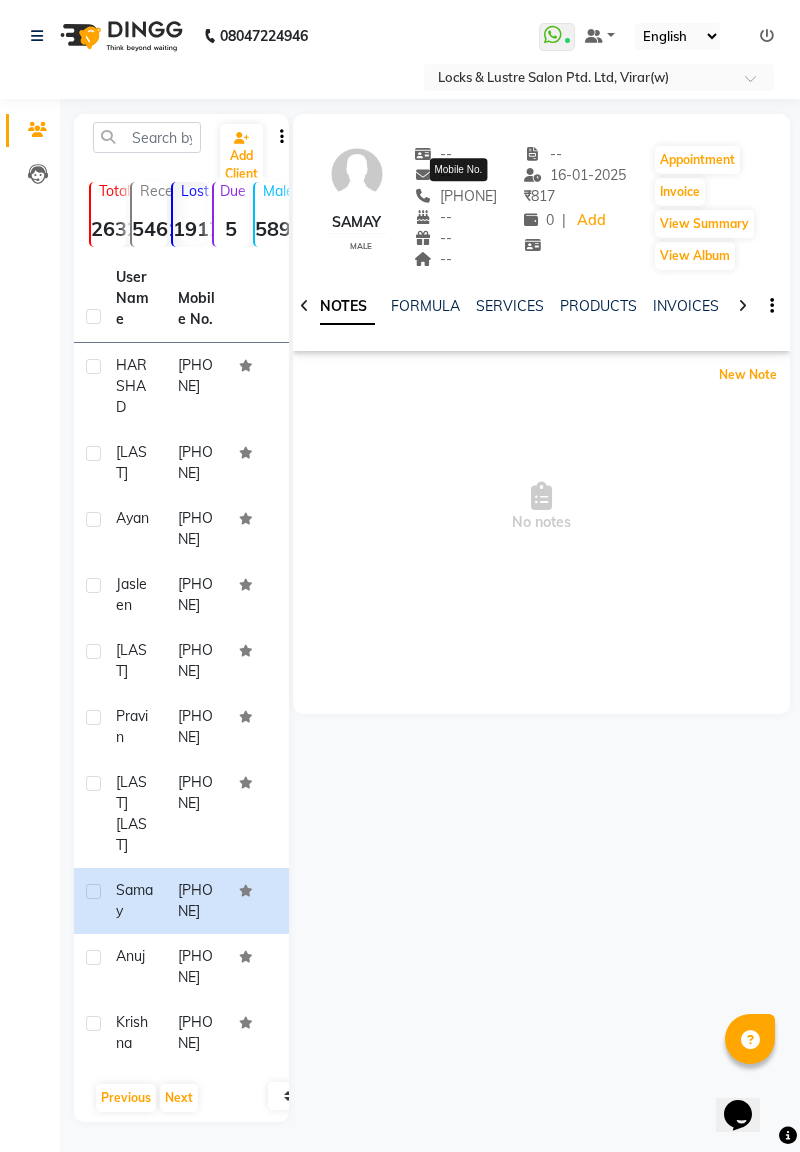 click on "New Note" 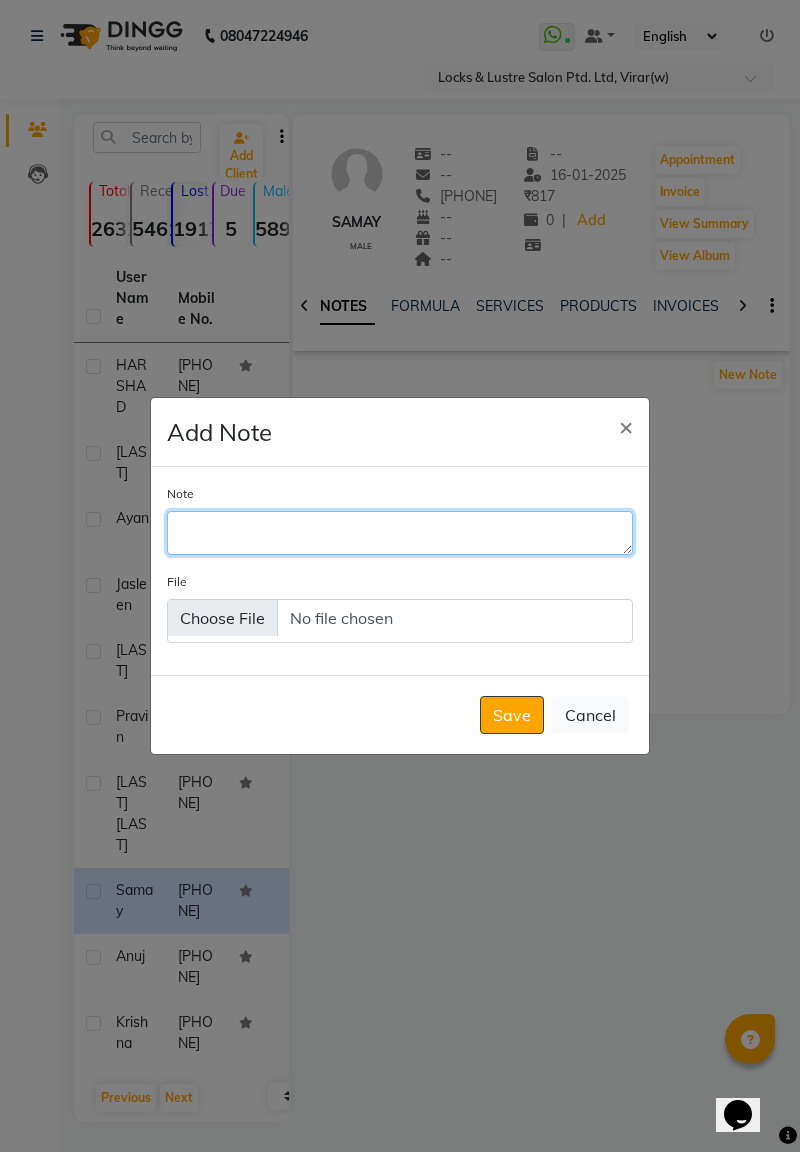 click on "Note" at bounding box center [400, 533] 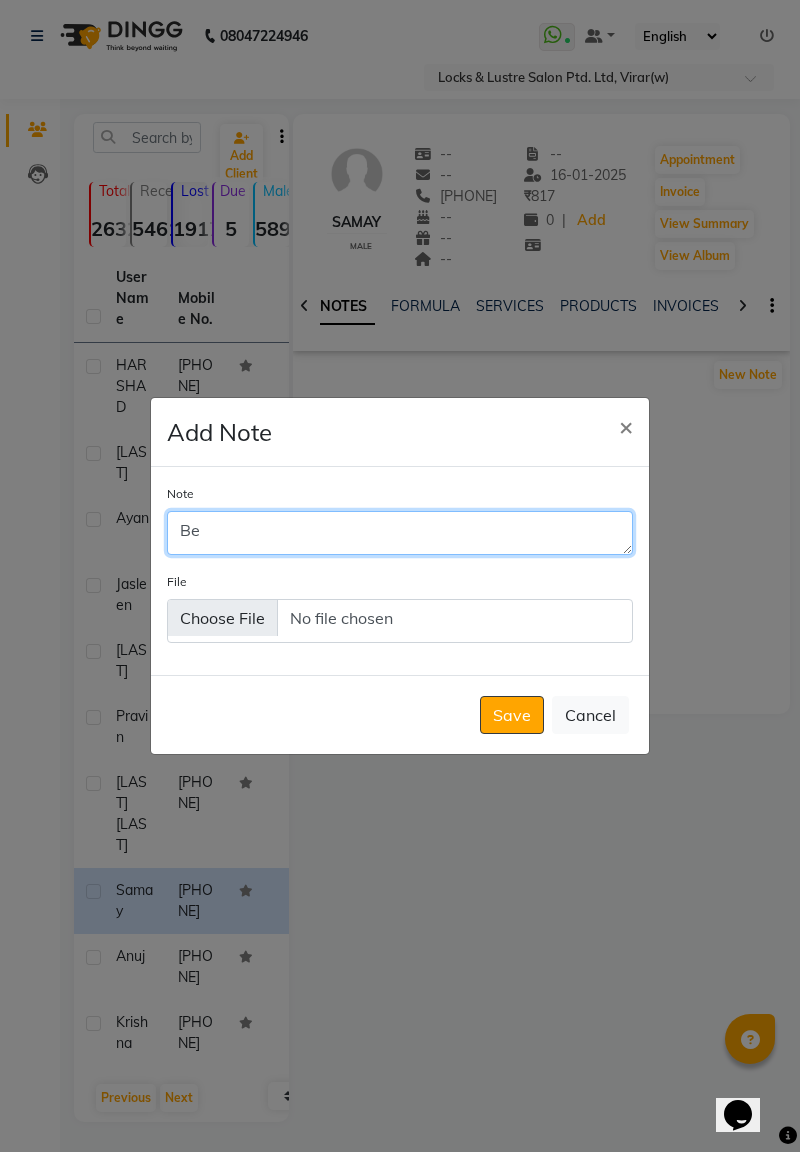 type on "Bet" 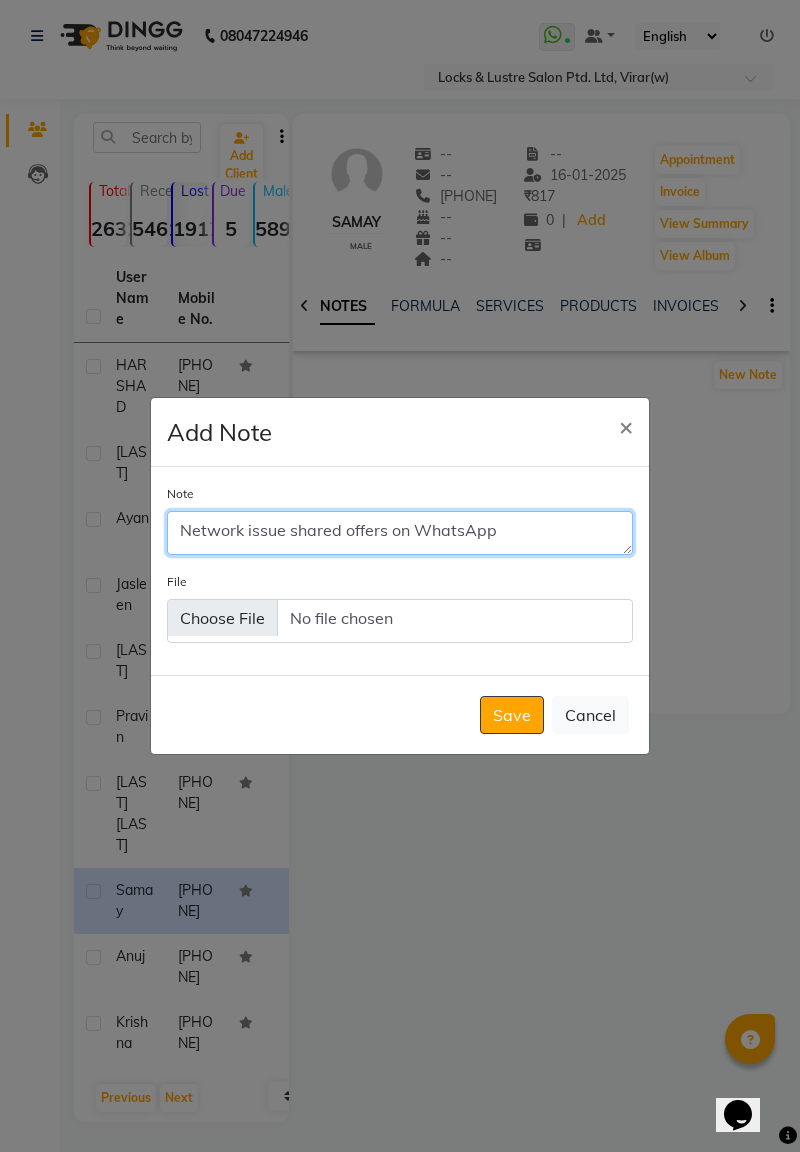type on "Network issue shared offers on WhatsApp" 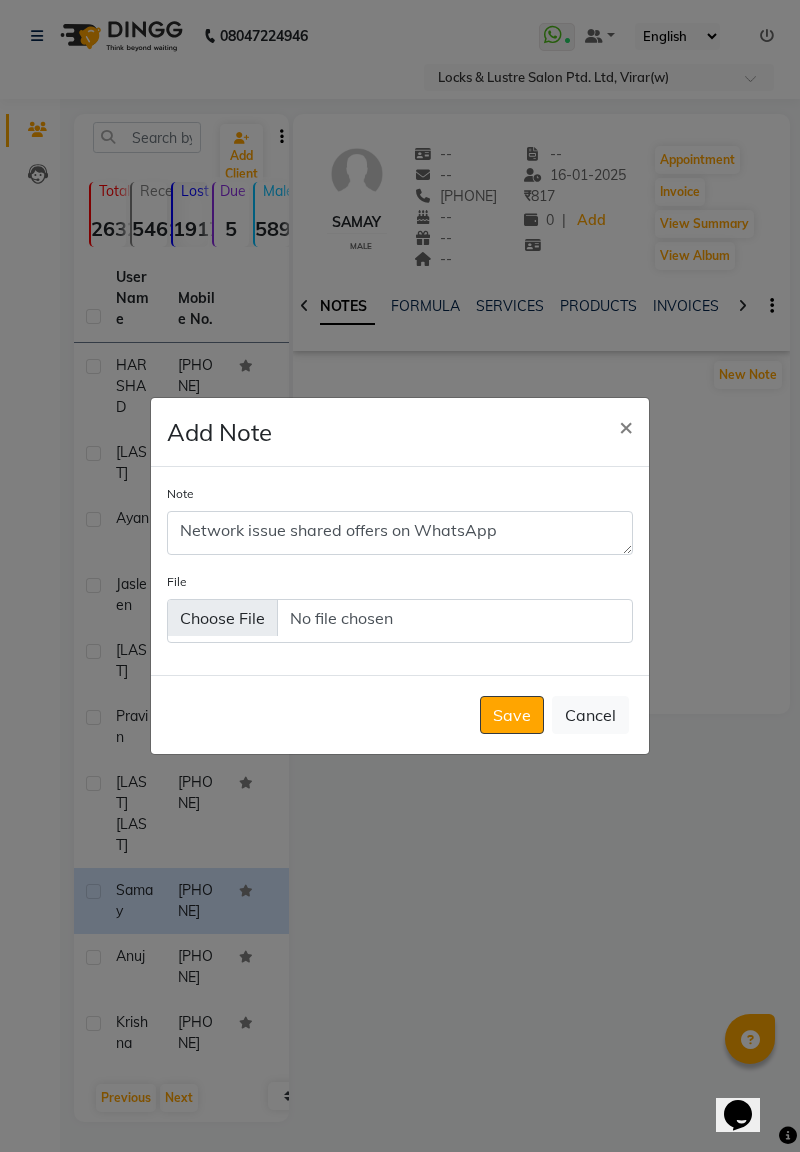 click on "Save" 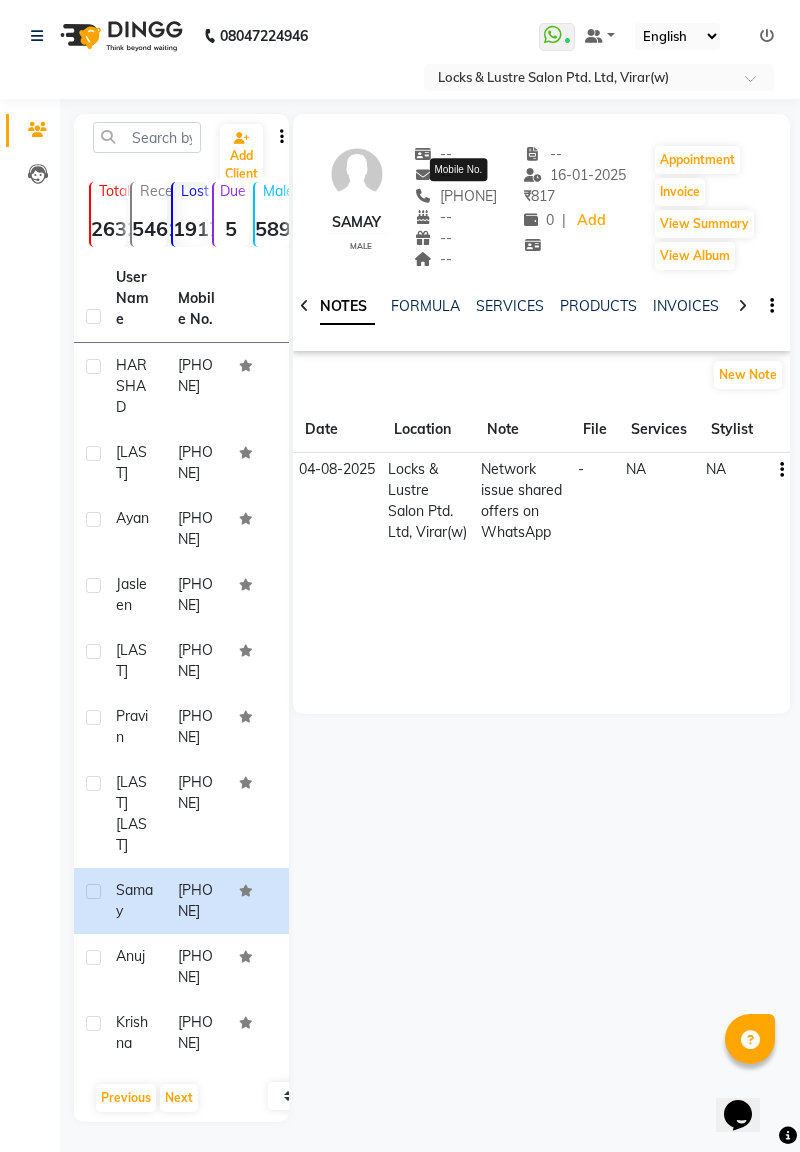 click on "anuj" 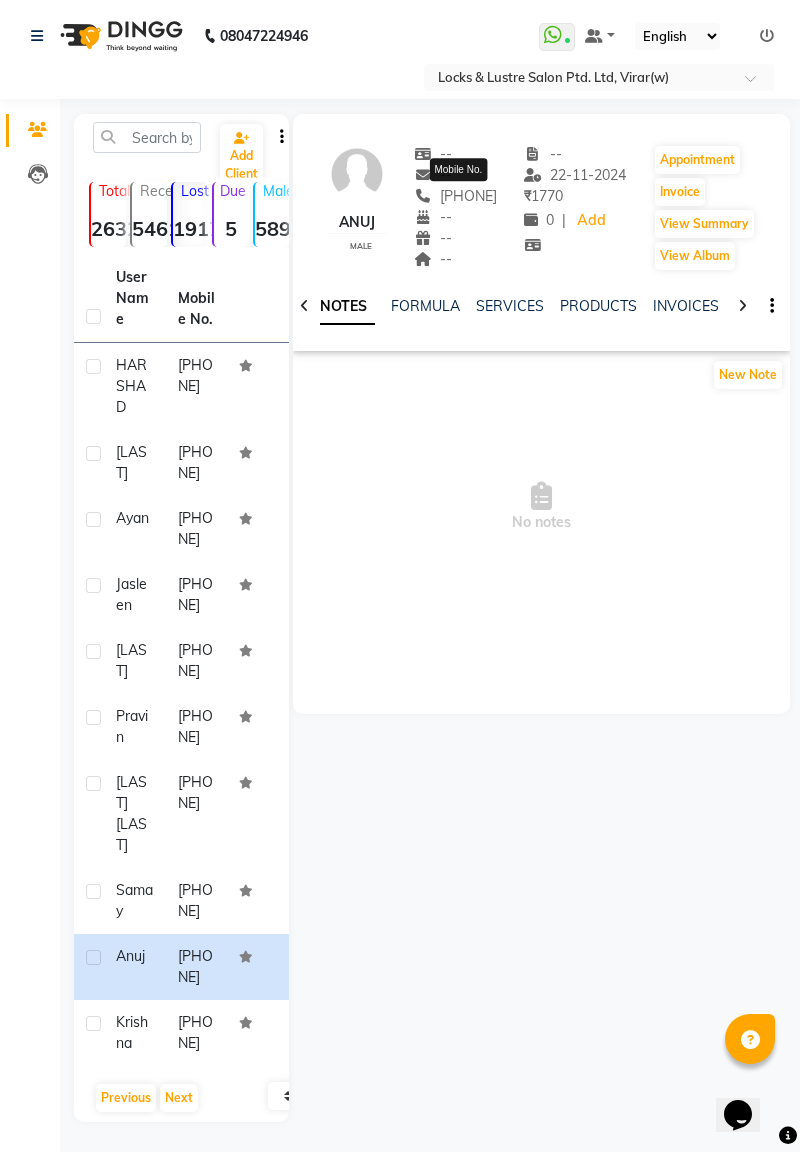 scroll, scrollTop: 168, scrollLeft: 0, axis: vertical 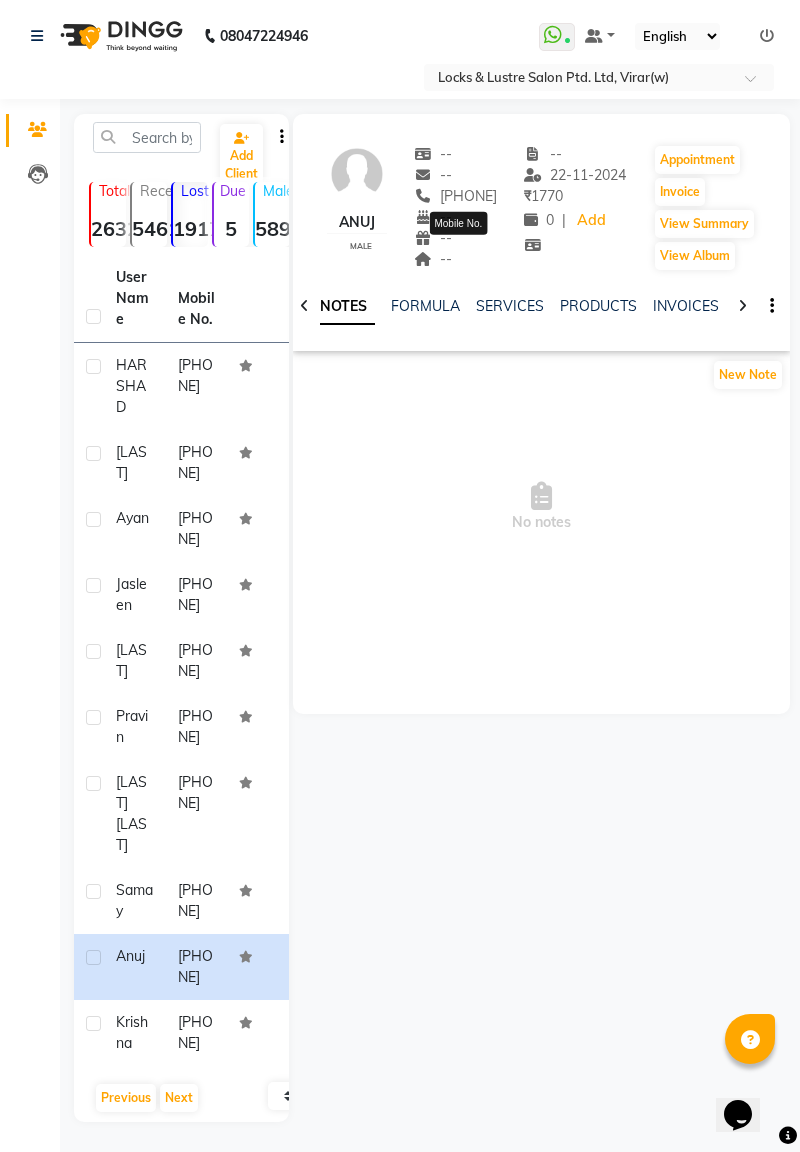 click on "[PHONE]" 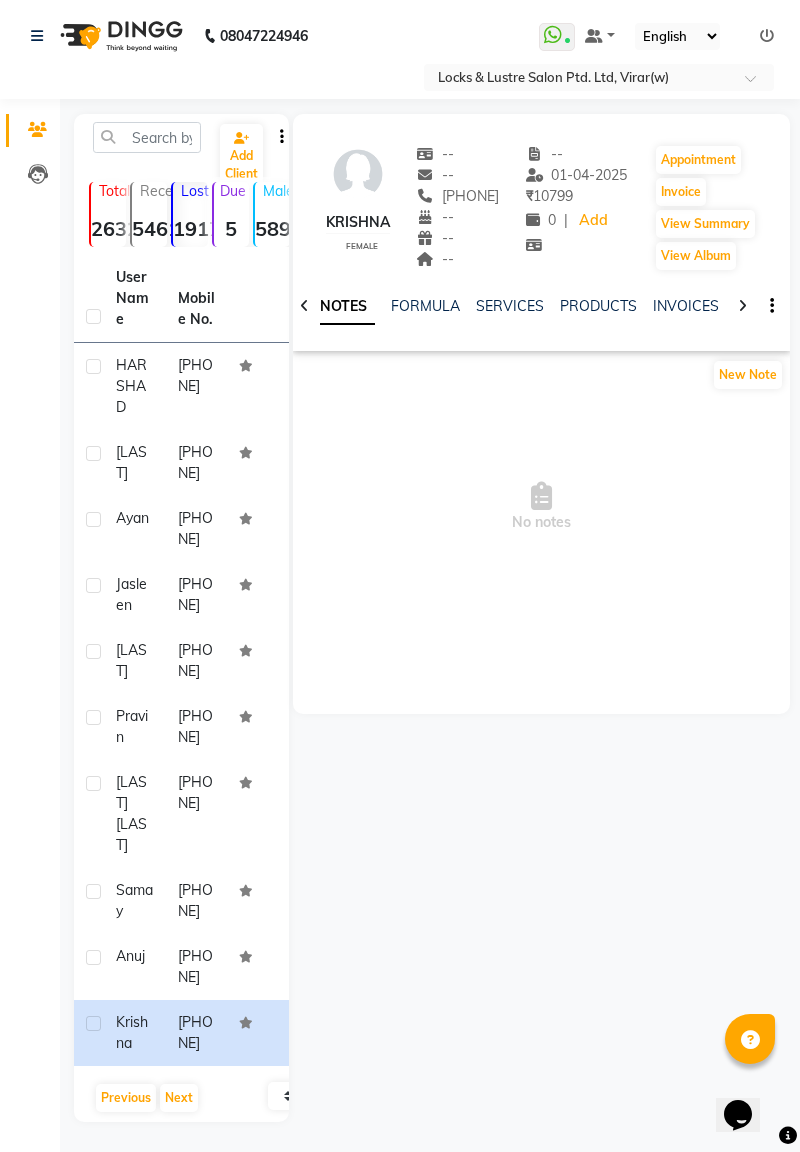 scroll, scrollTop: 0, scrollLeft: 0, axis: both 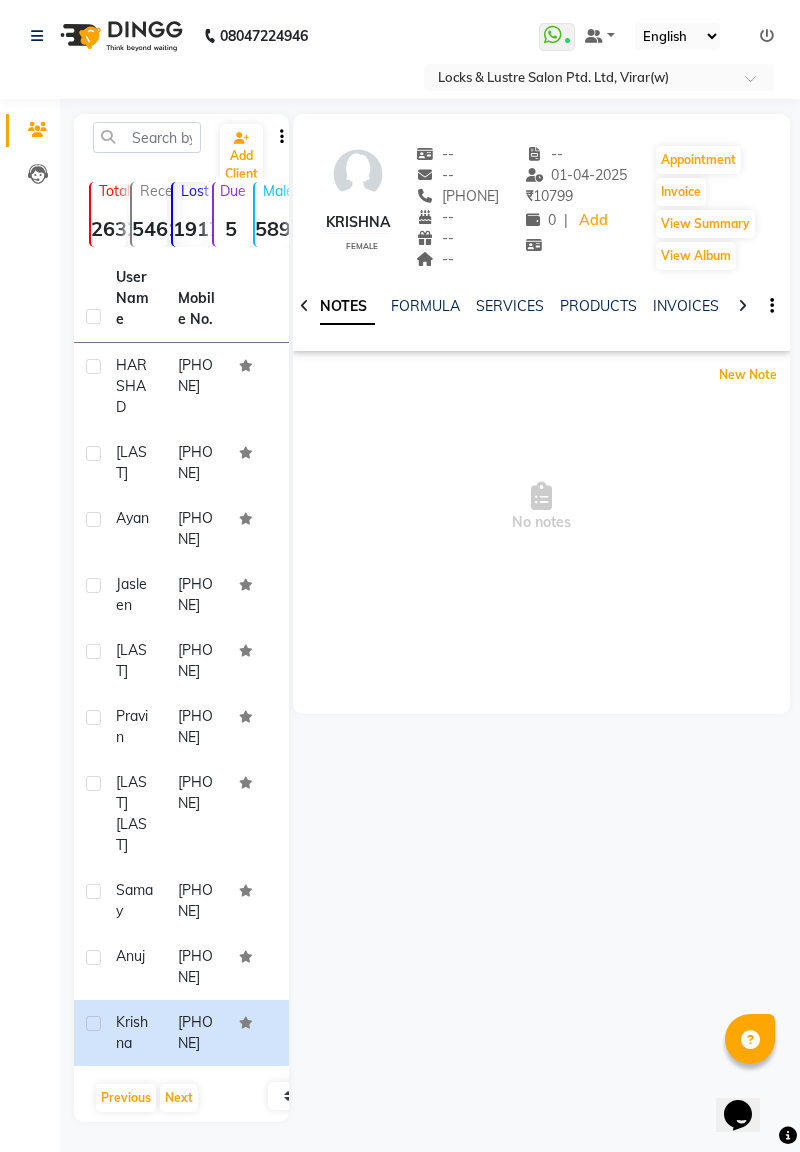 click on "New Note" 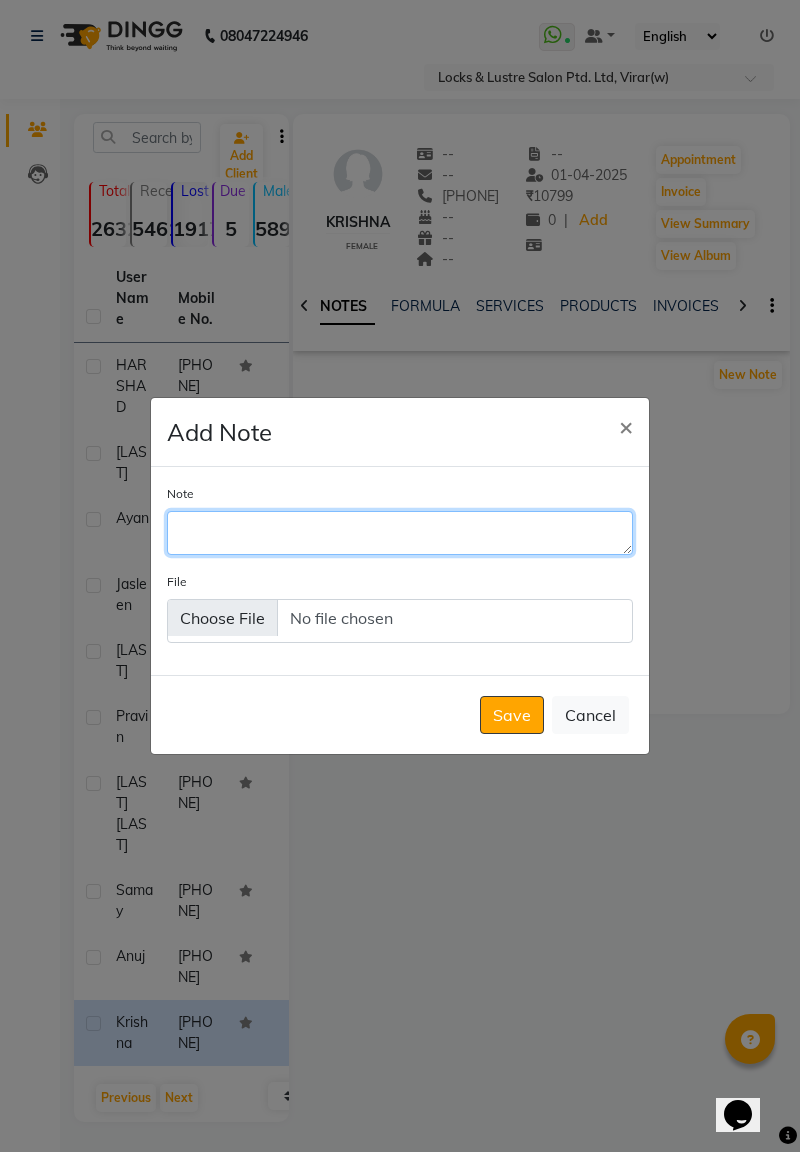click on "Note" at bounding box center [400, 533] 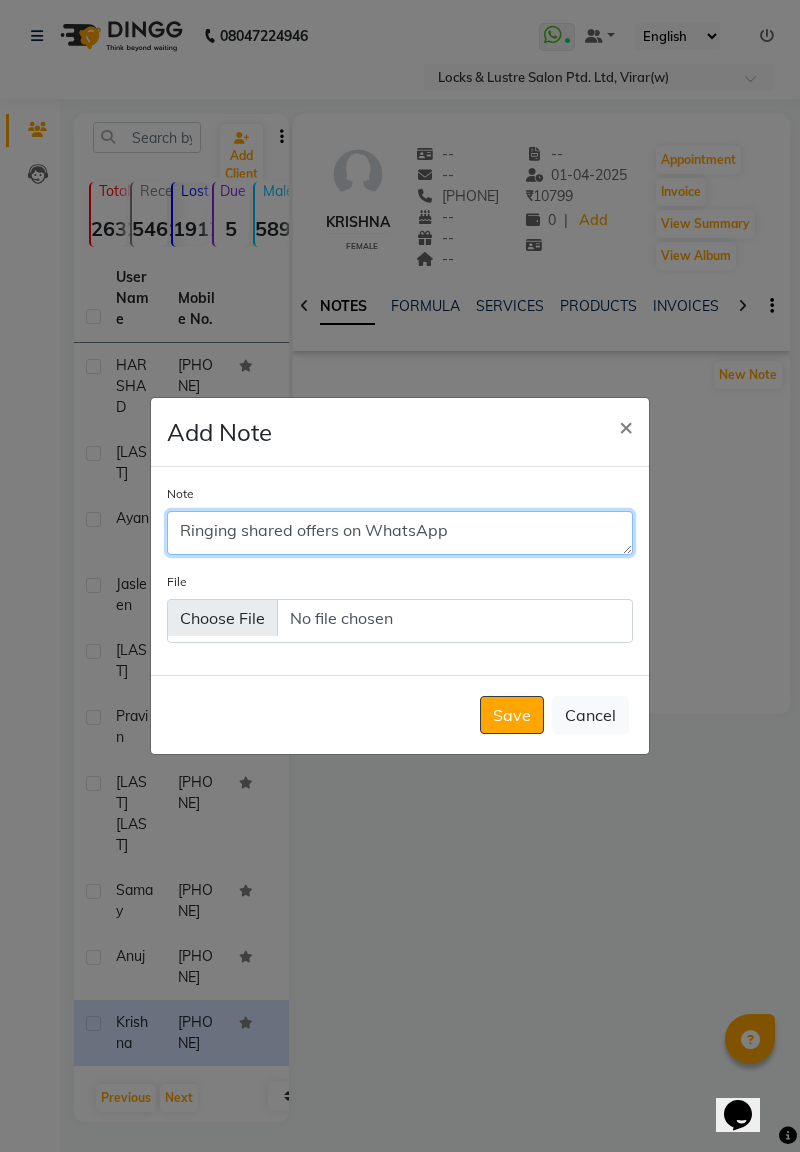 type on "Ringing shared offers on WhatsApp" 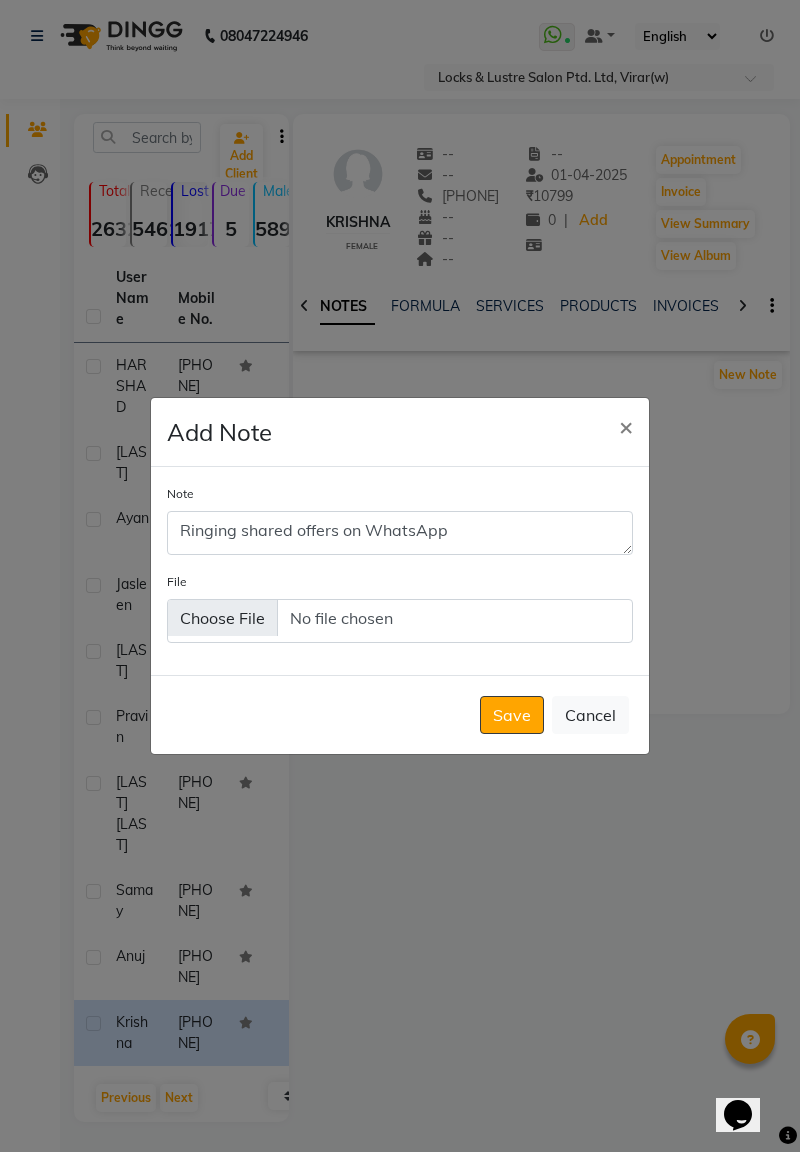 click on "Save" 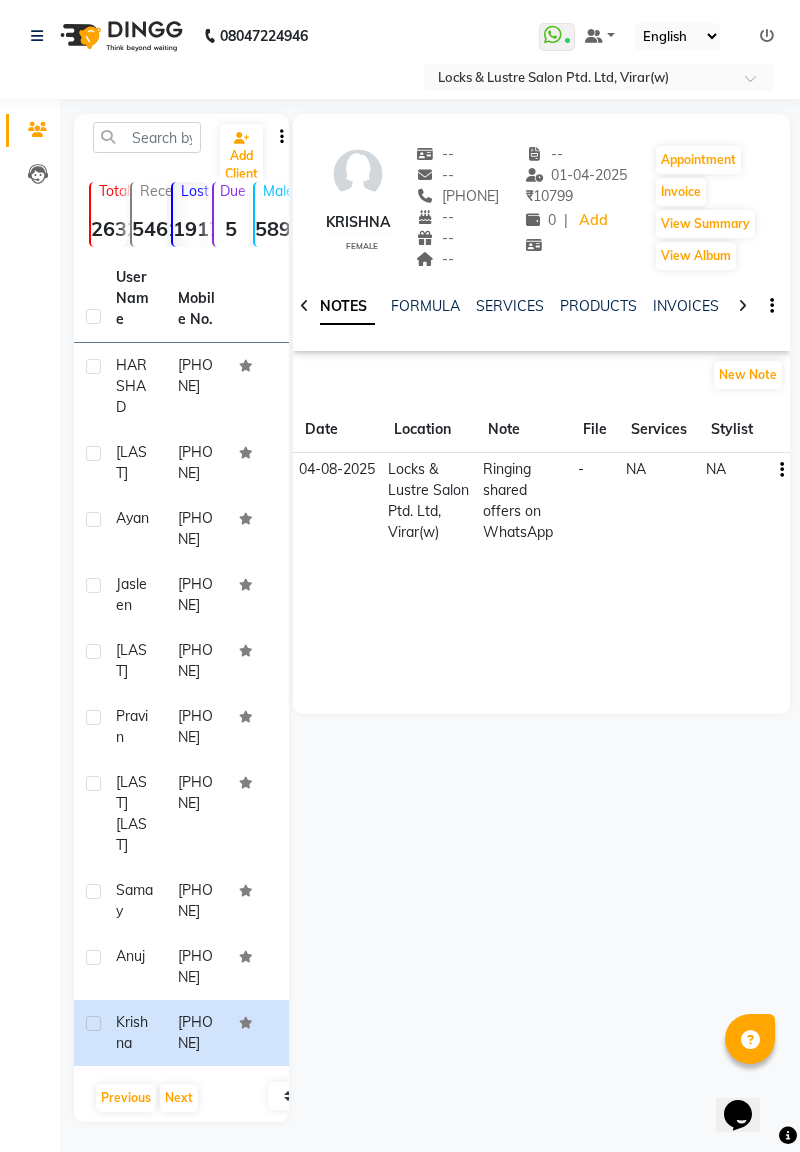 scroll, scrollTop: 168, scrollLeft: 0, axis: vertical 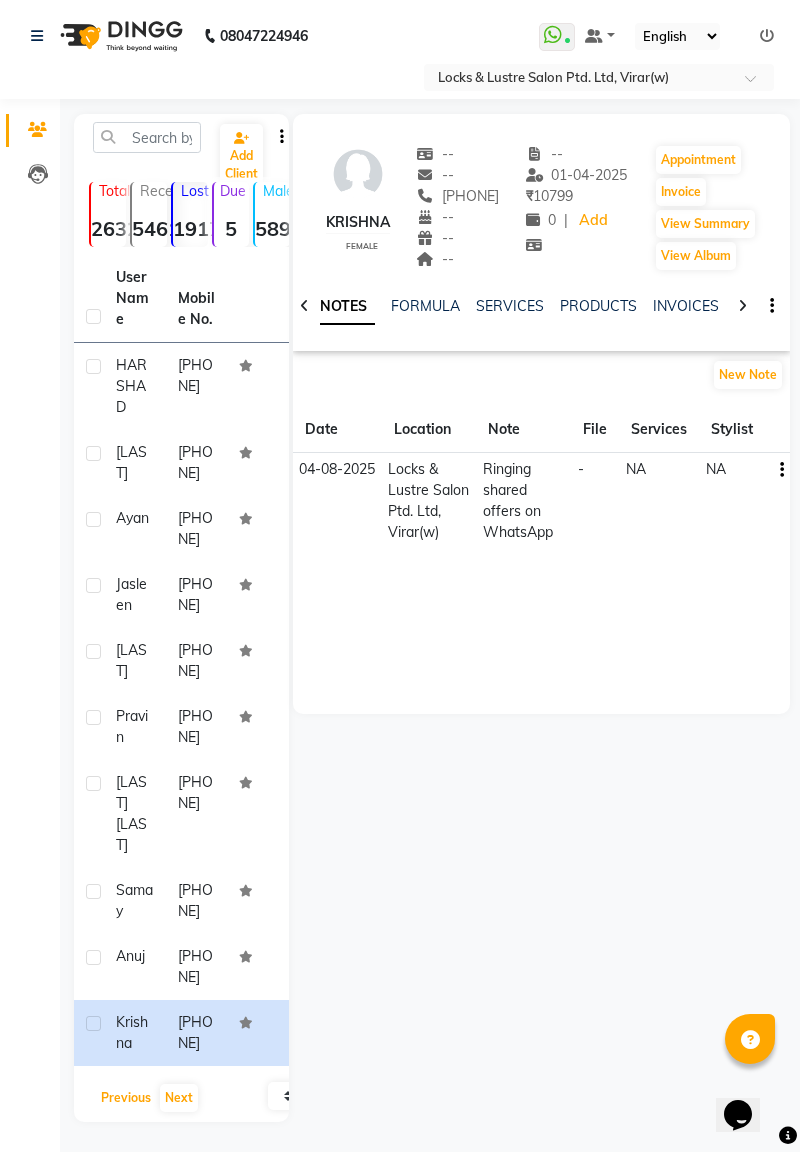click on "Previous" 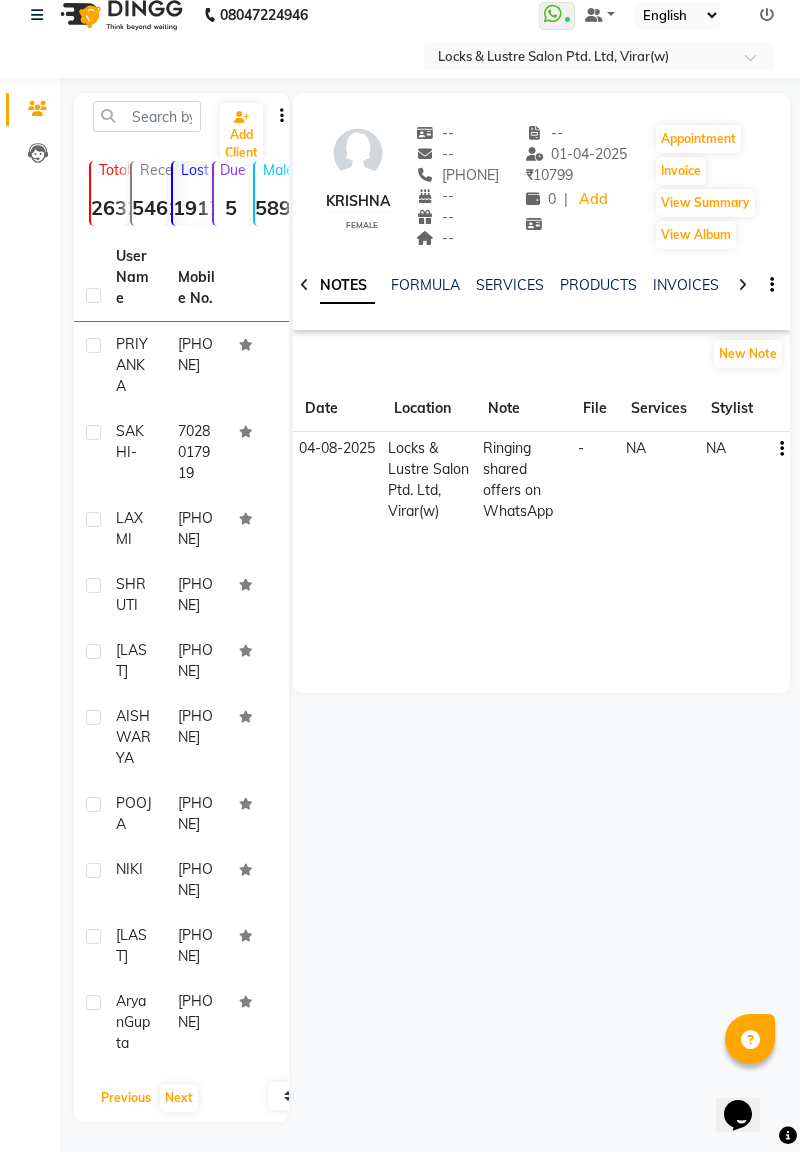 click on "Previous" 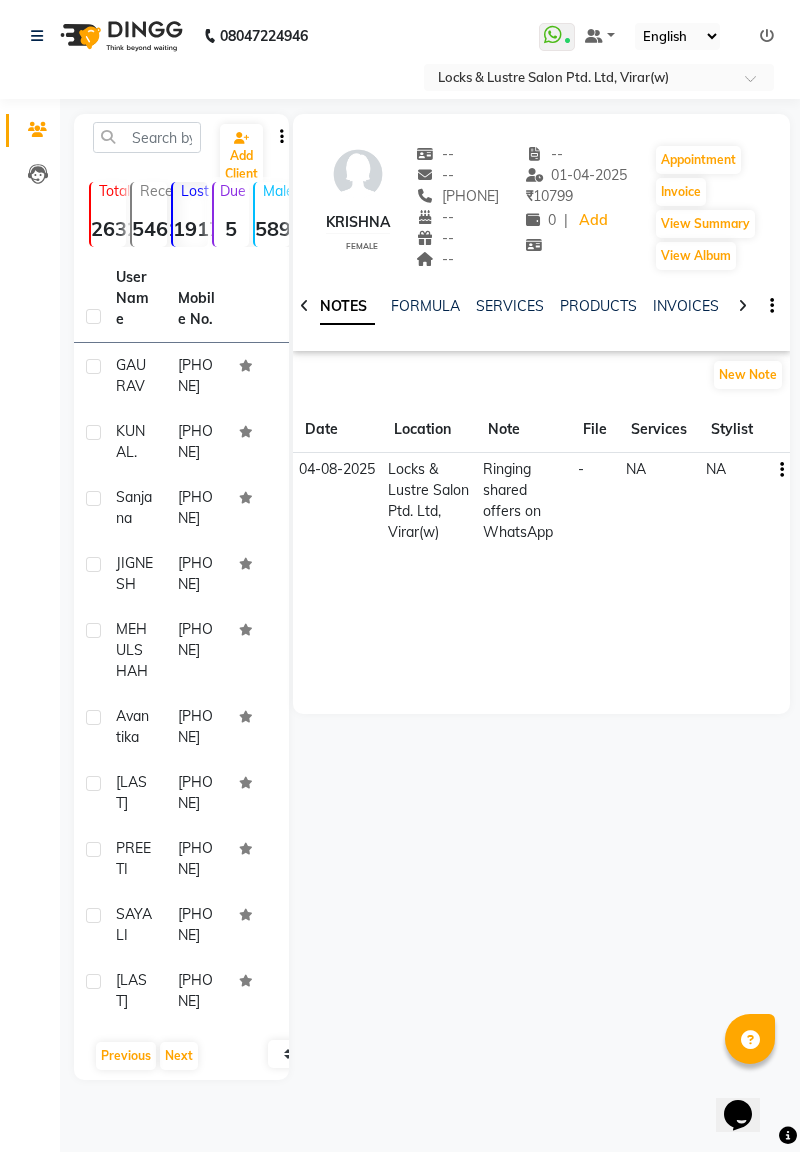 click on "Avantika" 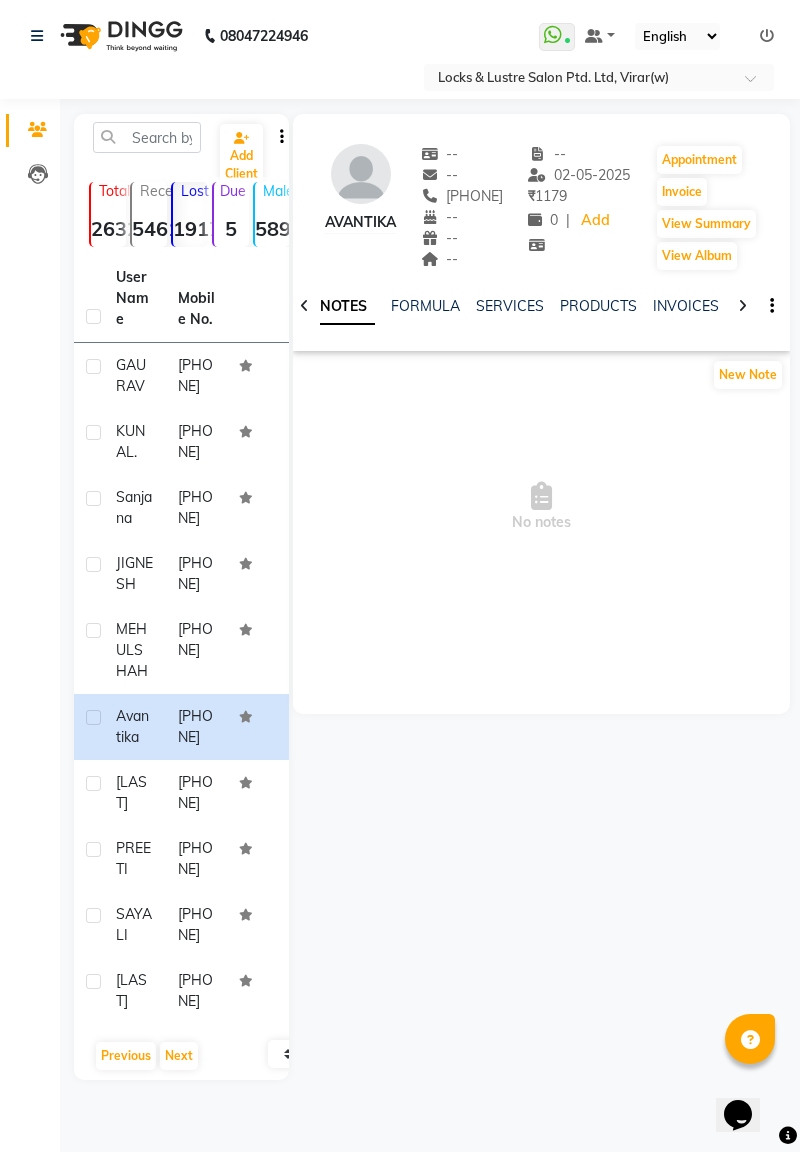 click on "[PHONE]" 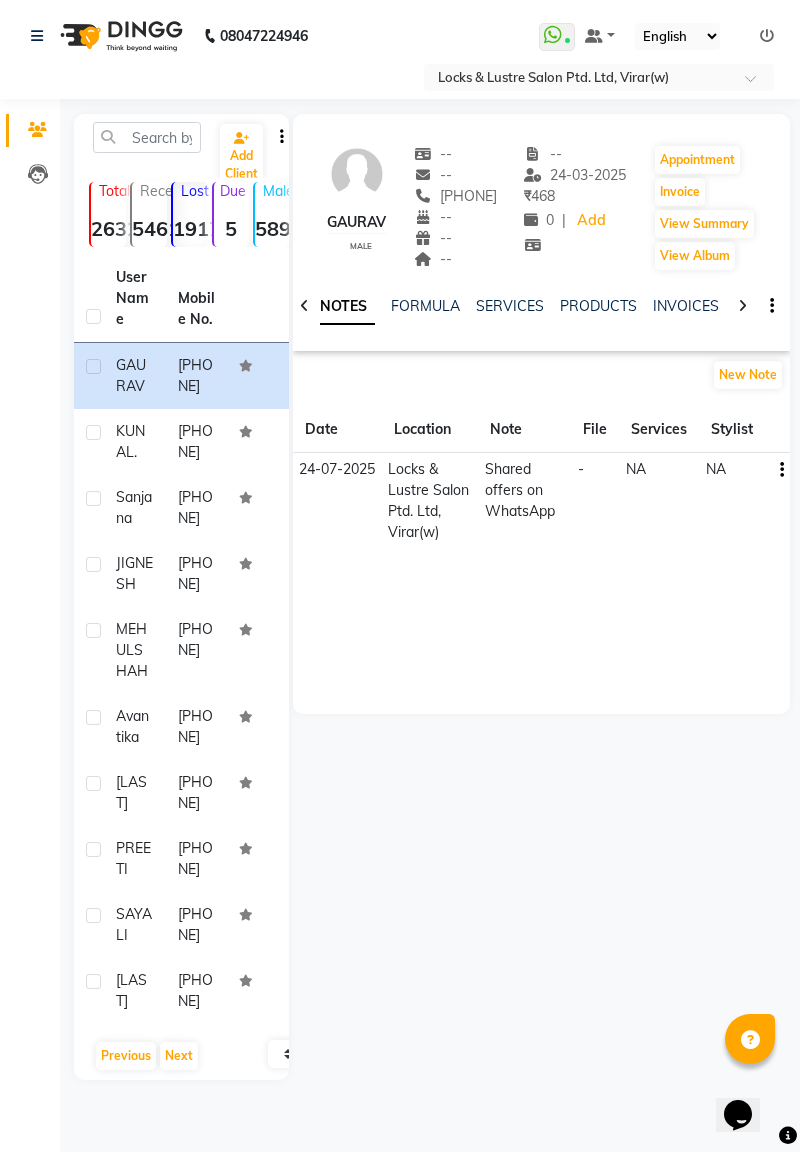 click on "[PHONE]" 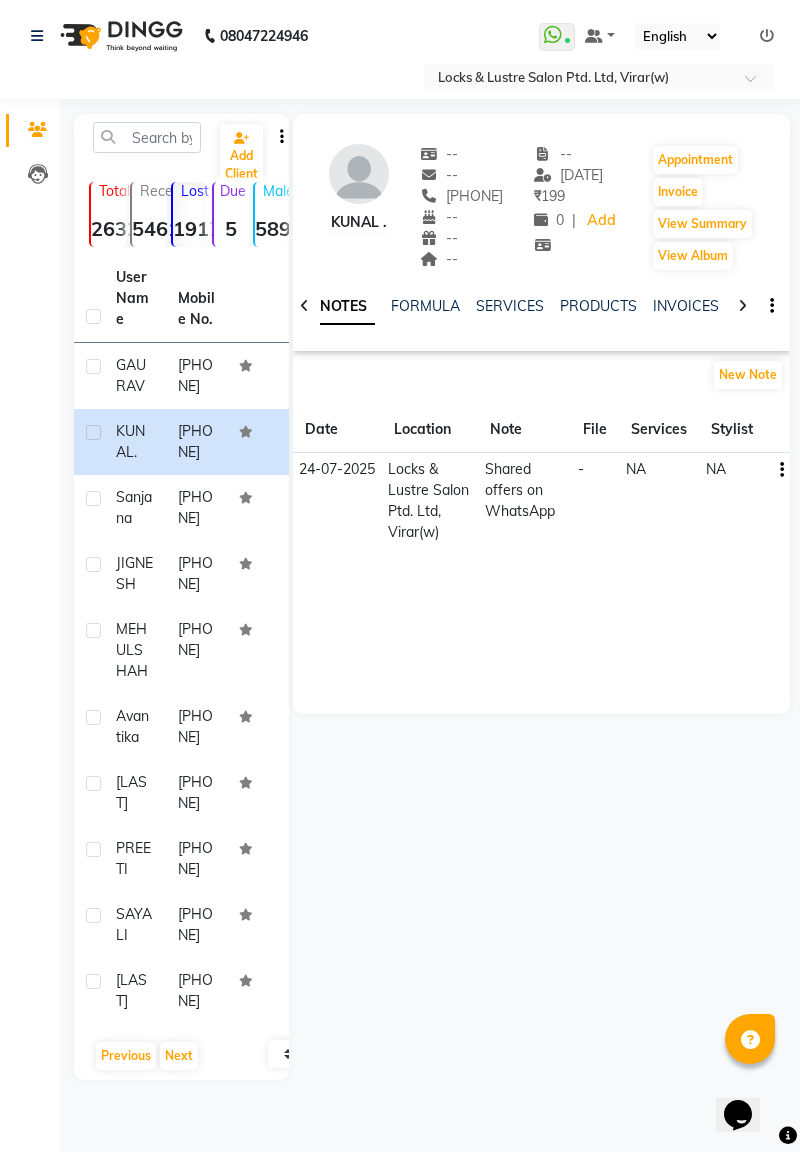 click on "[PHONE]" 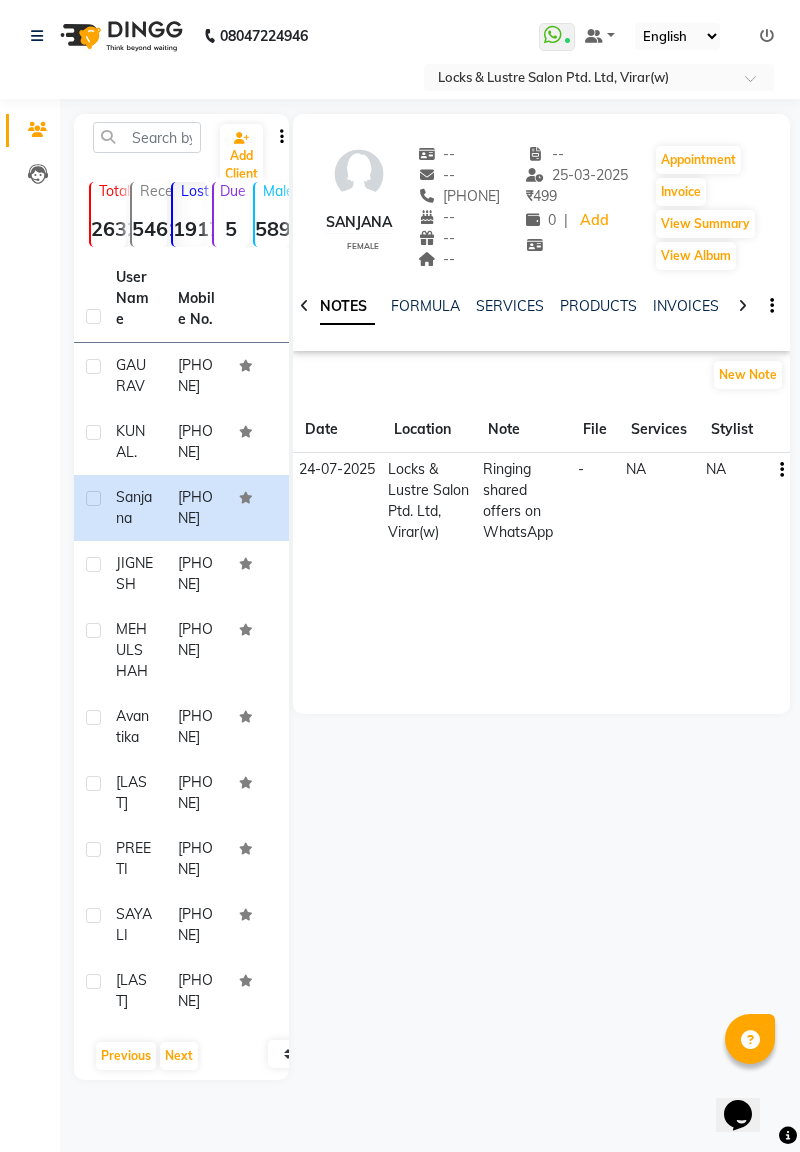 click on "[PHONE]" 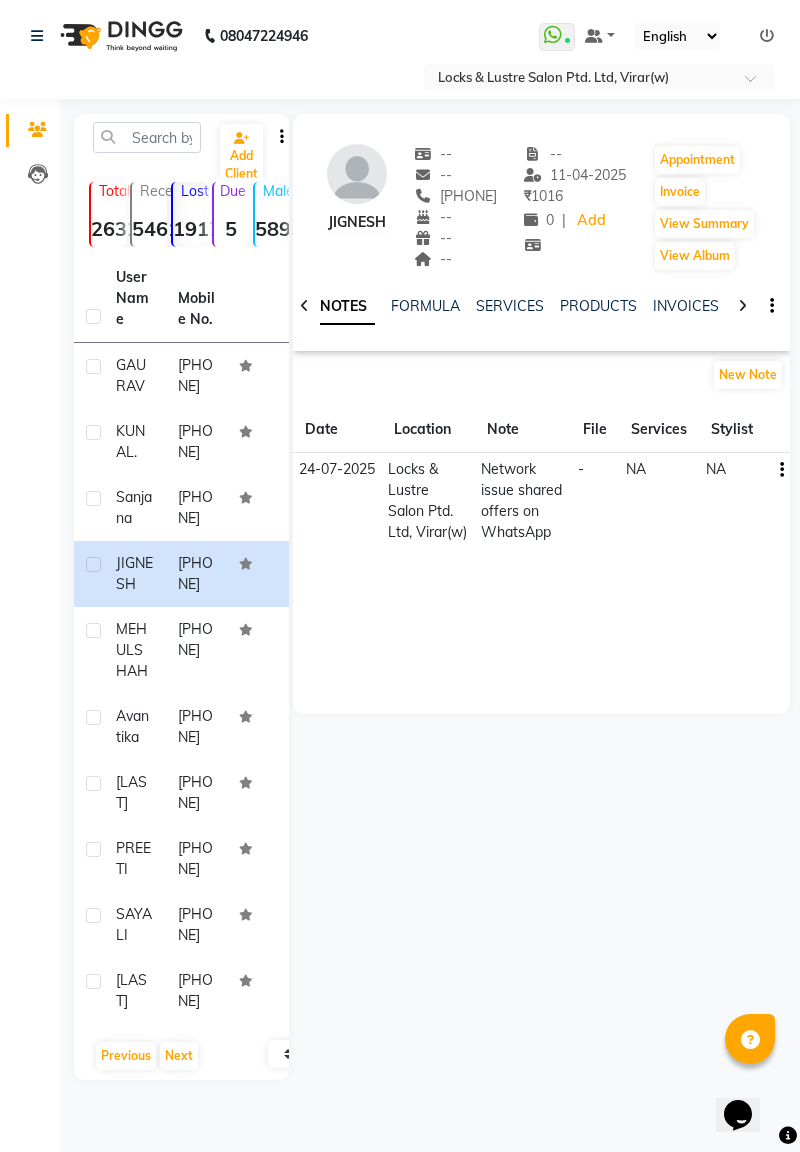 scroll, scrollTop: 72, scrollLeft: 0, axis: vertical 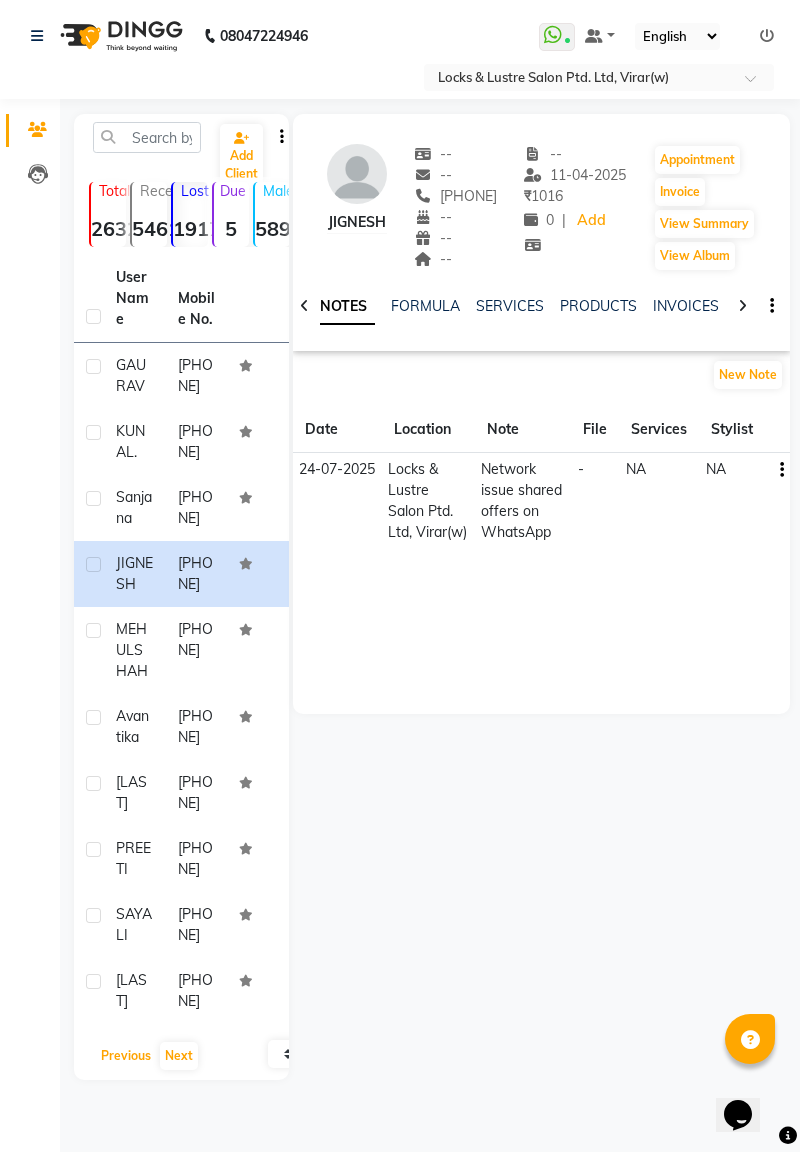 click on "Previous" 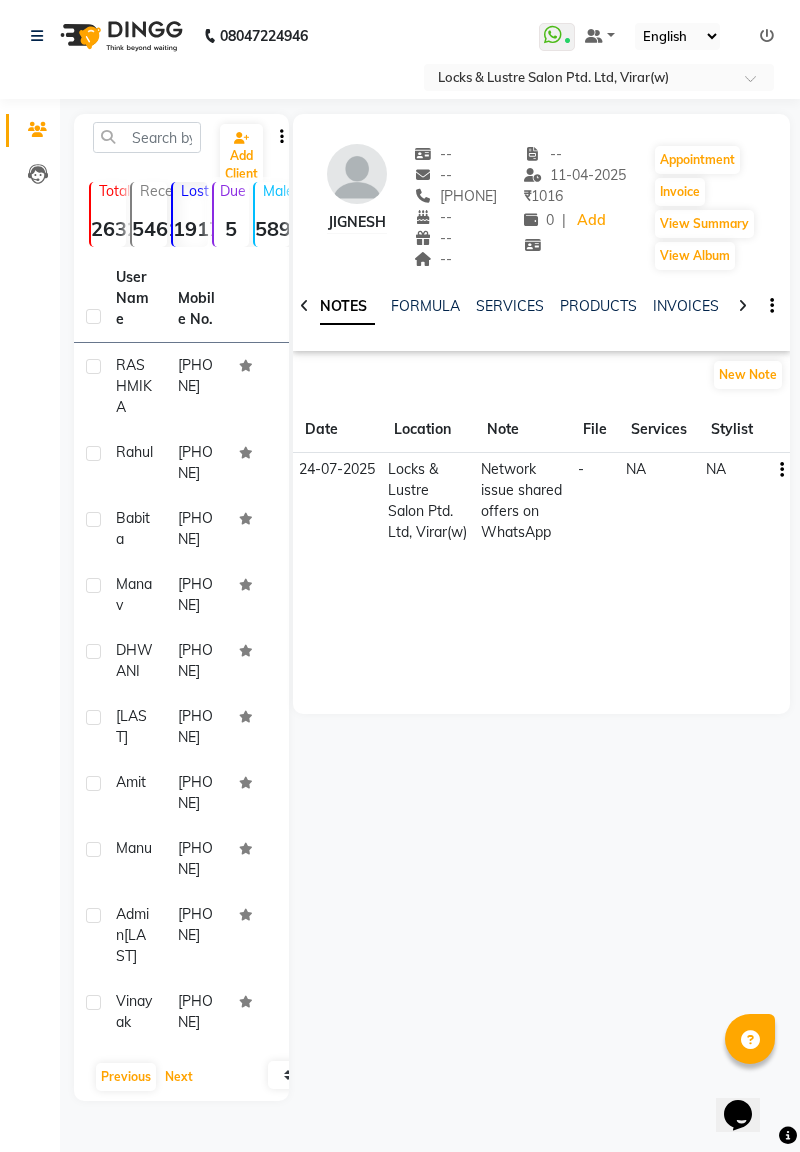click on "Next" 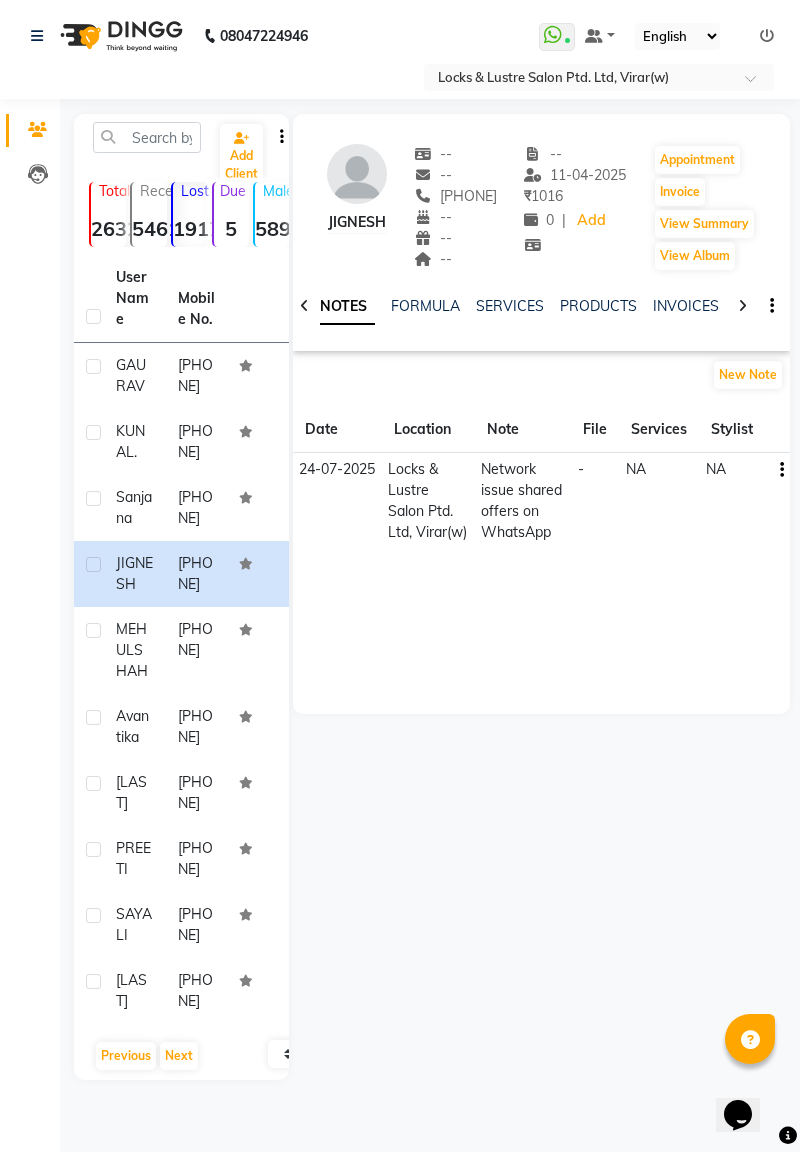 click on "GAURAV" 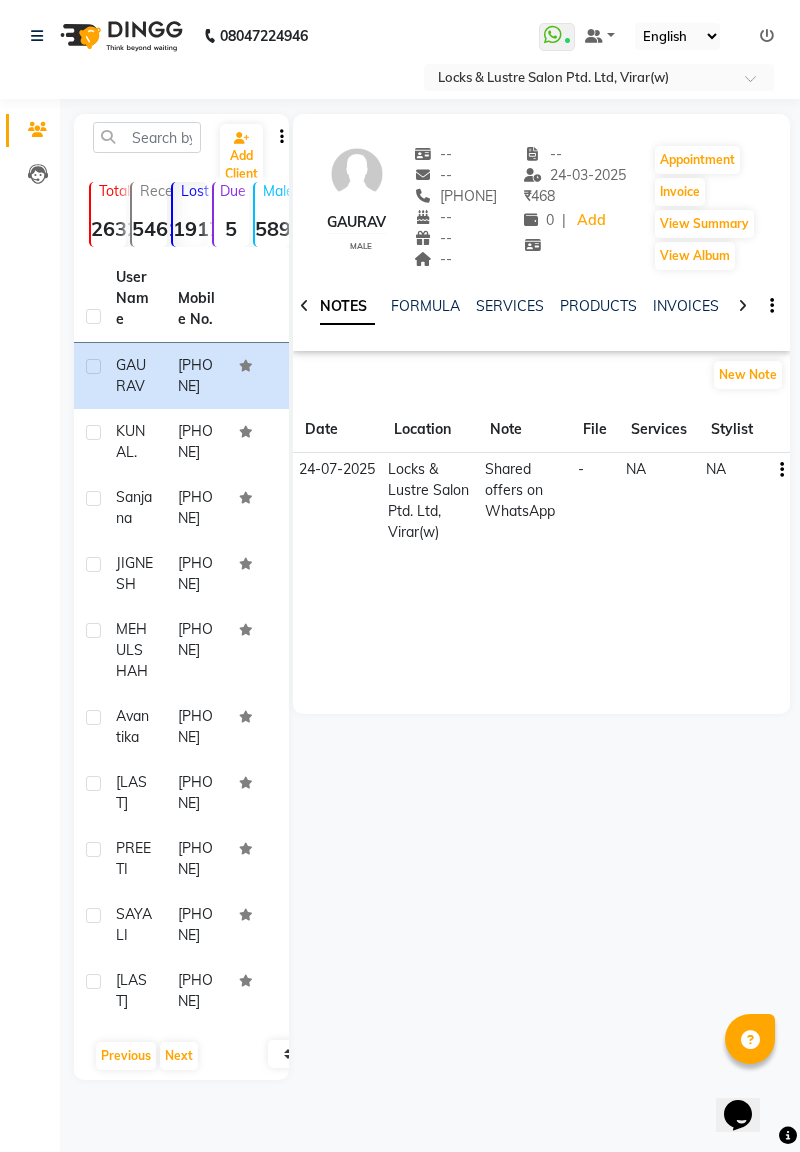 click on "NOTES FORMULA SERVICES PRODUCTS INVOICES APPOINTMENTS MEMBERSHIP PACKAGES VOUCHERS GIFTCARDS POINTS FORMS FAMILY CARDS WALLET" 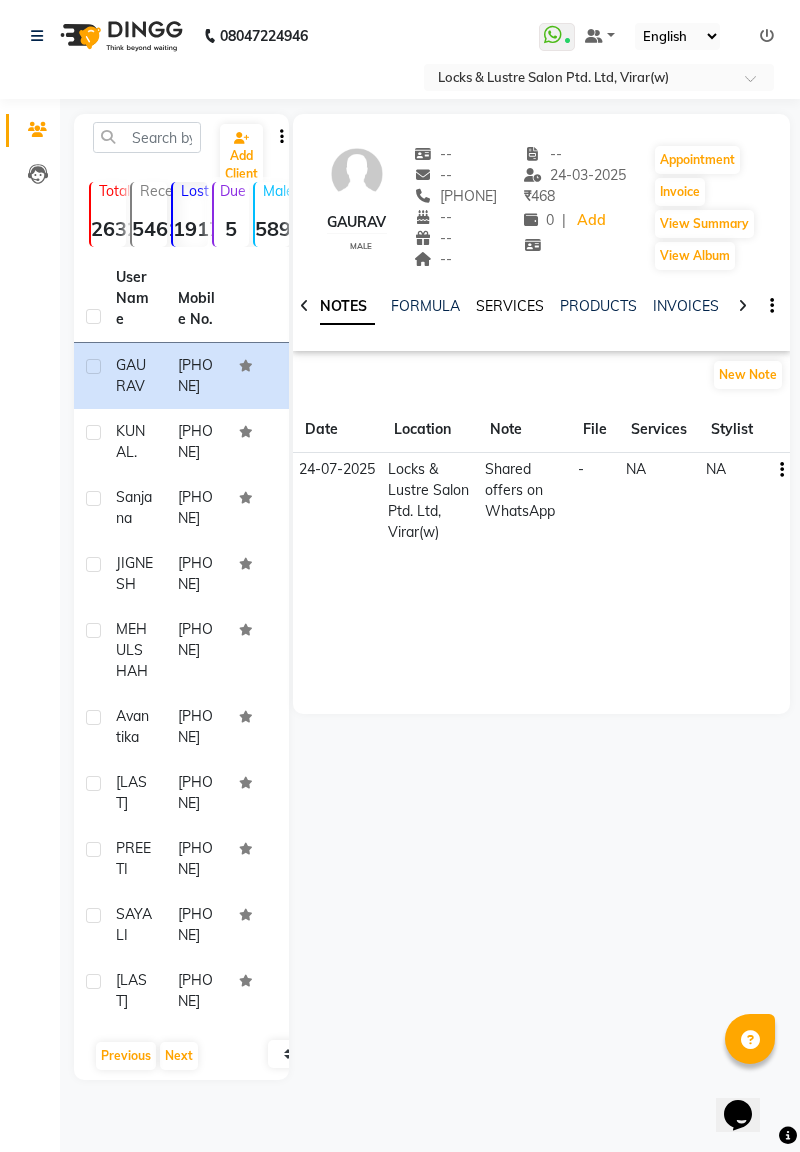 click on "SERVICES" 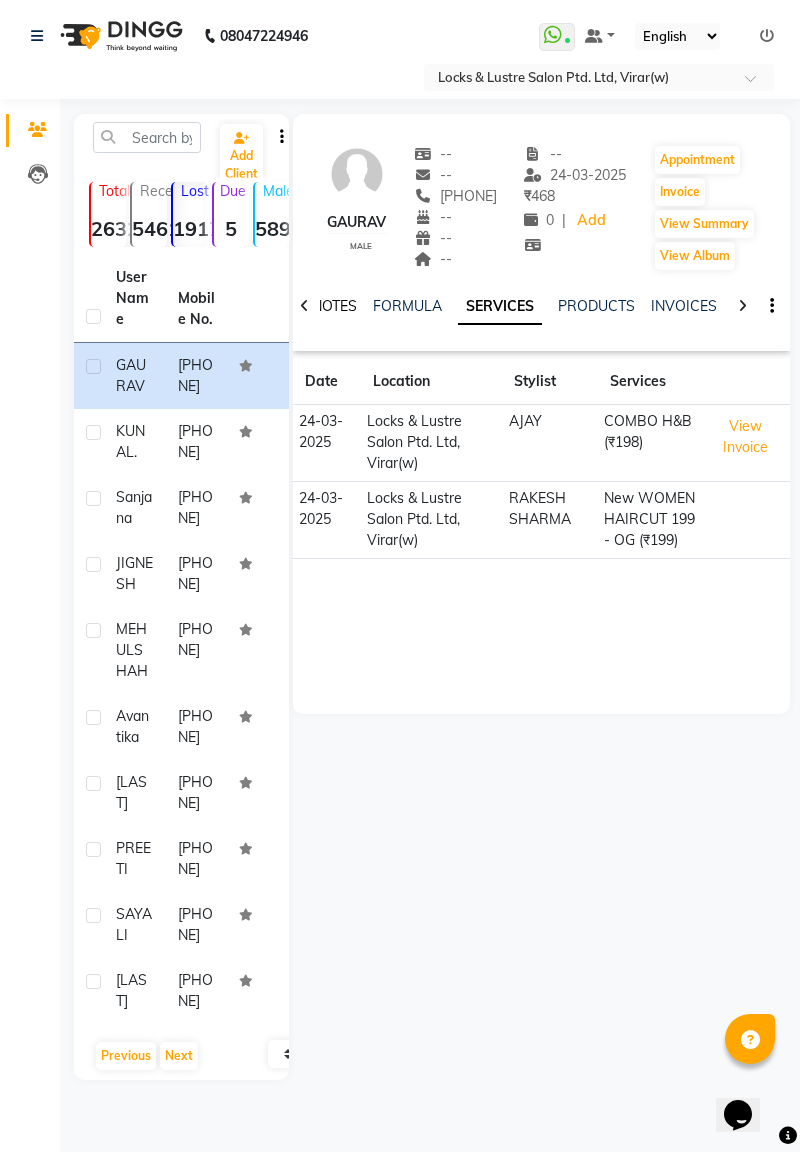 click on "NOTES" 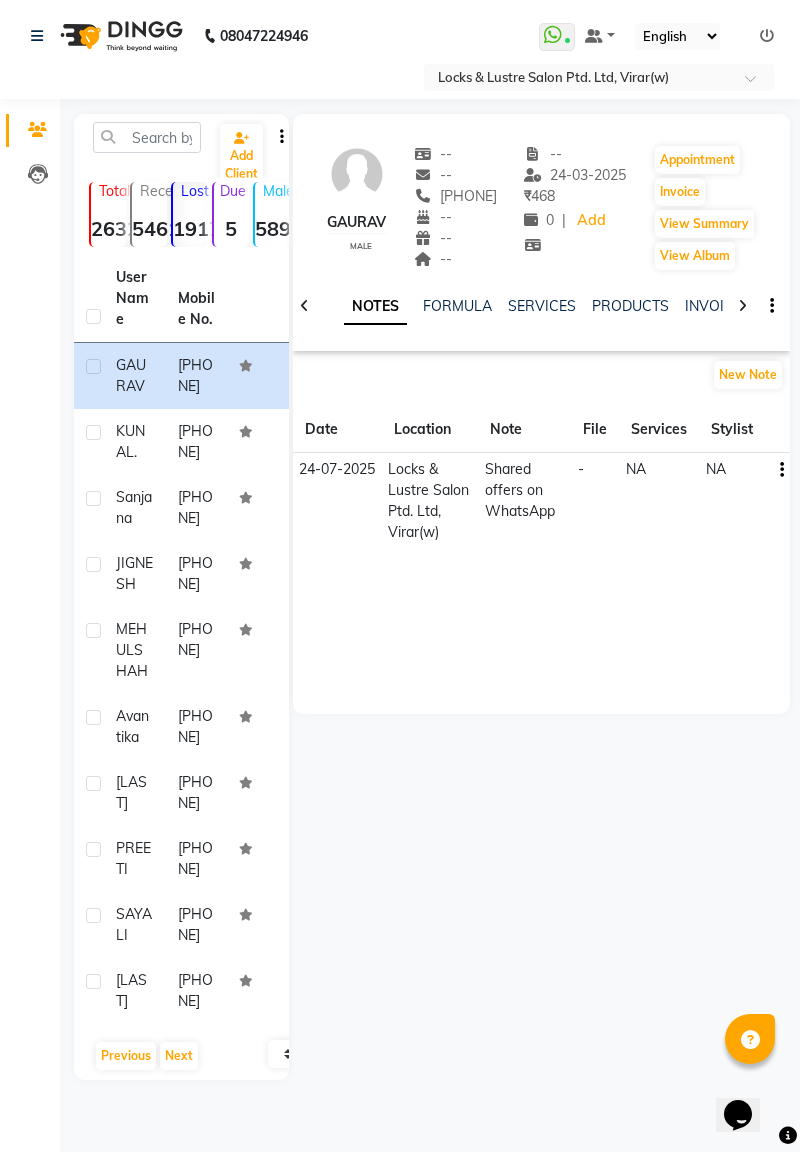 click on "[FIRST]  ." 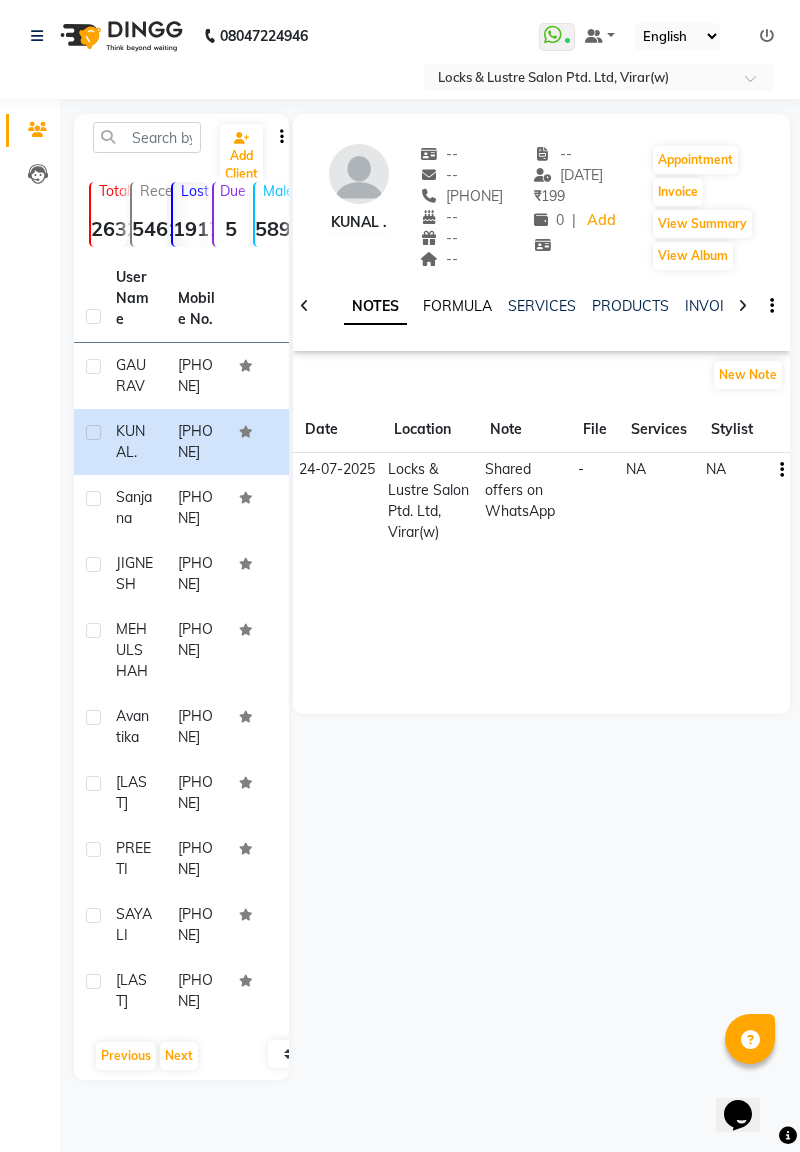 click on "FORMULA" 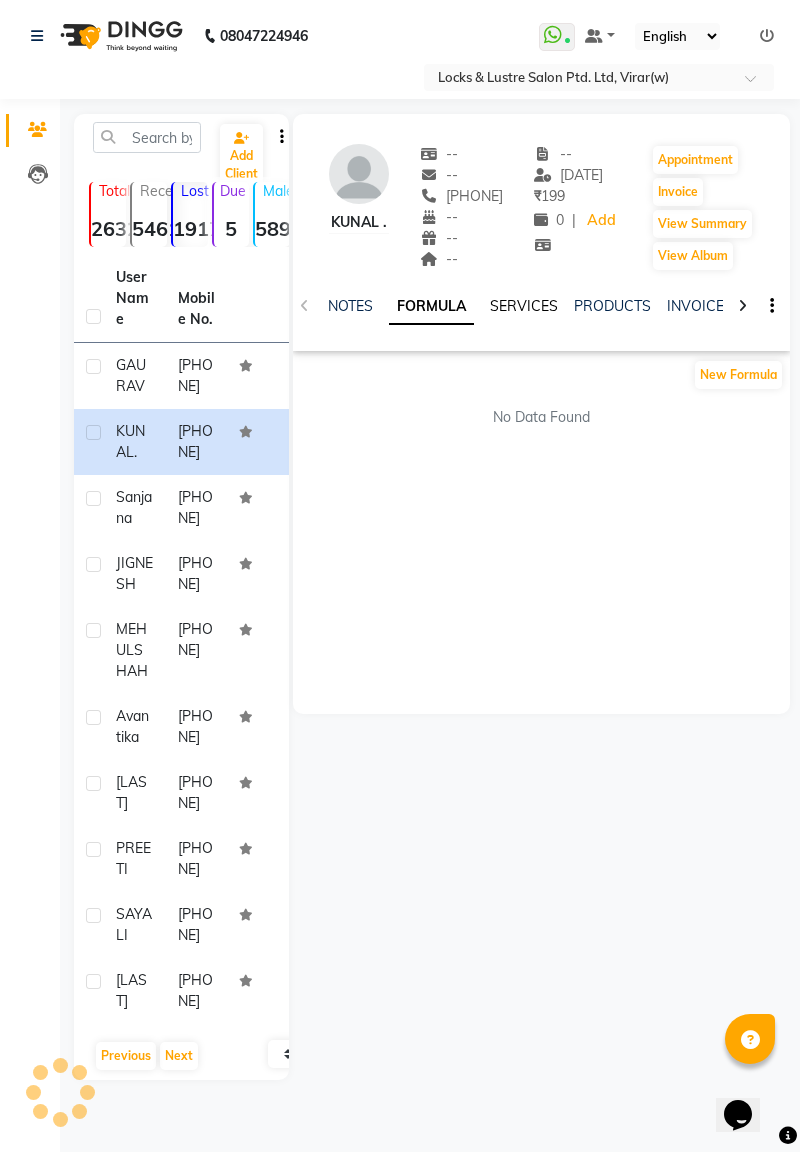 click on "SERVICES" 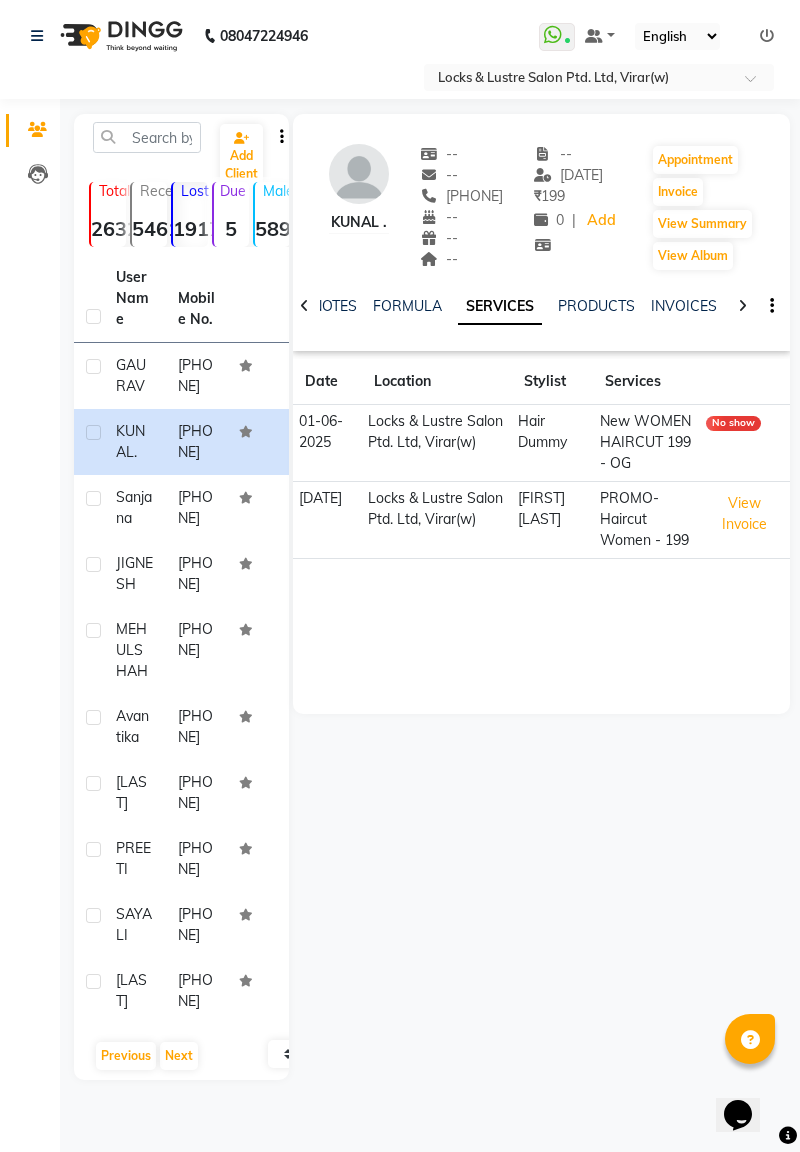 click on "[PHONE]" 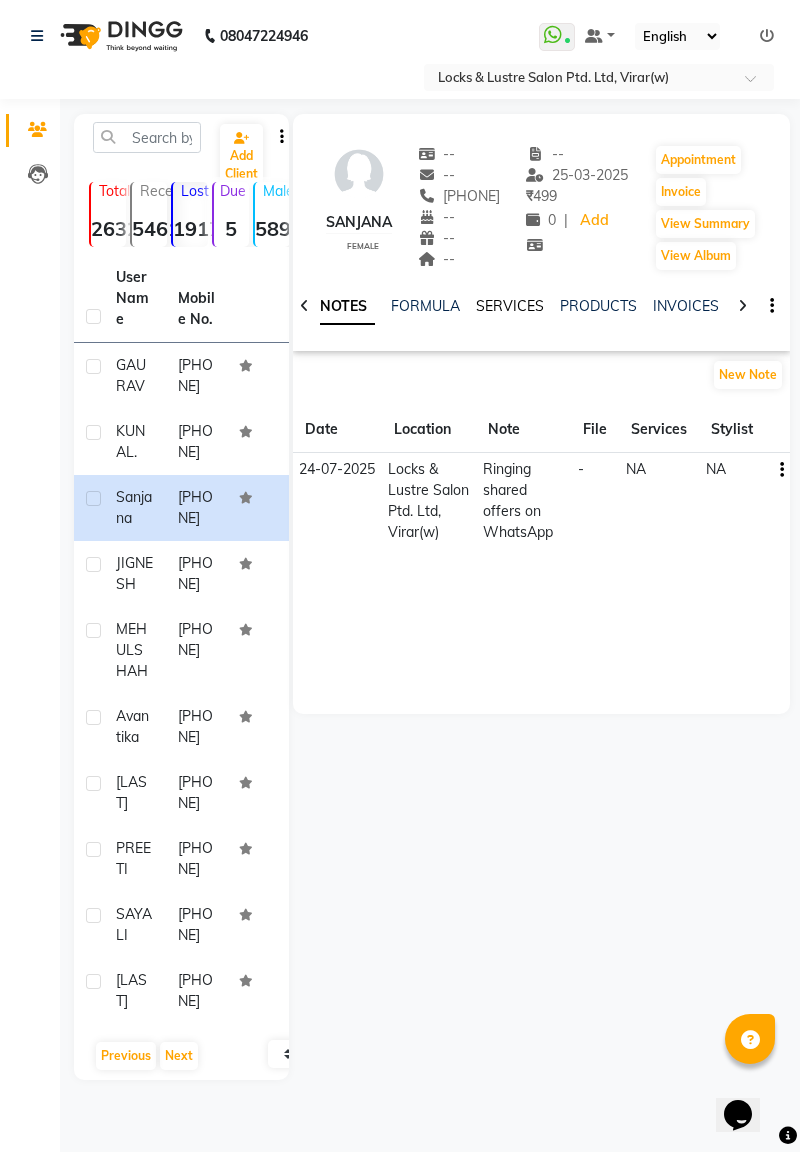 click on "SERVICES" 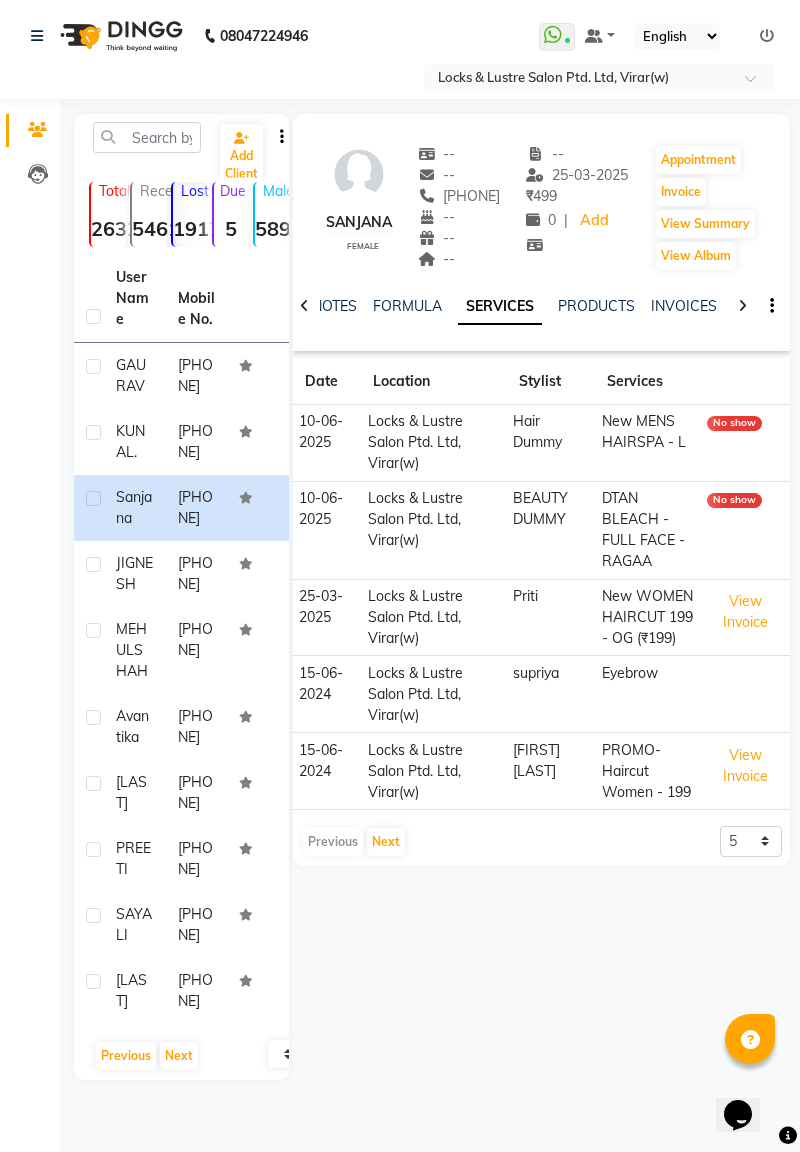 click on "JIGNESH" 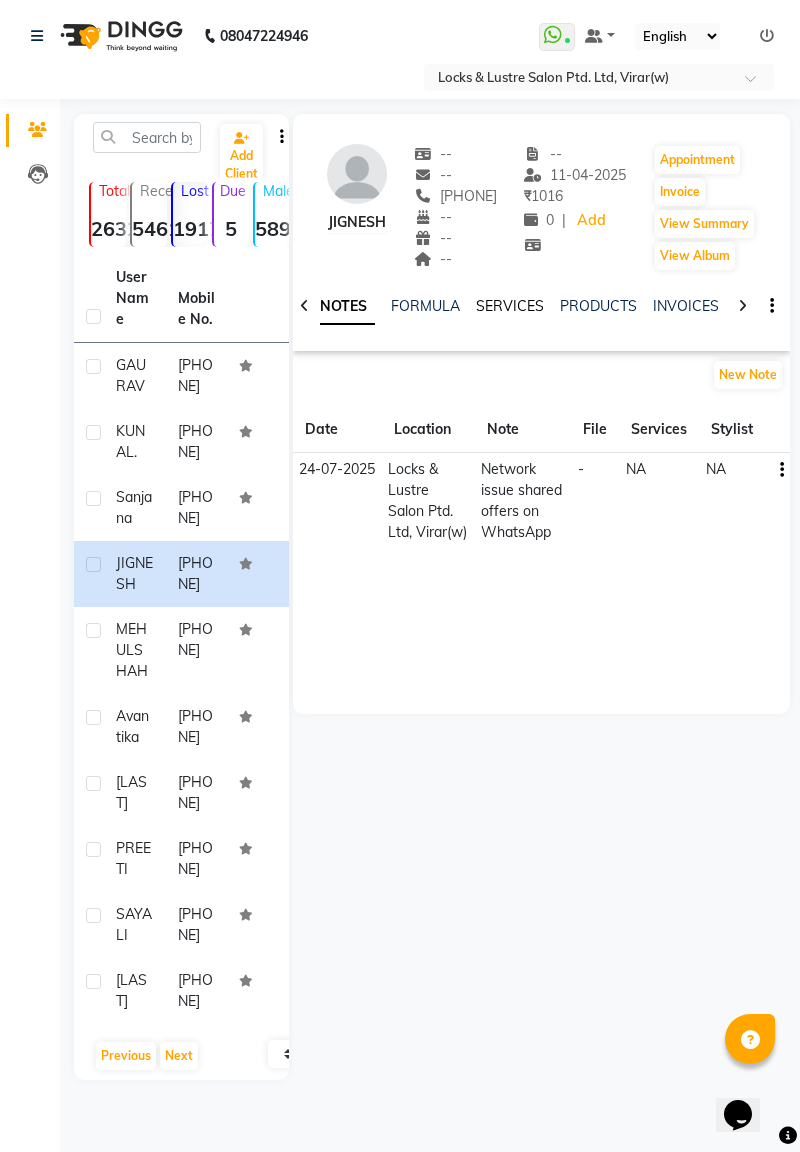 click on "SERVICES" 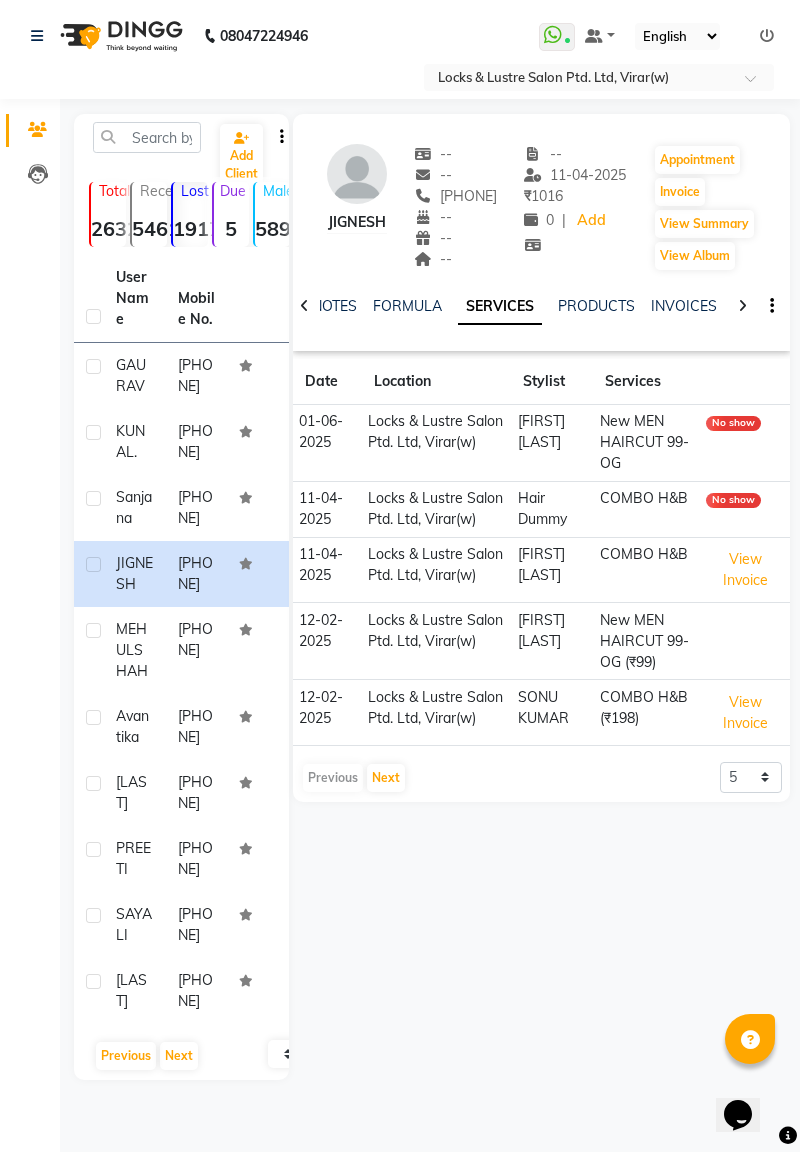 click on "NOTES FORMULA SERVICES PRODUCTS INVOICES APPOINTMENTS MEMBERSHIP PACKAGES VOUCHERS GIFTCARDS POINTS FORMS FAMILY CARDS WALLET" 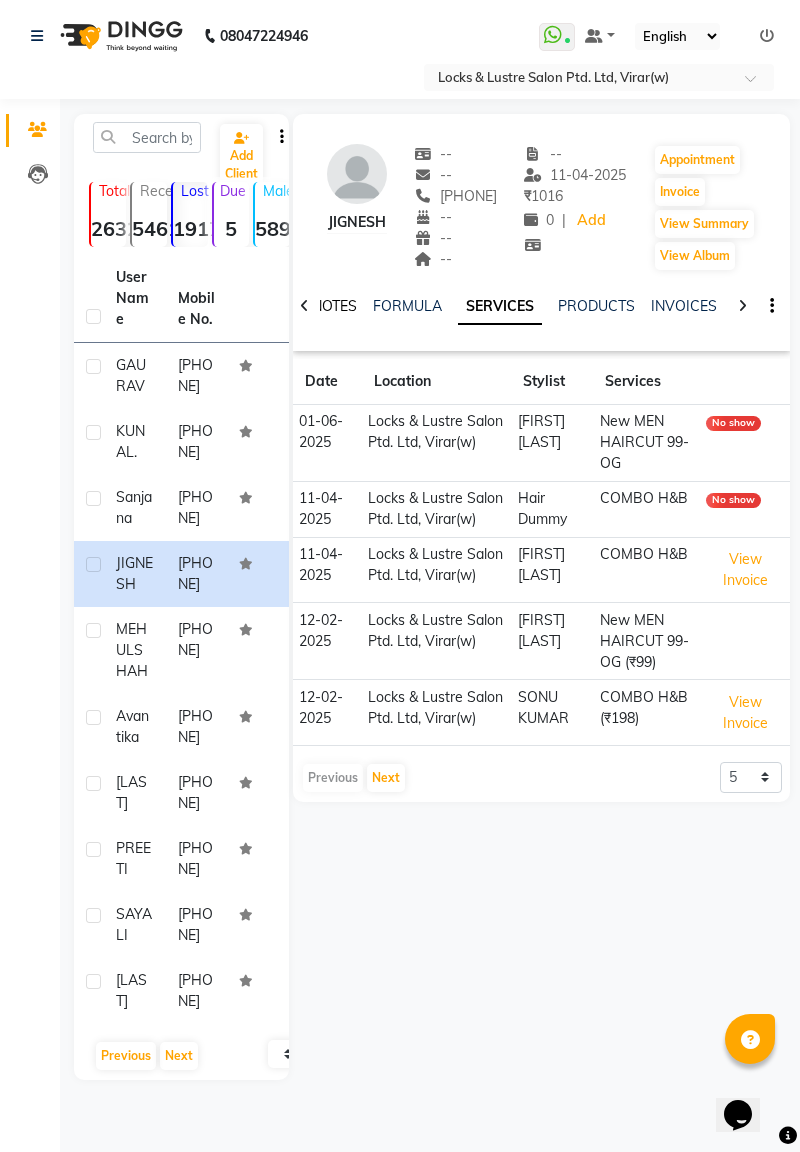 click on "NOTES" 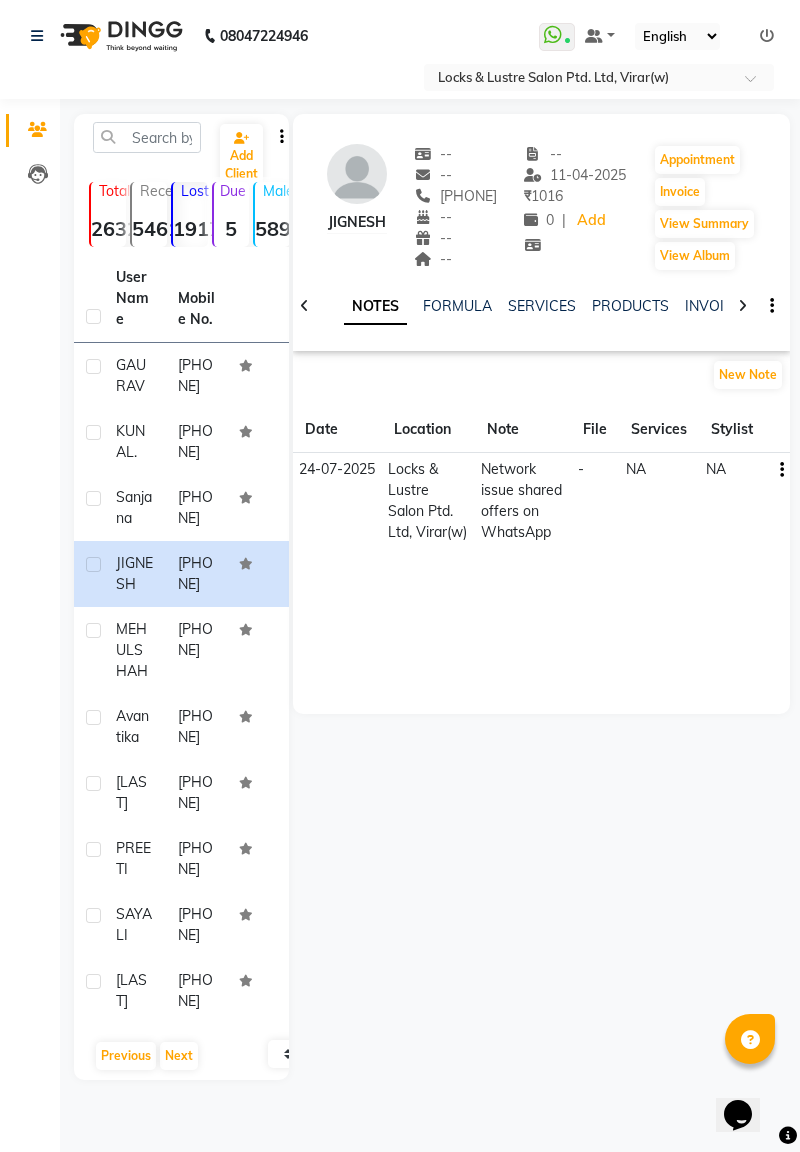 click on "[FIRST] [LAST]" 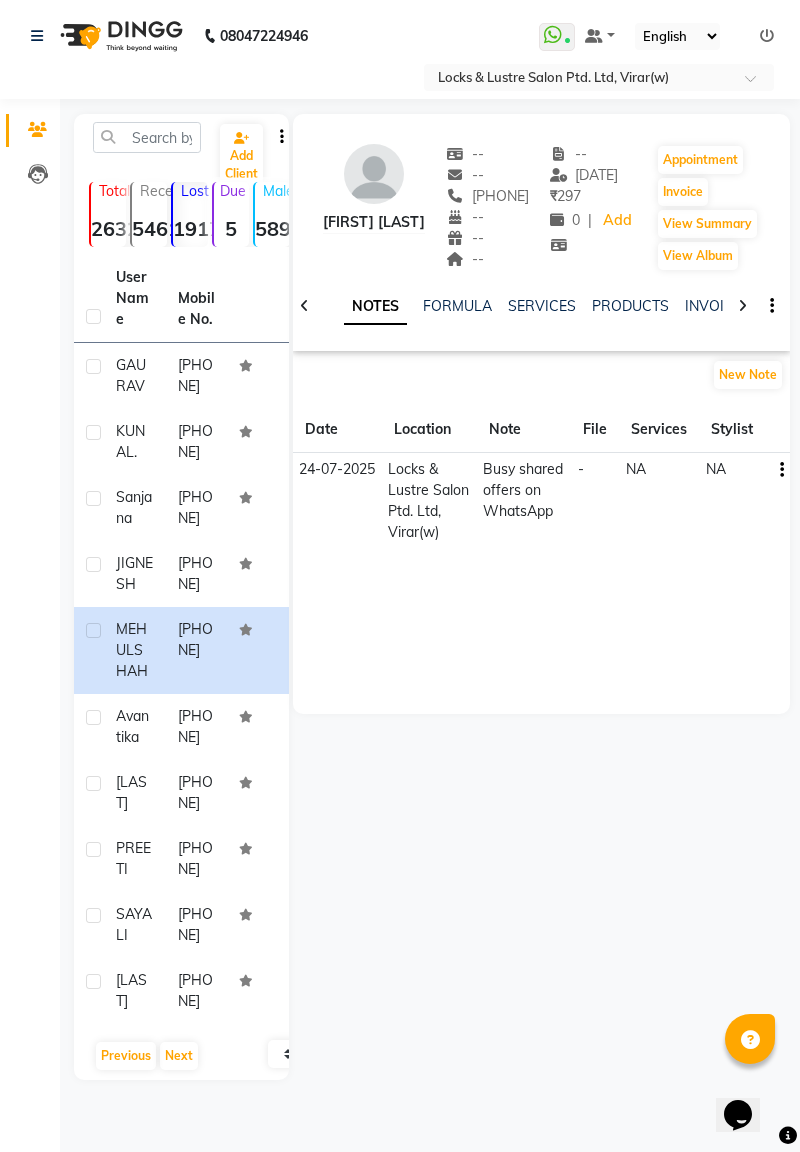 click on "[PHONE]" 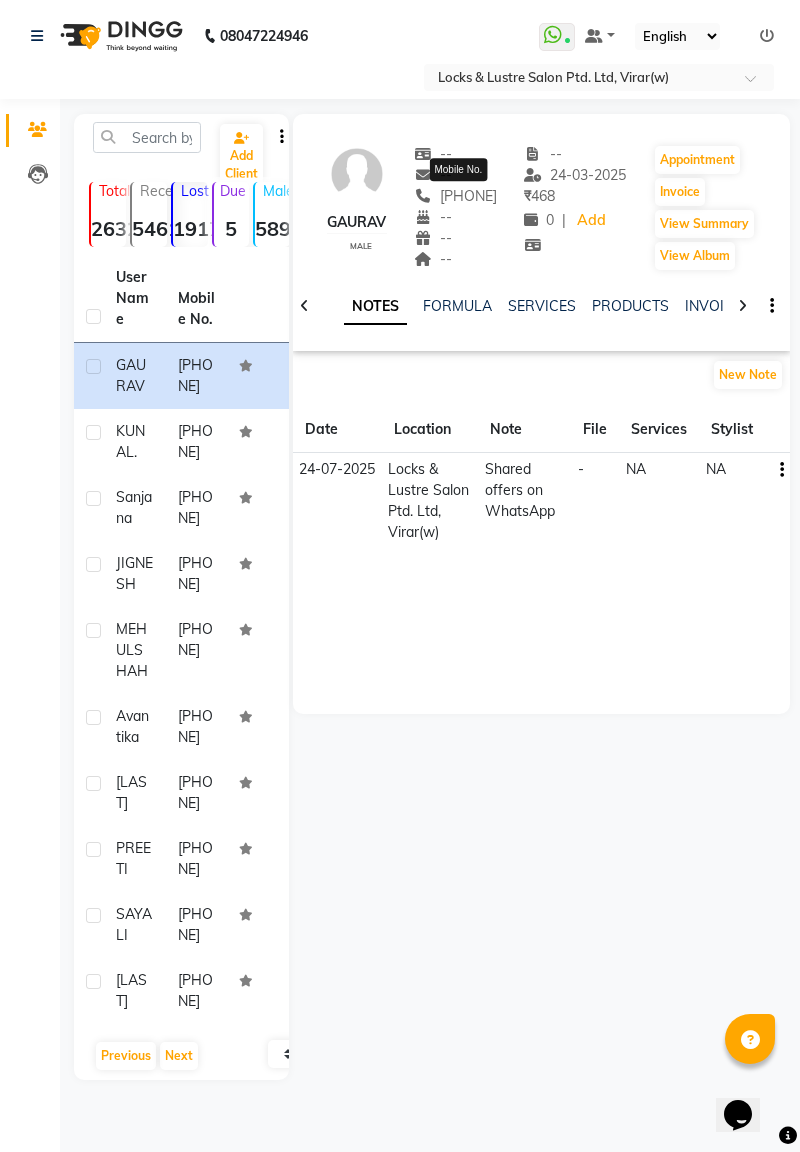 scroll, scrollTop: 128, scrollLeft: 0, axis: vertical 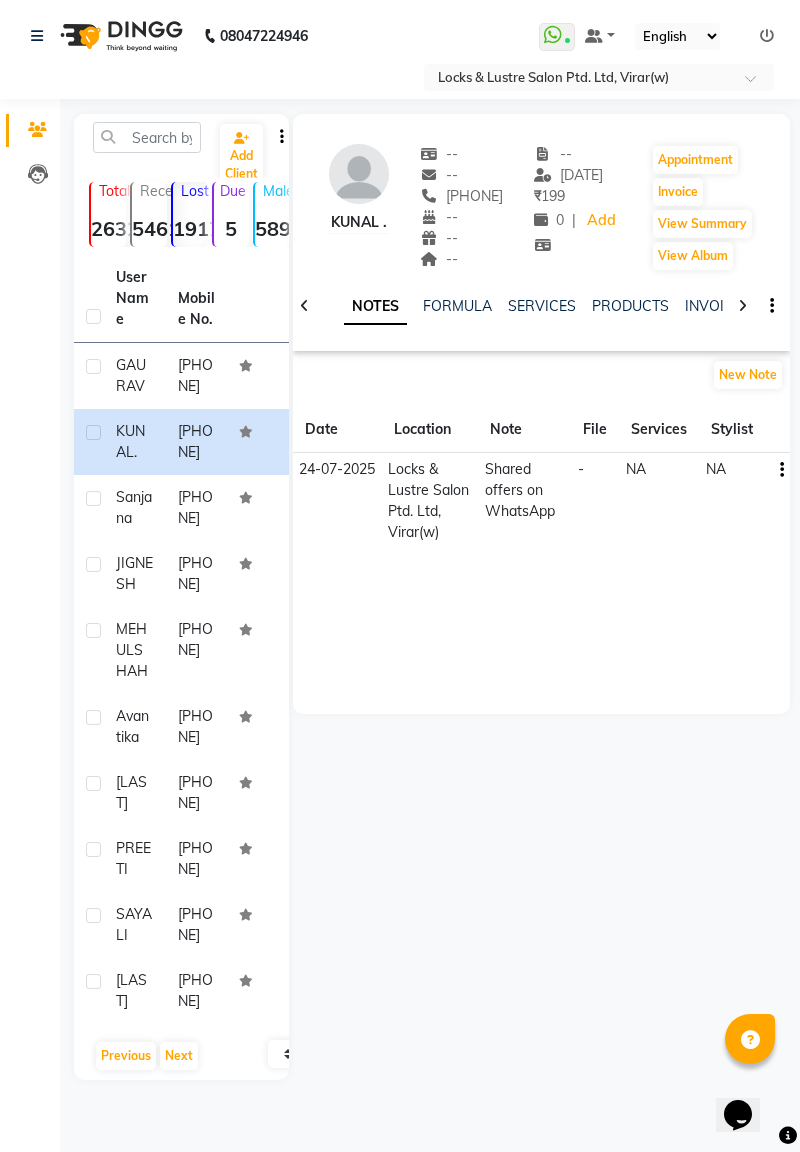 click on "sanjana" 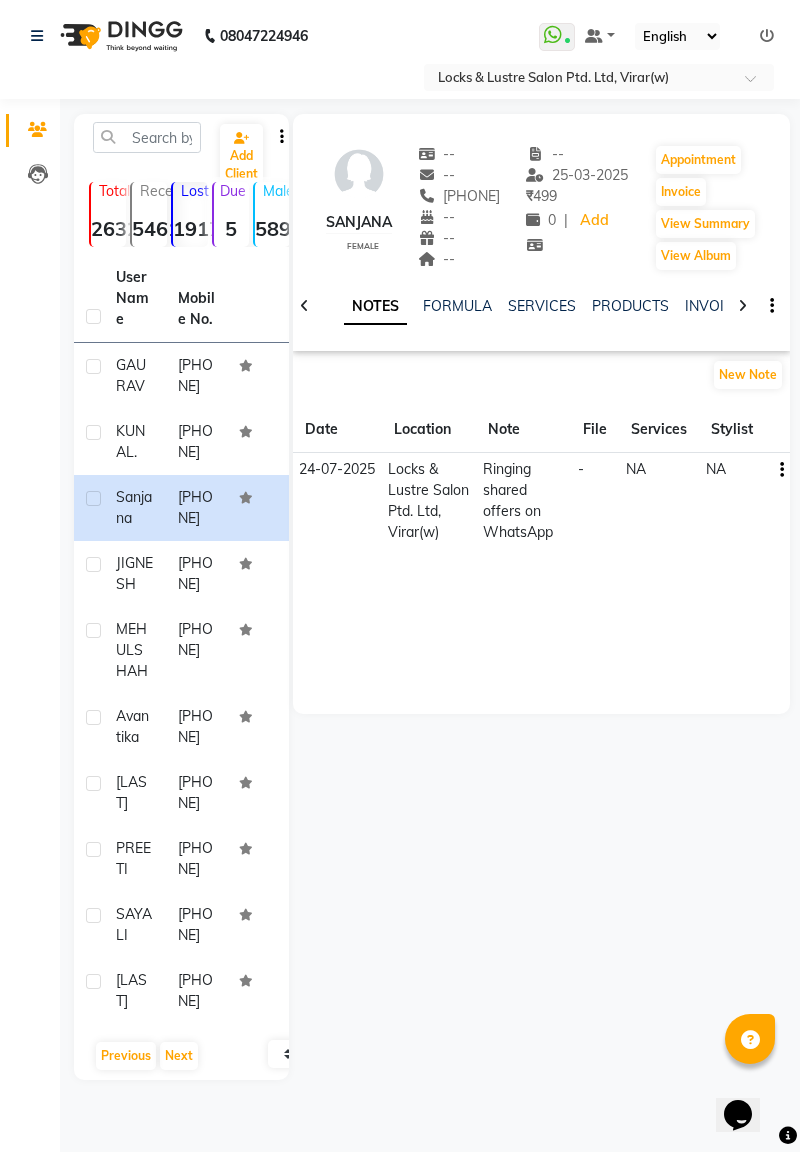 click on "[FIRST]  ." 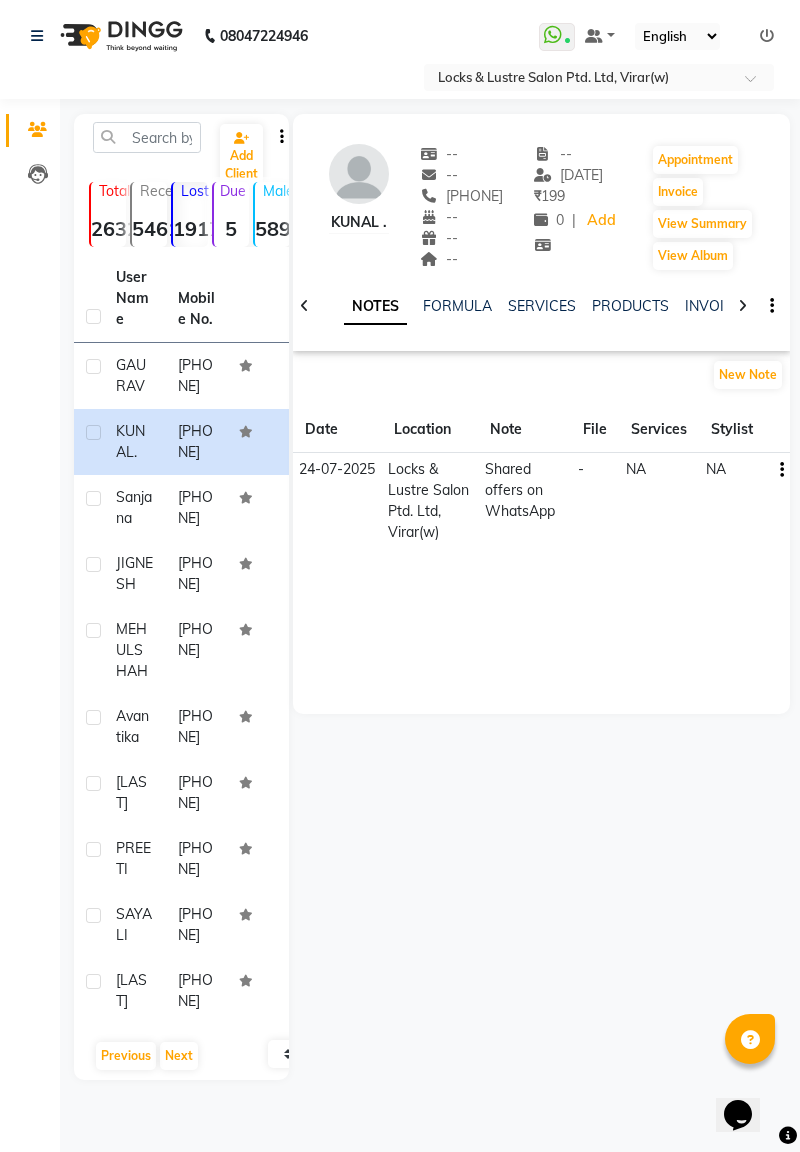 click on "[PHONE]" 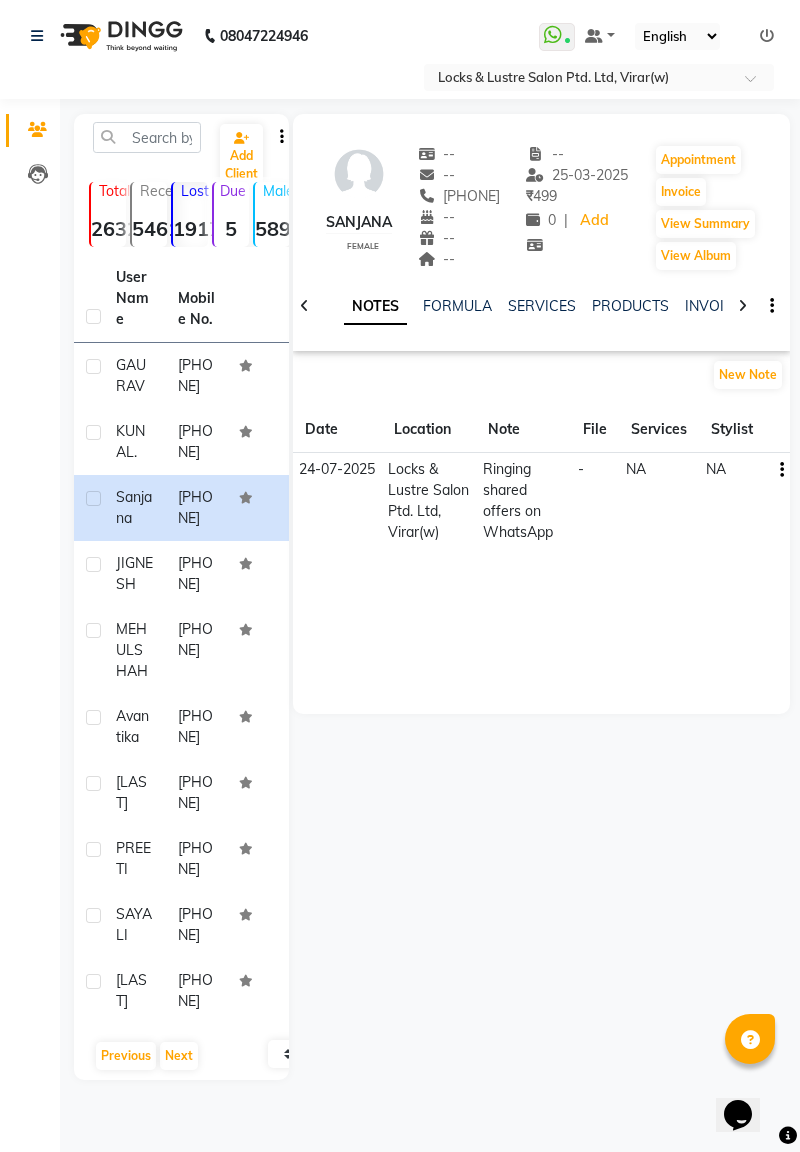 click on "[PHONE]" 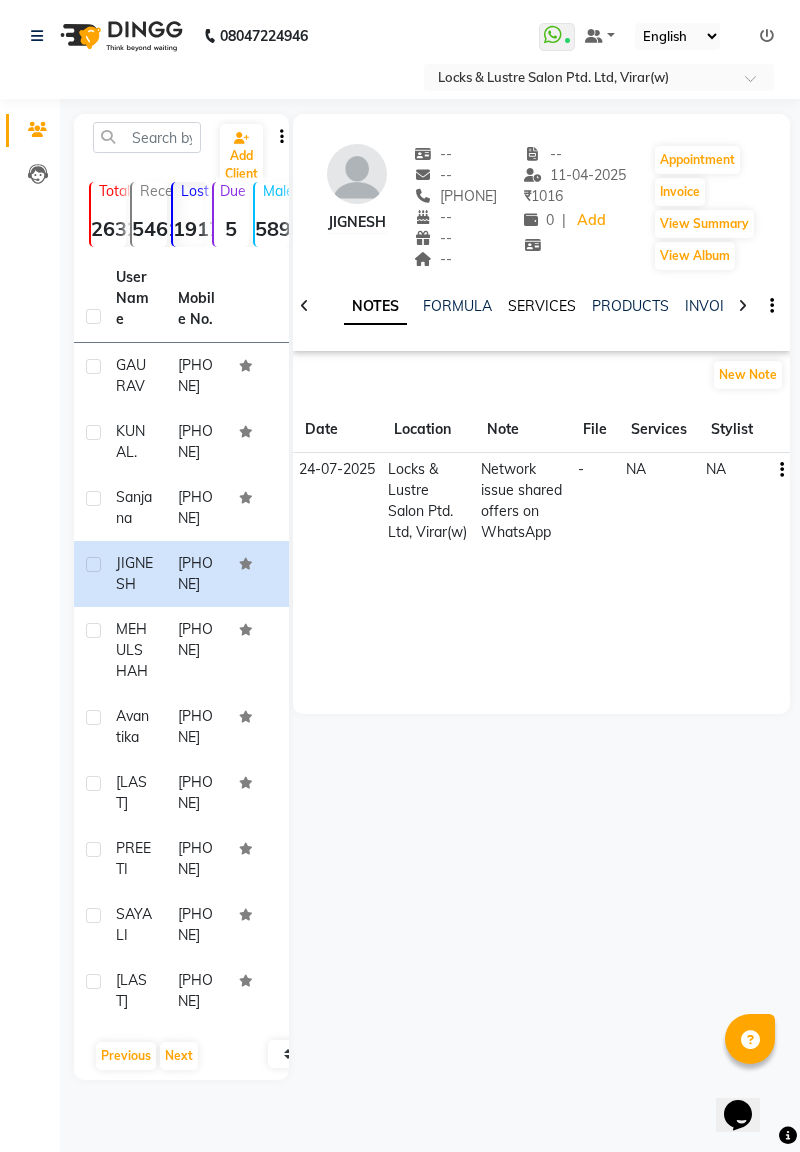 click on "SERVICES" 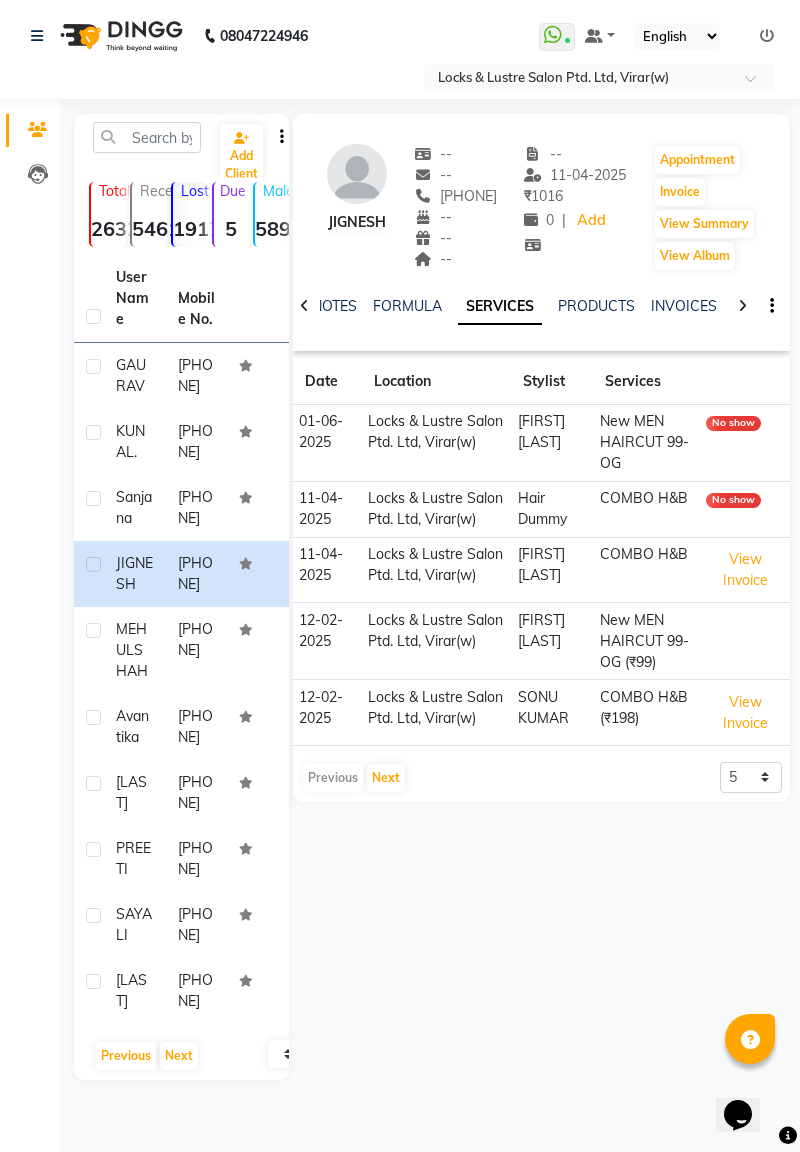 click on "[PHONE]" 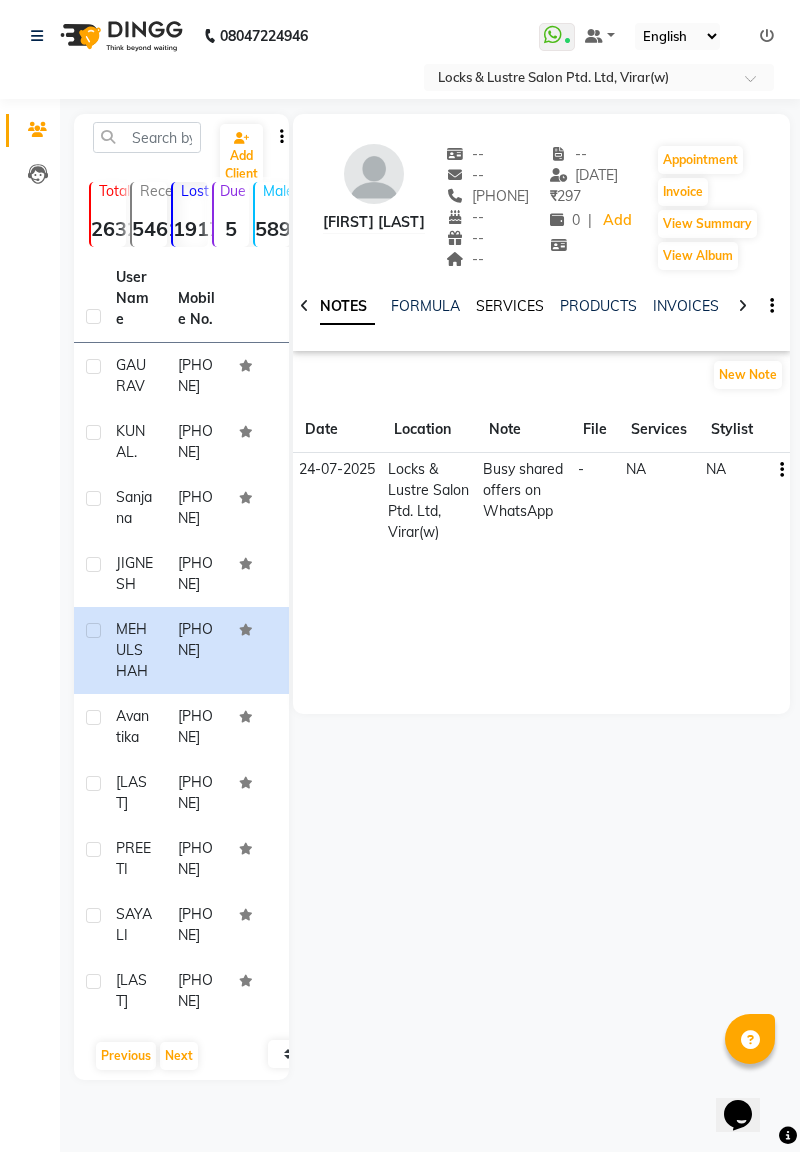 click on "SERVICES" 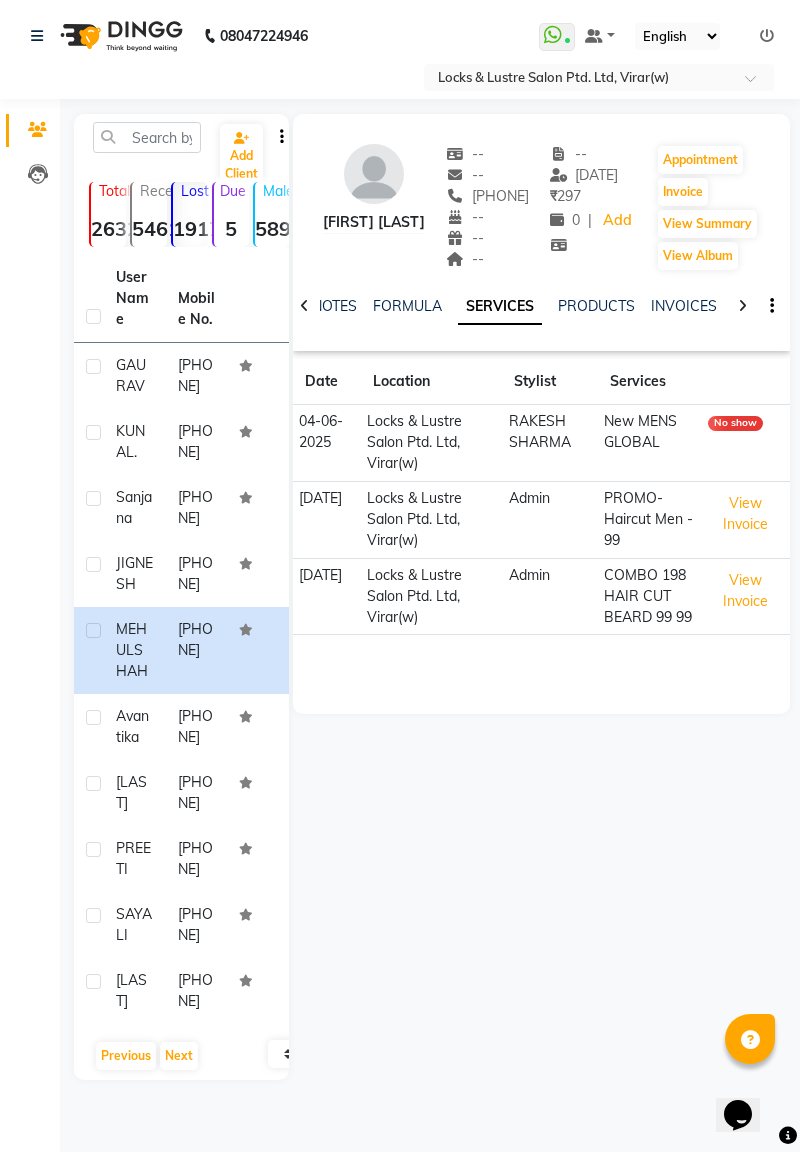 click on "Avantika" 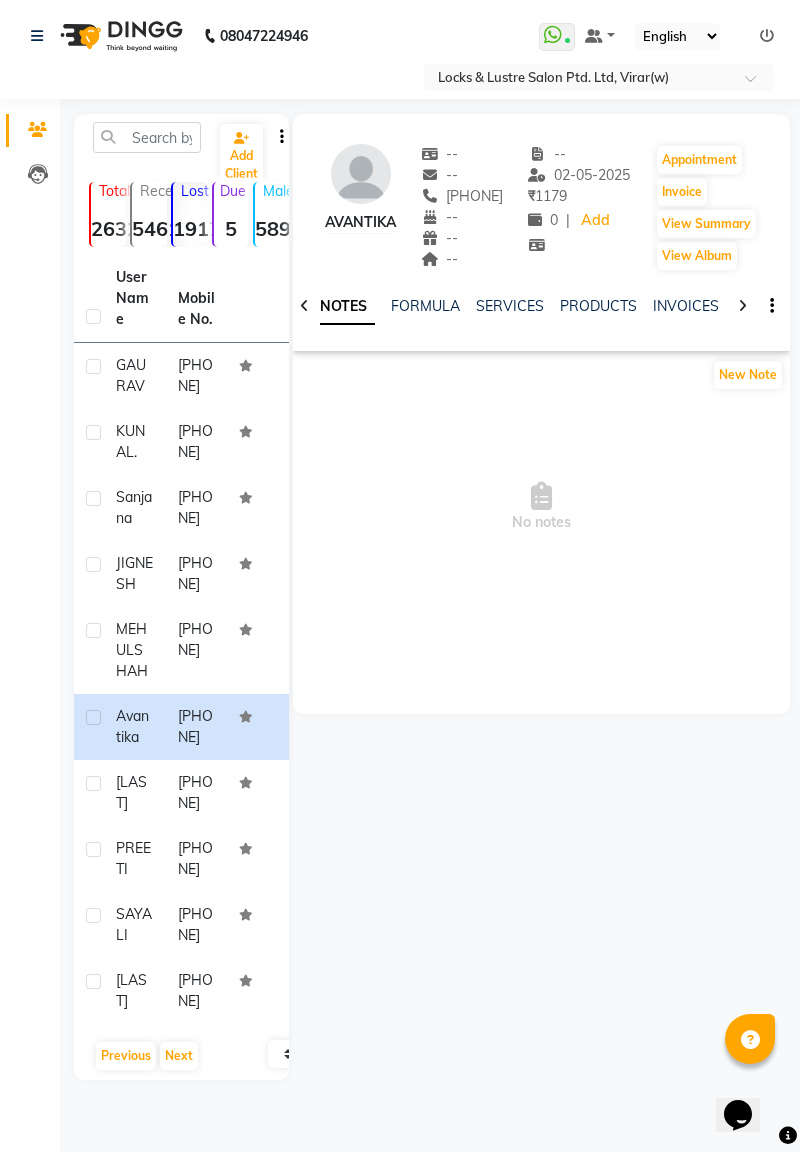 click on "[LAST]" 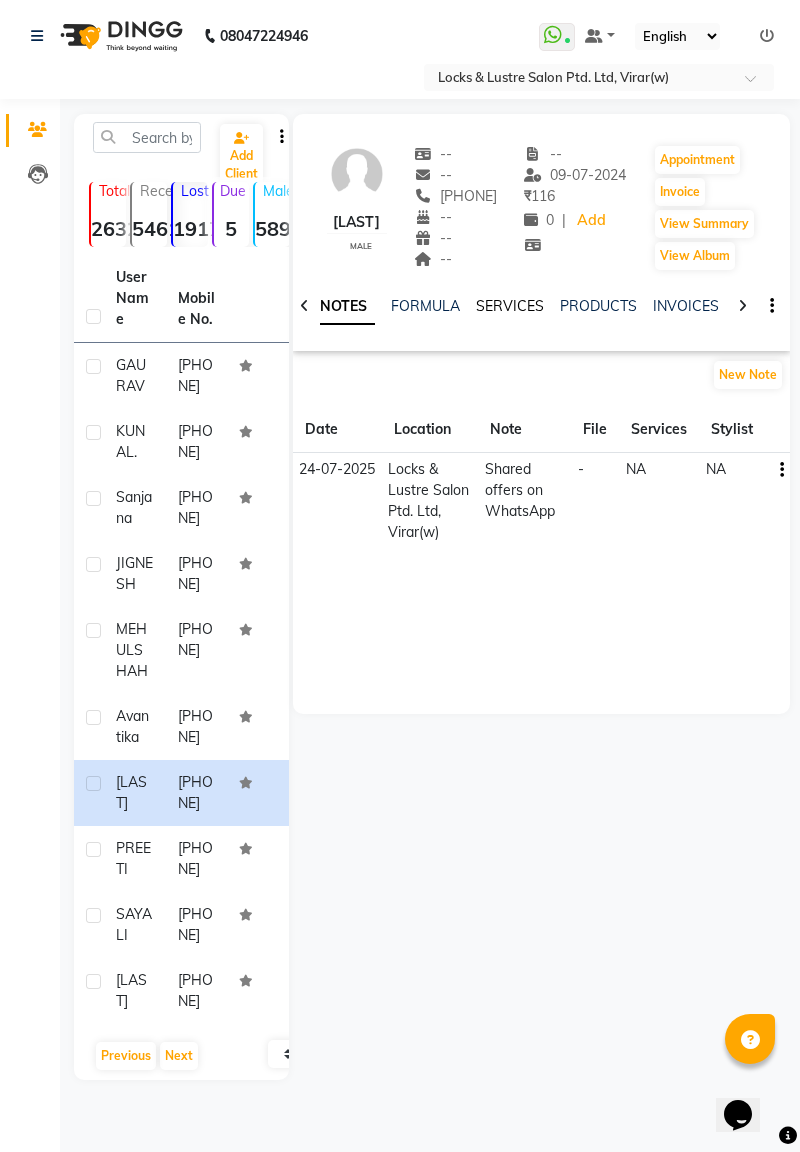 click on "SERVICES" 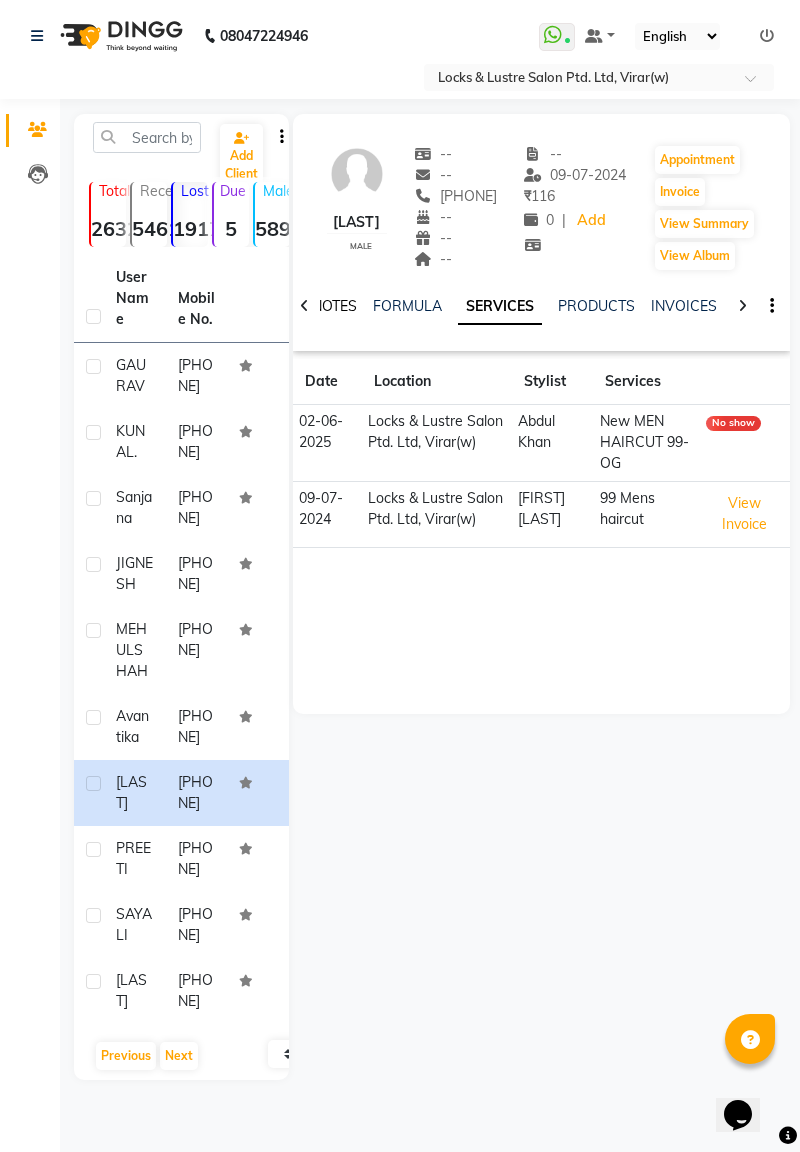 click on "NOTES" 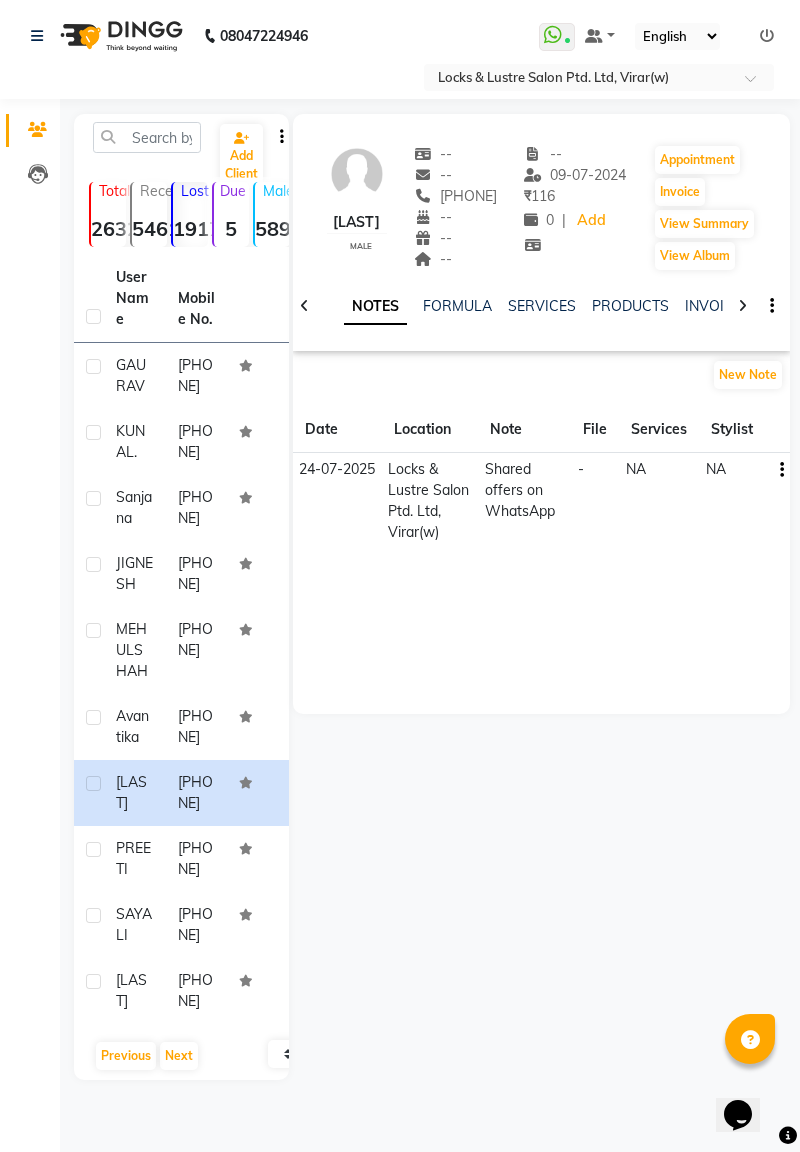 click on "[PHONE]" 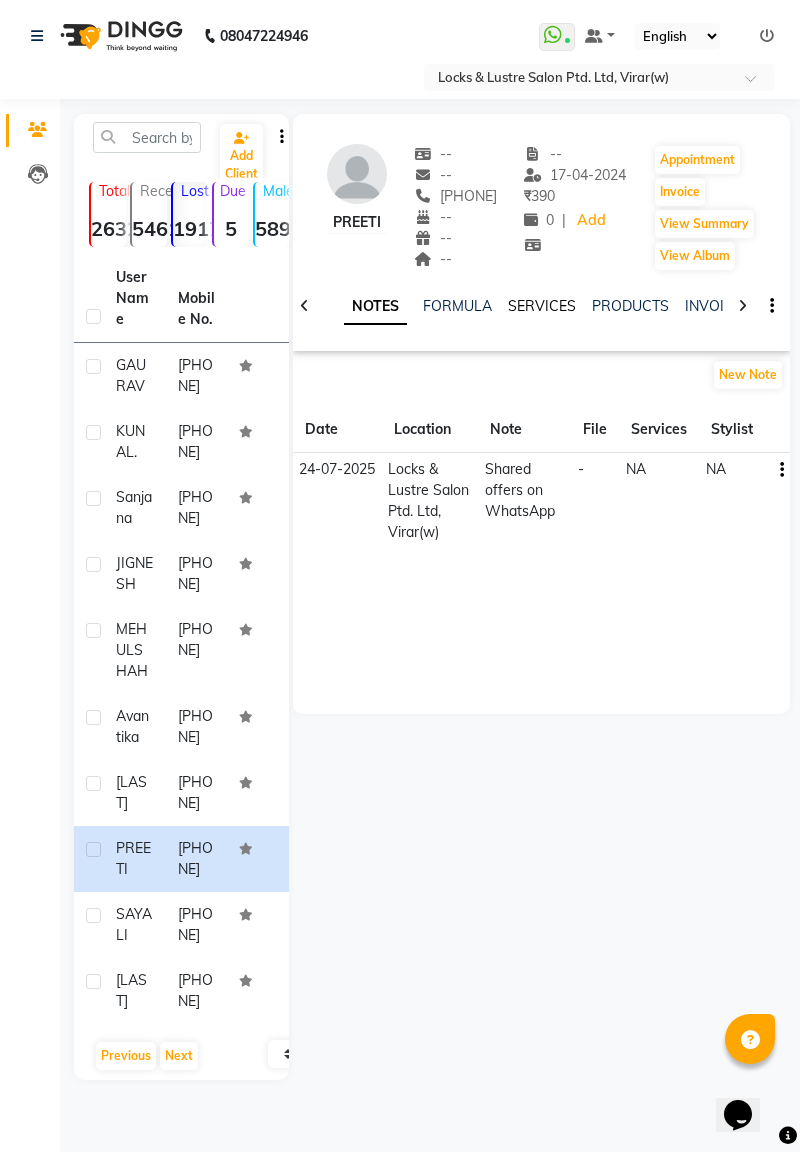 click on "SERVICES" 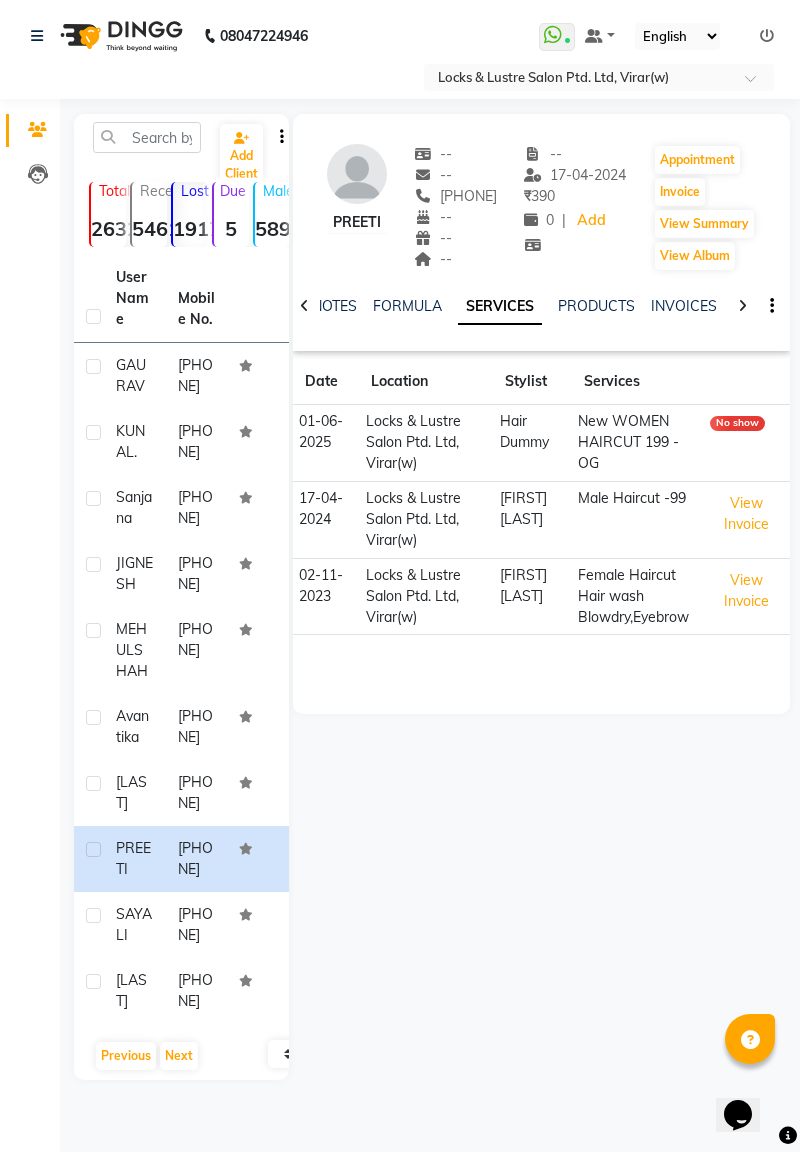 click on "[PHONE]" 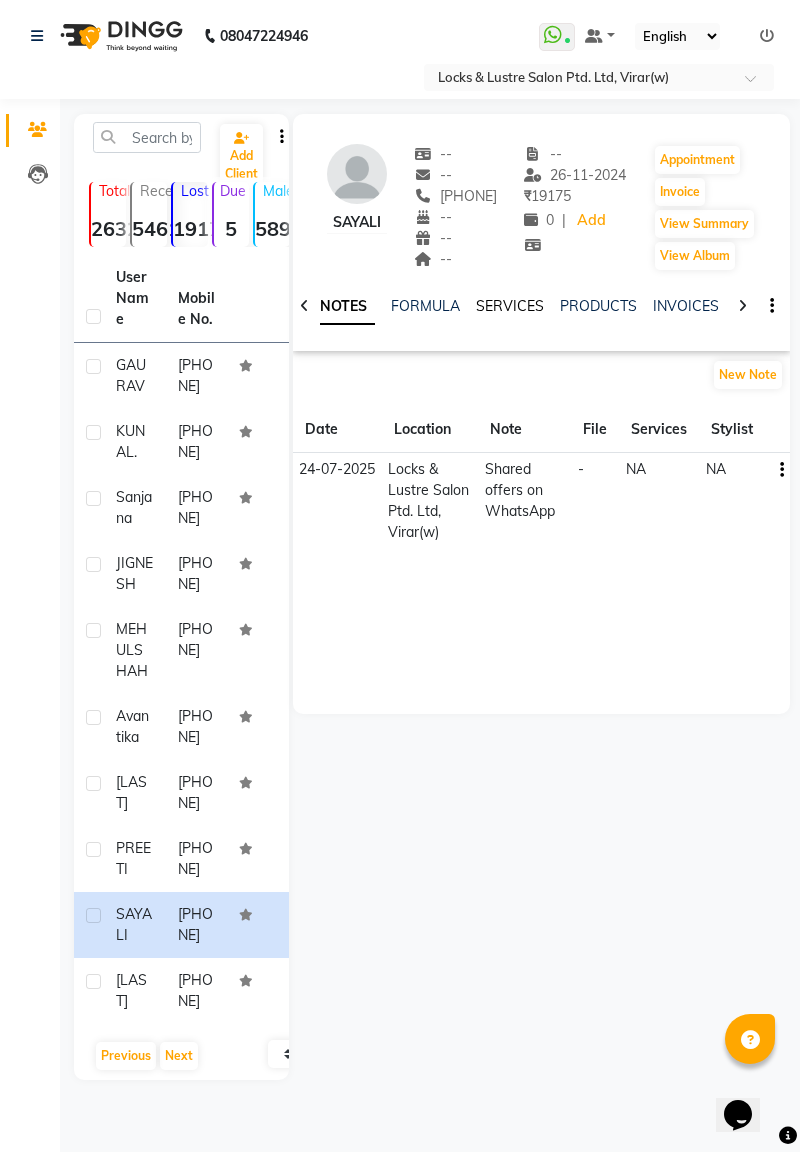 click on "SERVICES" 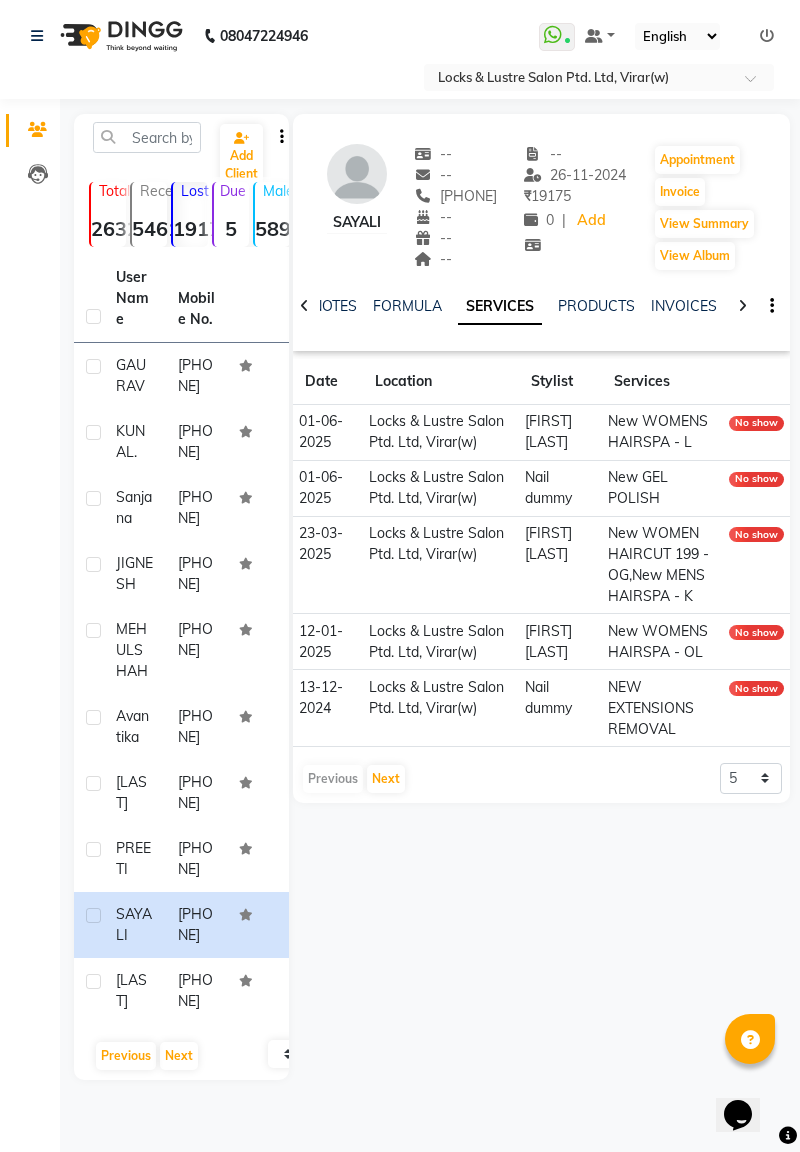 click on "[LAST]" 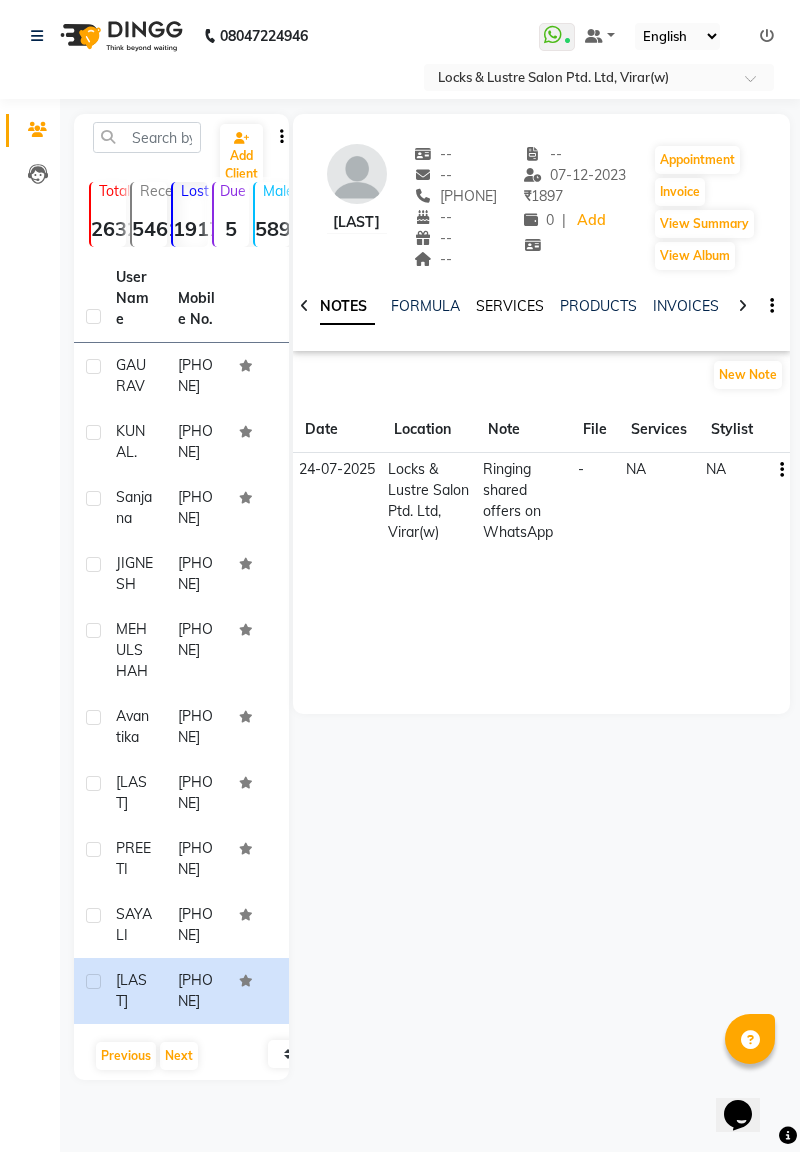click on "SERVICES" 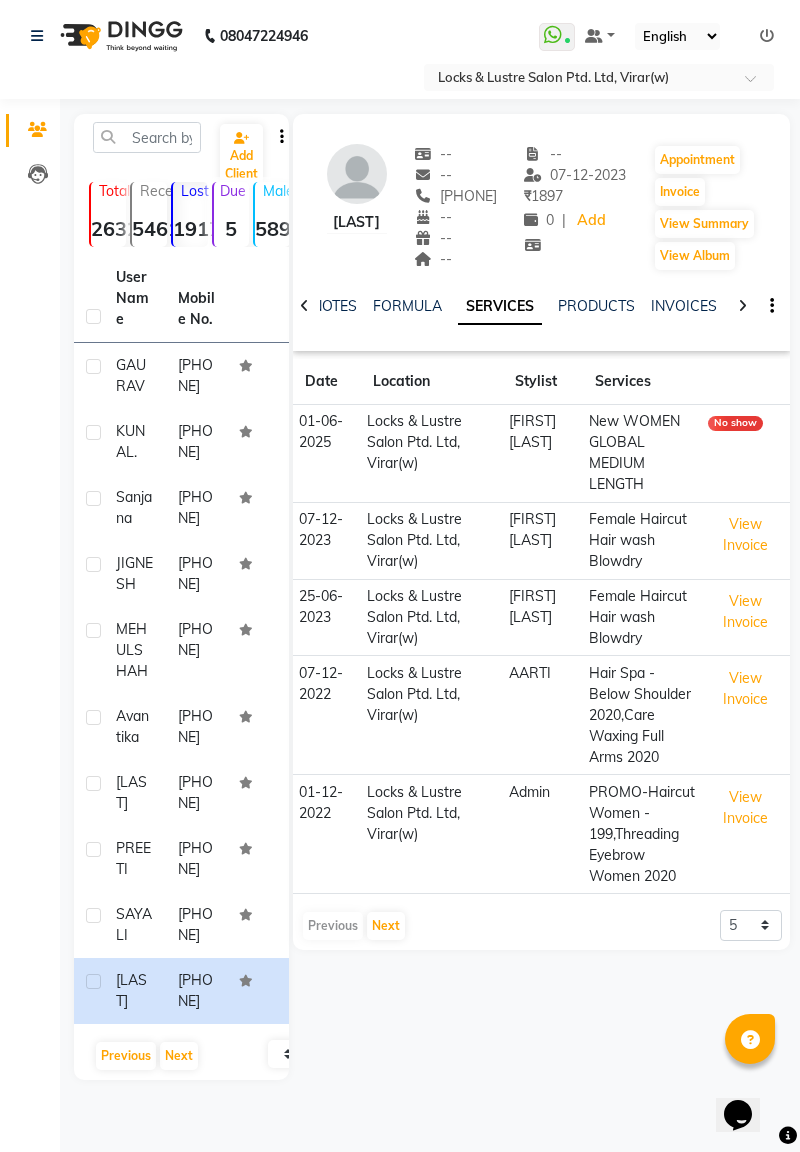 scroll, scrollTop: 168, scrollLeft: 0, axis: vertical 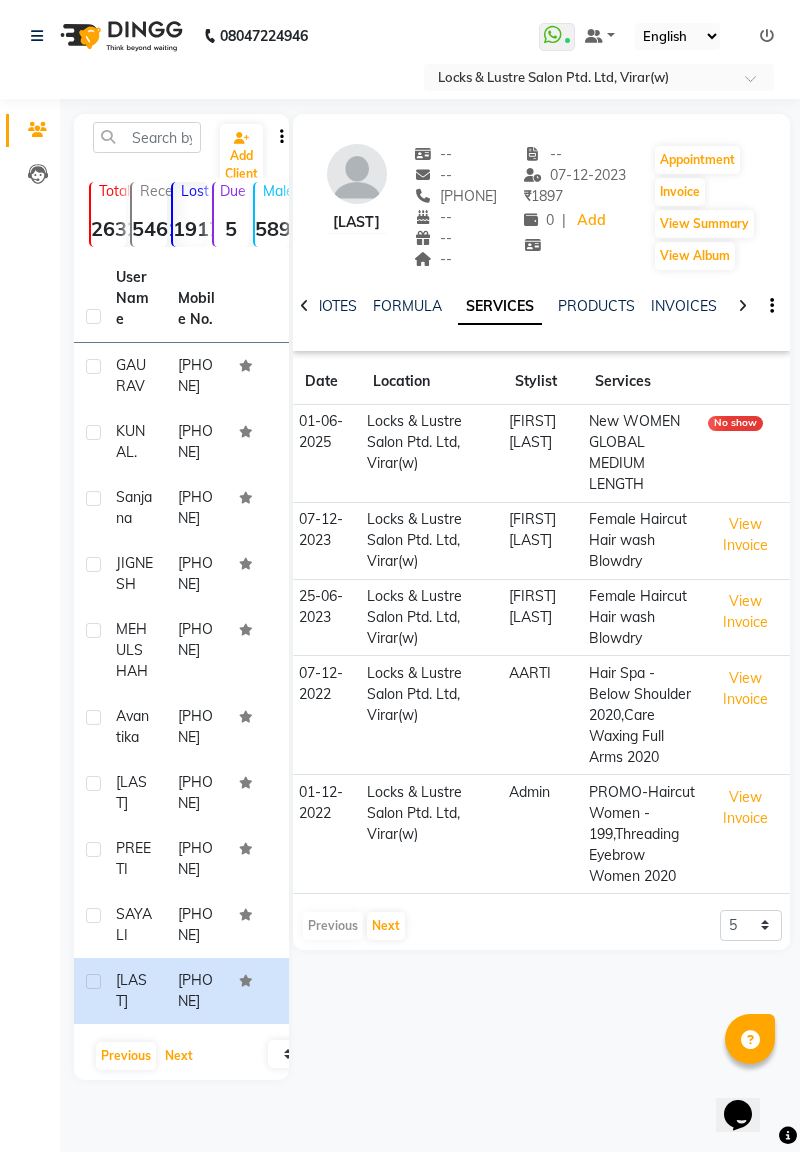 click on "Next" 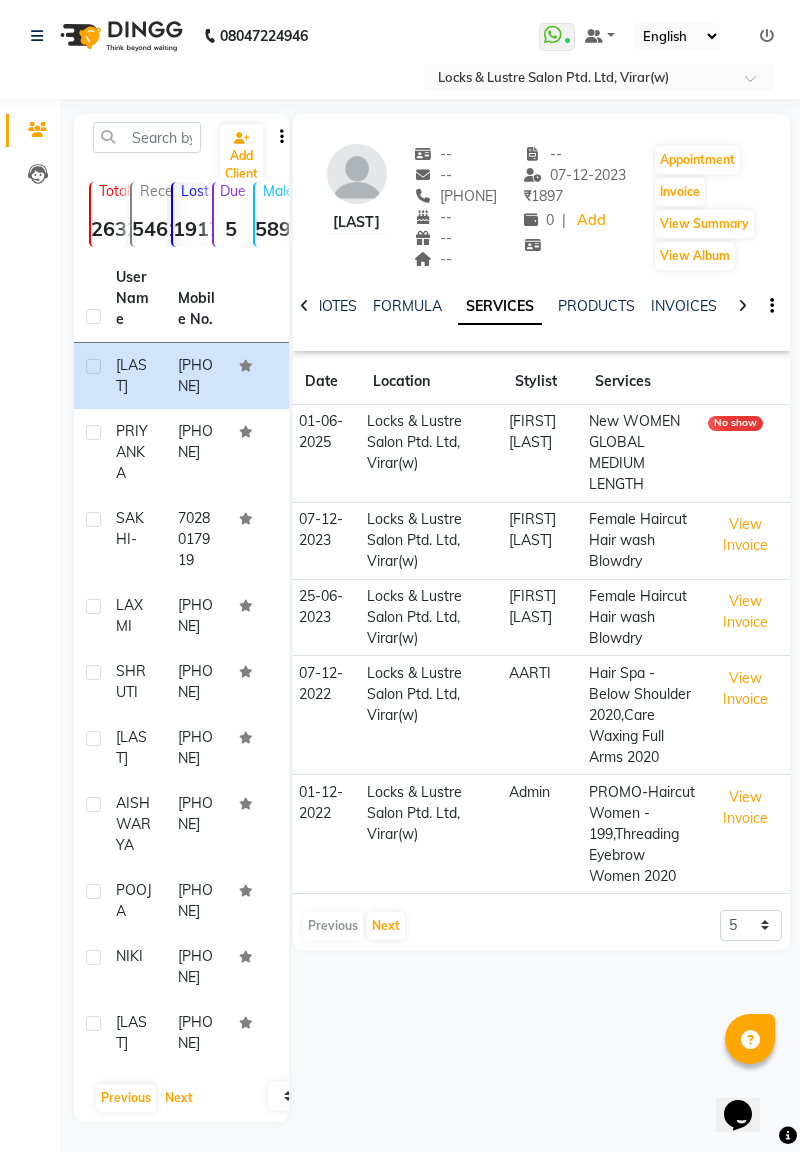 scroll, scrollTop: 146, scrollLeft: 0, axis: vertical 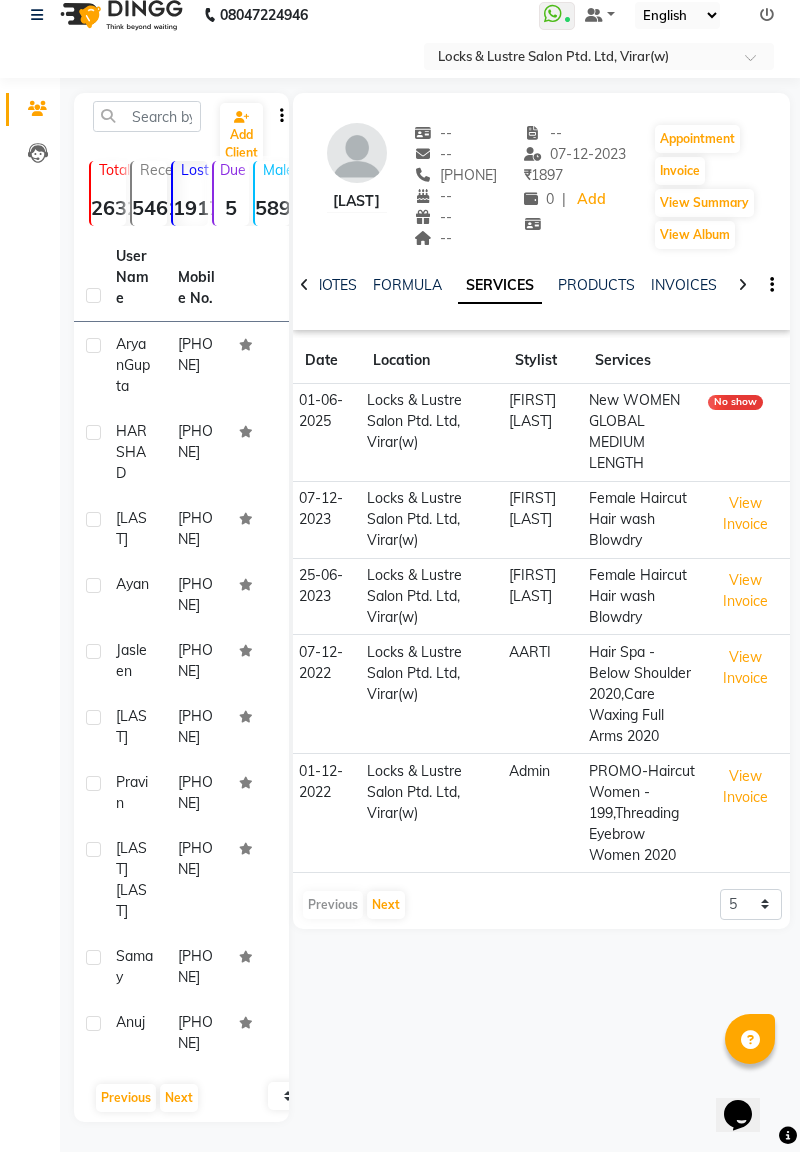 click on "[PHONE]" 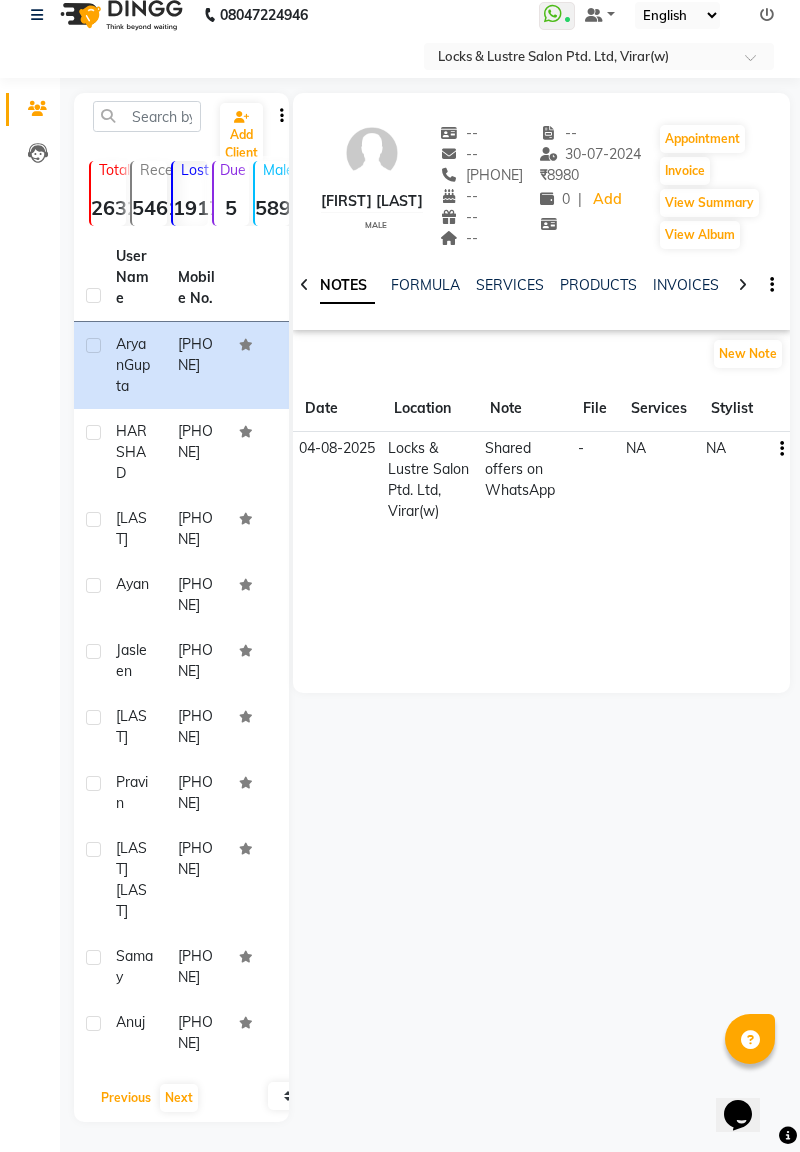 click on "Previous" 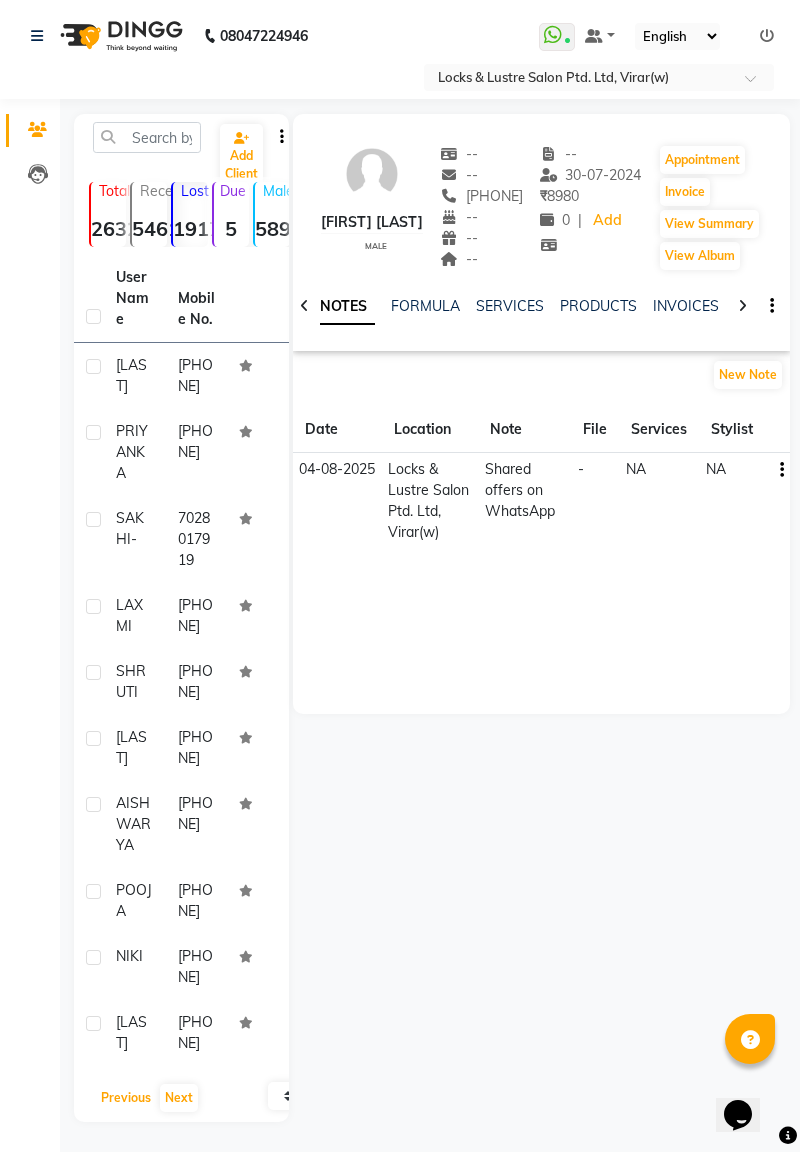scroll, scrollTop: 146, scrollLeft: 0, axis: vertical 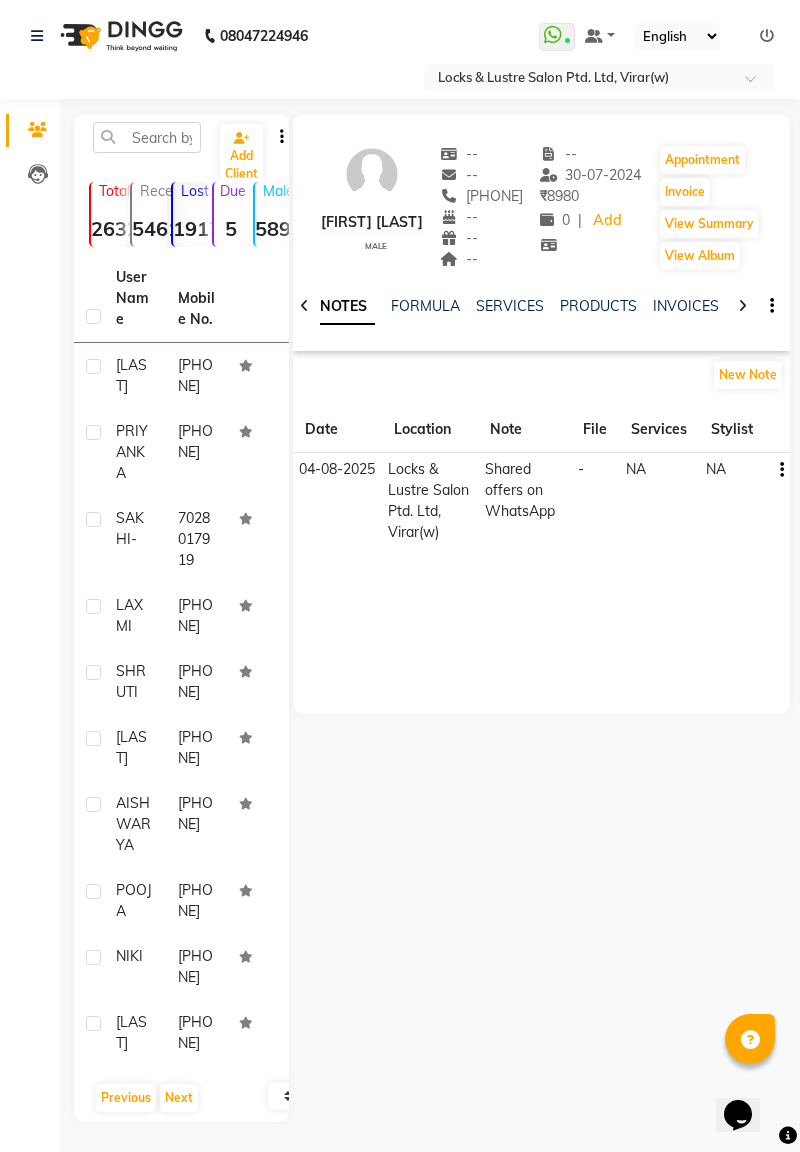click on "[PHONE]" 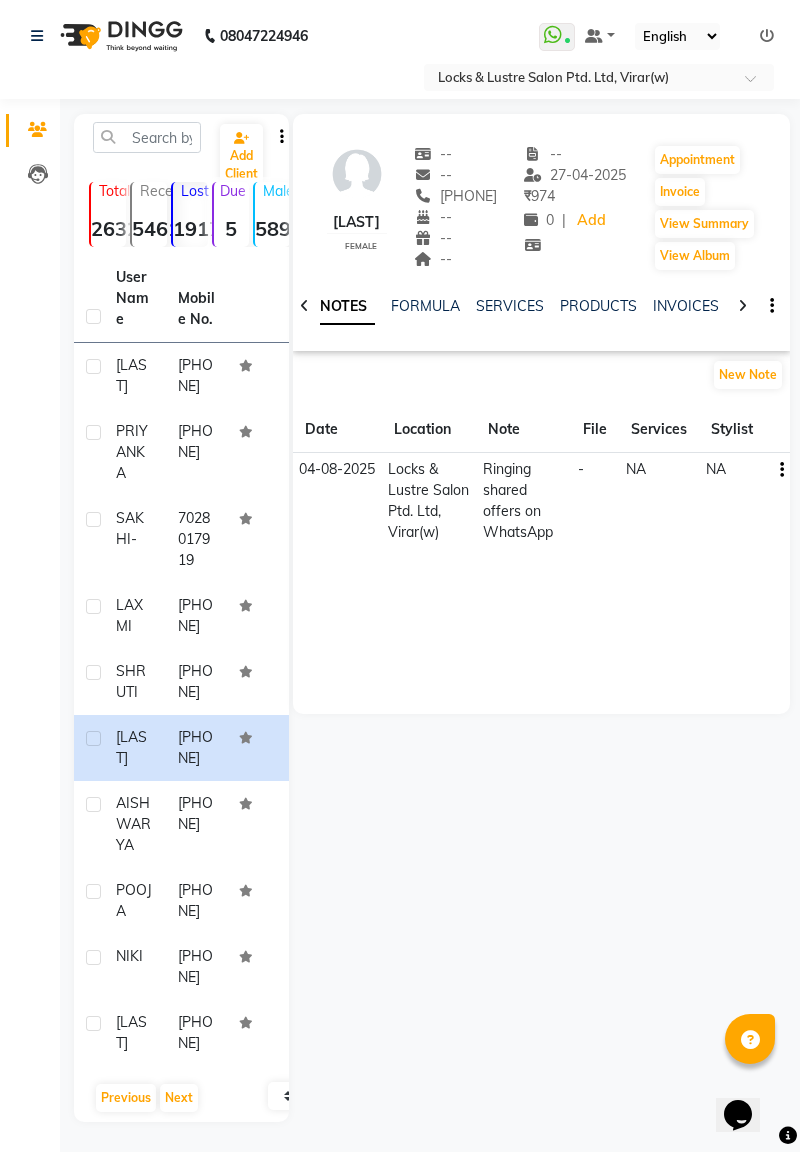 click on "[PHONE]" 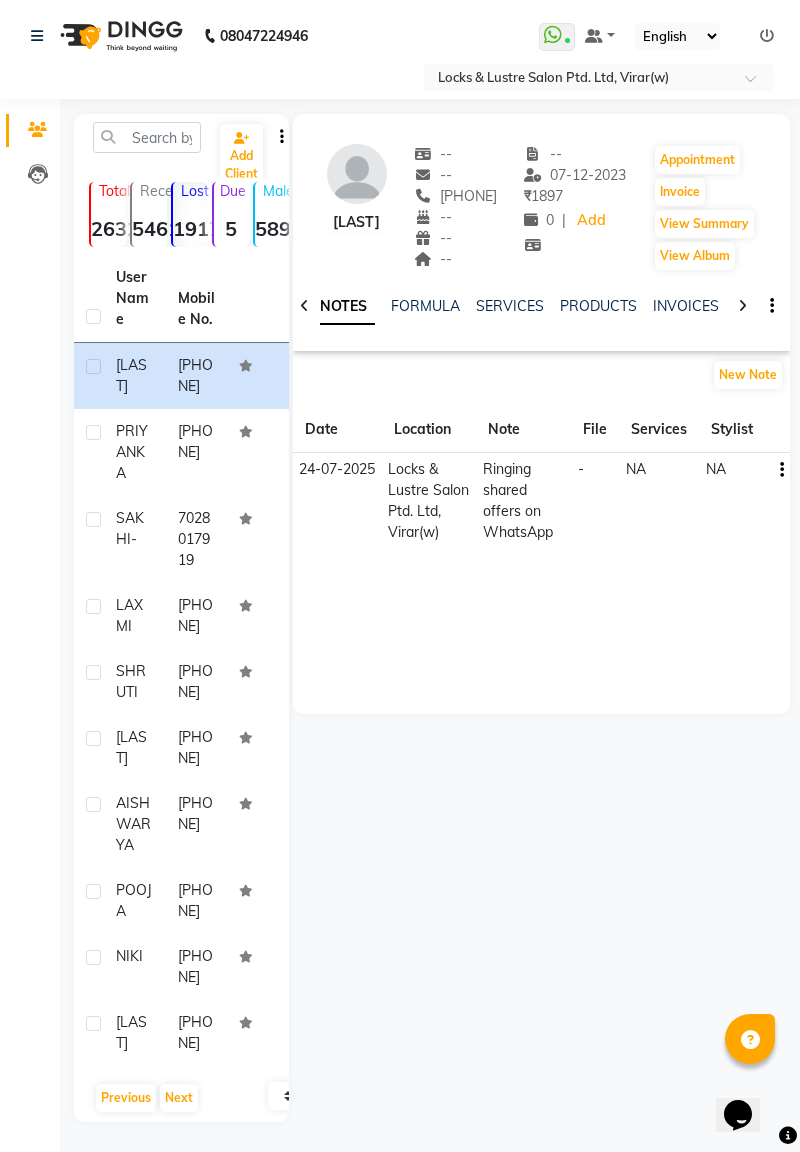 click on "[PHONE]" 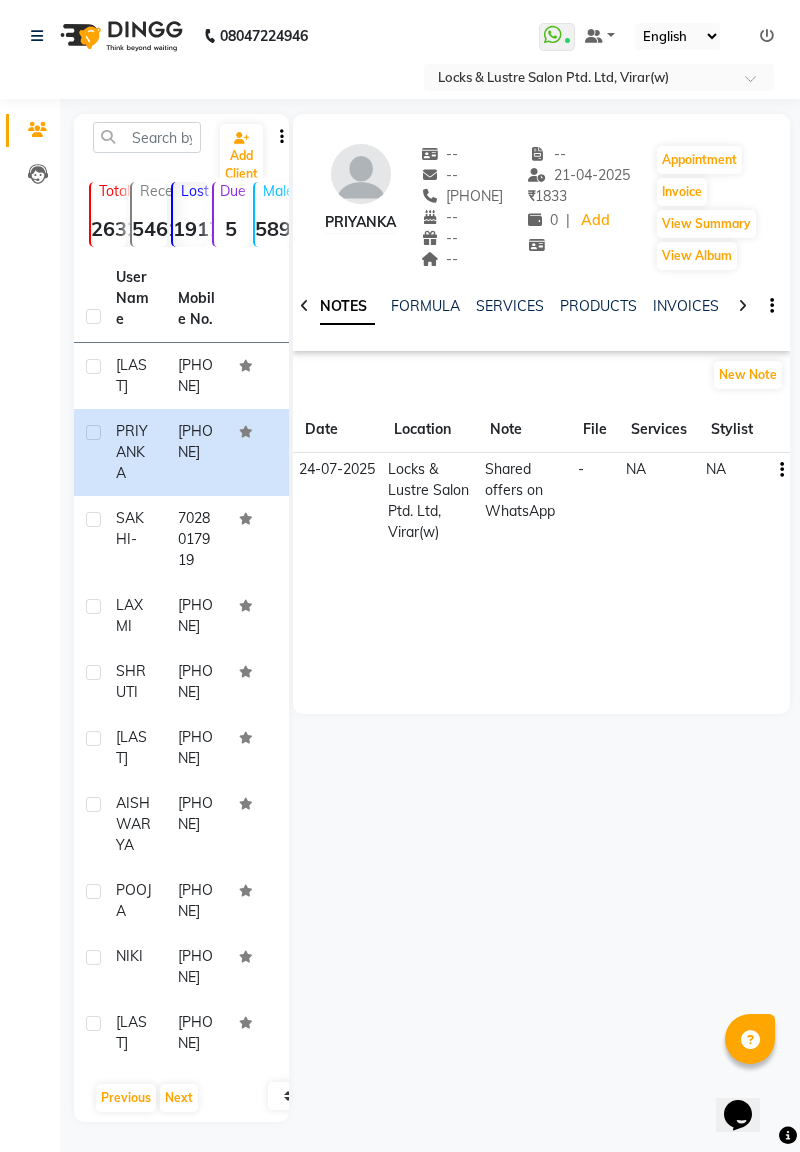 click on "[LAST]  -" 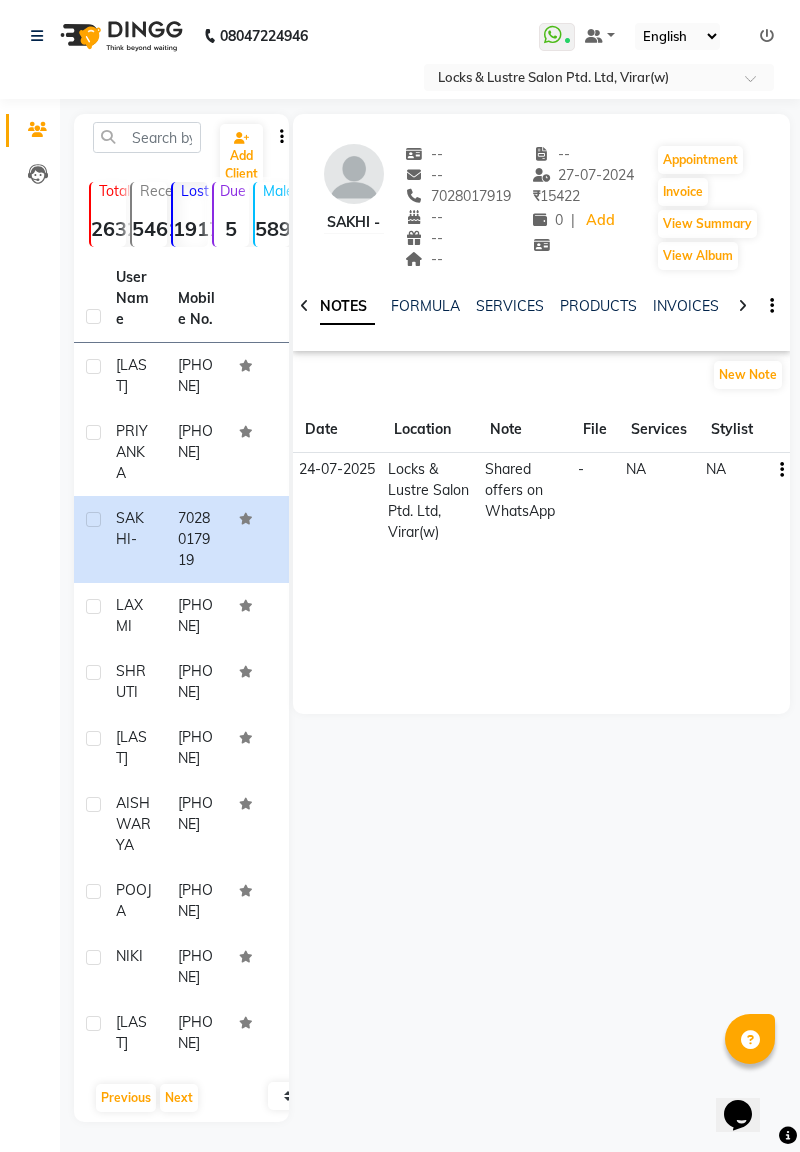 click on "[PHONE]" 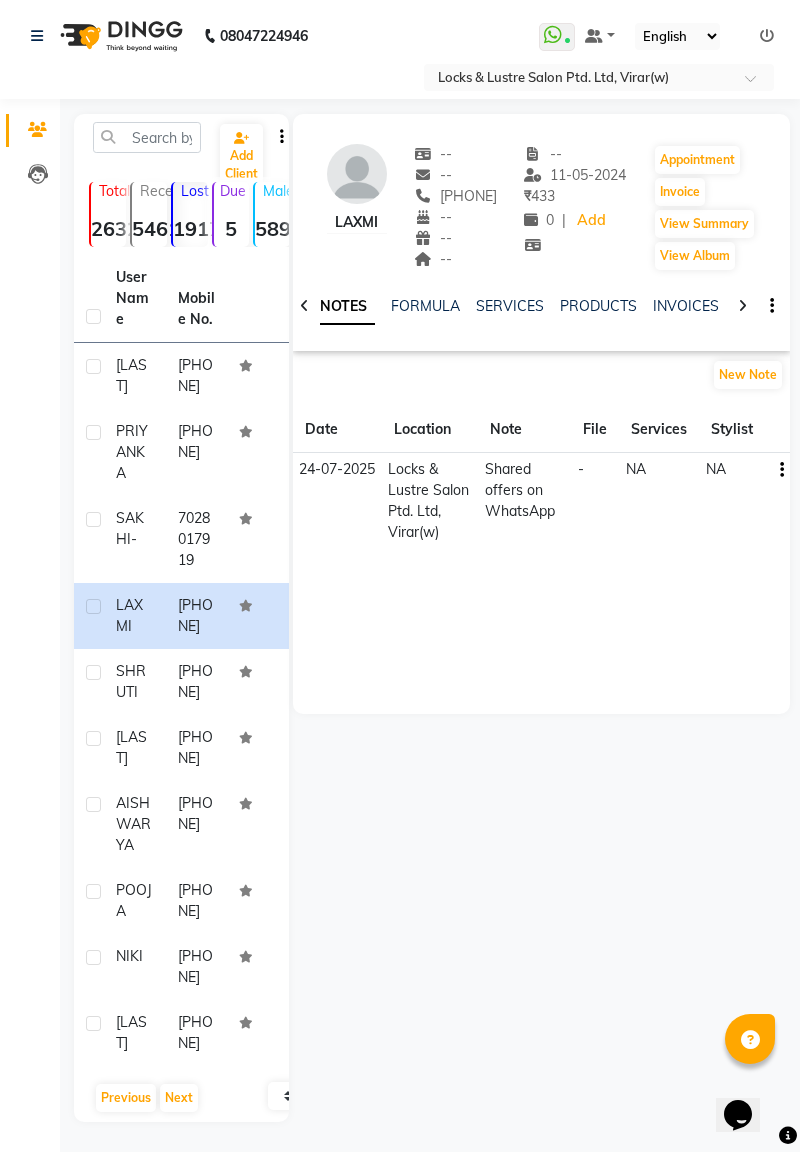click on "SHRUTI" 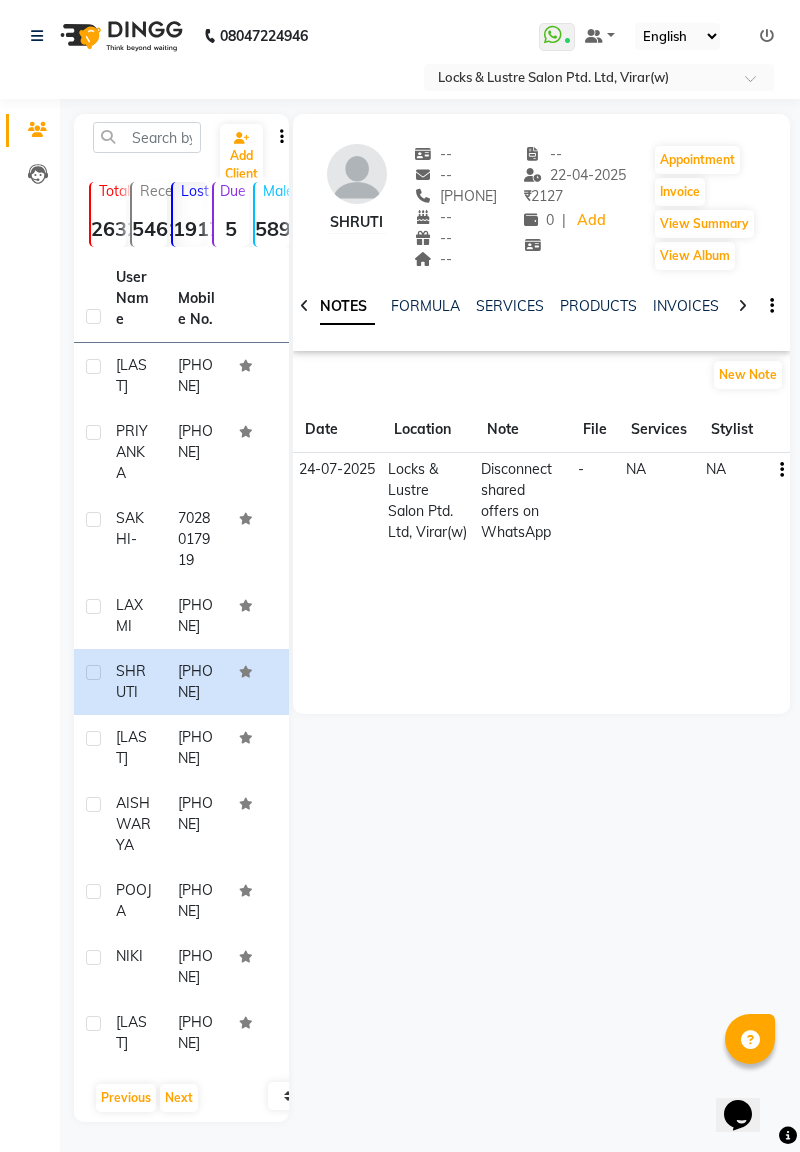 click on "[PHONE]" 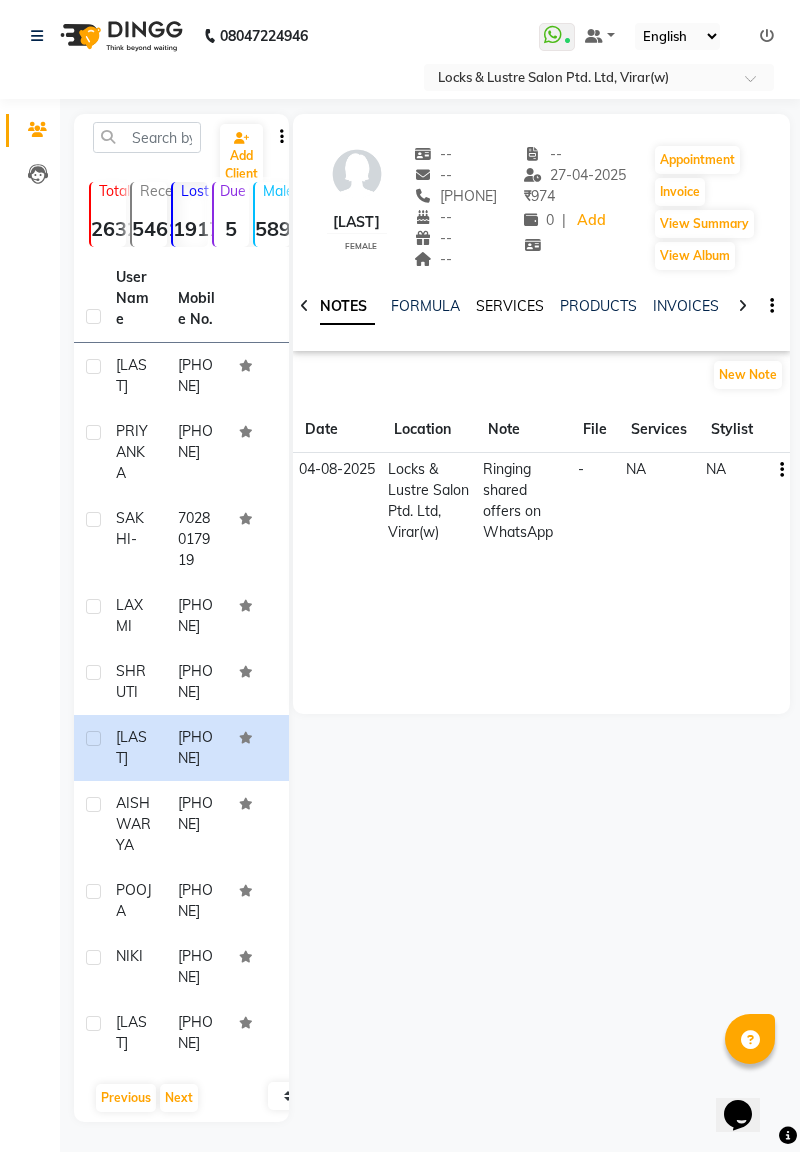 click on "SERVICES" 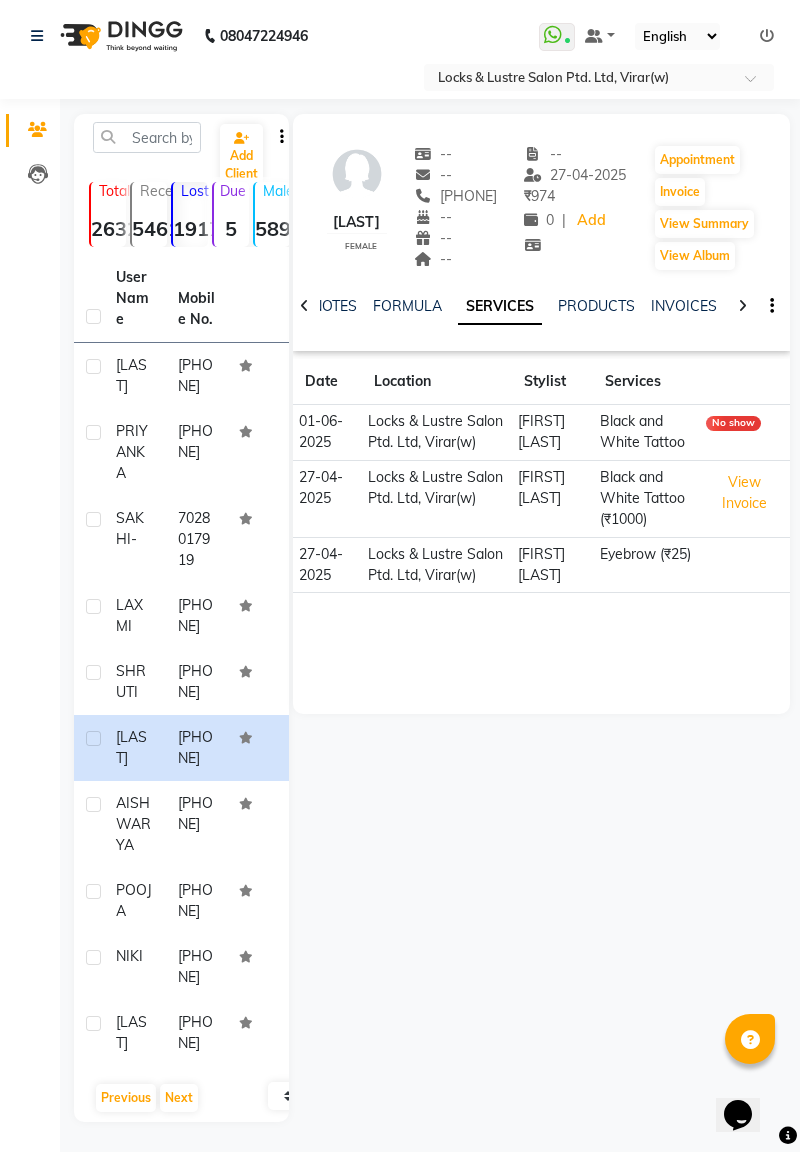 click on "AISHWARYA" 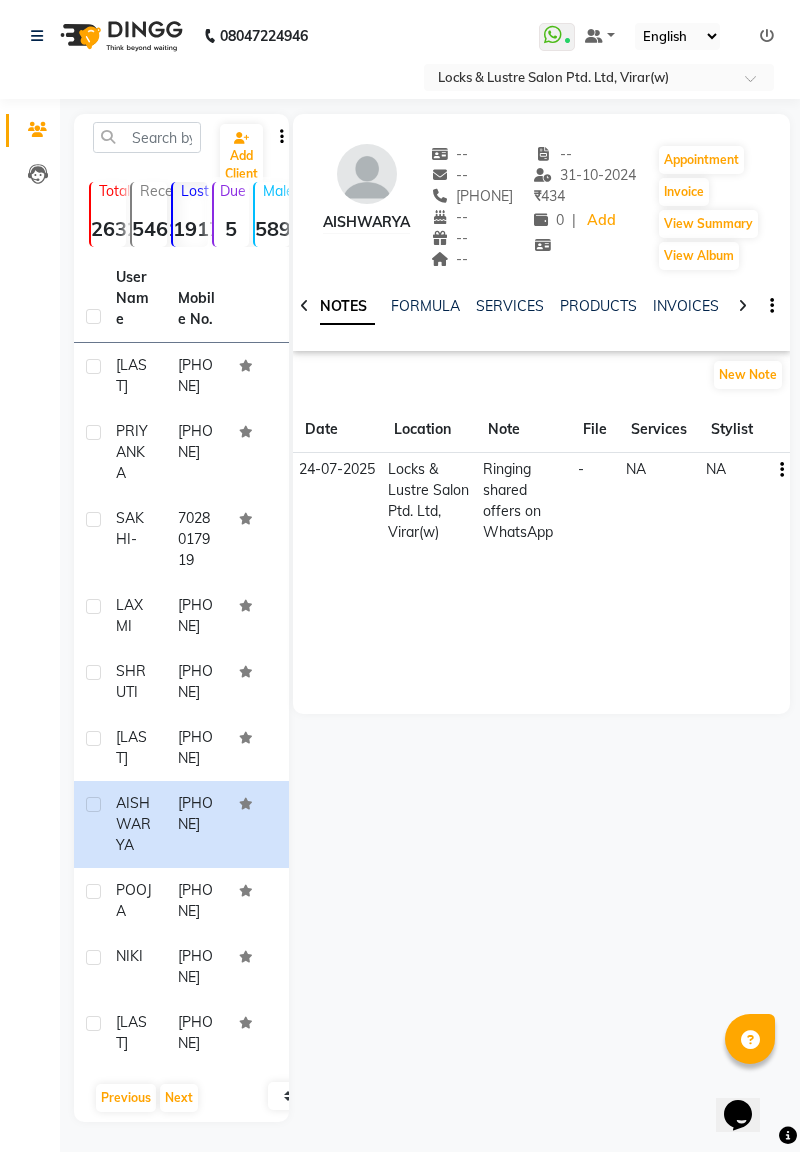 click on "POOJA" 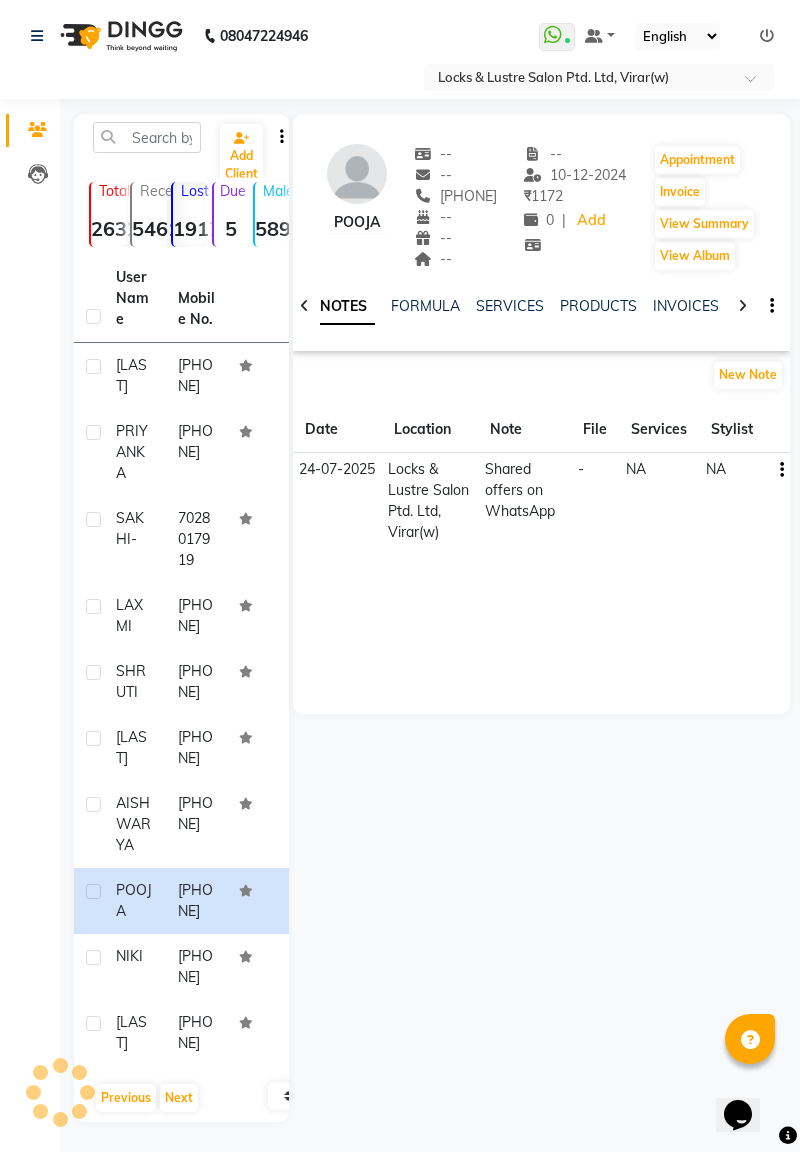 click on "[PHONE]" 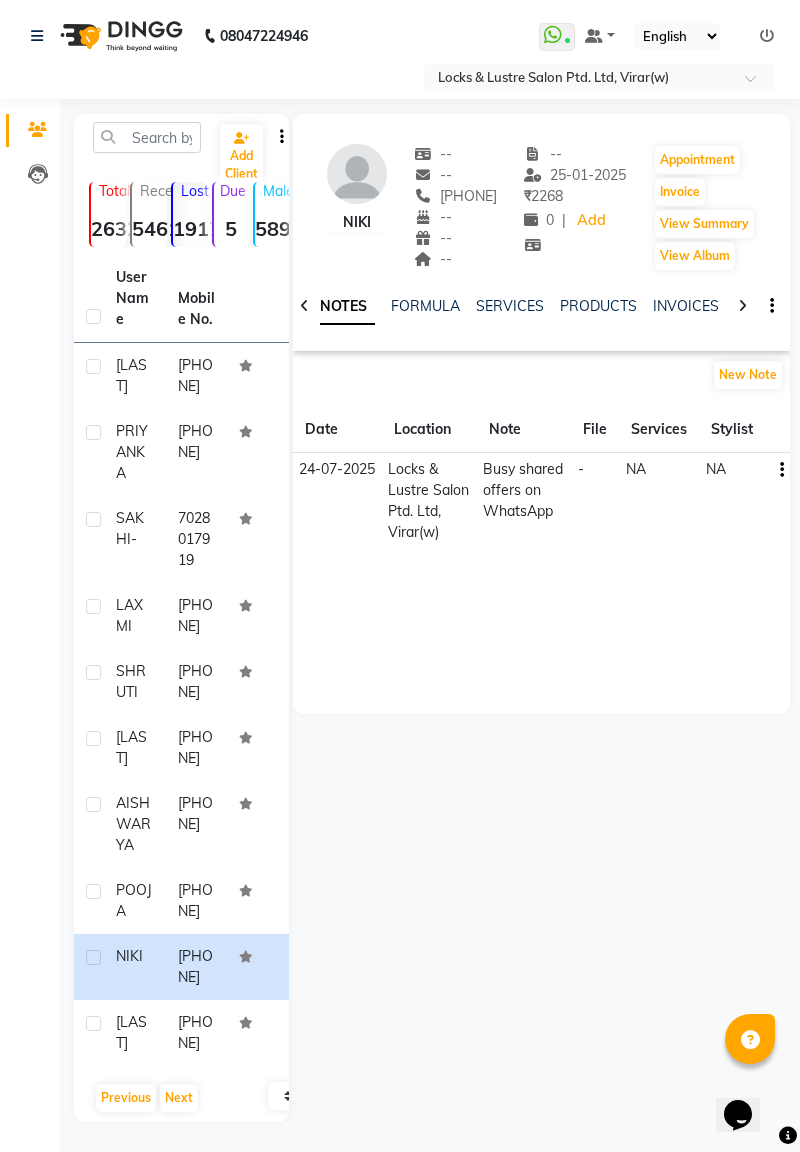 click on "[LAST]" 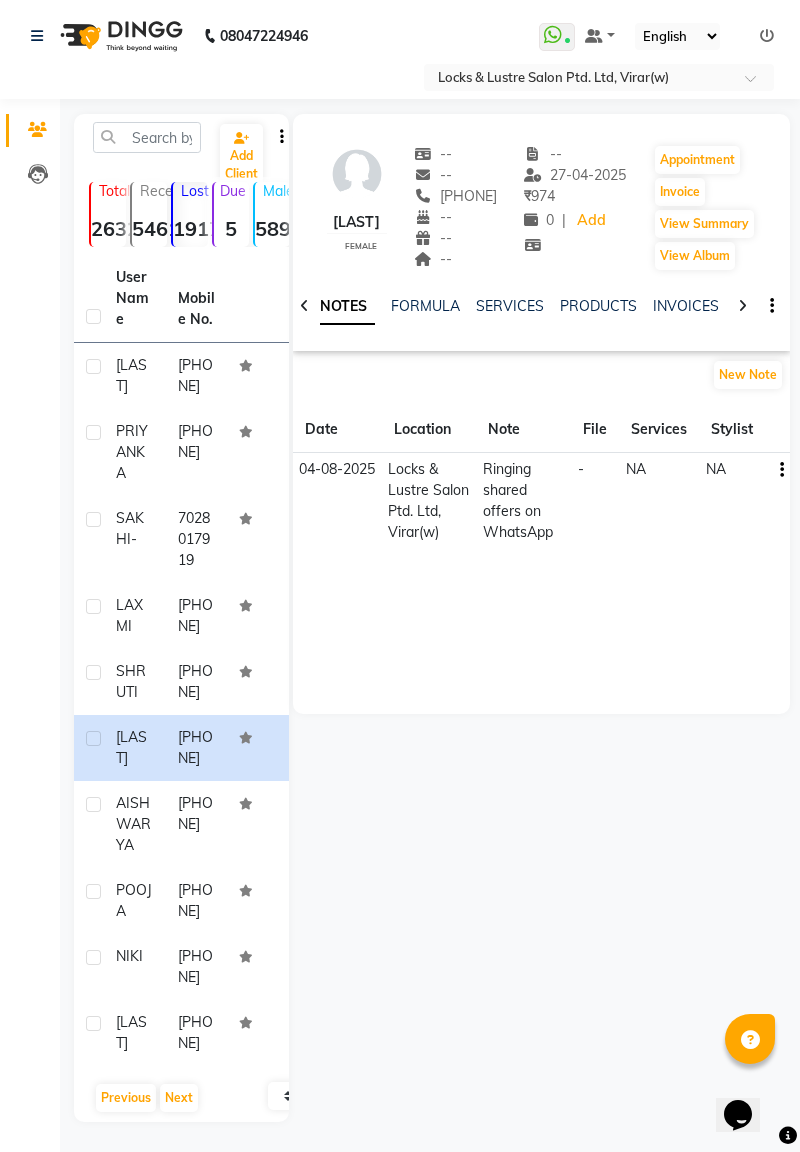 click on "[PHONE]" 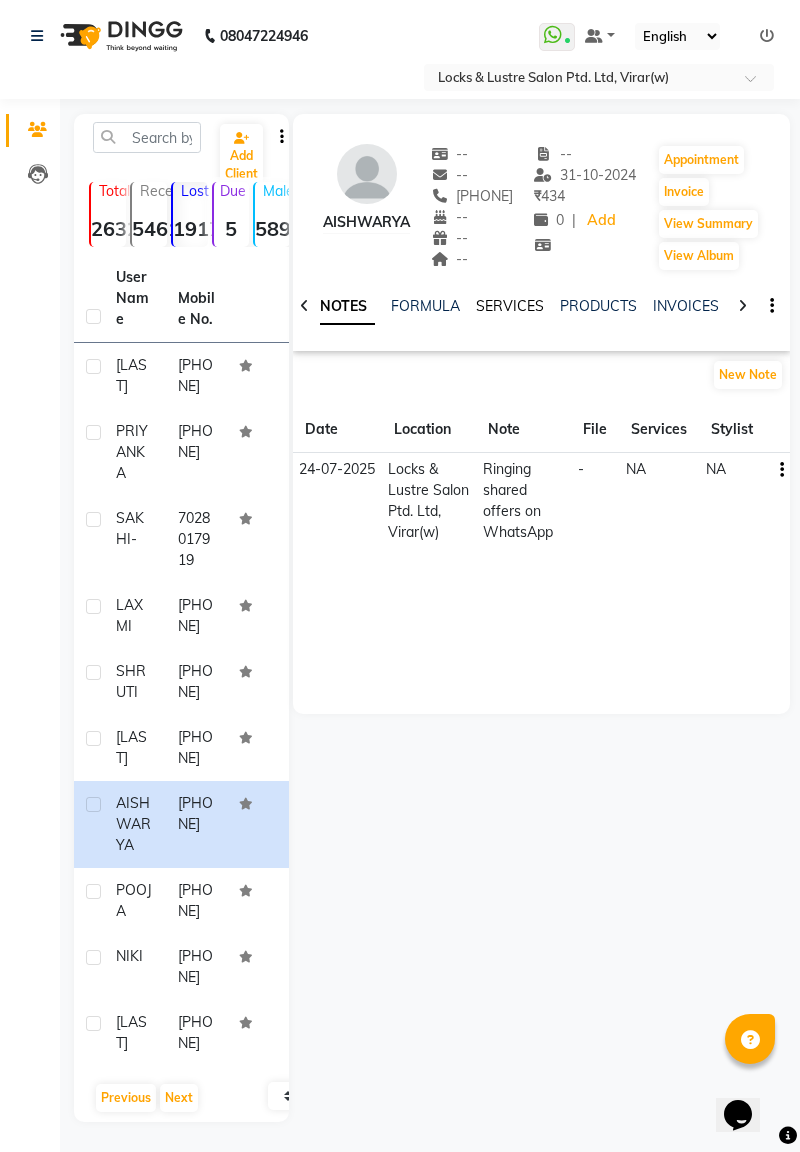 click on "SERVICES" 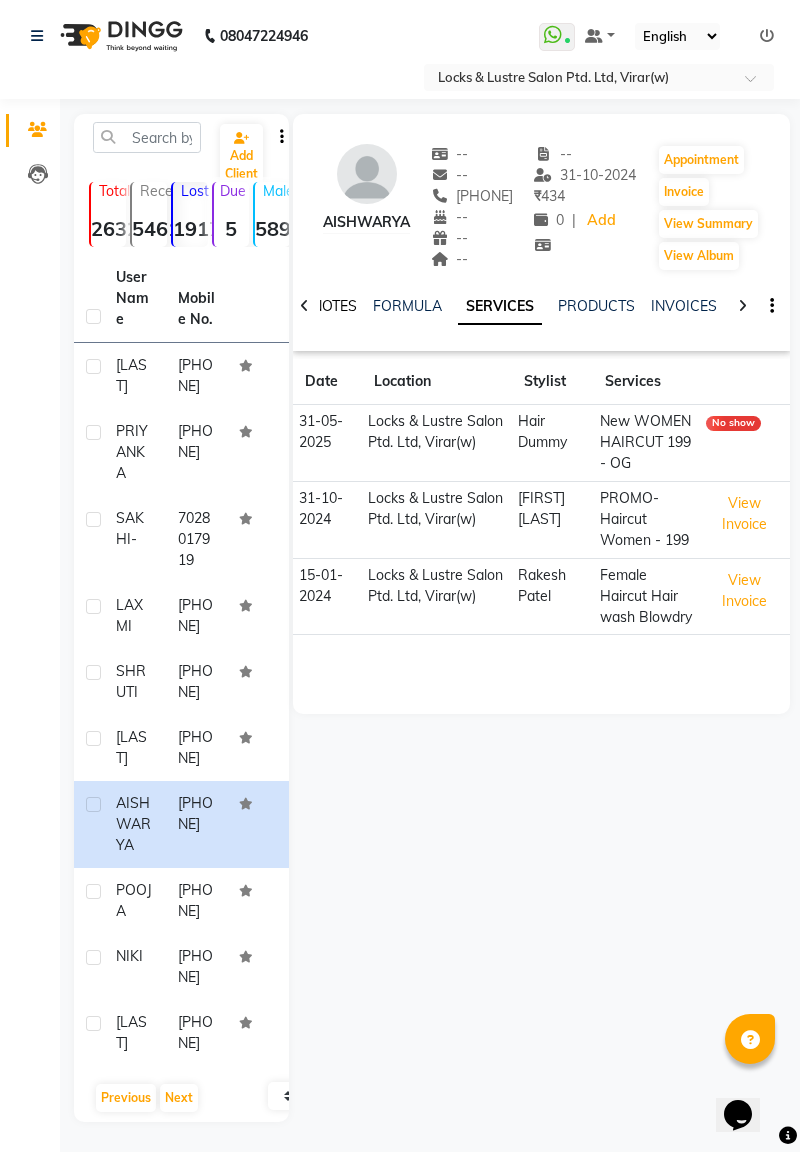 click on "NOTES" 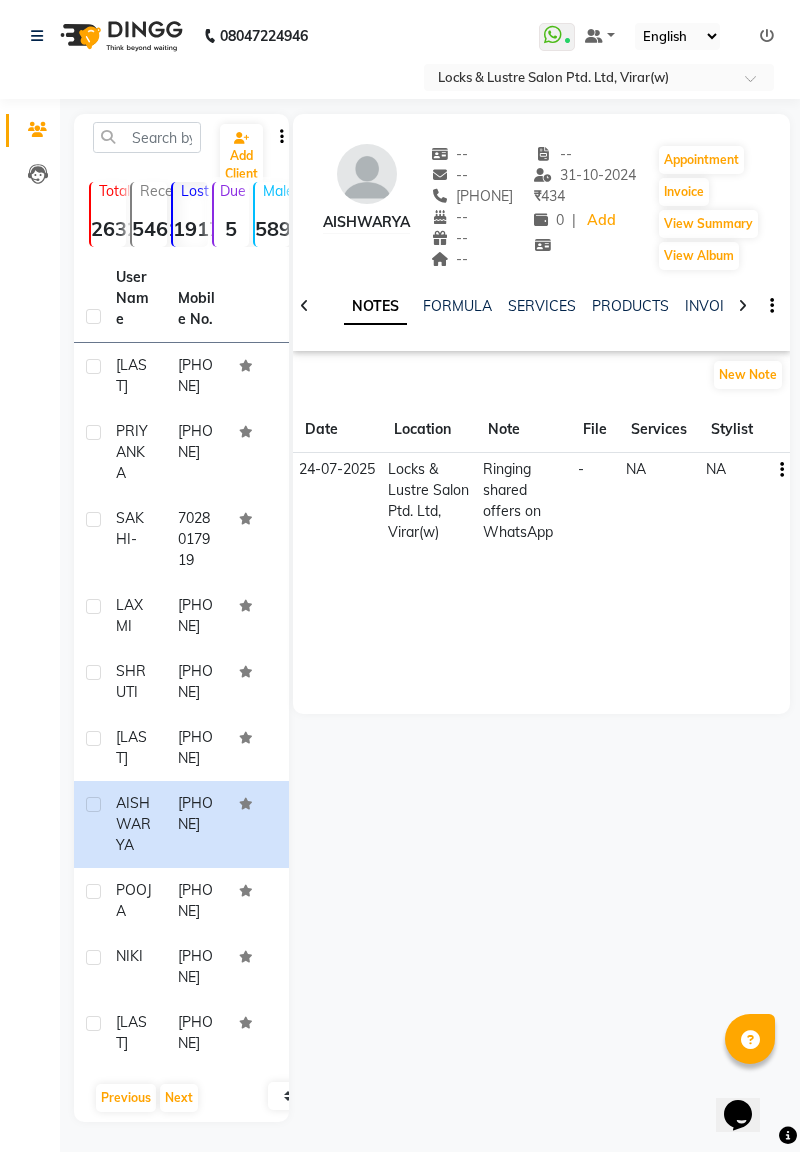 click on "POOJA" 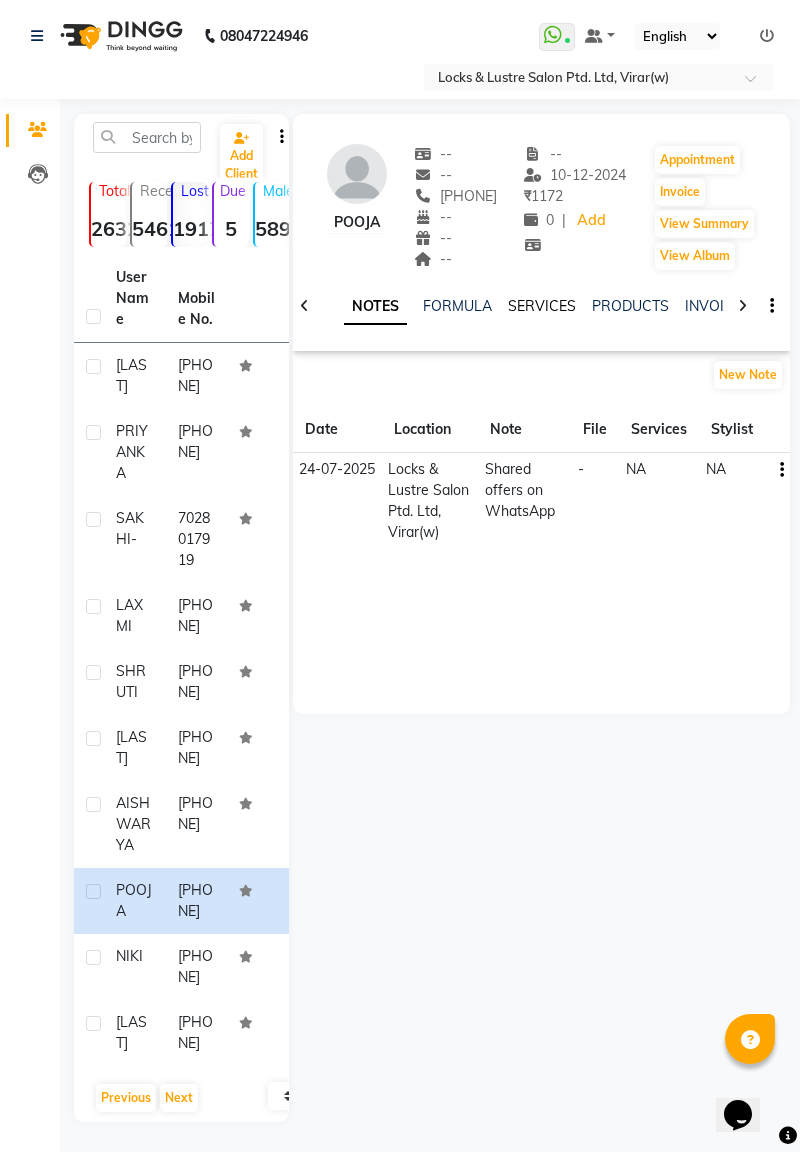 click on "SERVICES" 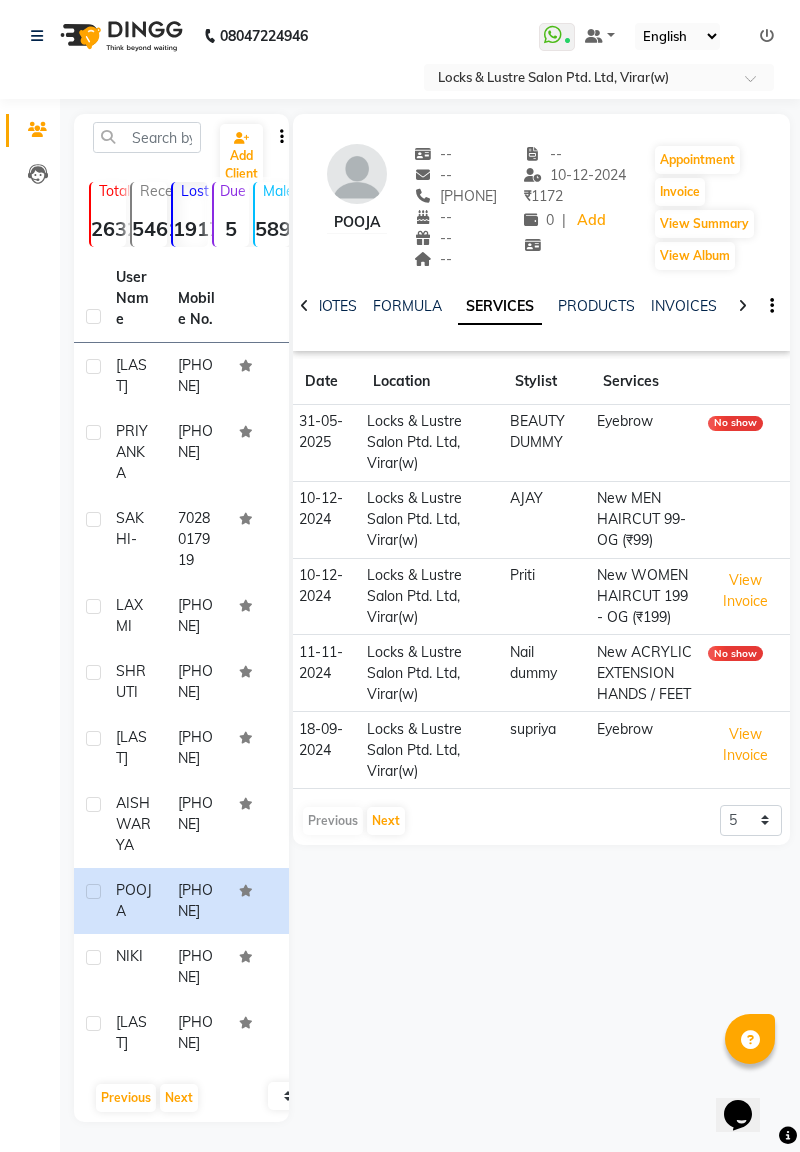 click on "NIKI" 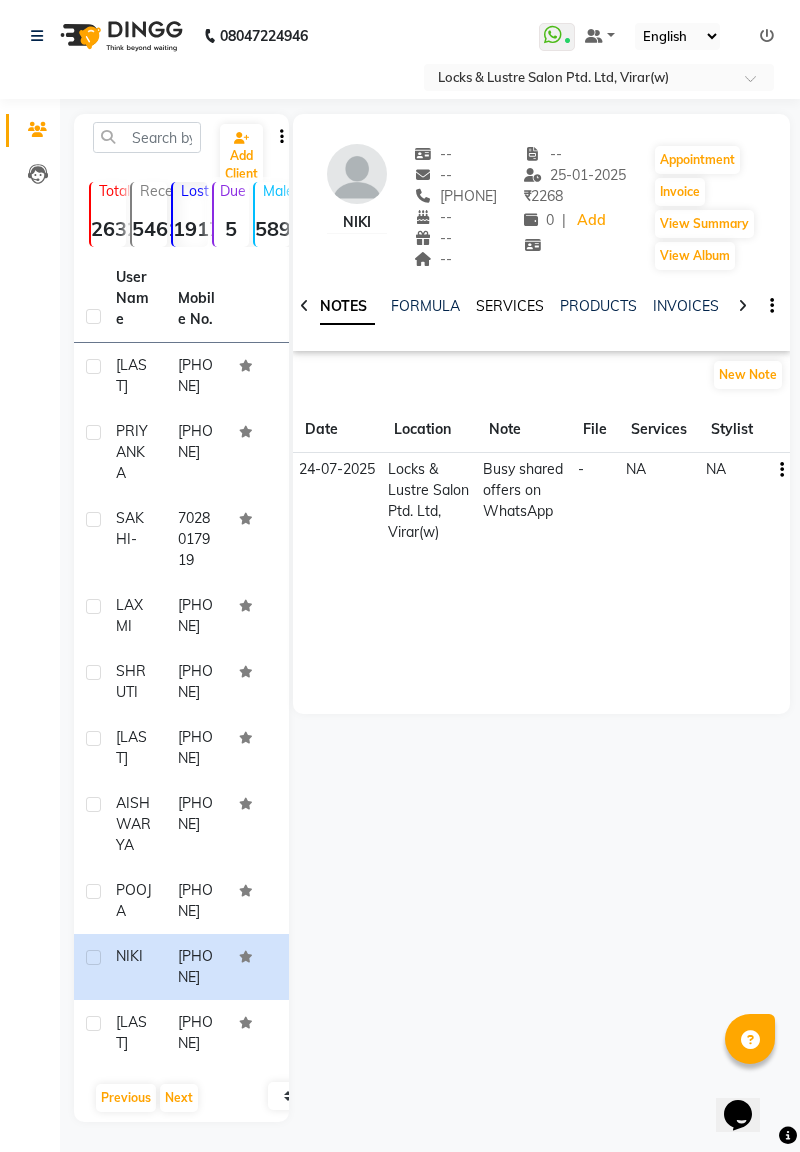click on "SERVICES" 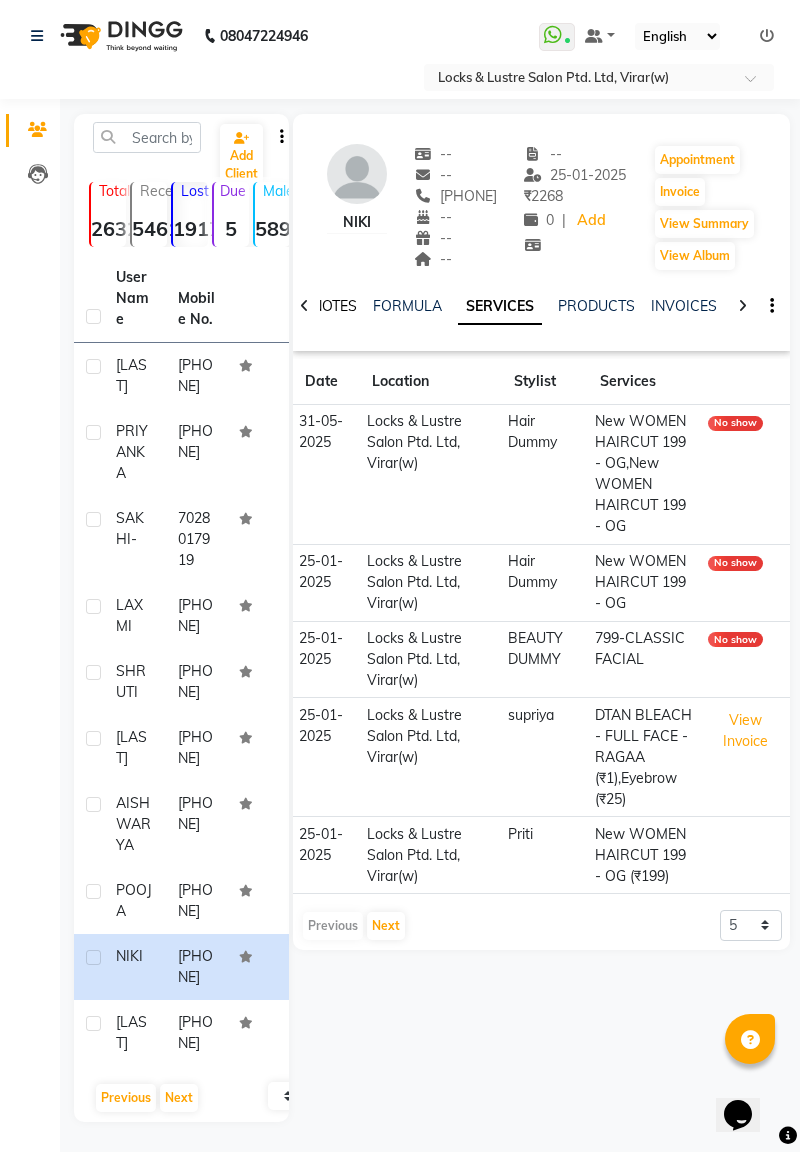 click on "NOTES" 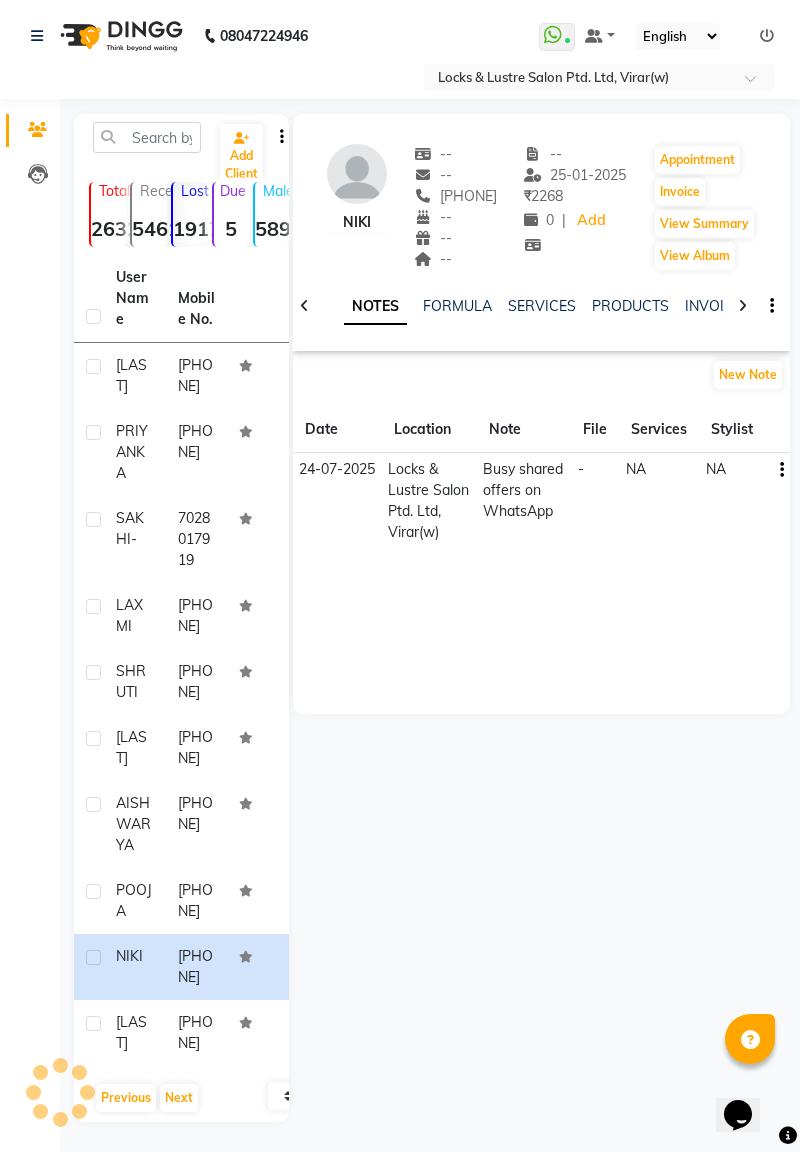 click on "[LAST]" 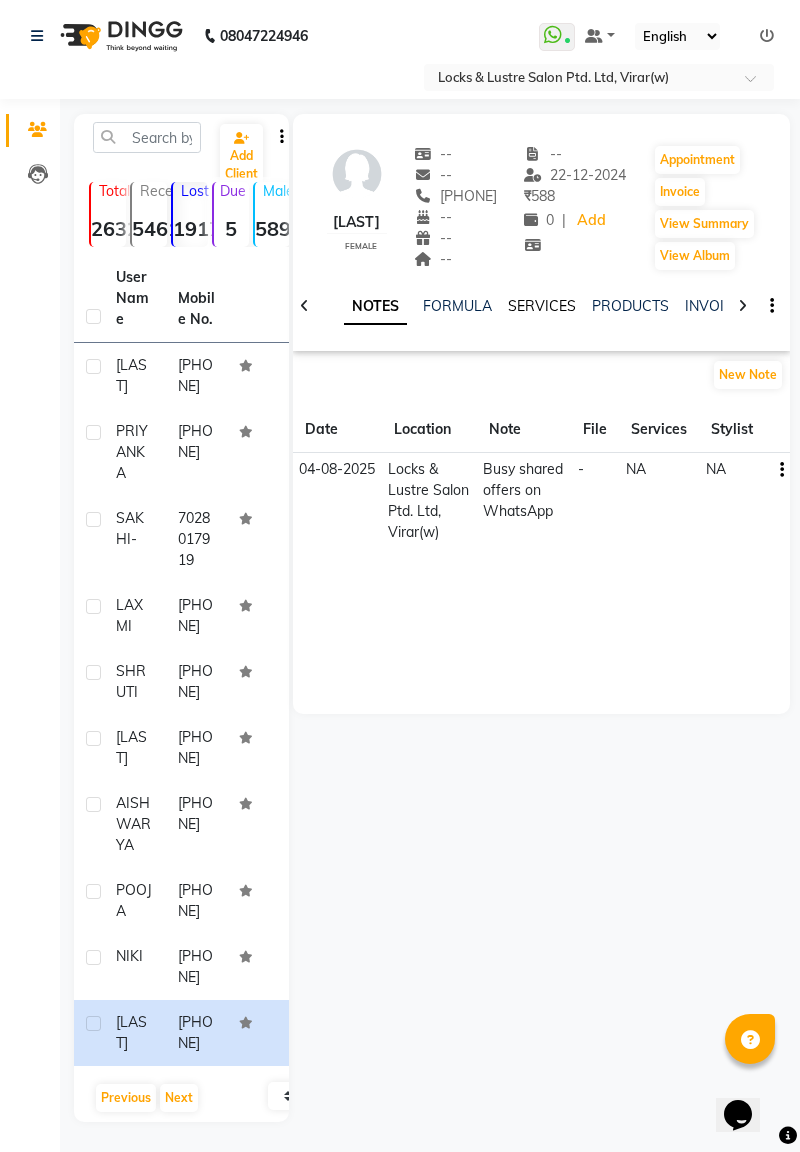 click on "SERVICES" 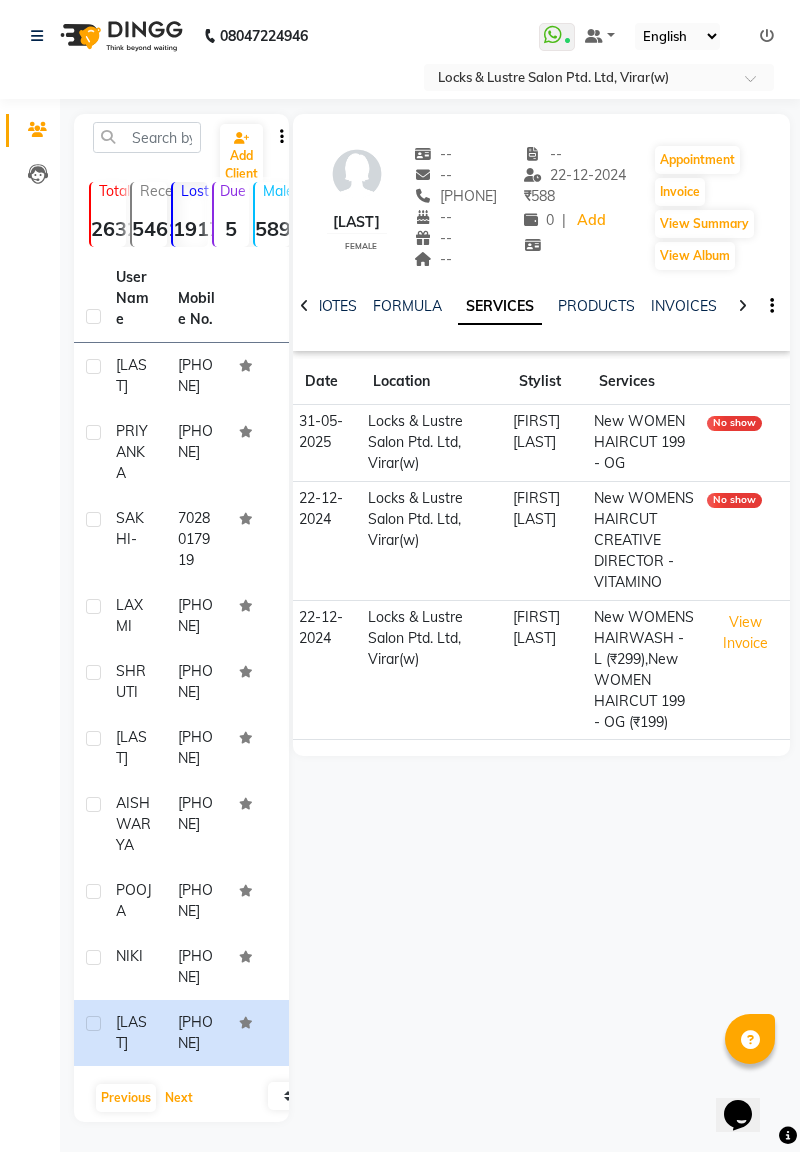 click on "Next" 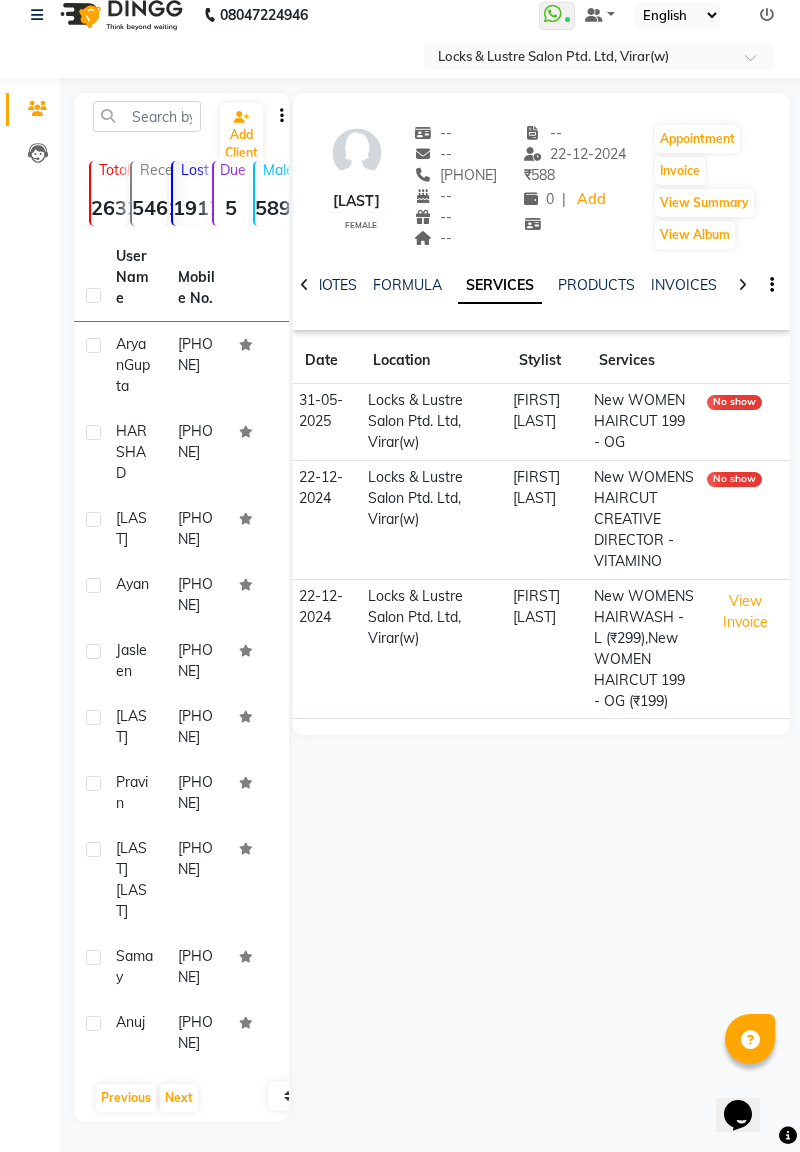 click on "[PHONE]" 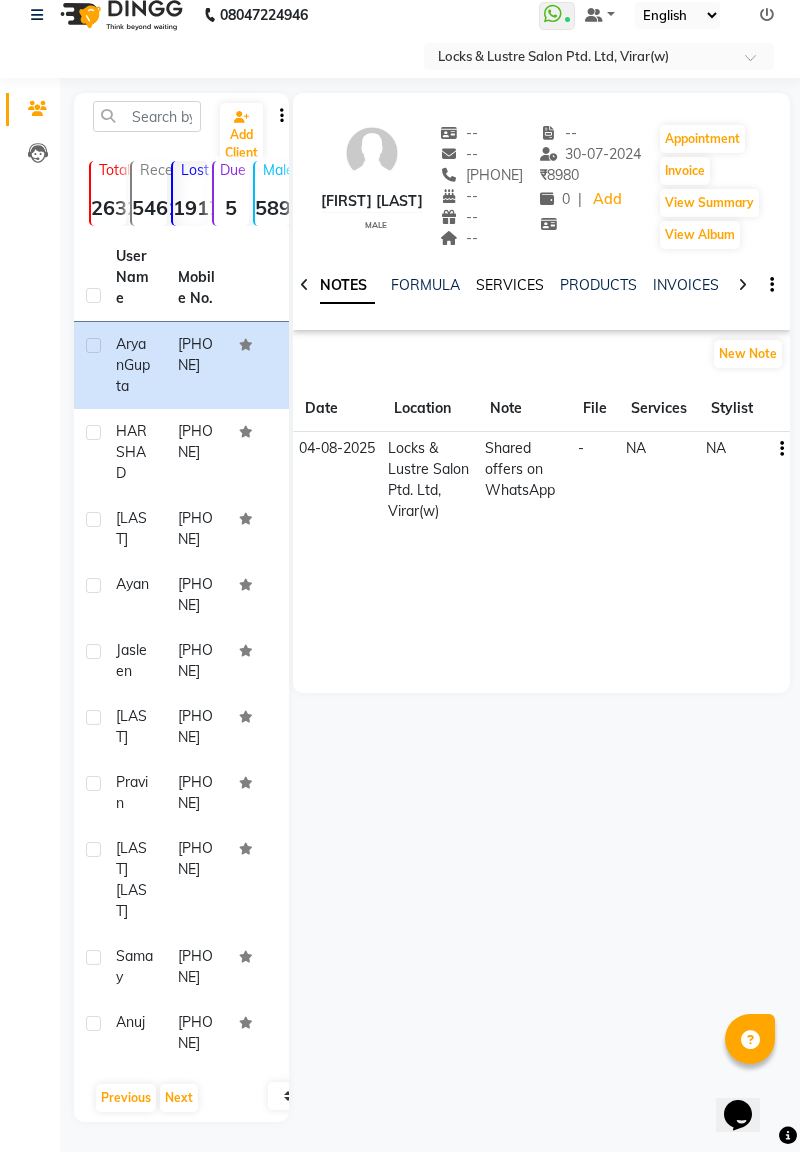 click on "SERVICES" 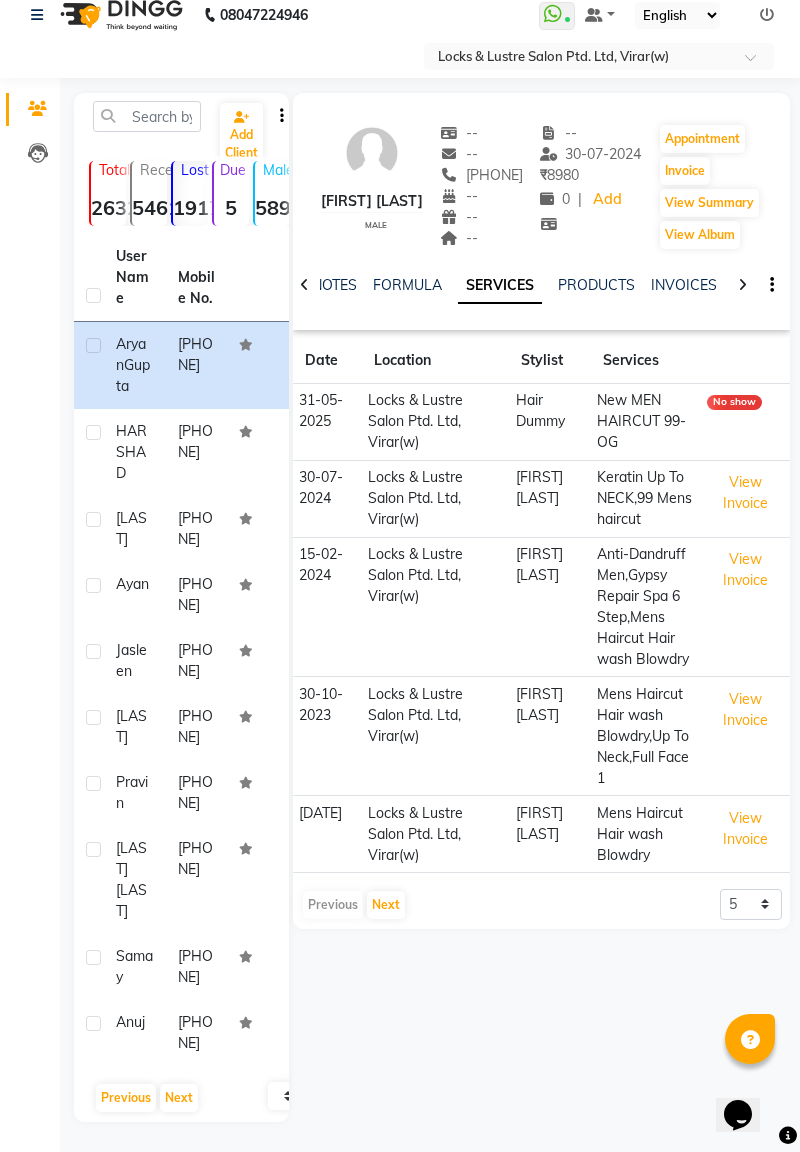 click on "[PHONE]" 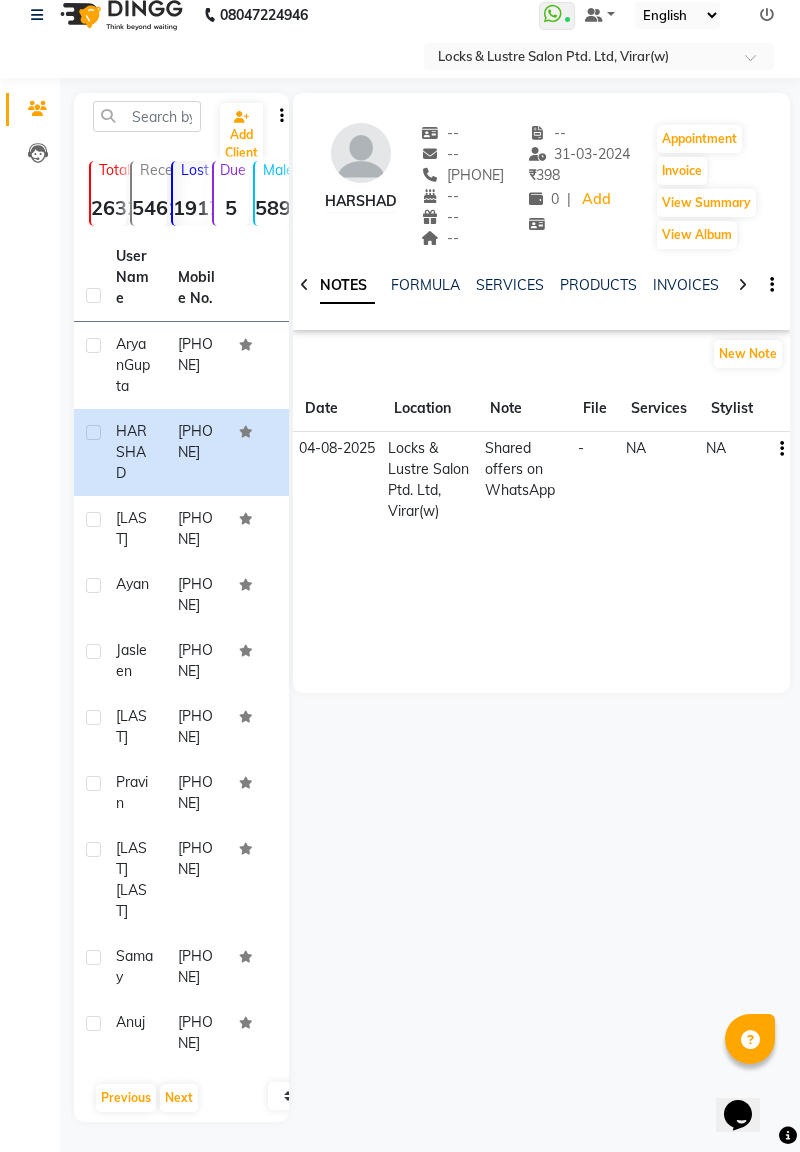 scroll, scrollTop: 126, scrollLeft: 0, axis: vertical 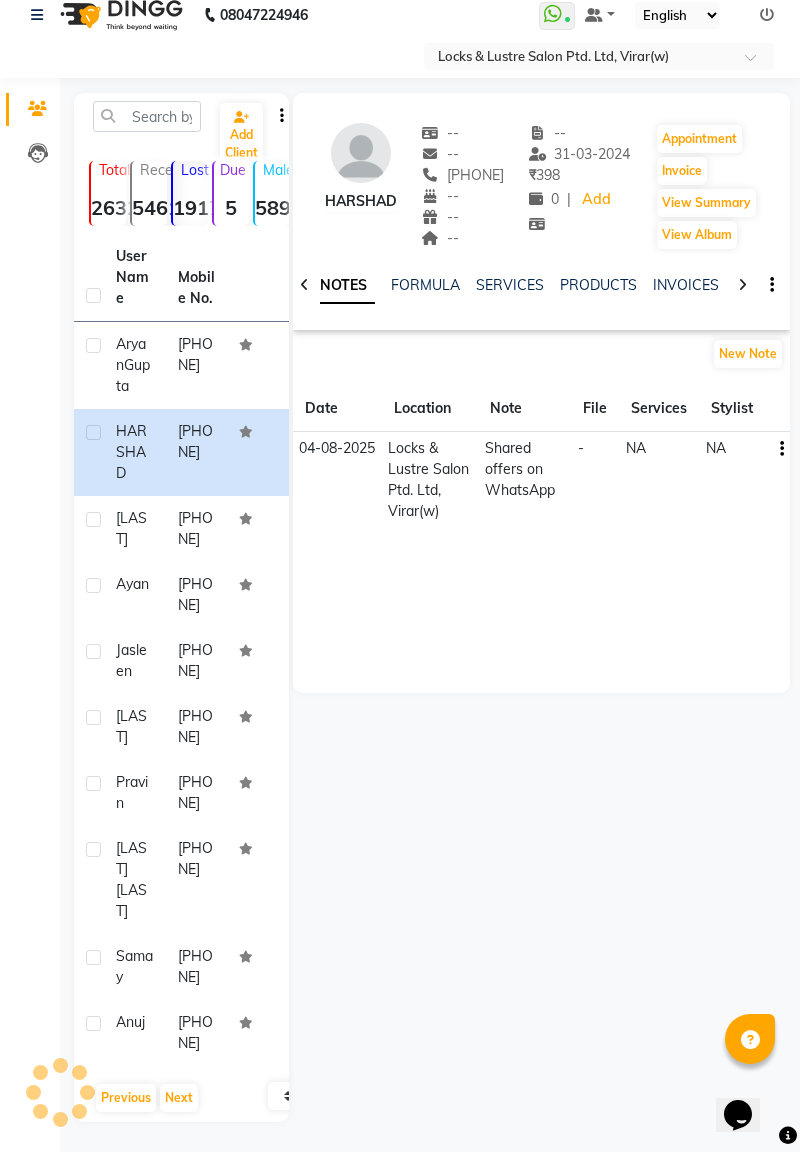 click on "NOTES FORMULA SERVICES PRODUCTS INVOICES APPOINTMENTS MEMBERSHIP PACKAGES VOUCHERS GIFTCARDS POINTS FORMS FAMILY CARDS WALLET" 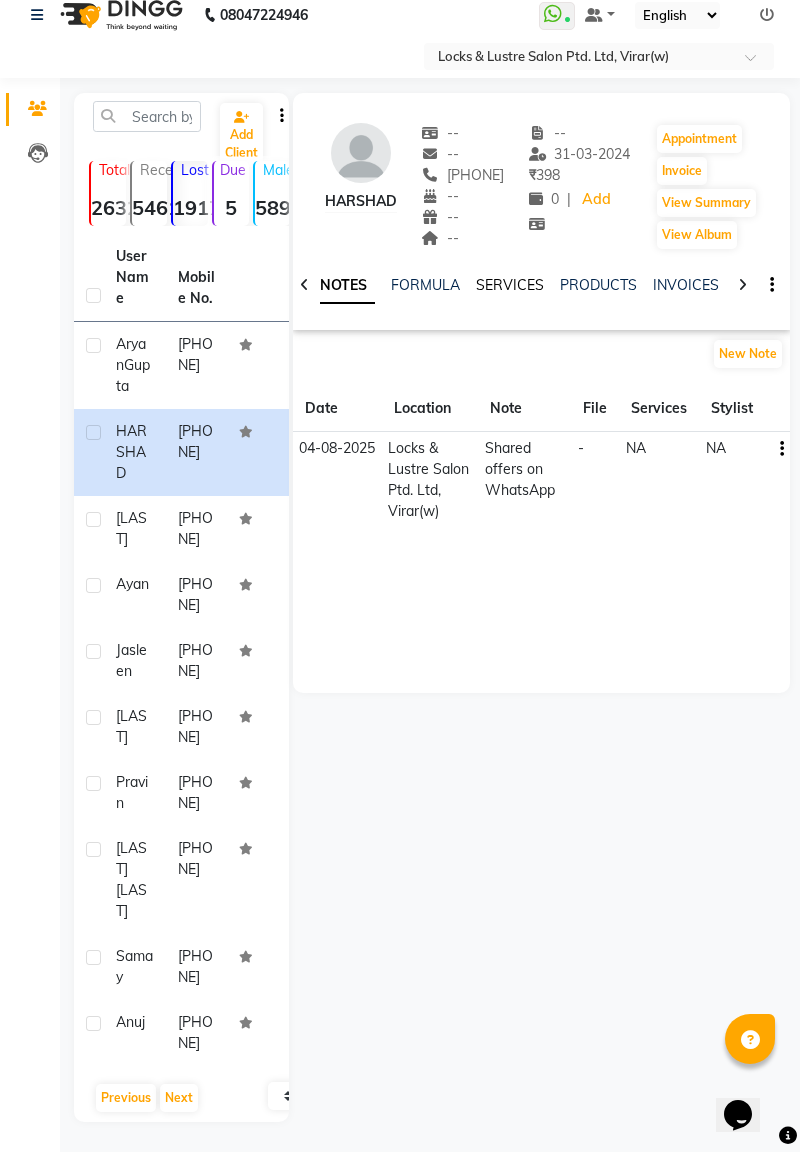 click on "SERVICES" 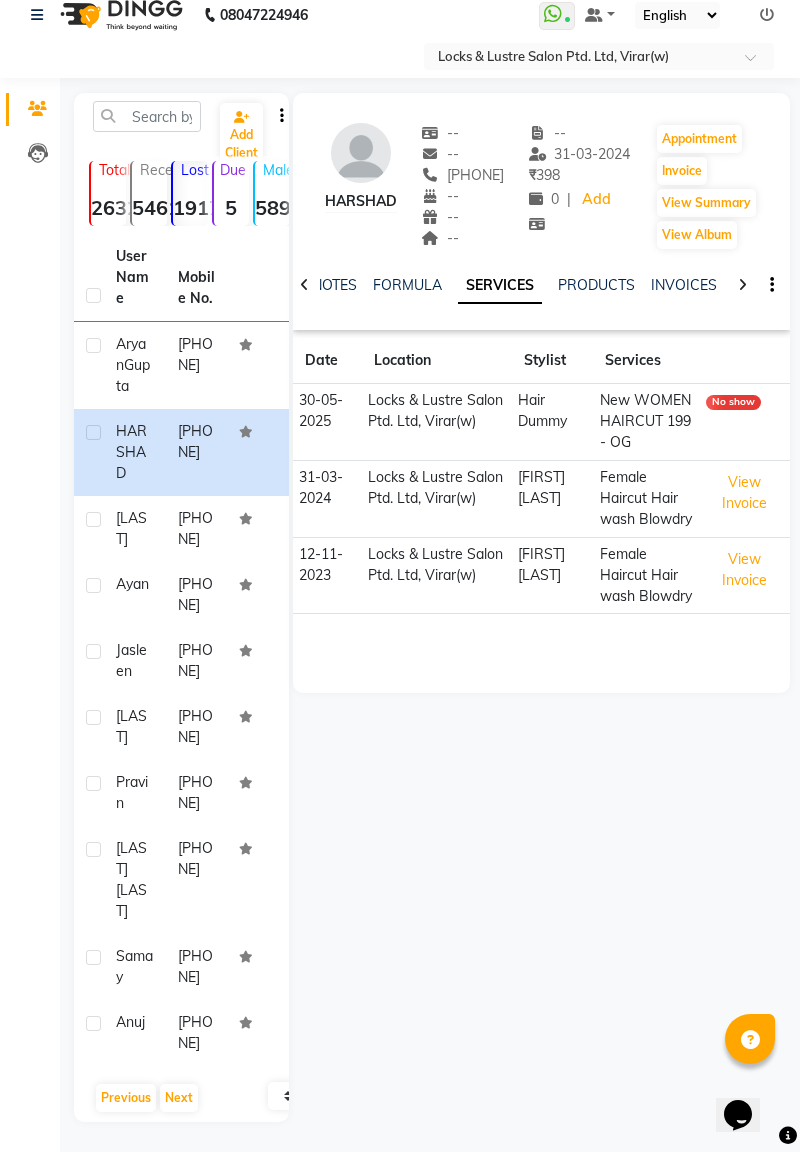 click on "[LAST]" 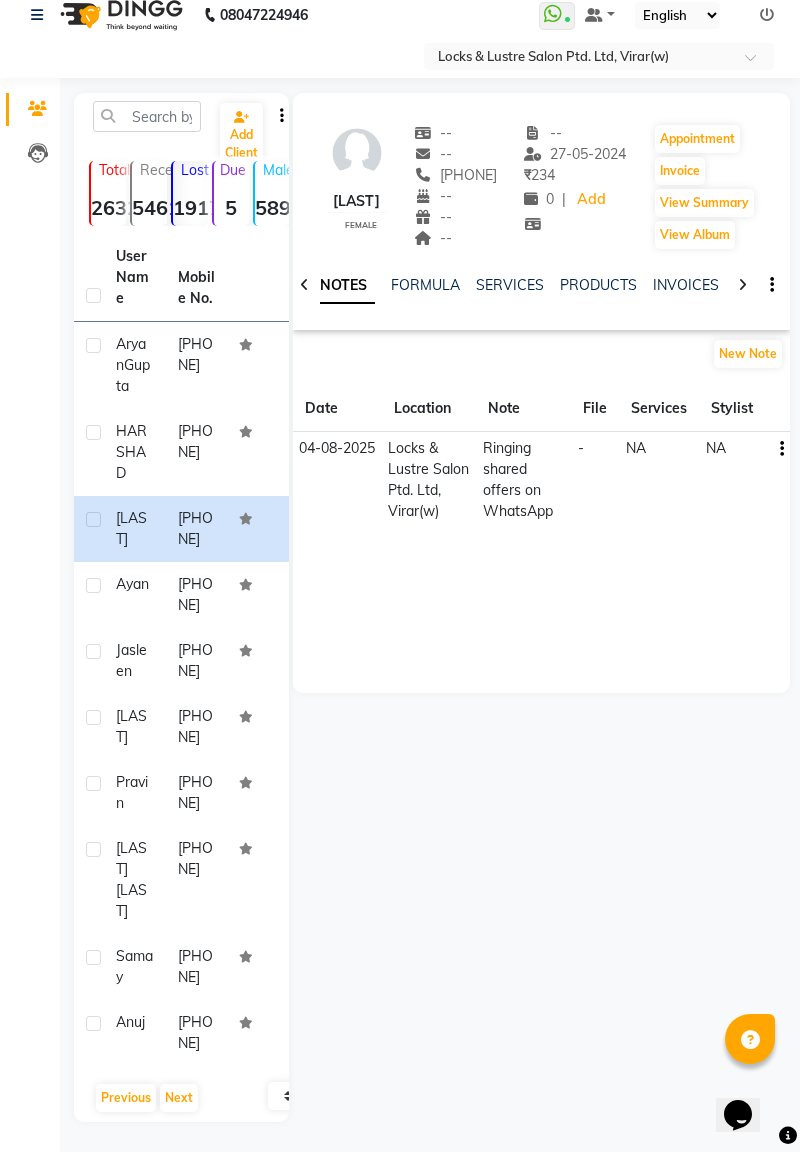 click on "NOTES FORMULA SERVICES PRODUCTS INVOICES APPOINTMENTS MEMBERSHIP PACKAGES VOUCHERS GIFTCARDS POINTS FORMS FAMILY CARDS WALLET" 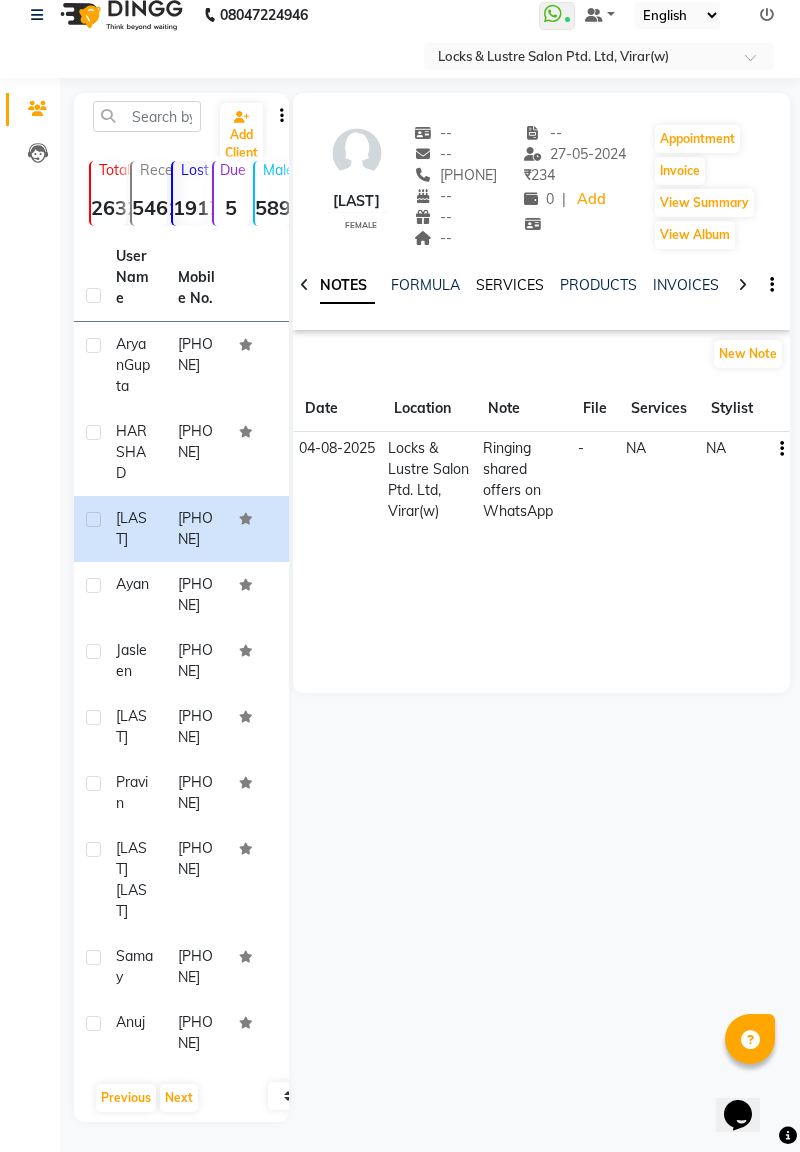 click on "SERVICES" 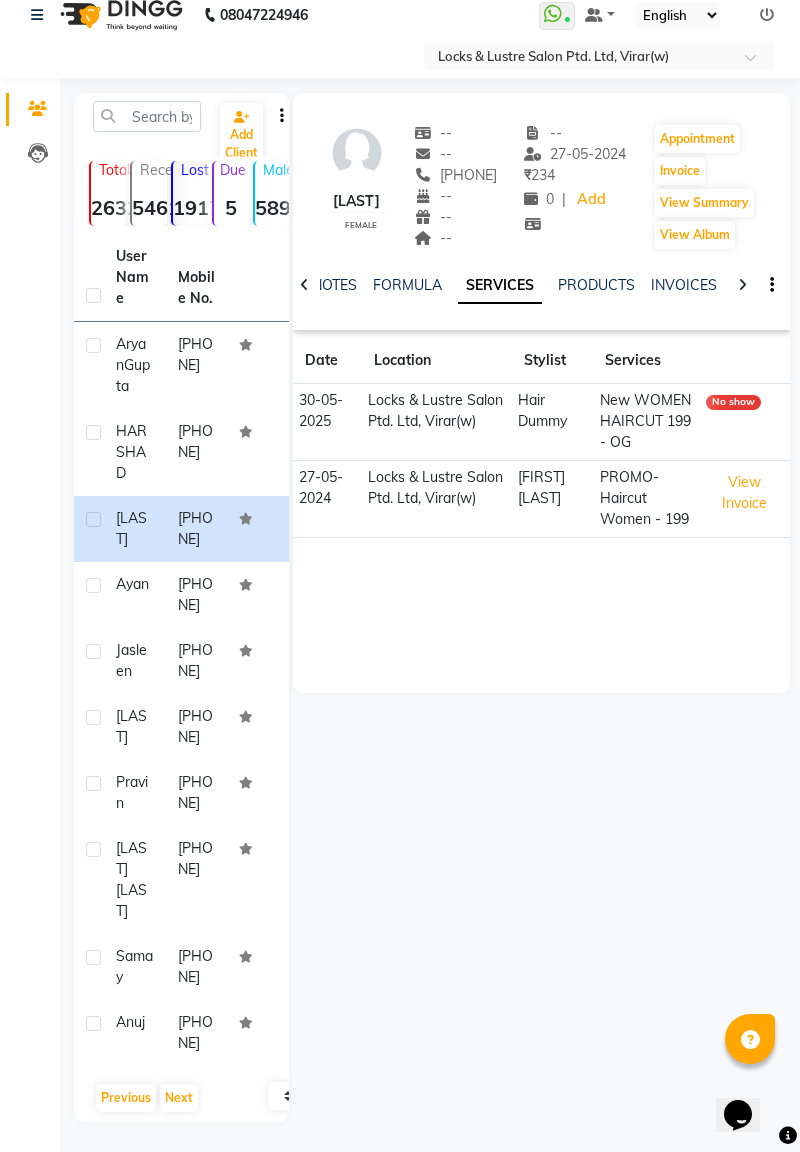 click on "[PHONE]" 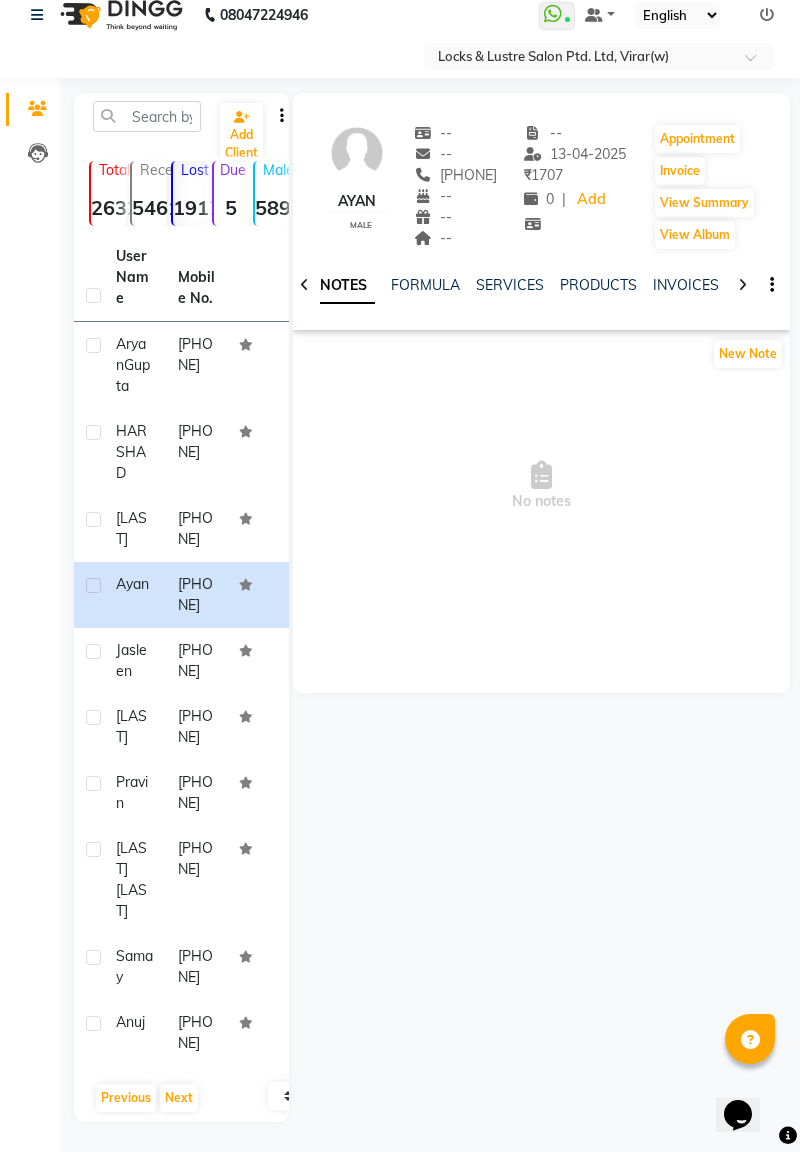 click on "[PHONE]" 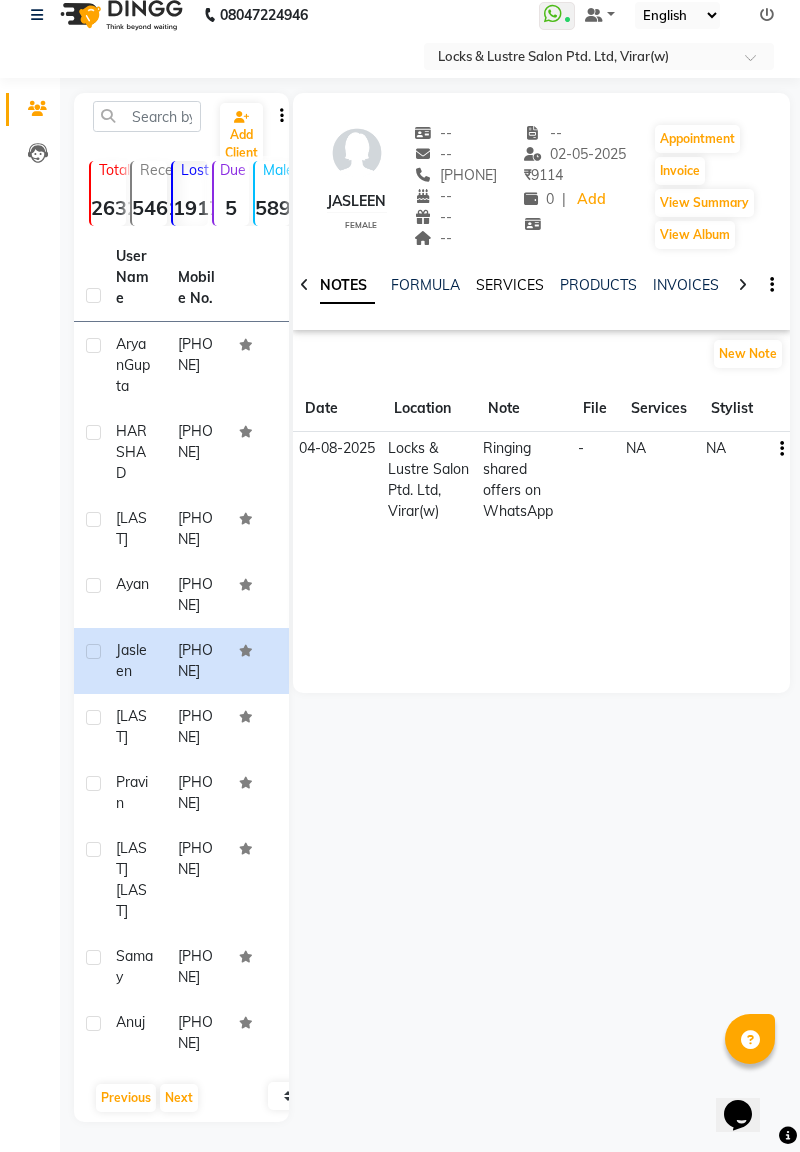 click on "SERVICES" 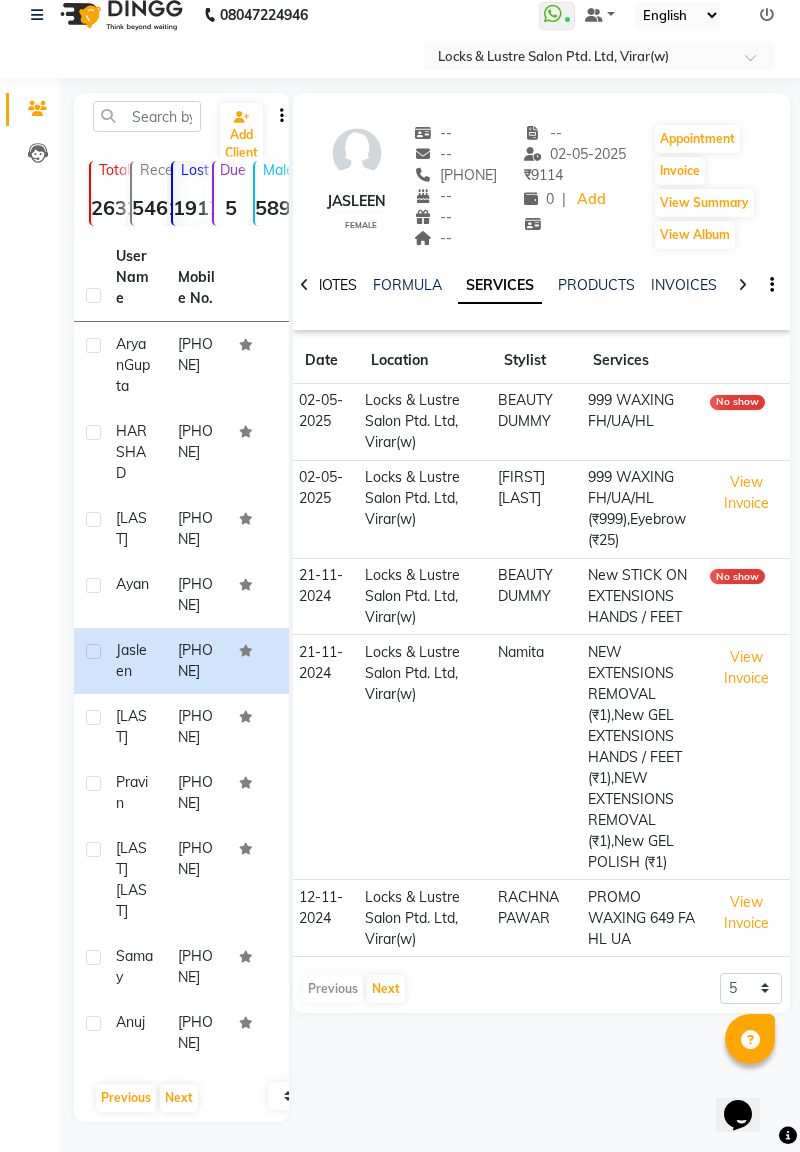 click on "NOTES" 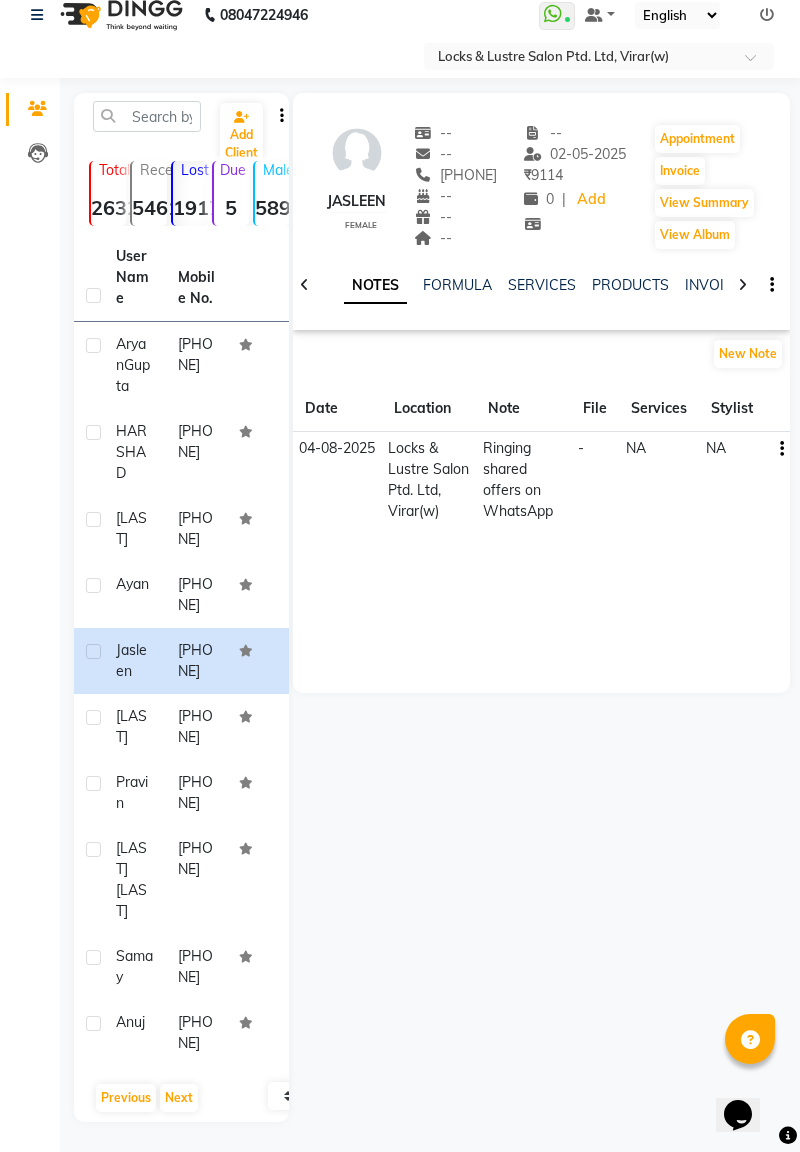 click on "[LAST]" 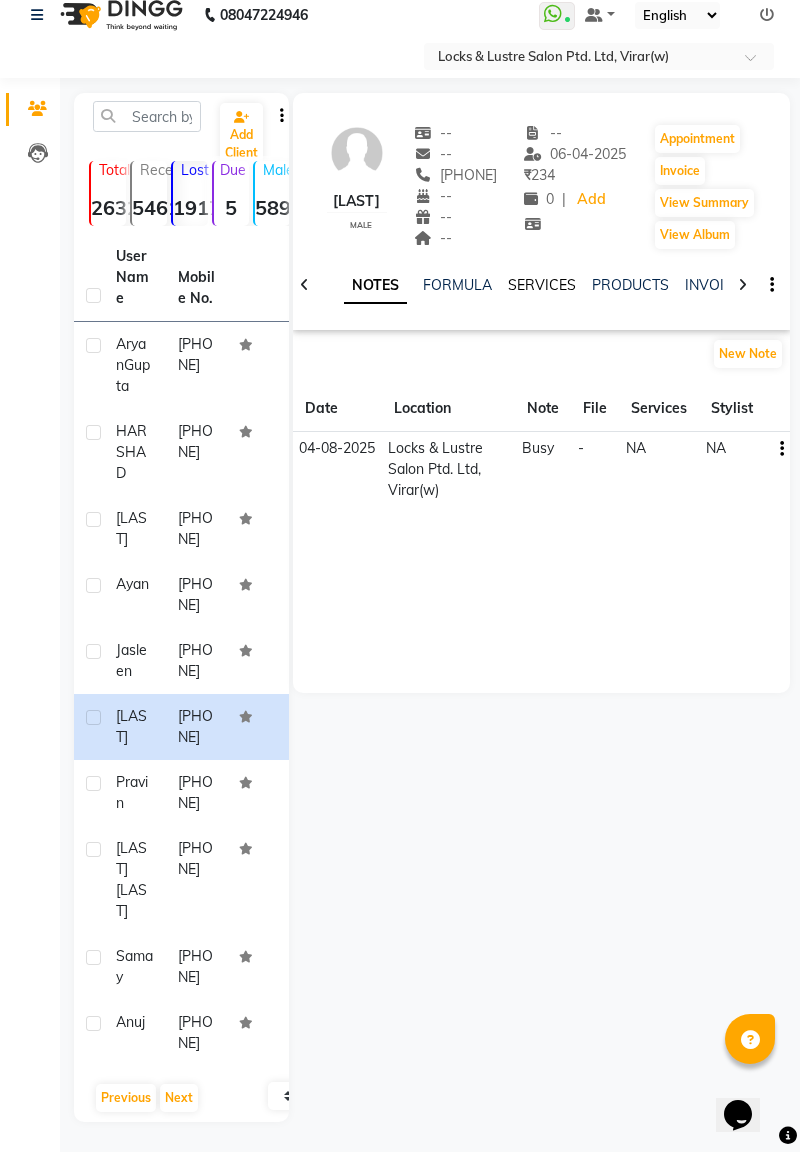click on "SERVICES" 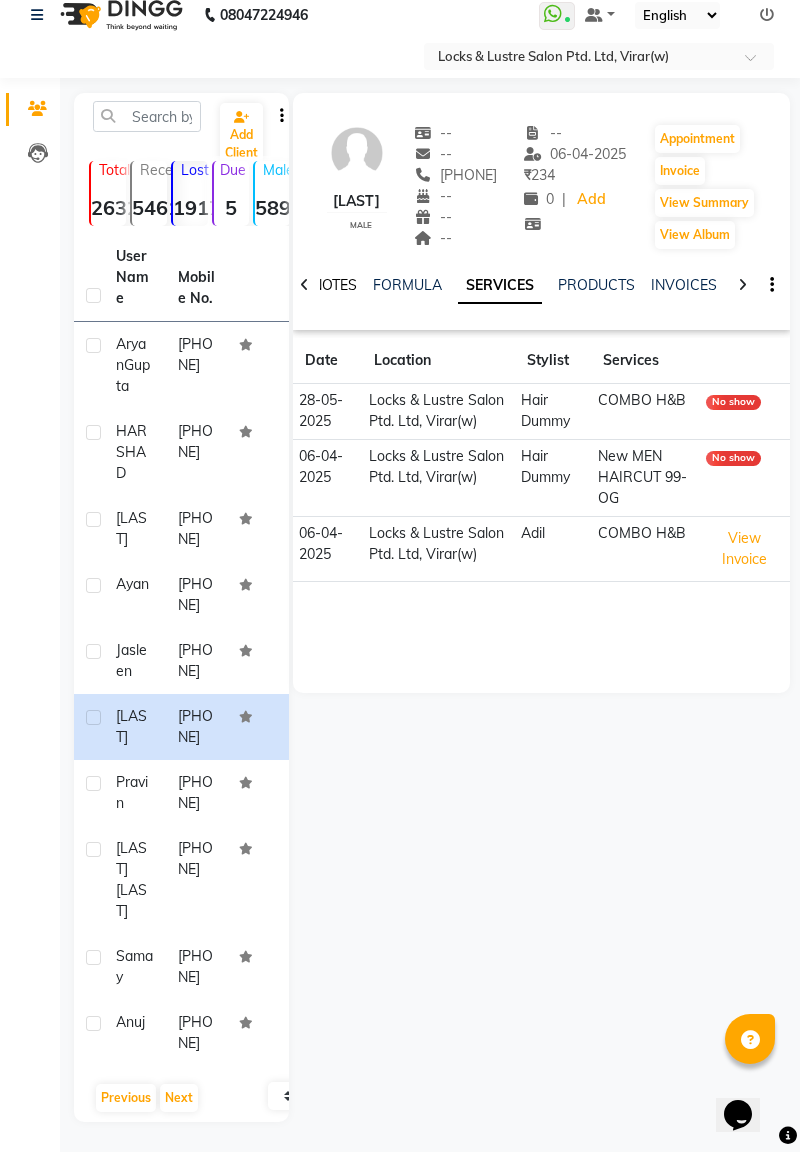 click on "NOTES" 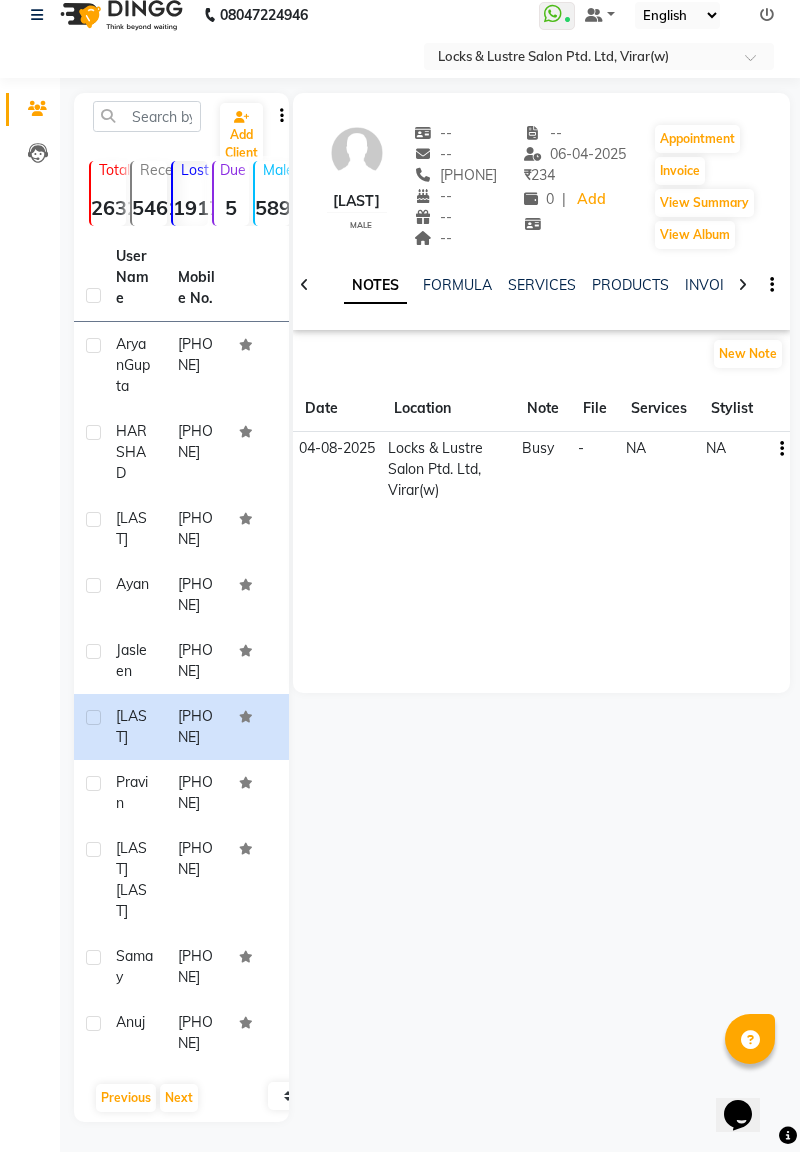 click on "[PHONE]" 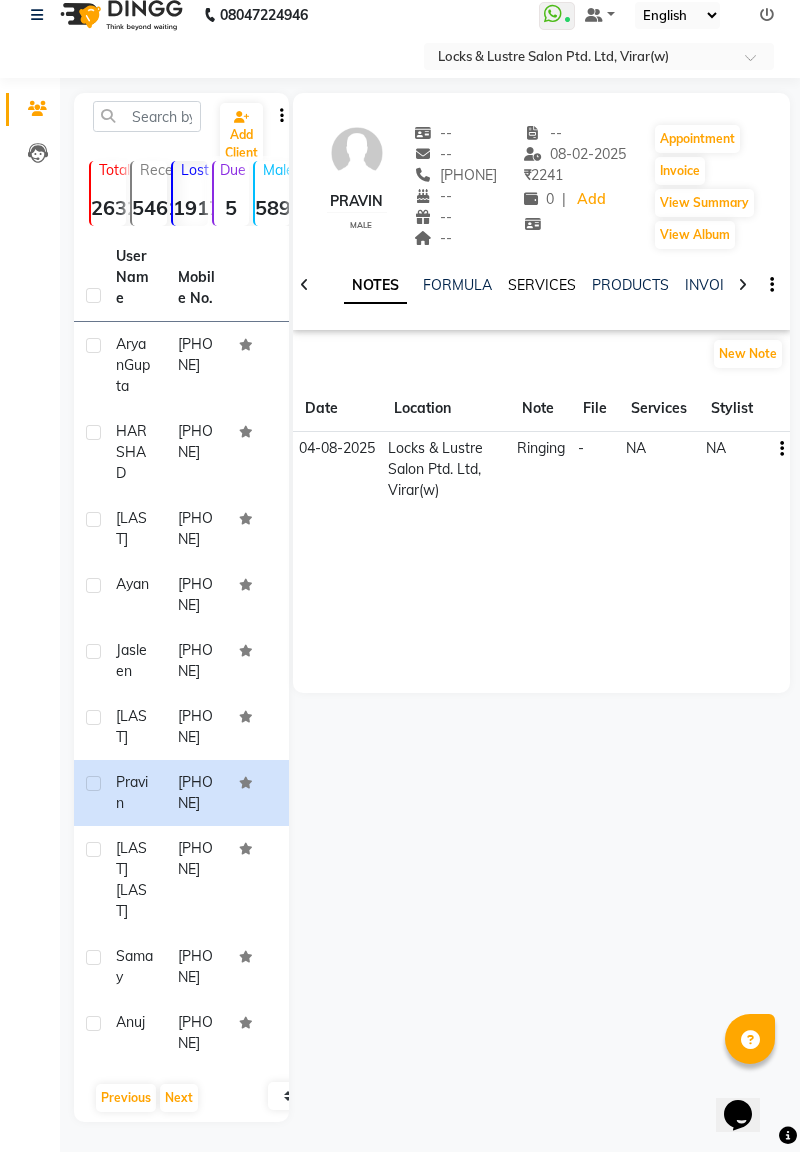 click on "SERVICES" 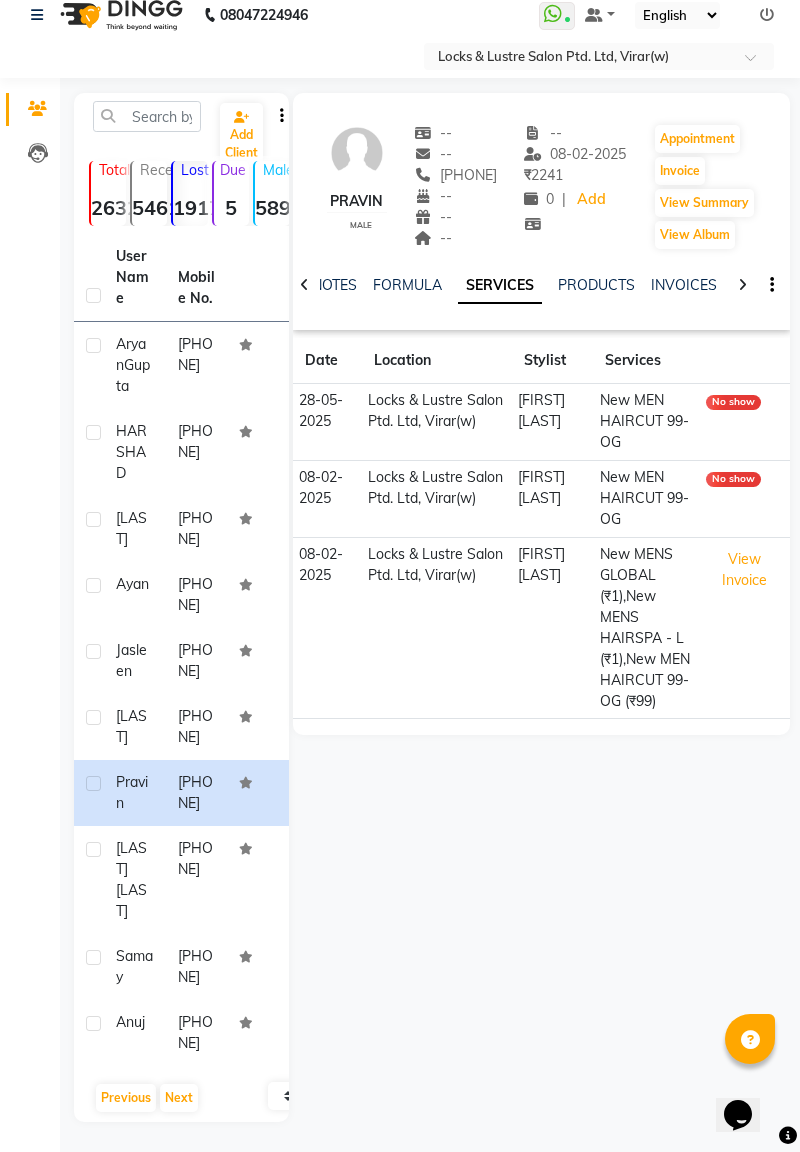 click on "[FIRST] [LAST]" 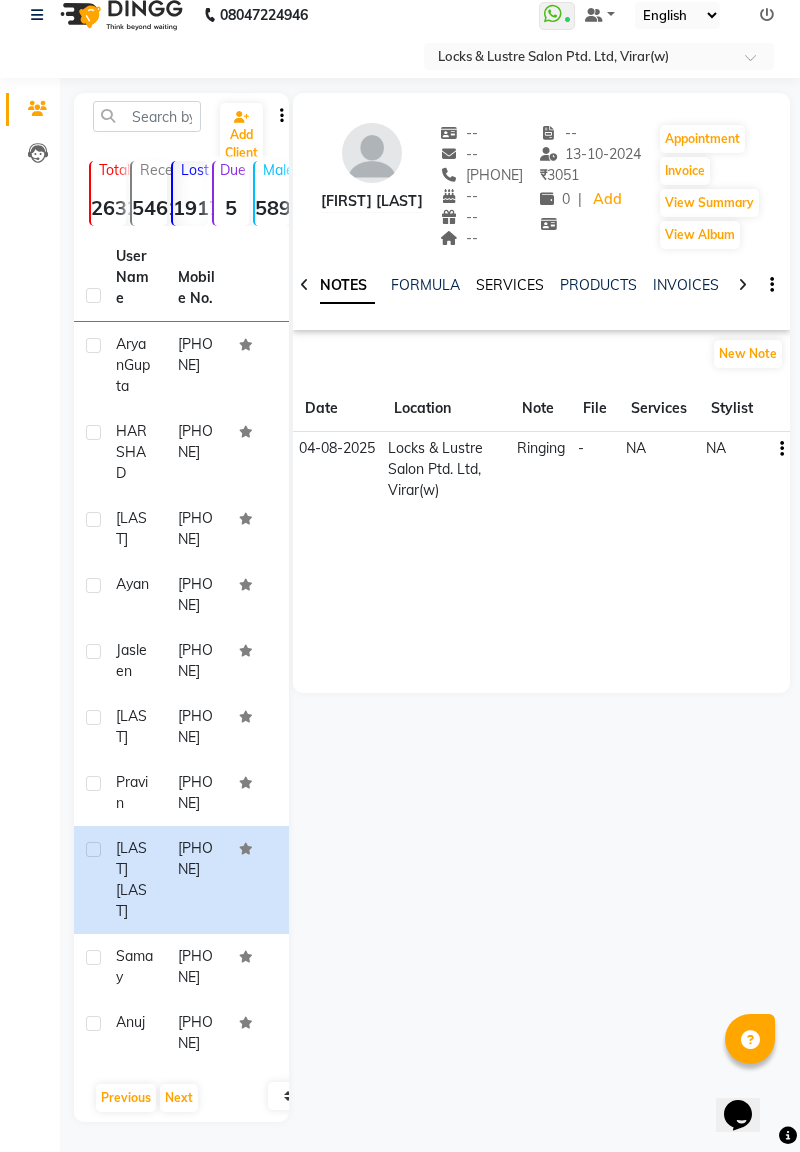 click on "SERVICES" 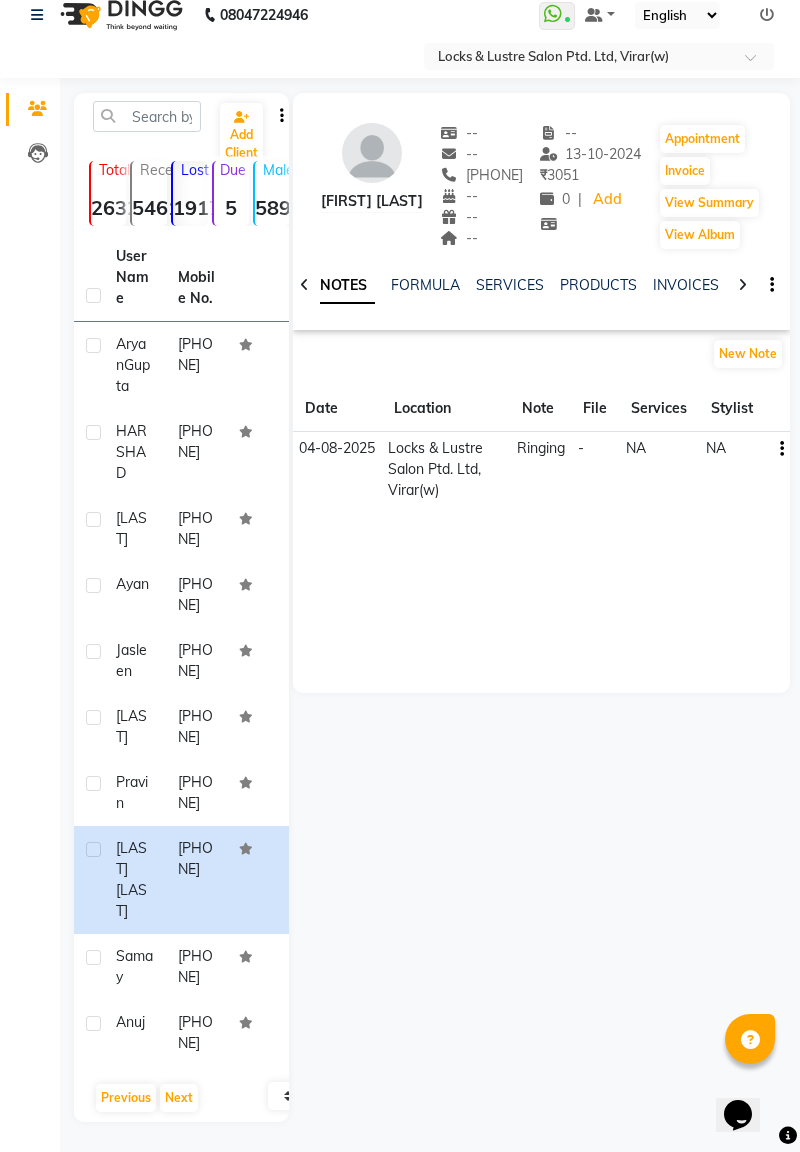 click on "[FIRST] [LAST]   --   --   [PHONE]  --  --  --  -- [DATE] ₹    3051 0 |  Add   Appointment   Invoice  View Summary  View Album  NOTES FORMULA SERVICES PRODUCTS INVOICES APPOINTMENTS MEMBERSHIP PACKAGES VOUCHERS GIFTCARDS POINTS FORMS FAMILY CARDS WALLET New Note Date Location Note File Services Stylist 04-08-2025 Locks & Lustre Salon Ptd. Ltd, Virar(w)   Ringing  -  NA   NA" 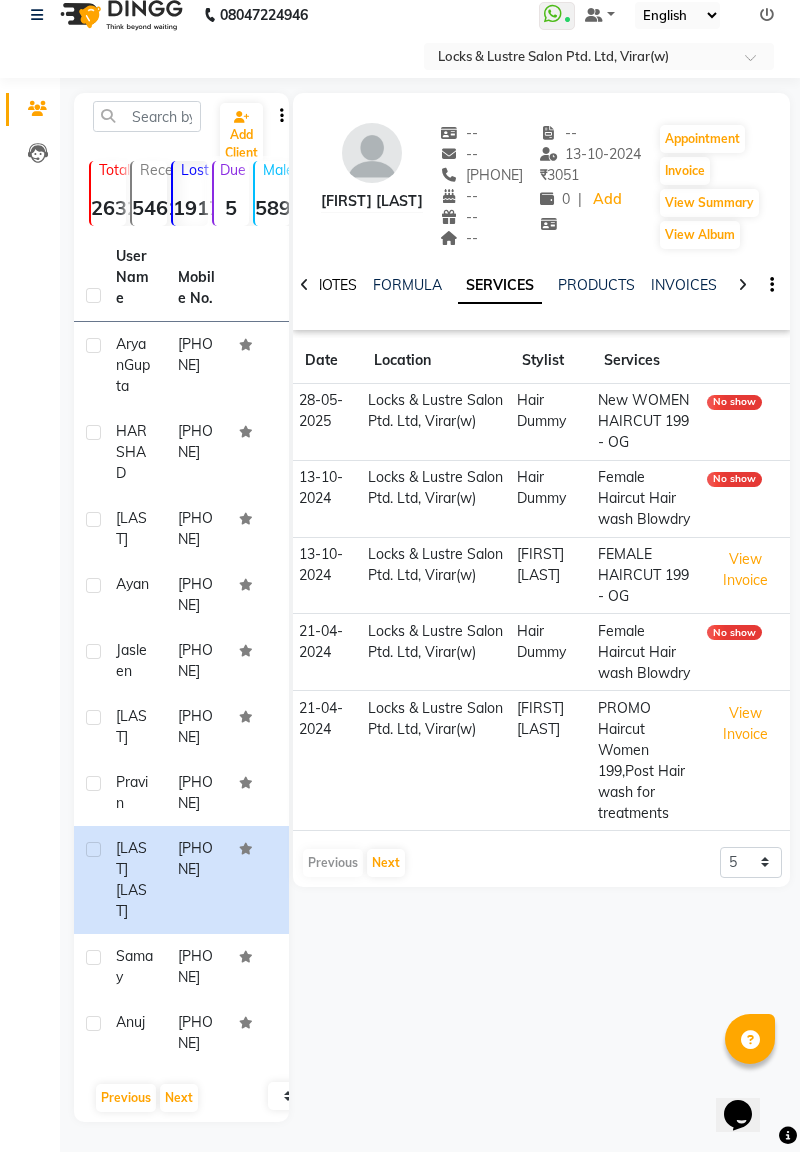 click on "NOTES" 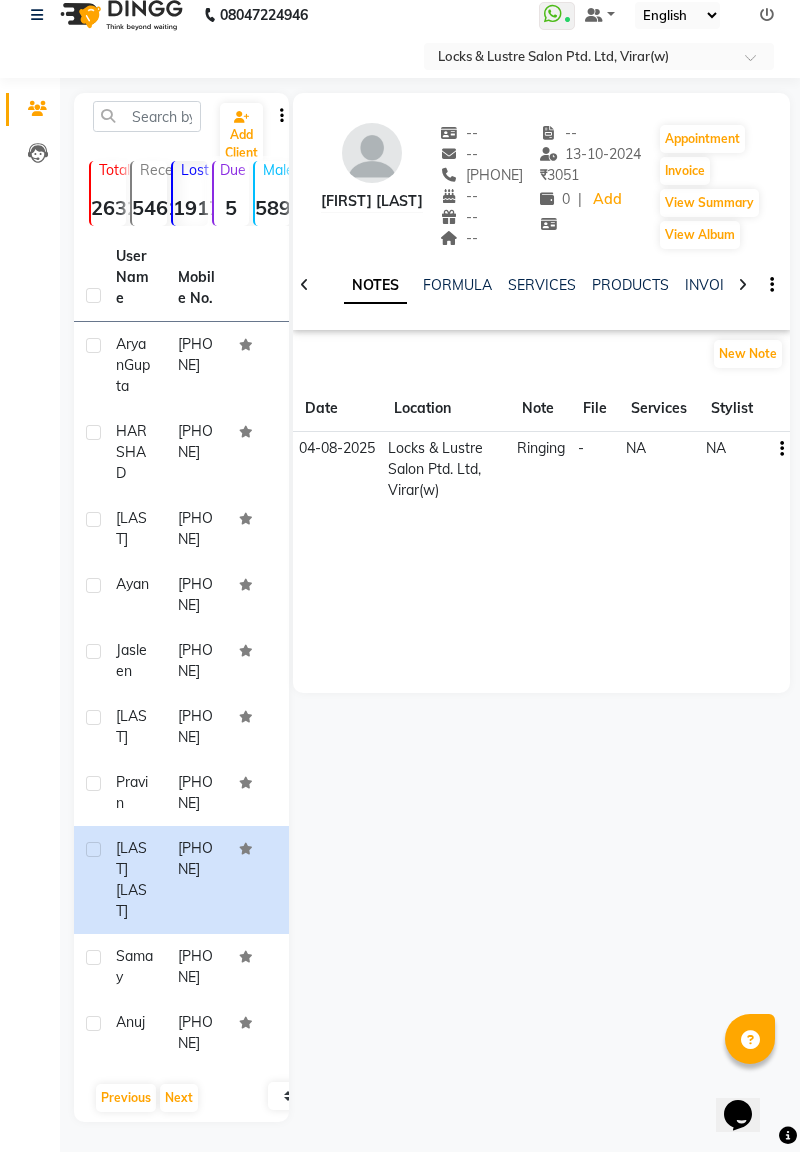 click on "[PHONE]" 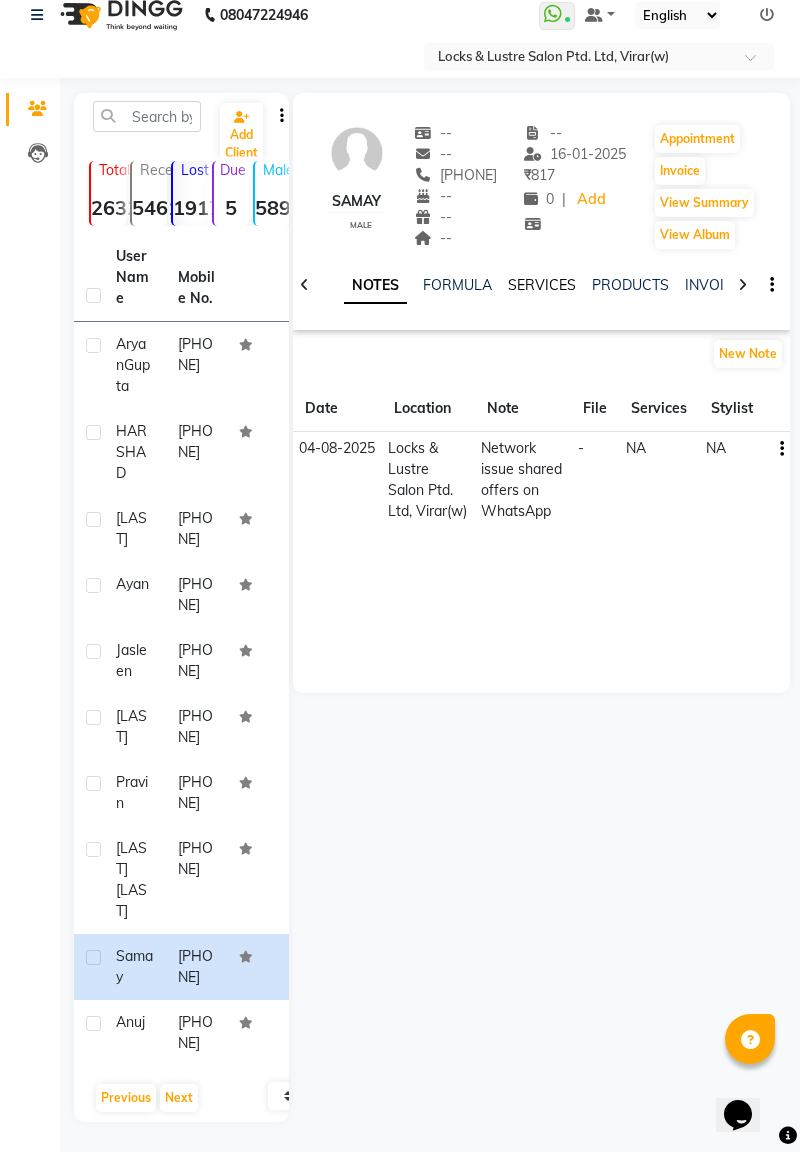 click on "SERVICES" 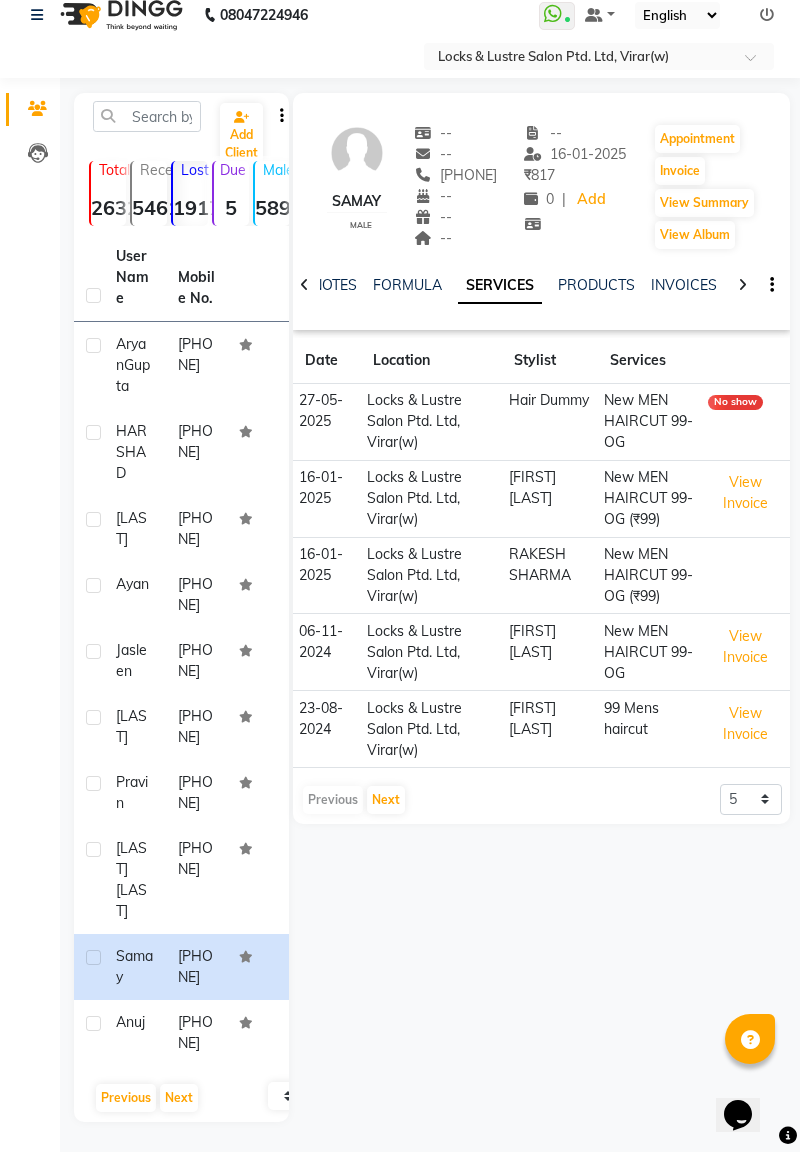 scroll, scrollTop: 188, scrollLeft: 0, axis: vertical 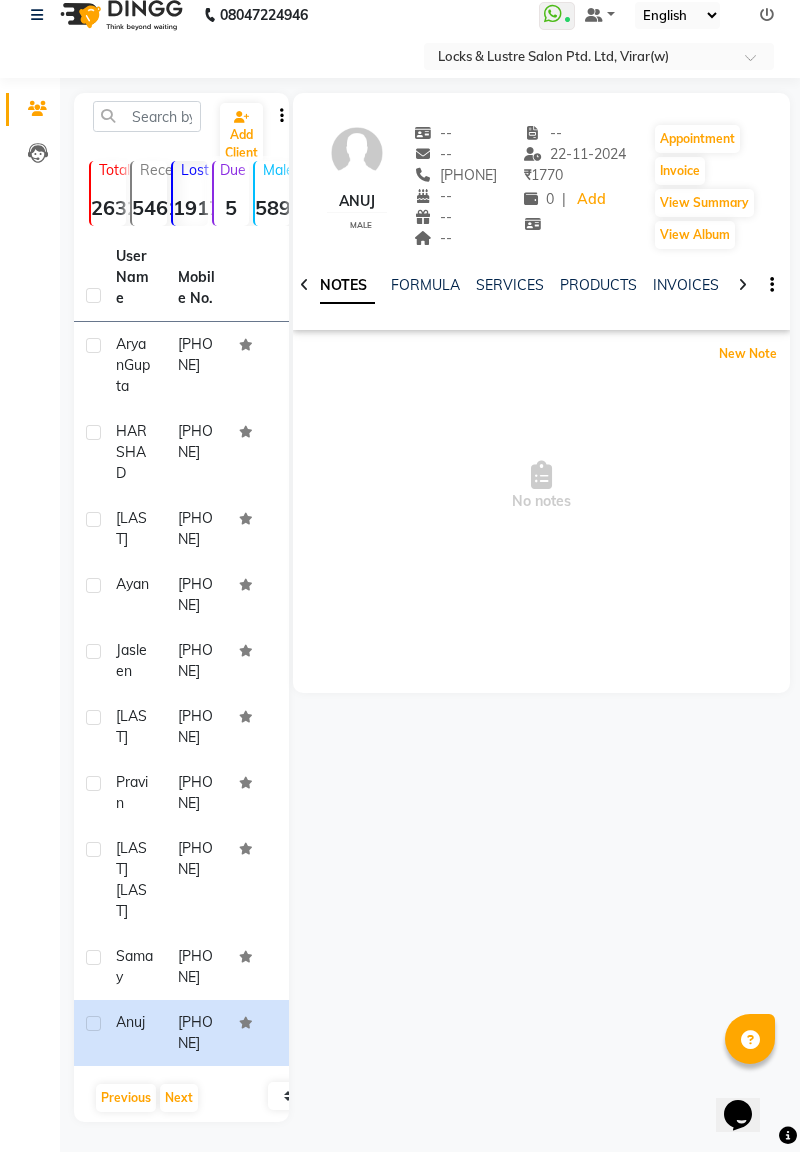 click on "New Note" 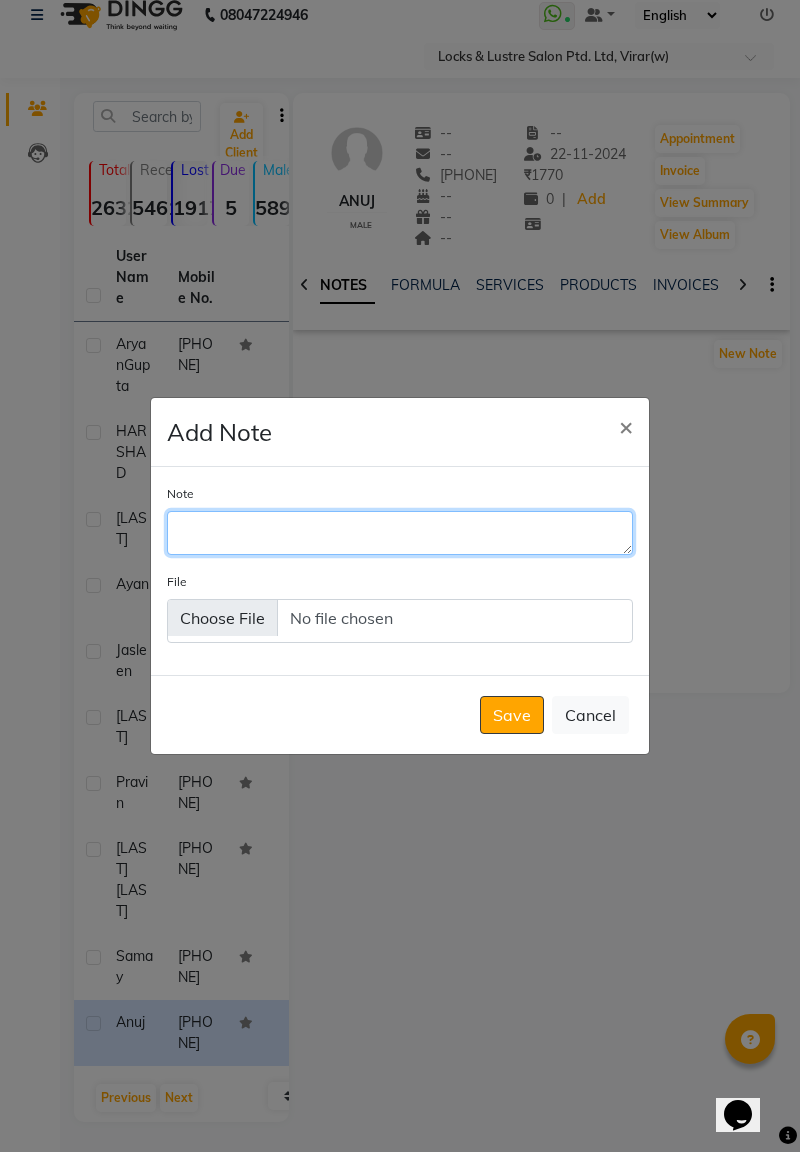 click on "Note" at bounding box center (400, 533) 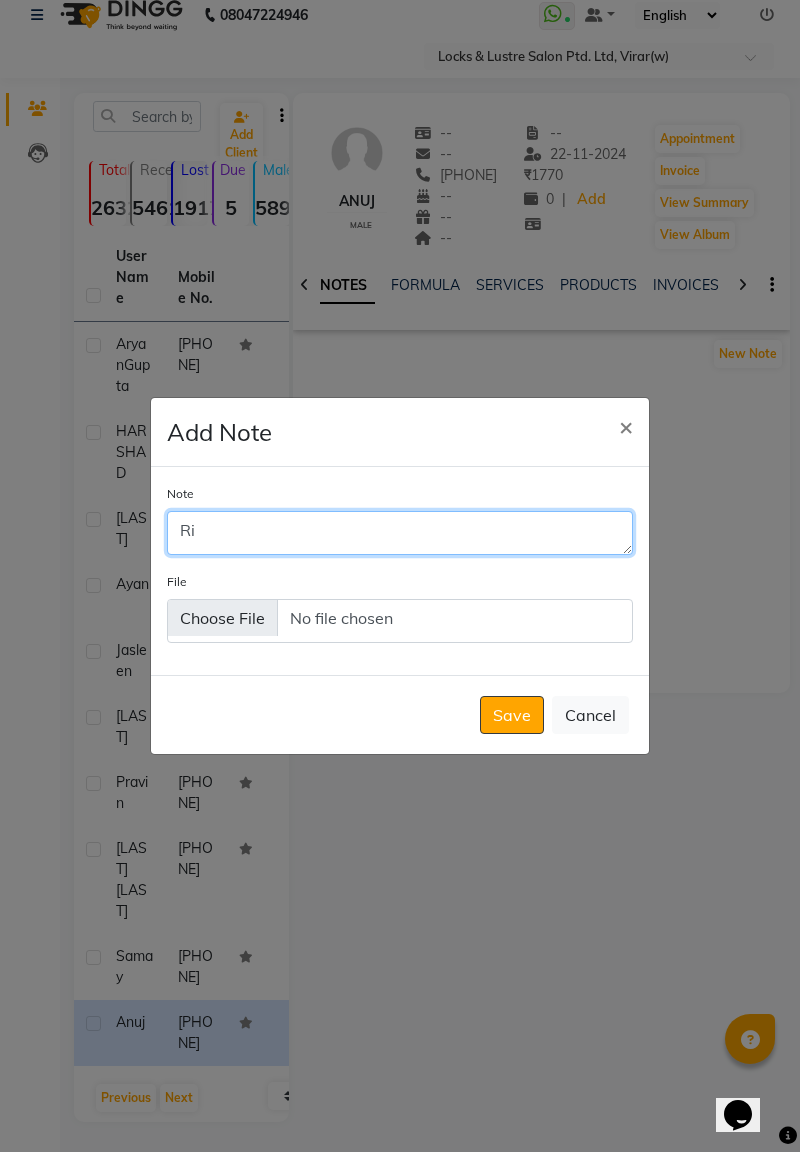 type on "R" 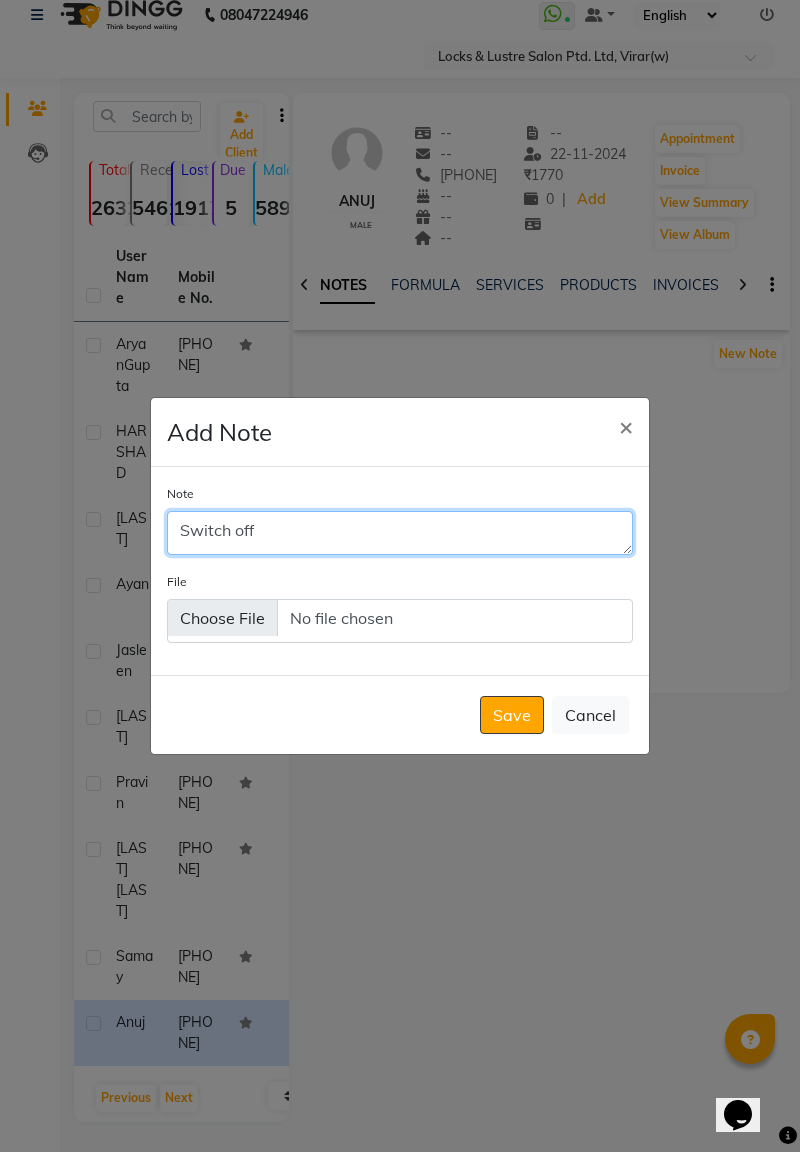 type on "Switch off" 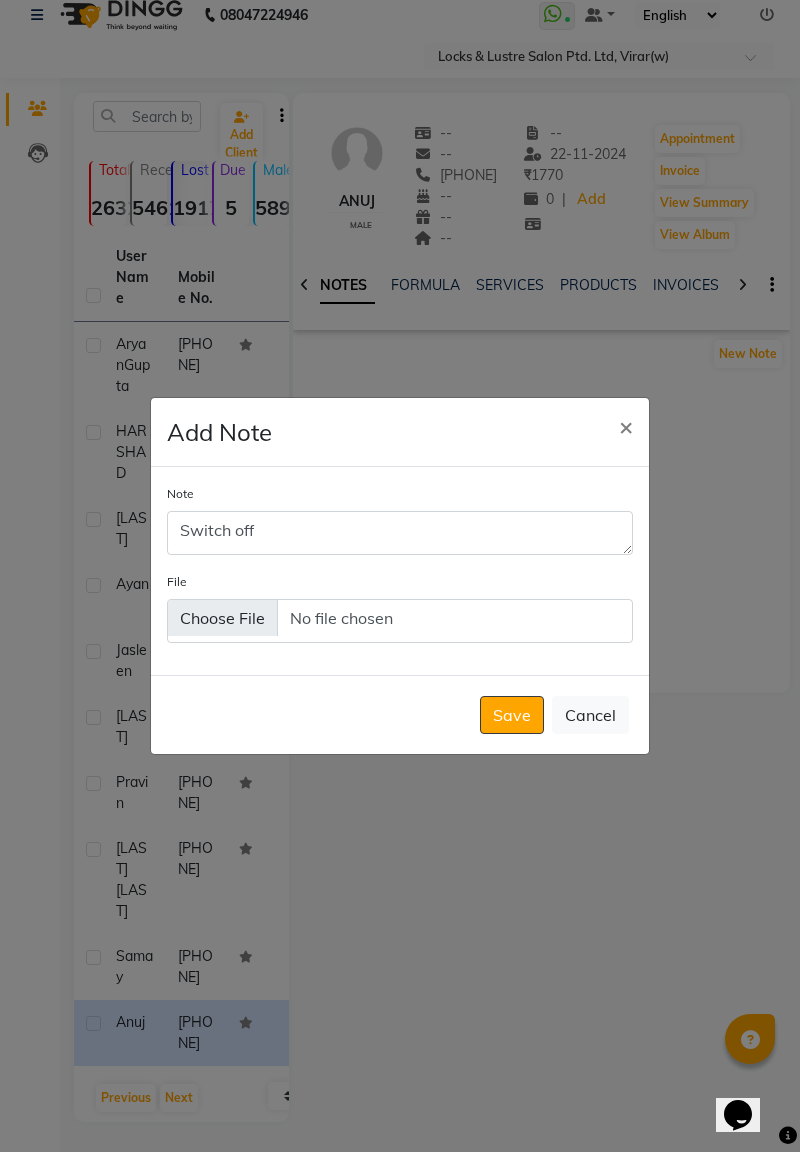 click on "Save" 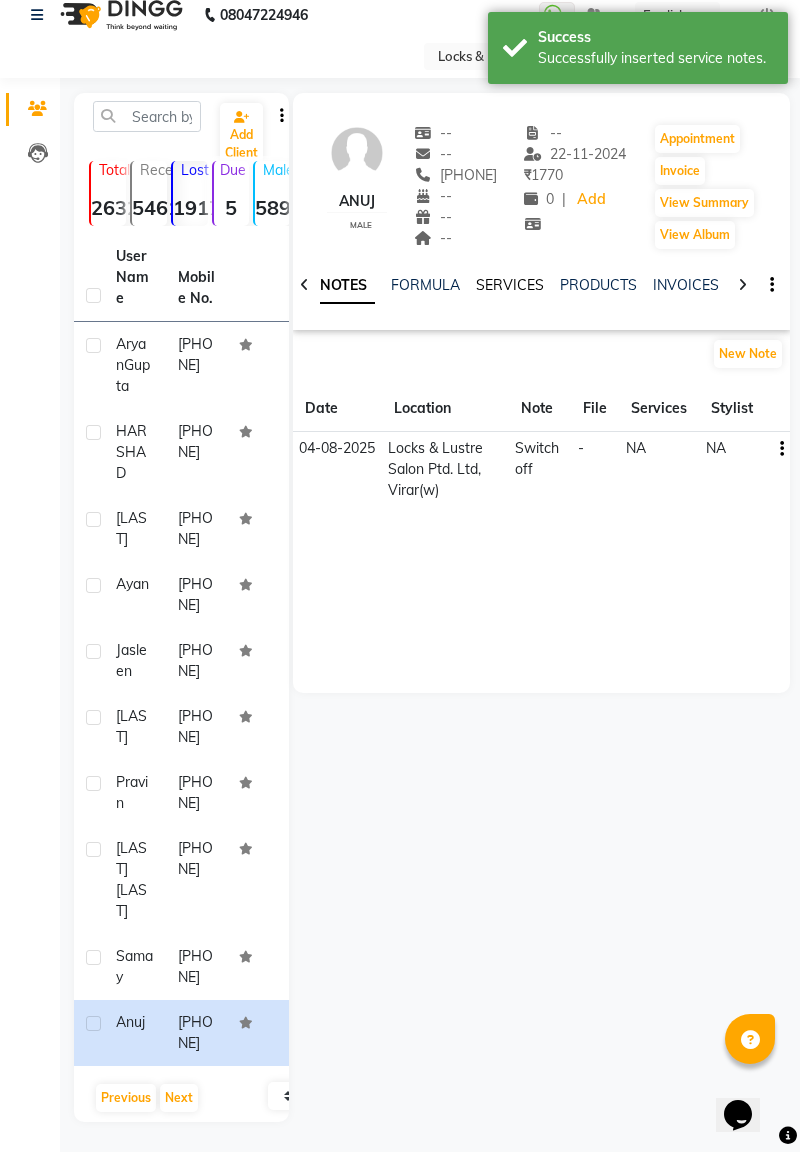 click on "SERVICES" 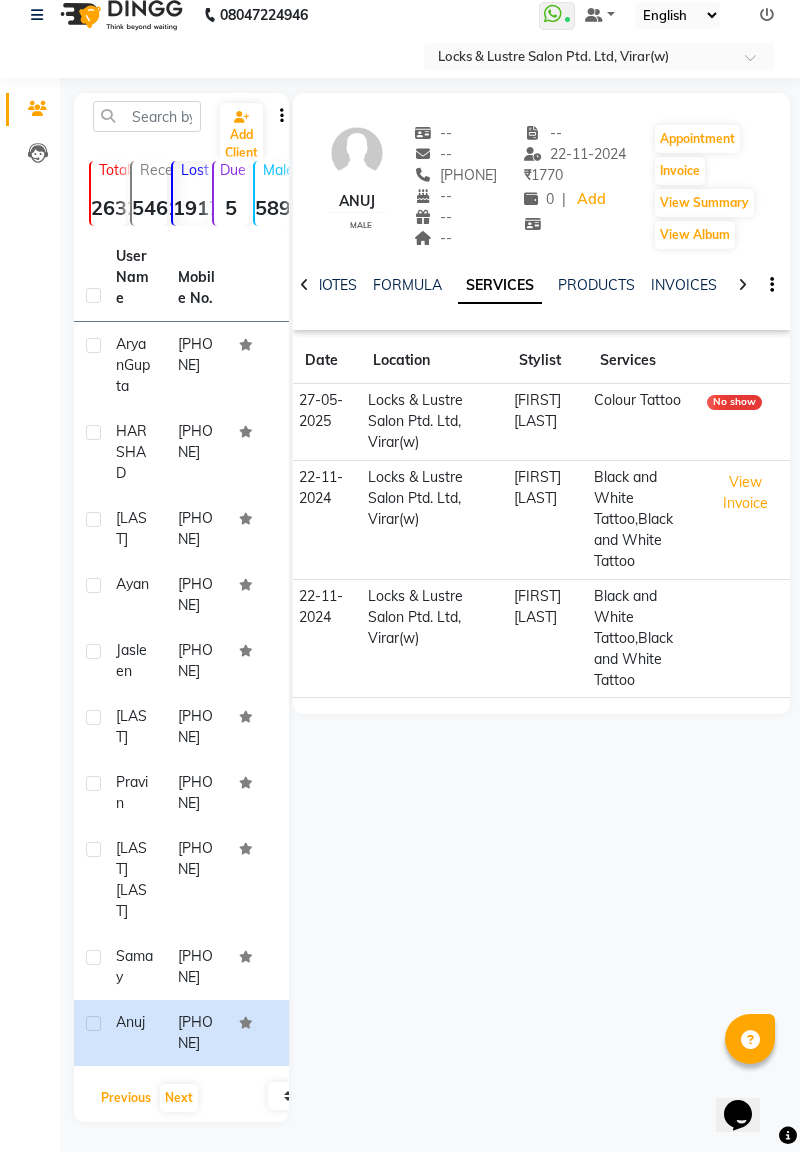 click on "Previous" 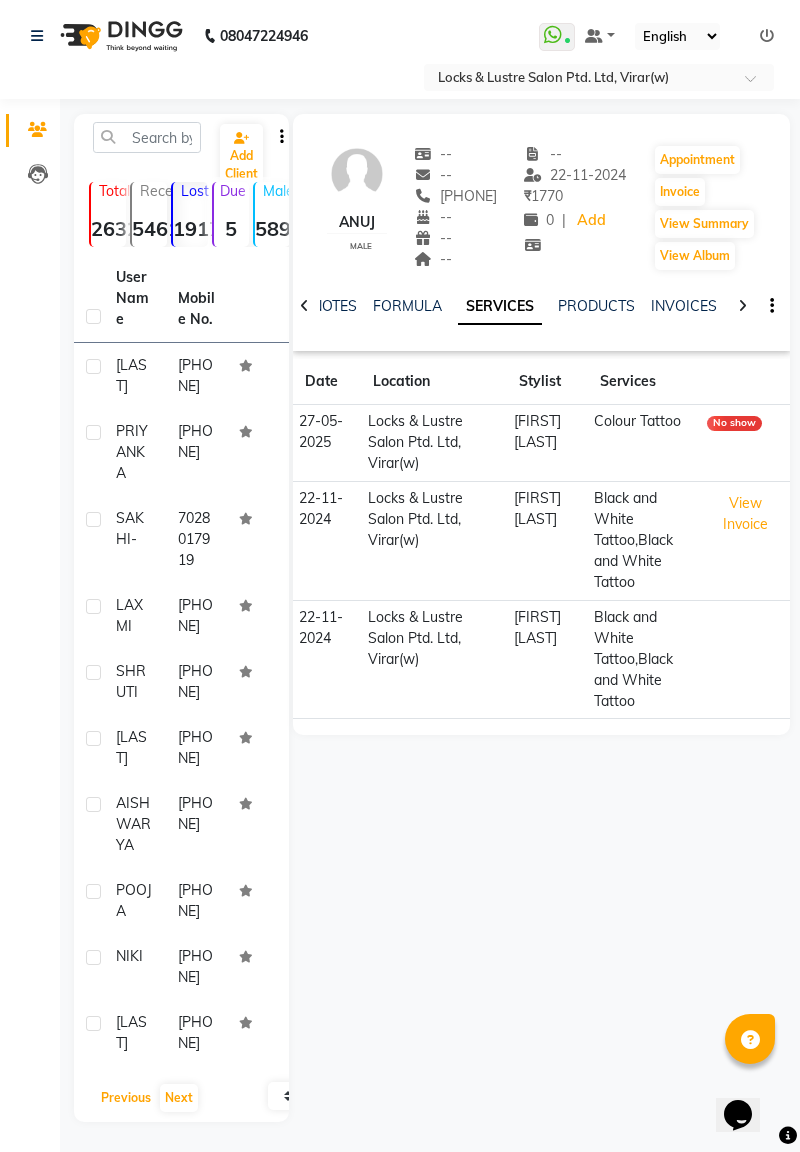 scroll, scrollTop: 146, scrollLeft: 0, axis: vertical 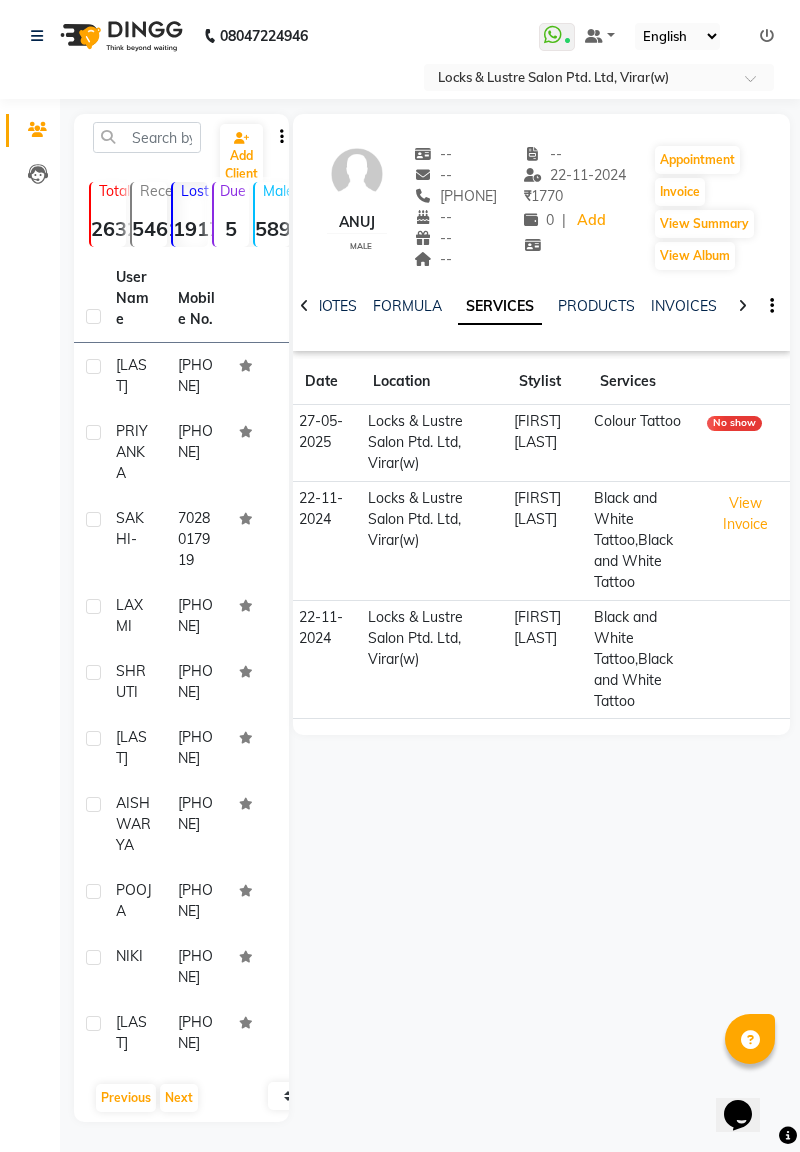 click on "[PHONE]" 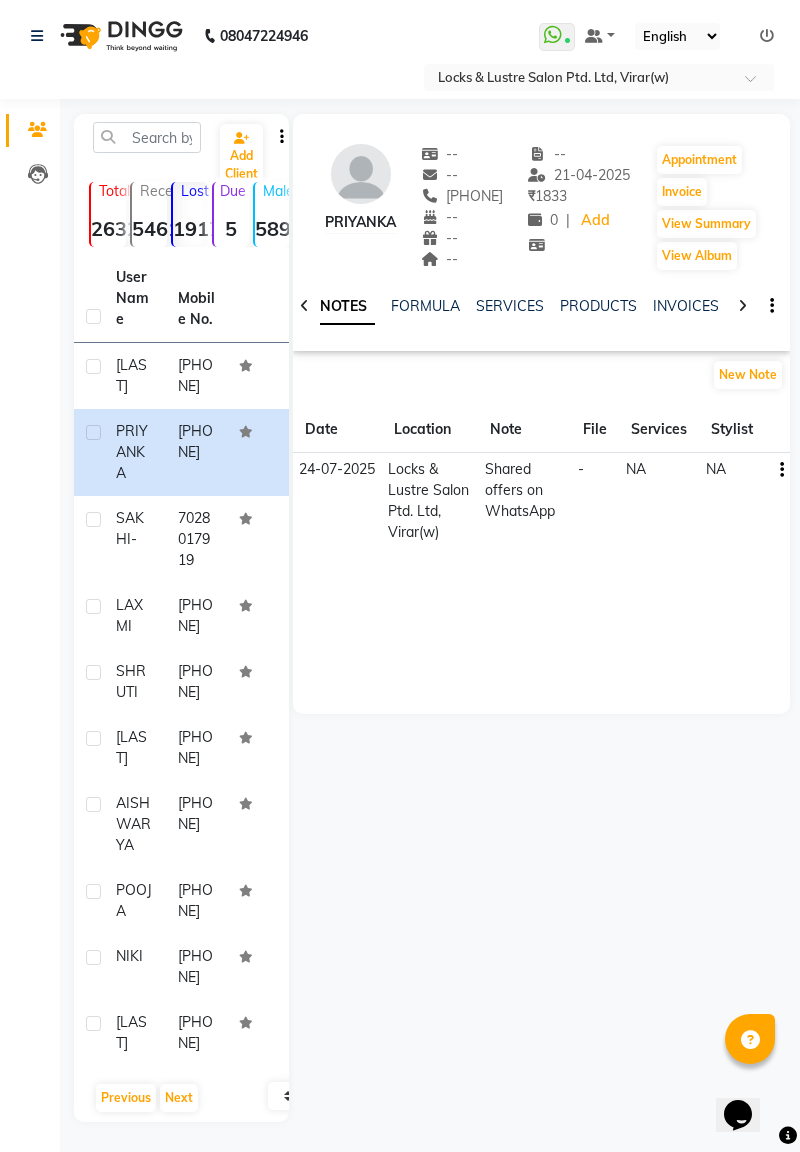 click on "NOTES FORMULA SERVICES PRODUCTS INVOICES APPOINTMENTS MEMBERSHIP PACKAGES VOUCHERS GIFTCARDS POINTS FORMS FAMILY CARDS WALLET" 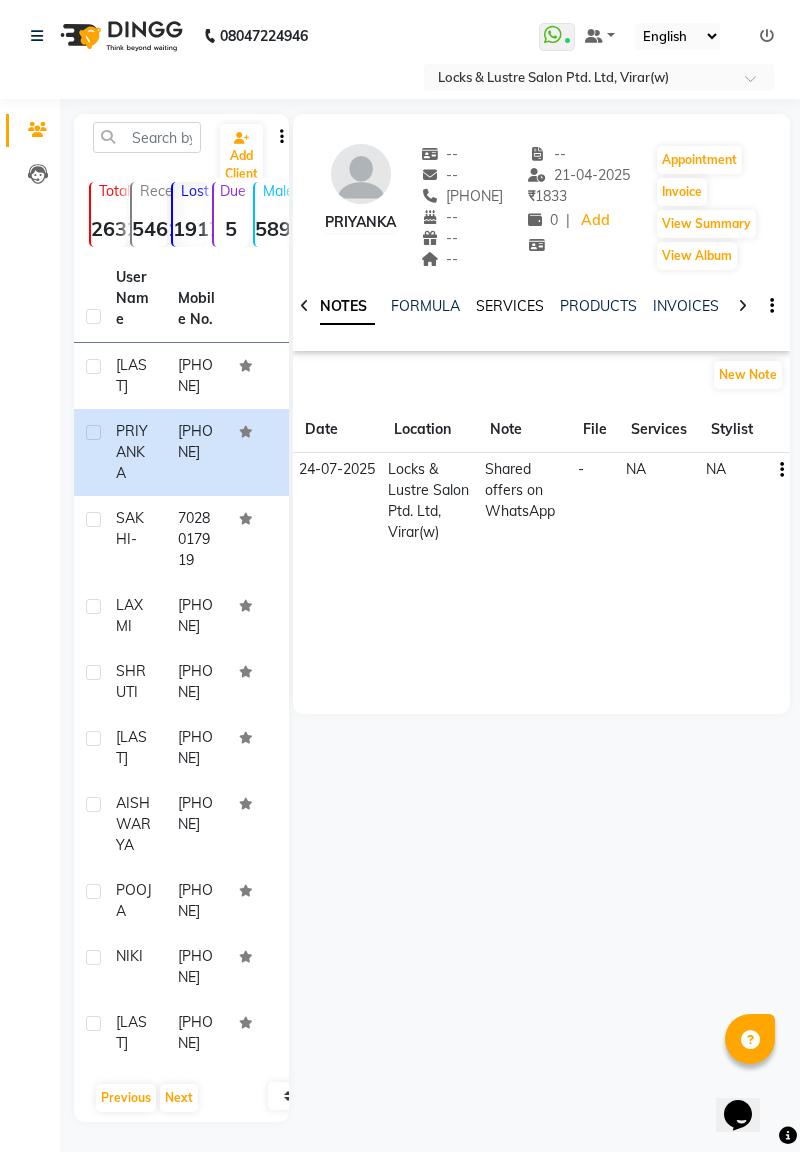 click on "SERVICES" 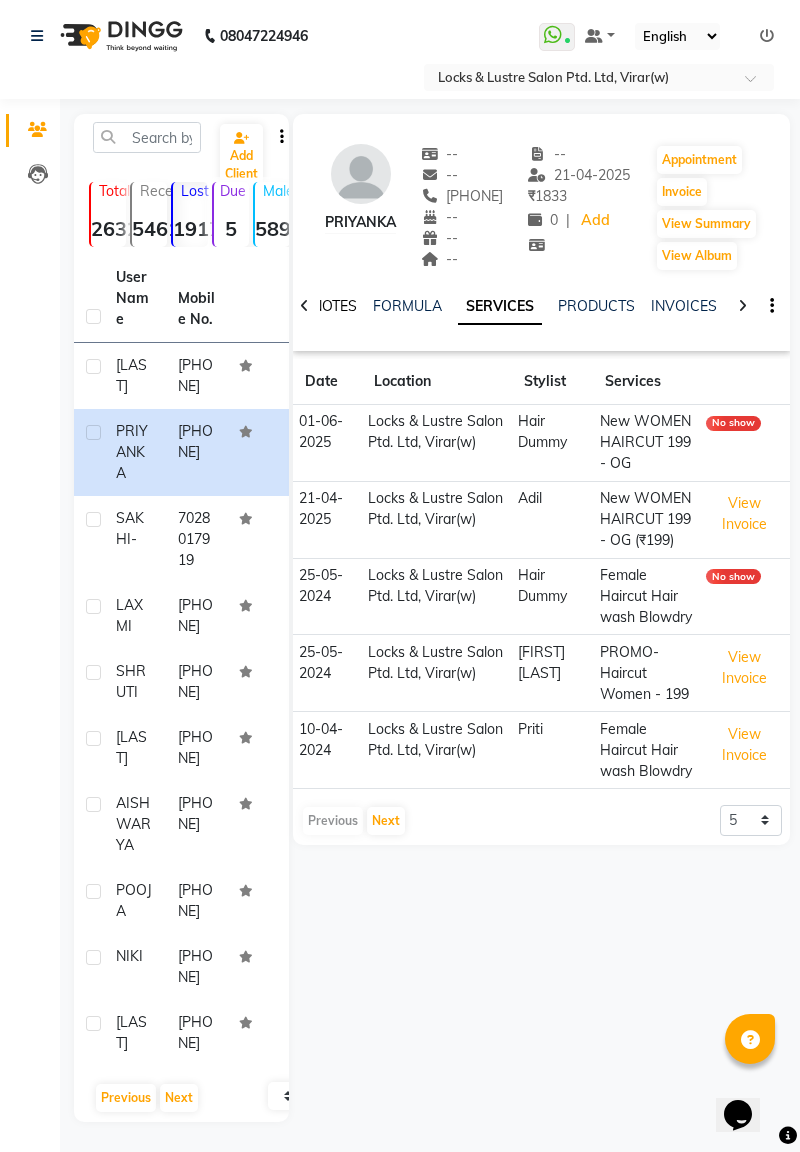 click on "NOTES" 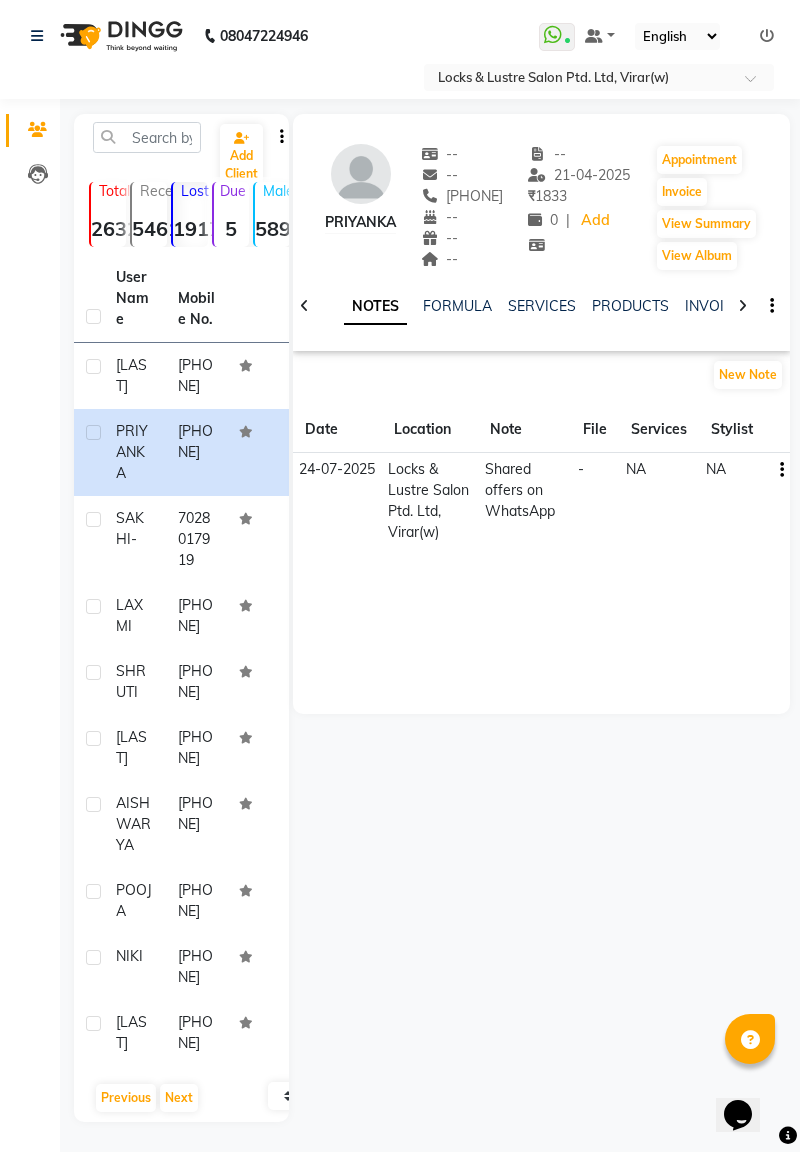 click on "7028017919" 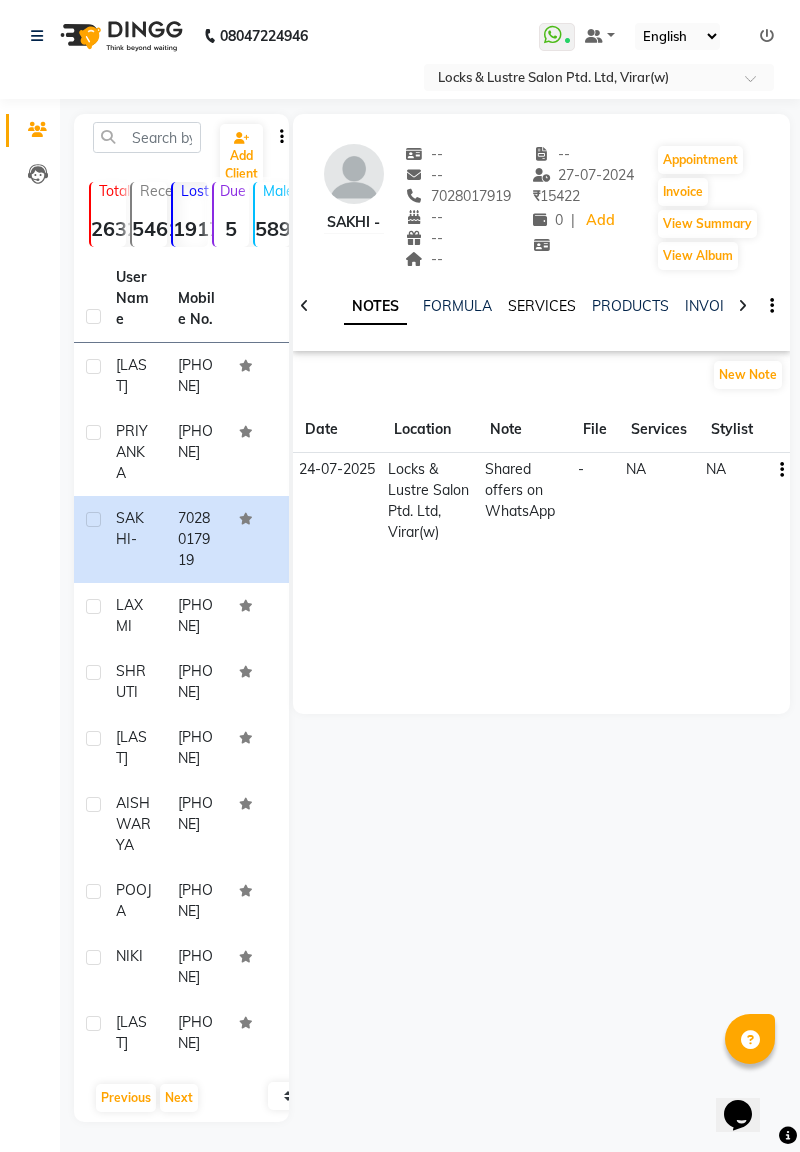 click on "SERVICES" 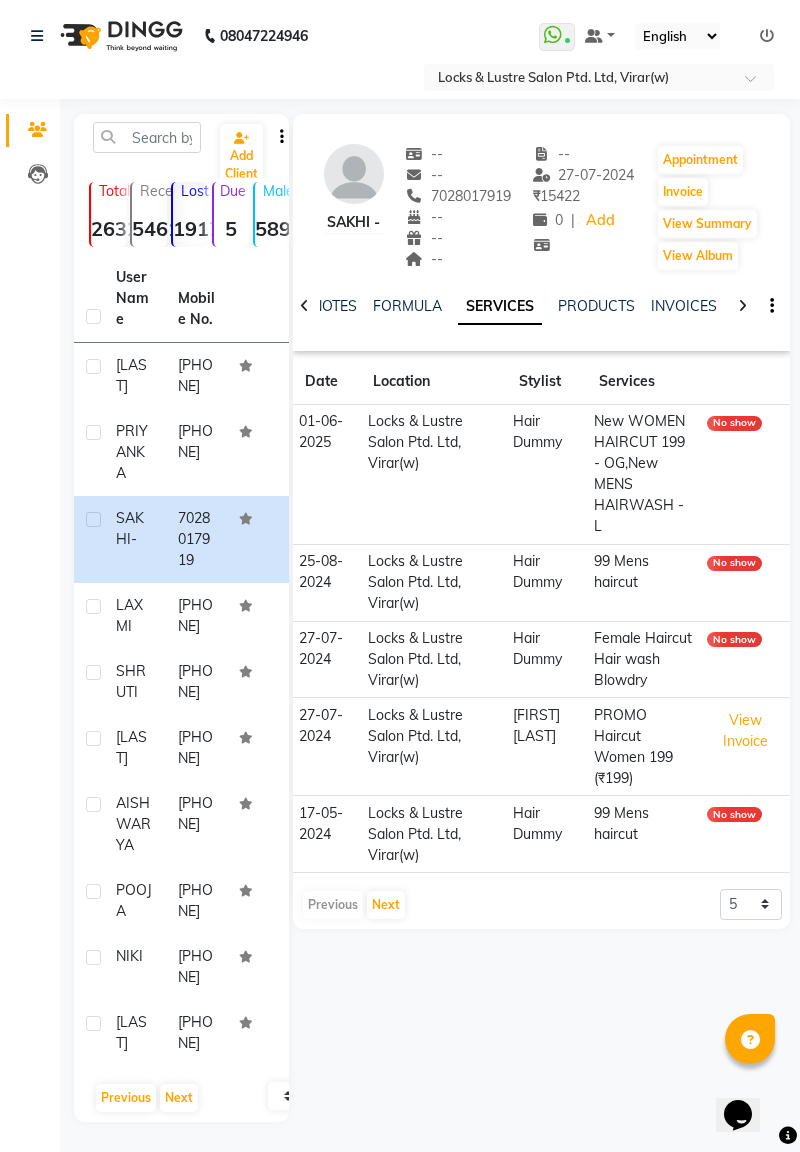 click on "LAXMI" 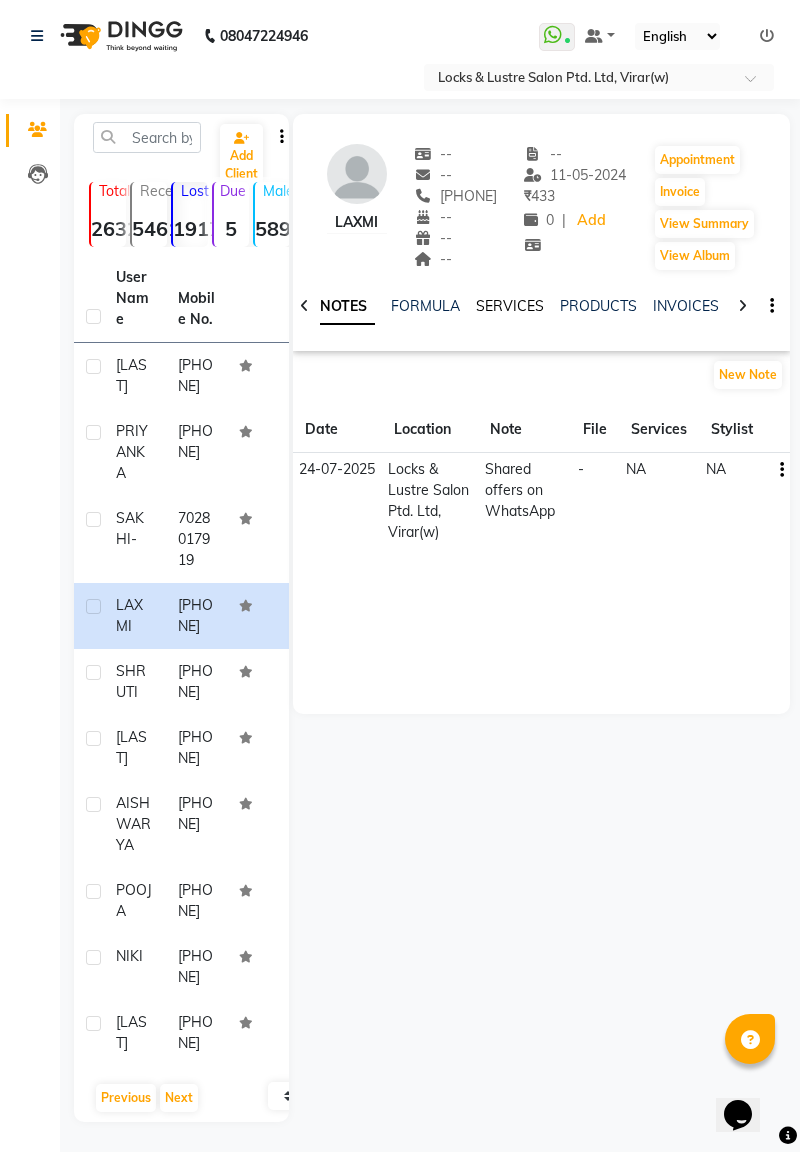 click on "SERVICES" 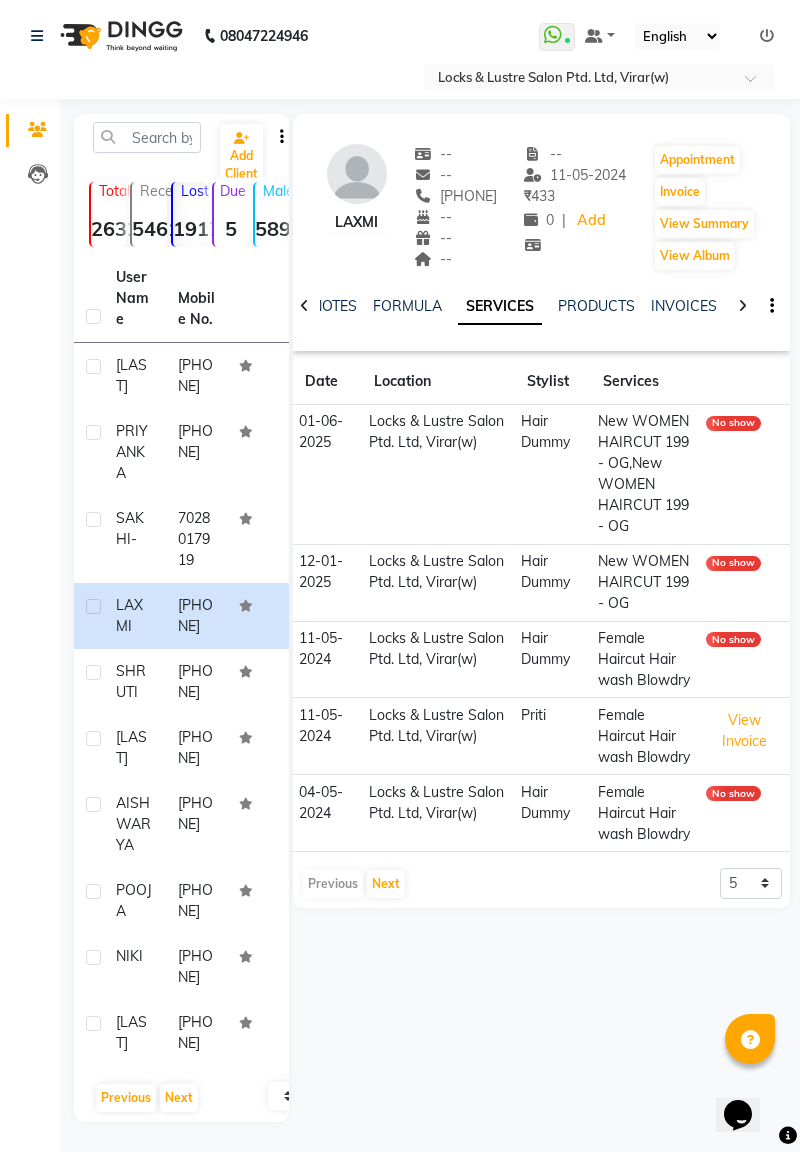 click on "[PHONE]" 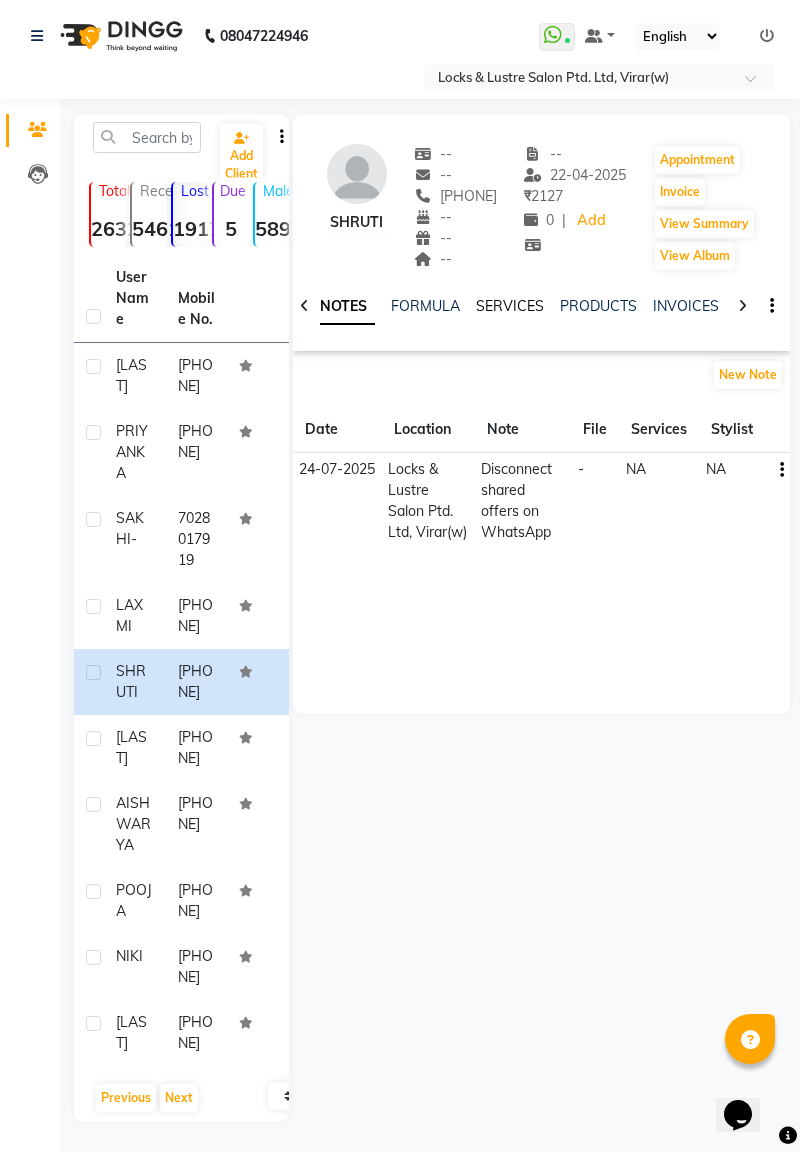 click on "SERVICES" 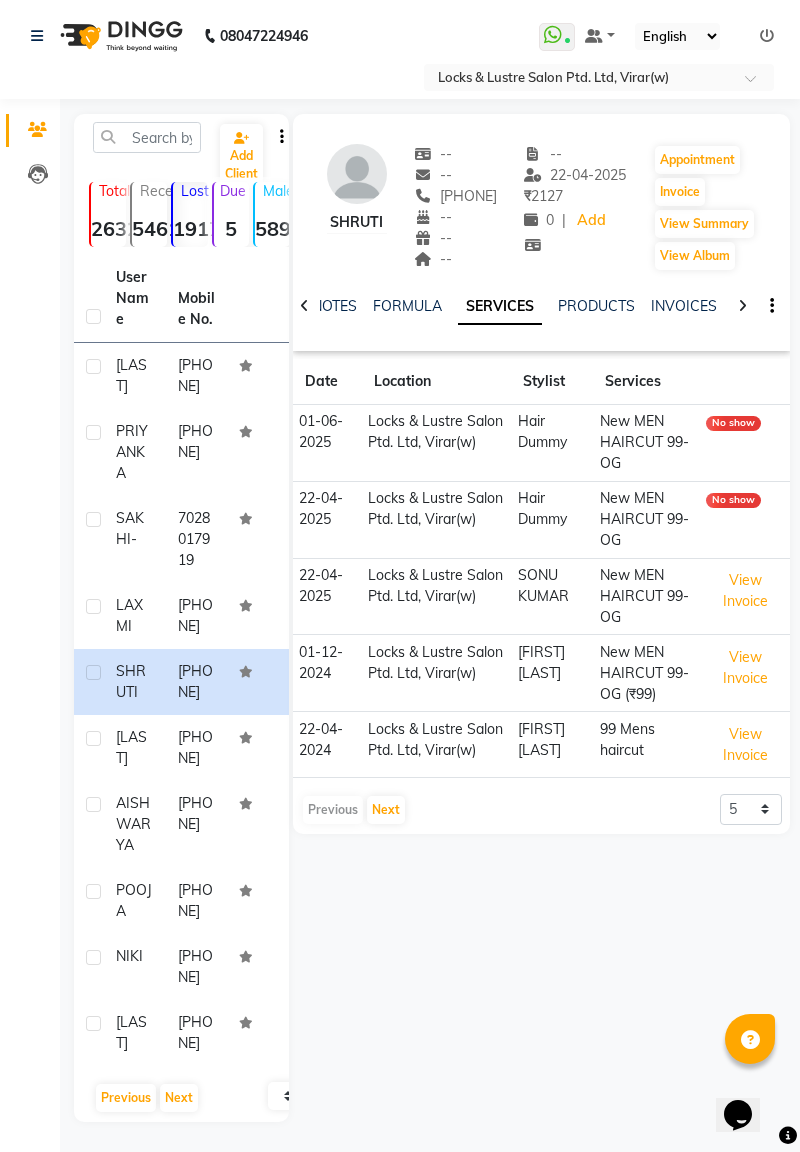 click on "[LAST]" 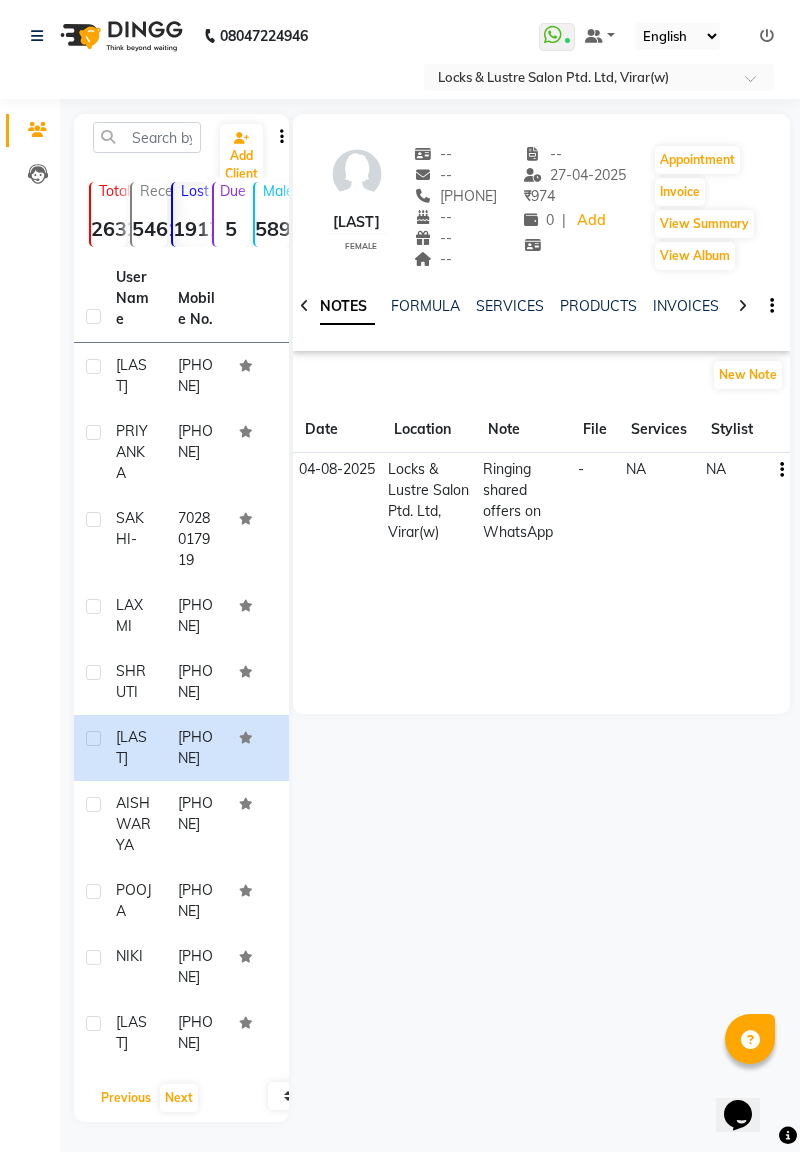 click on "Previous" 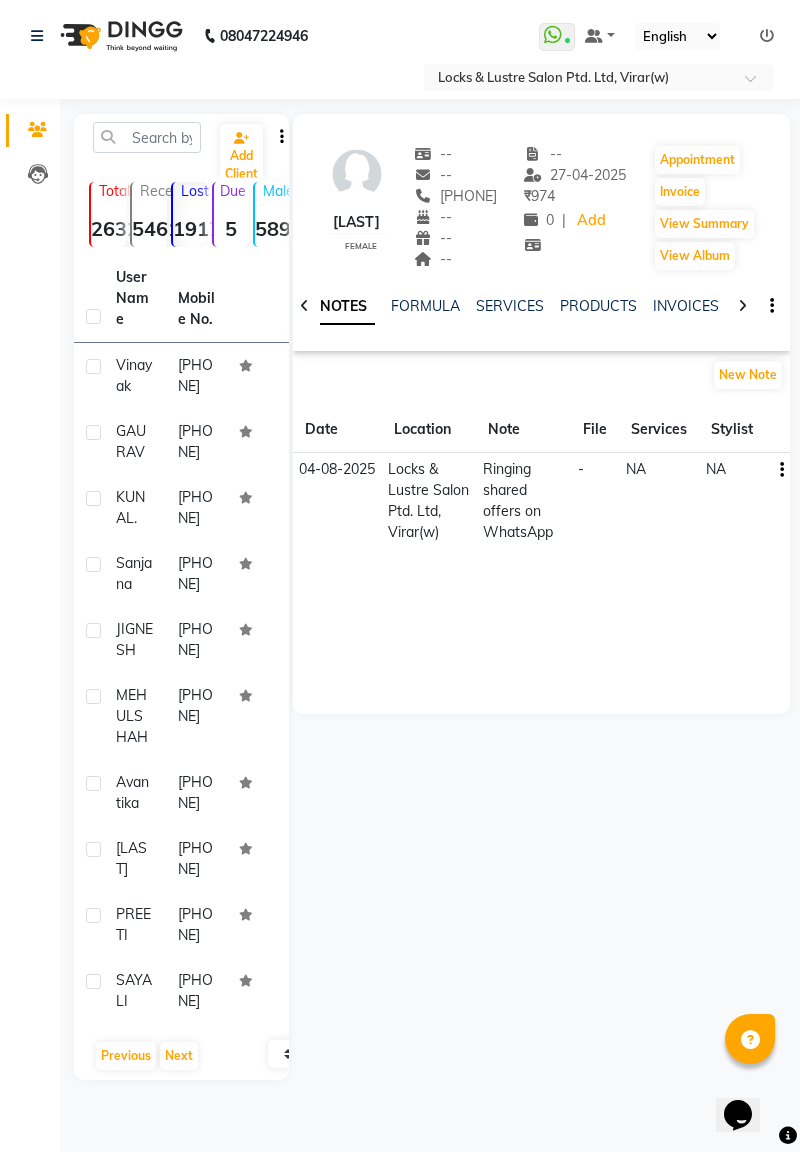 click on "[PHONE]" 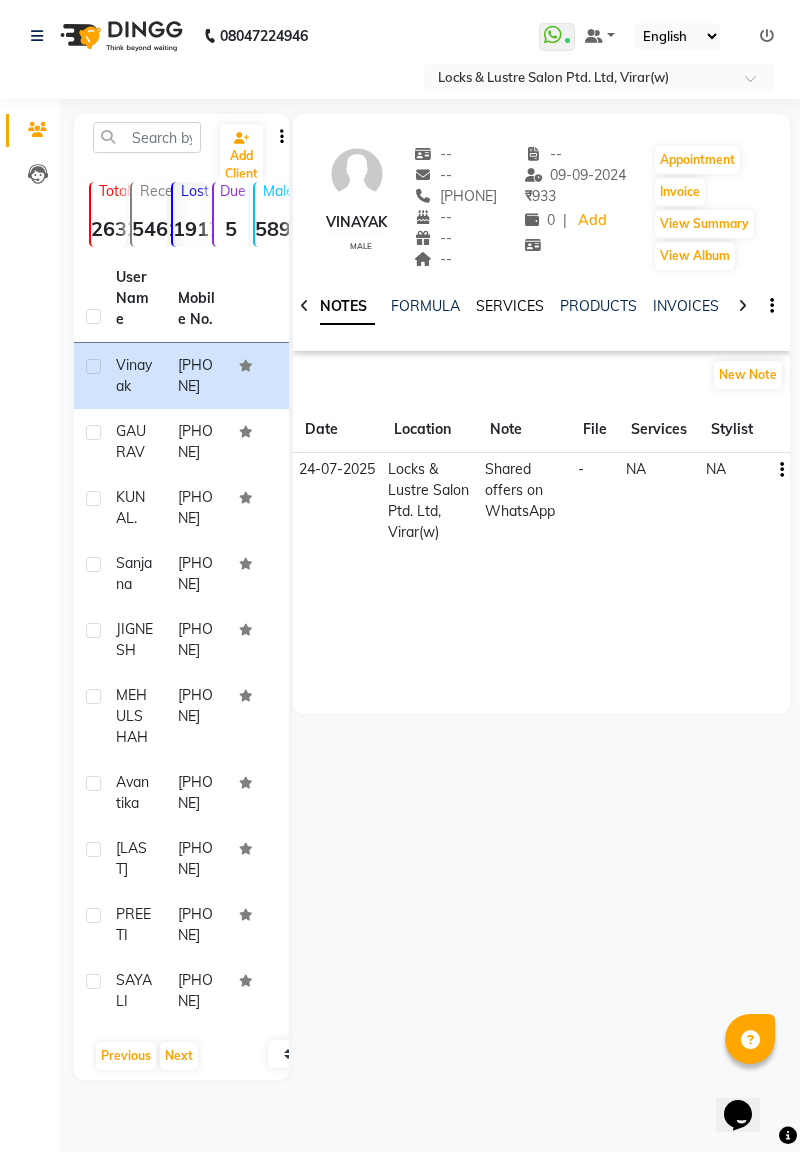 click on "SERVICES" 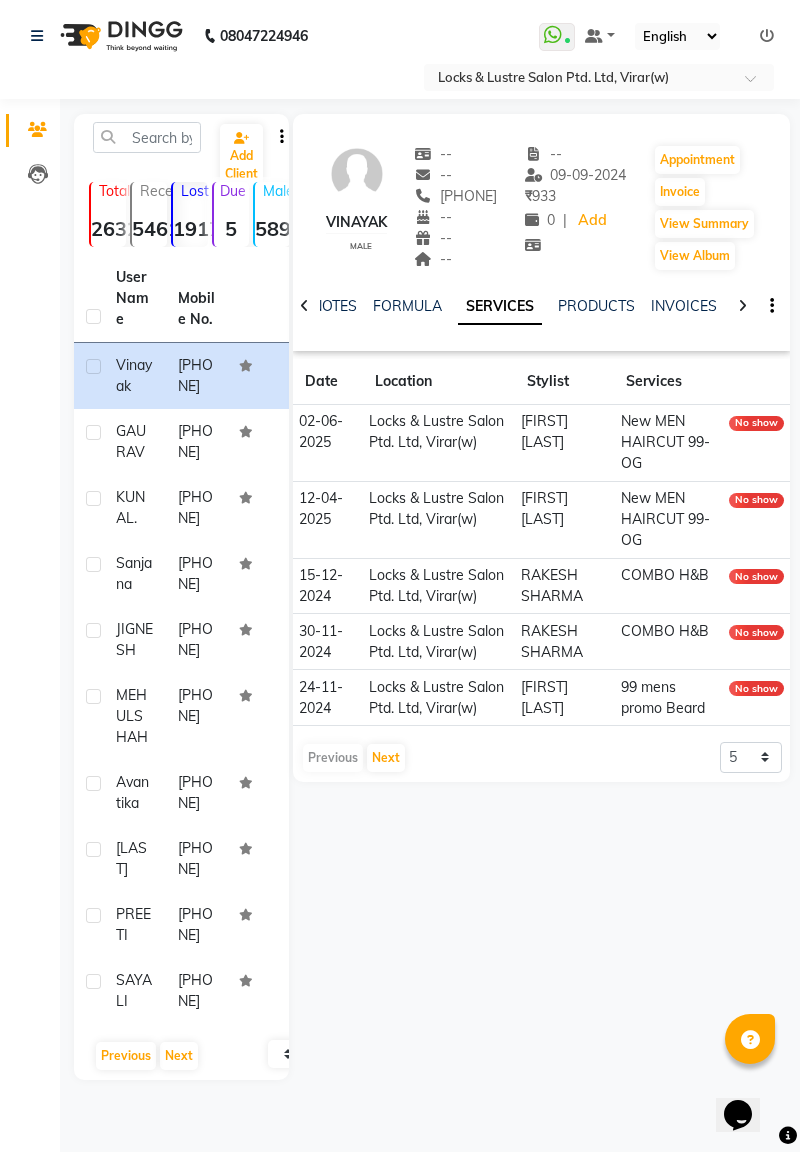 scroll, scrollTop: 168, scrollLeft: 0, axis: vertical 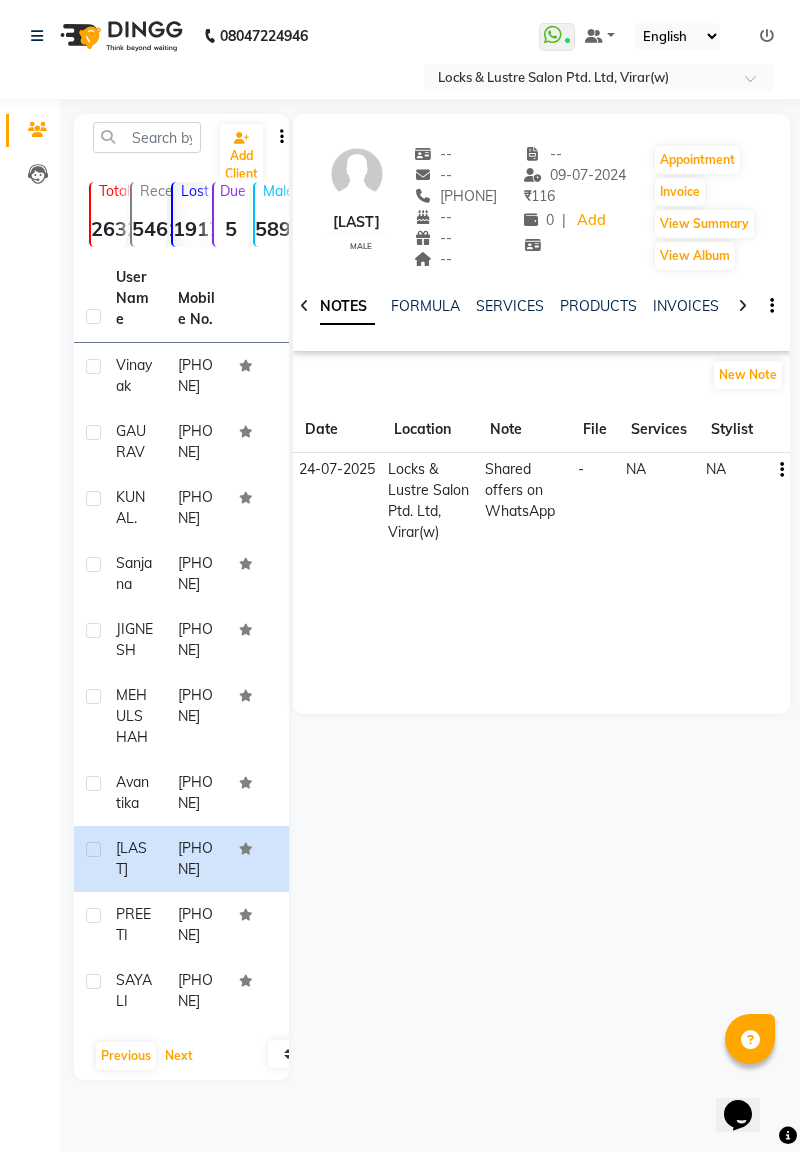 click on "Next" 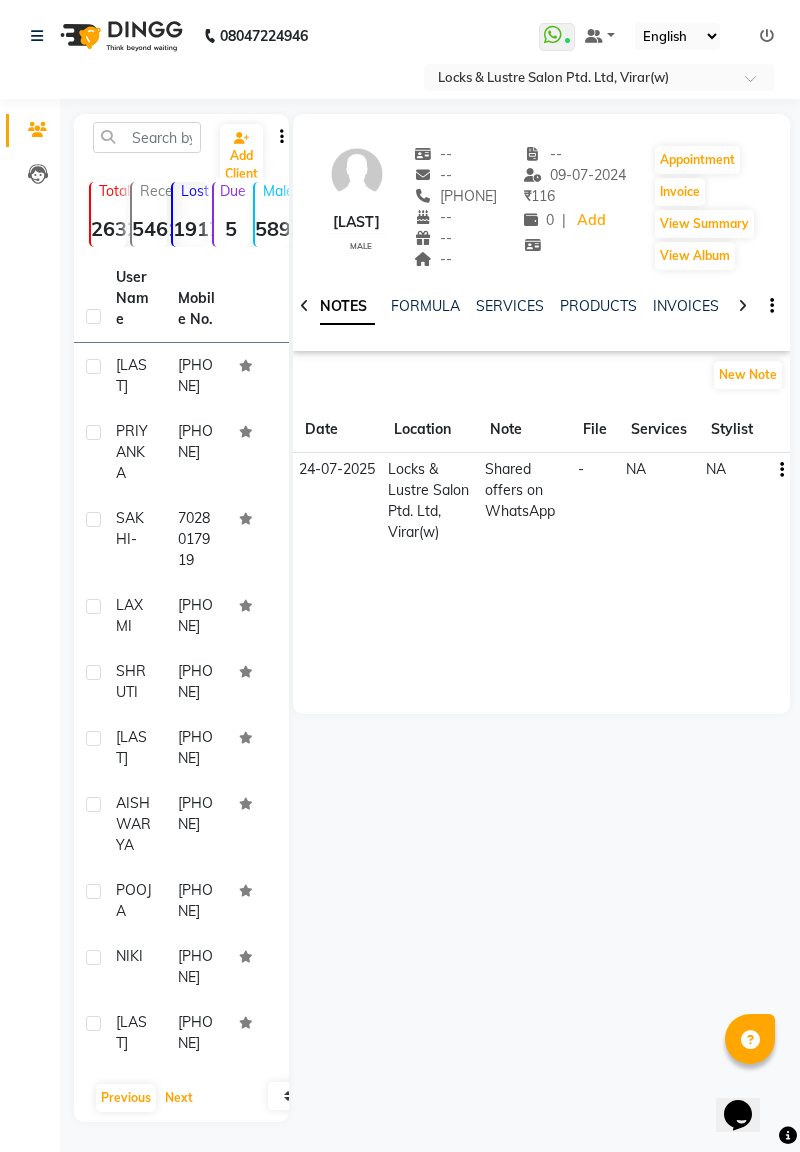 scroll, scrollTop: 146, scrollLeft: 0, axis: vertical 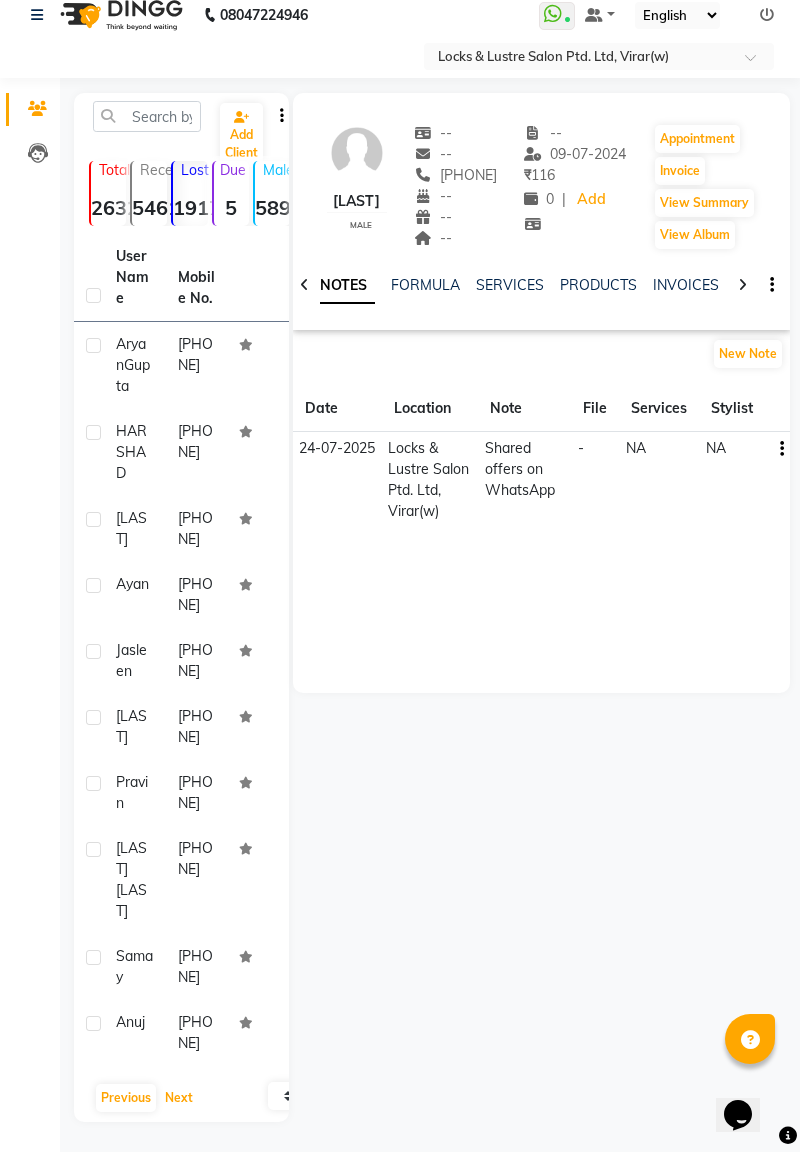 click on "Next" 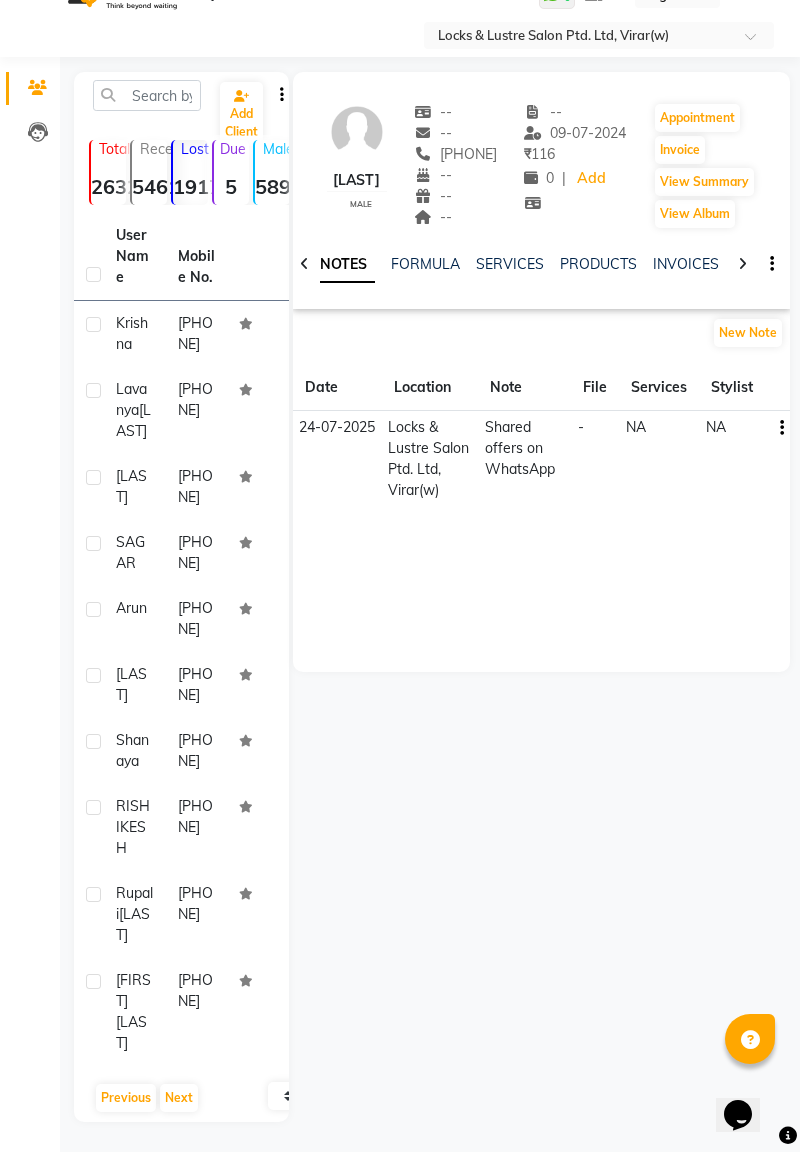 click on "krishna" 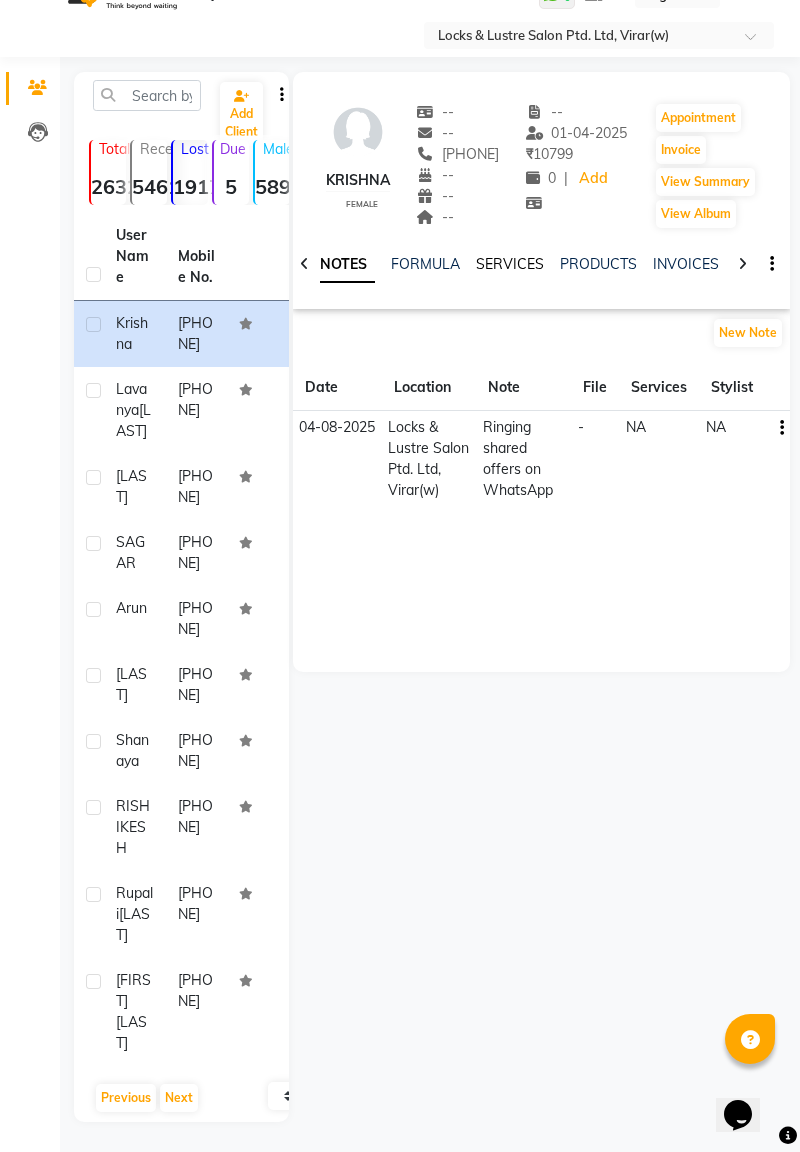 click on "SERVICES" 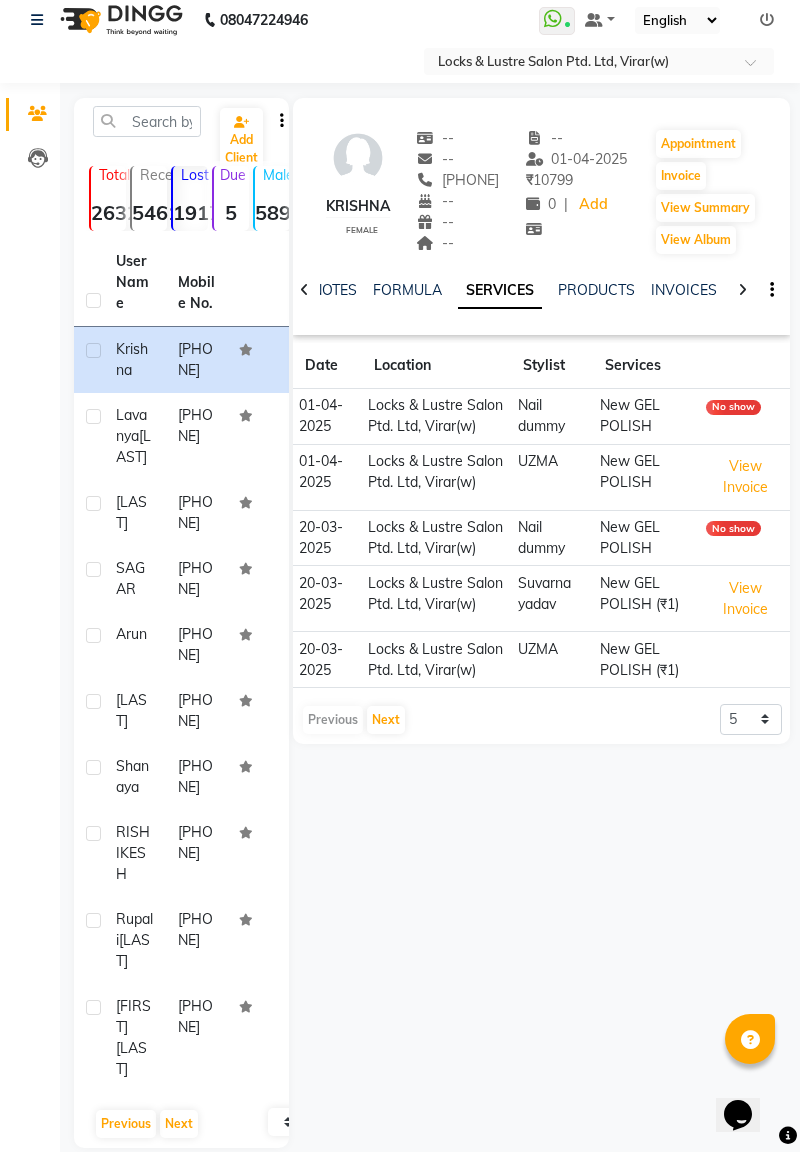 scroll, scrollTop: 0, scrollLeft: 0, axis: both 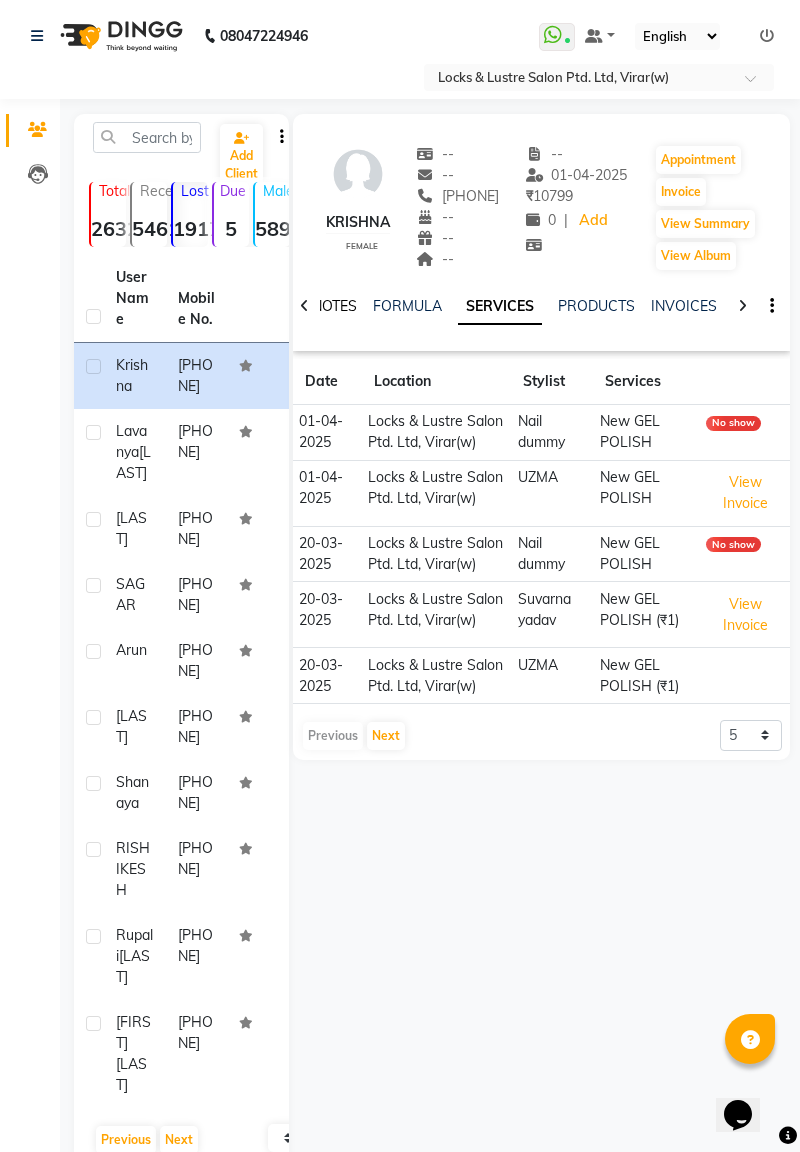 click on "NOTES" 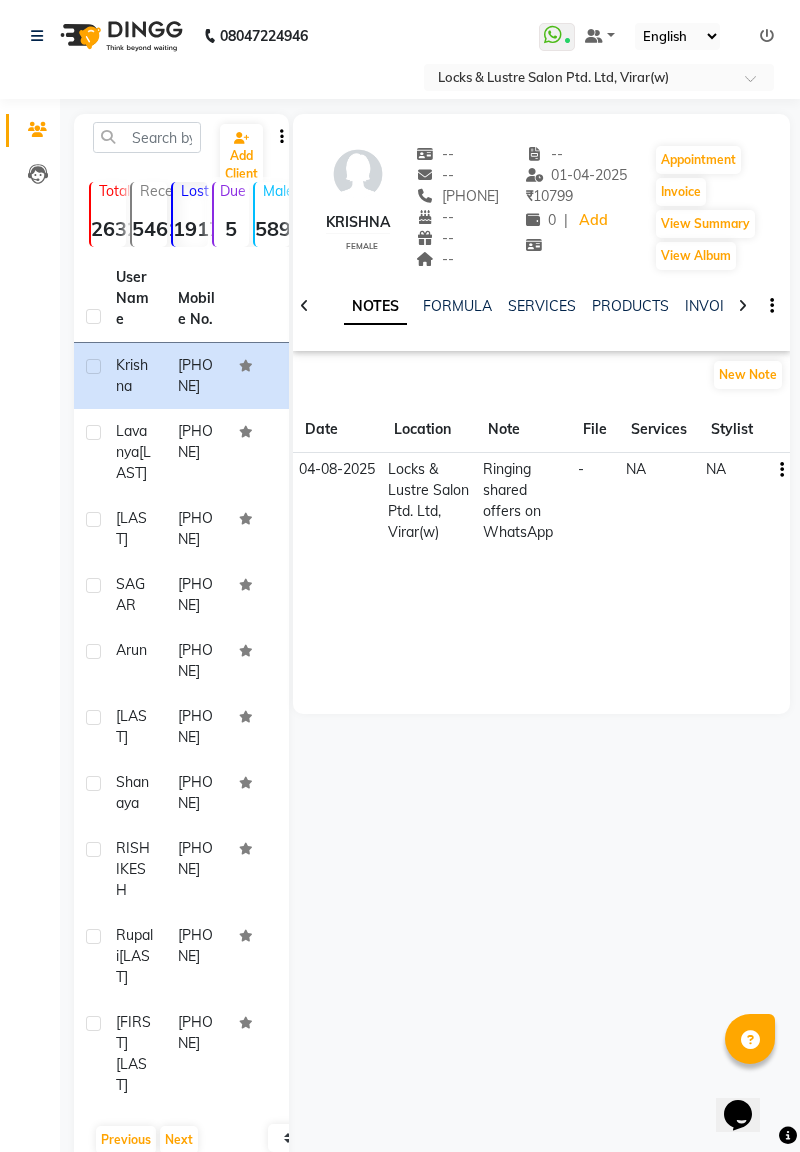 click on "-- [DATE] ₹    10799 0 |  Add" 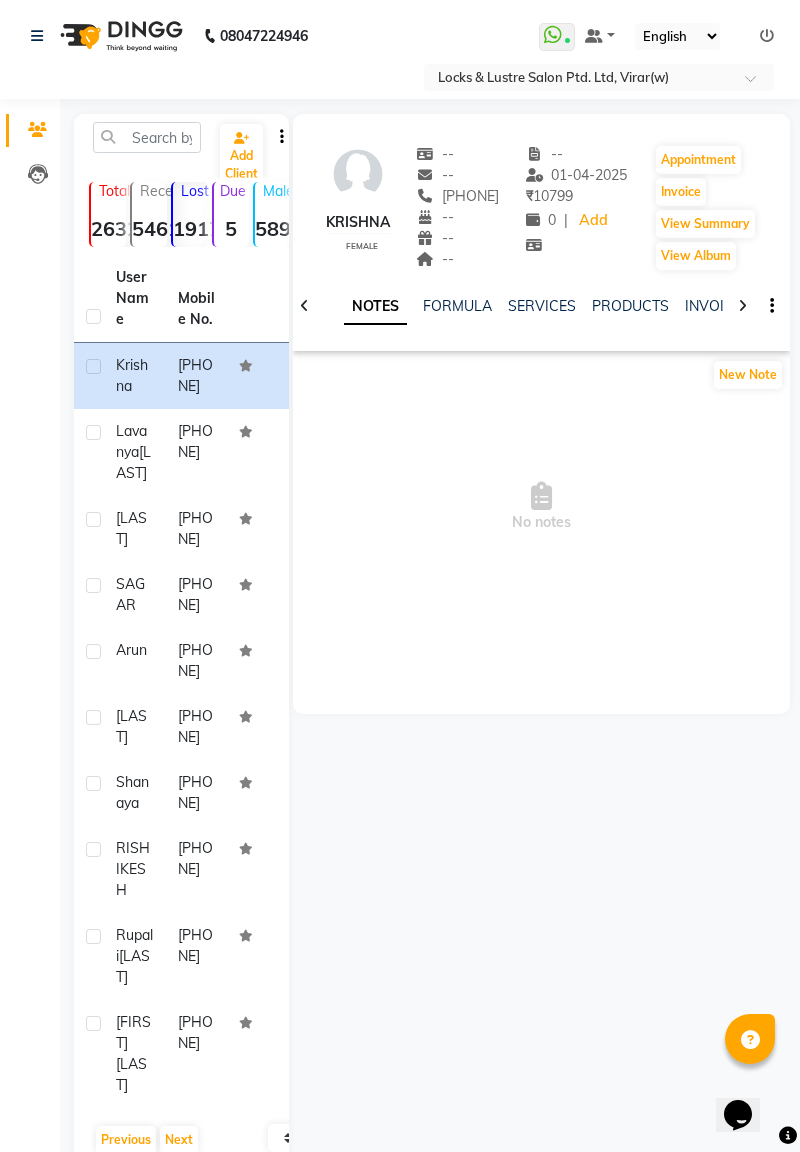 scroll, scrollTop: 168, scrollLeft: 0, axis: vertical 